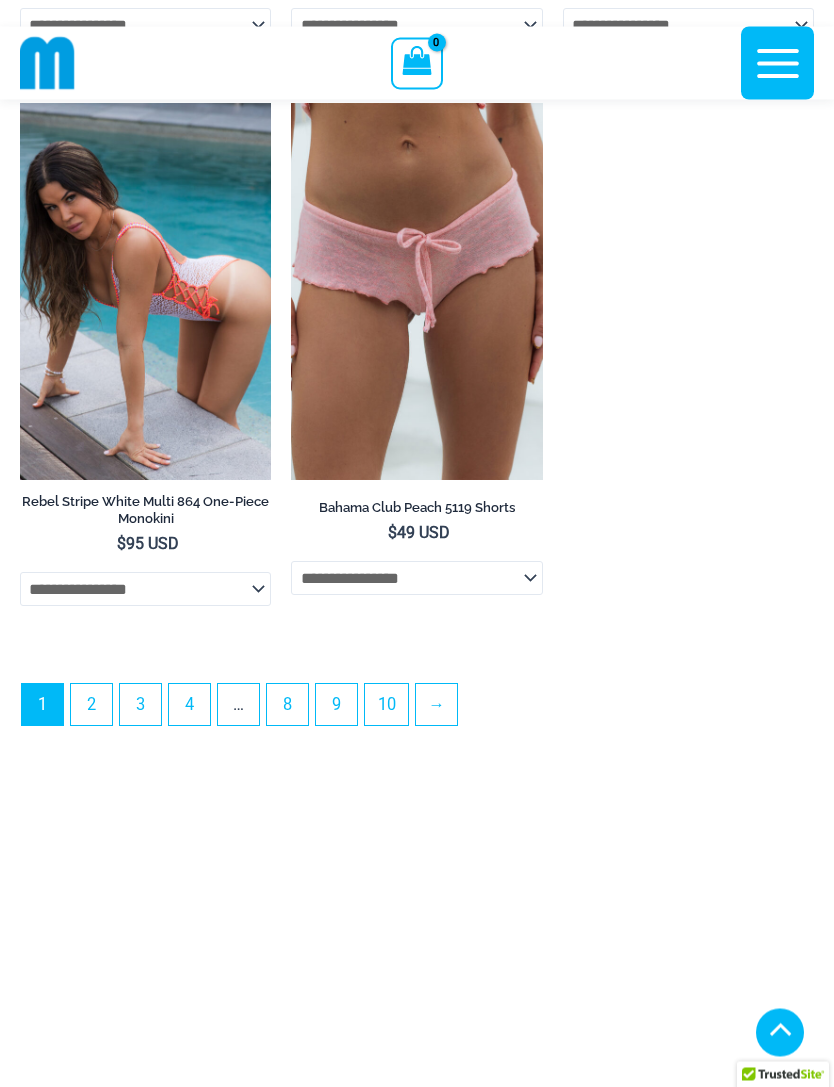 scroll, scrollTop: 6305, scrollLeft: 0, axis: vertical 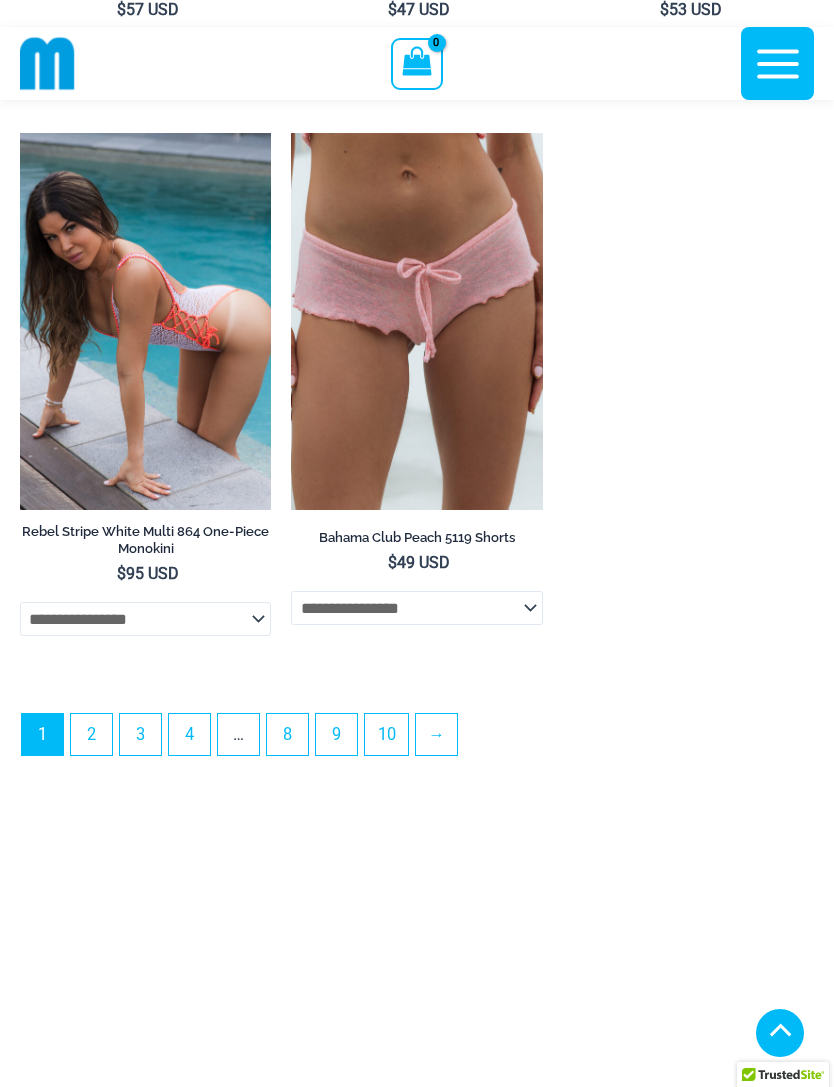 click on "2" at bounding box center (91, 734) 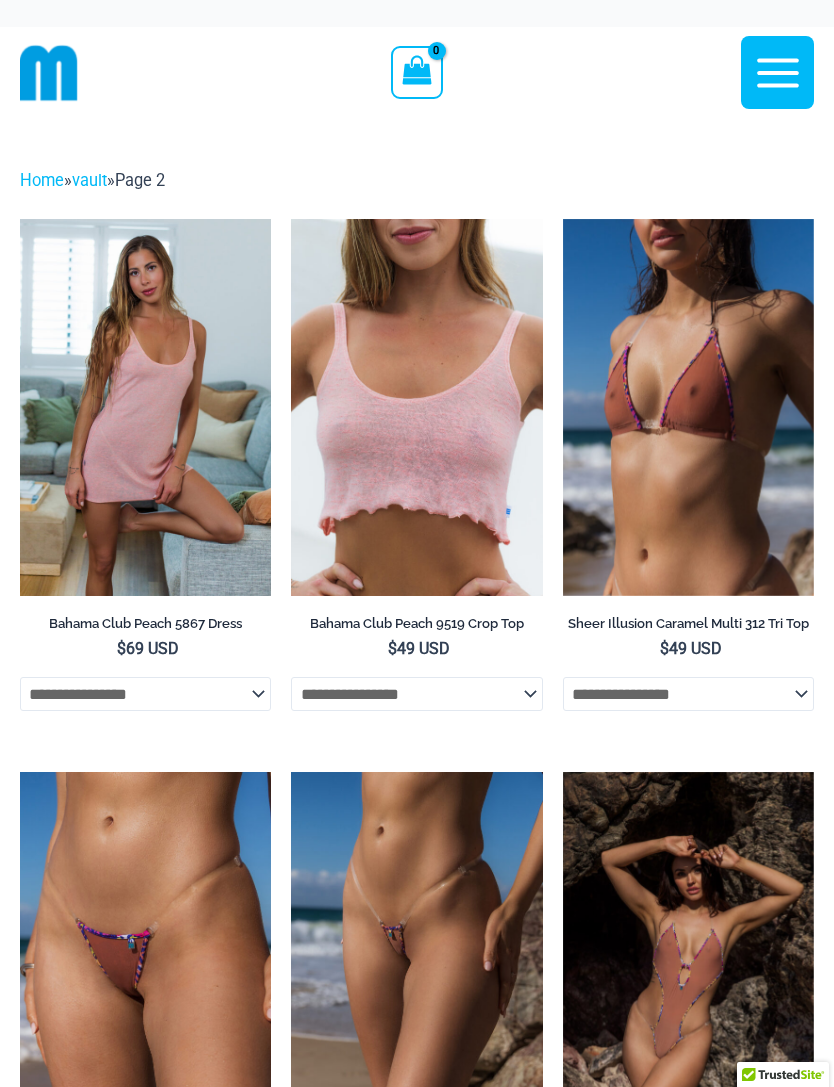 scroll, scrollTop: 0, scrollLeft: 0, axis: both 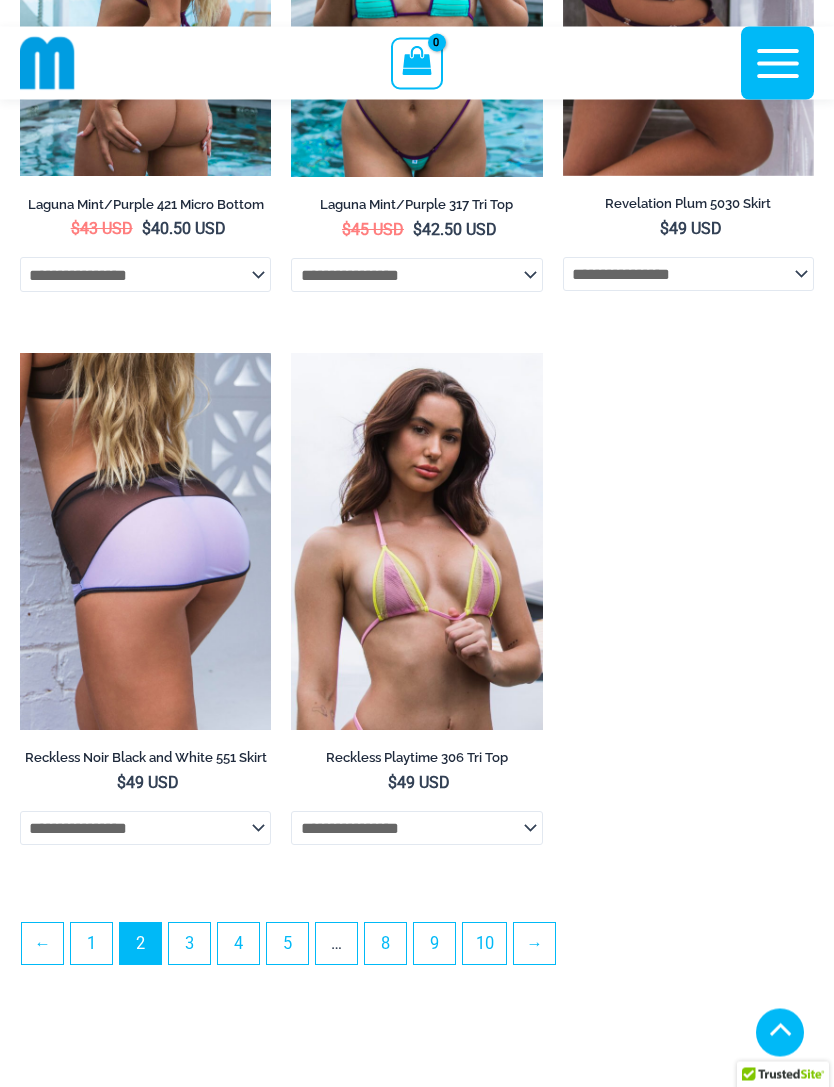click on "3" at bounding box center [189, 944] 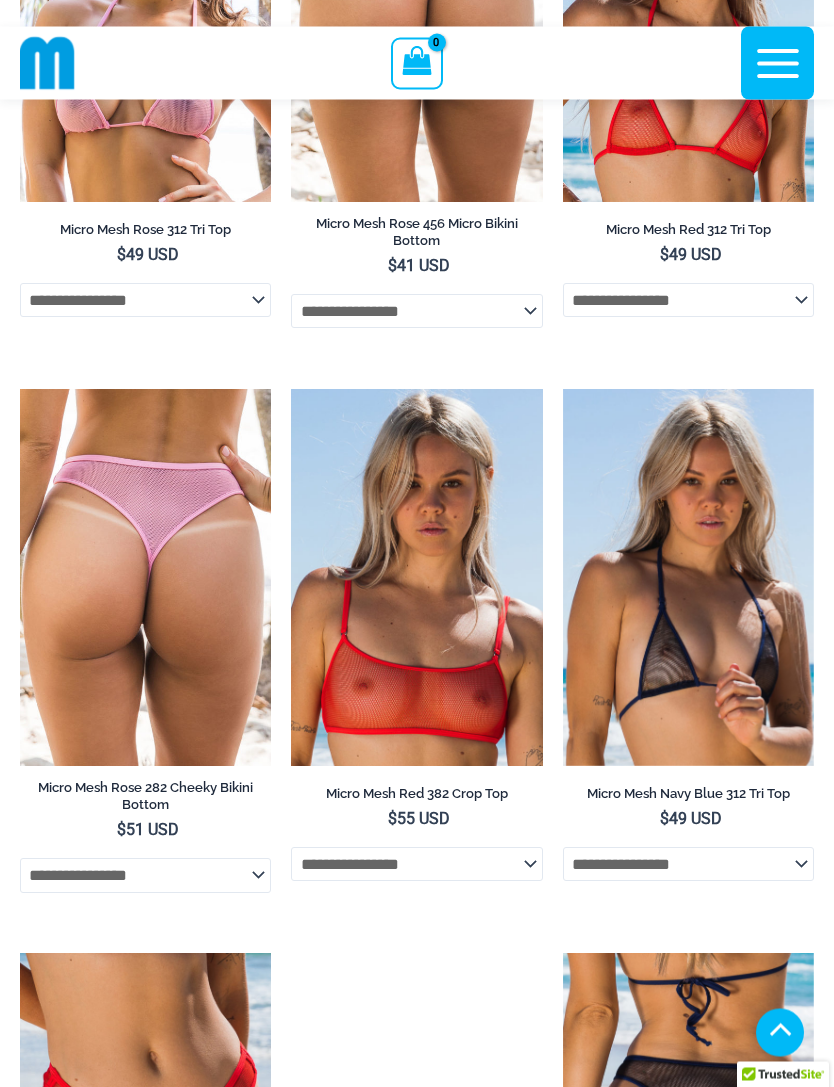 scroll, scrollTop: 931, scrollLeft: 0, axis: vertical 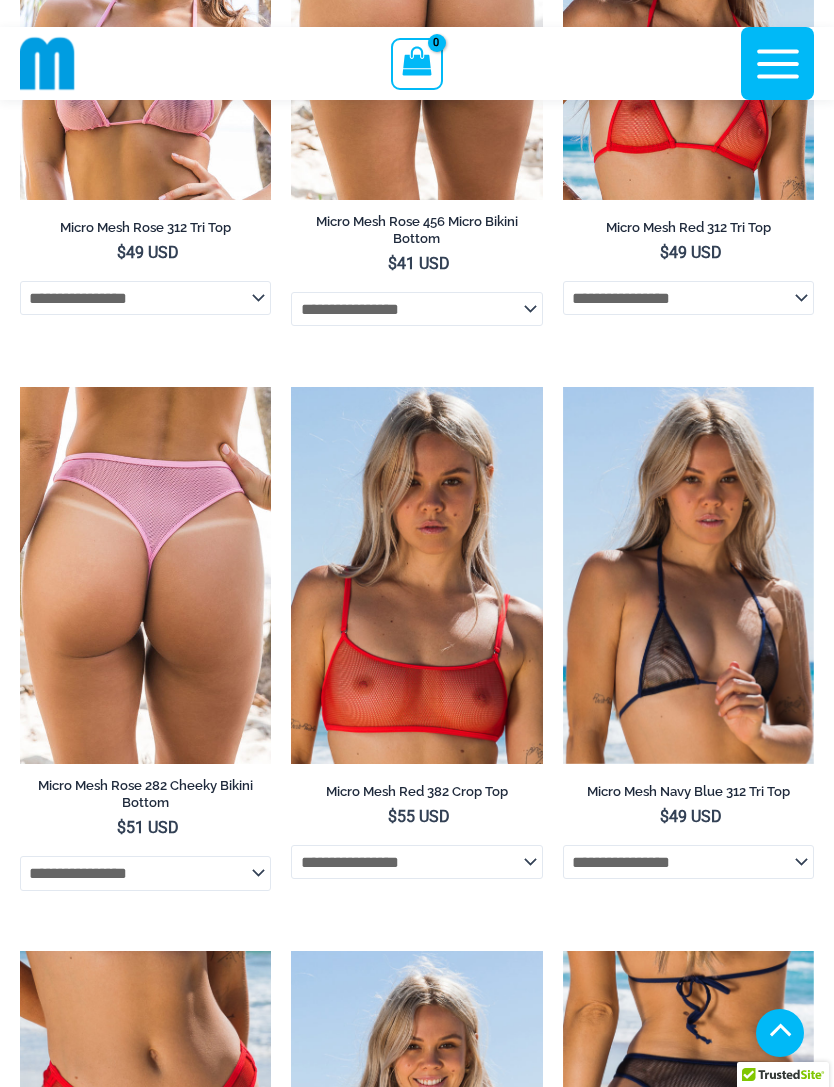 click at bounding box center (20, 387) 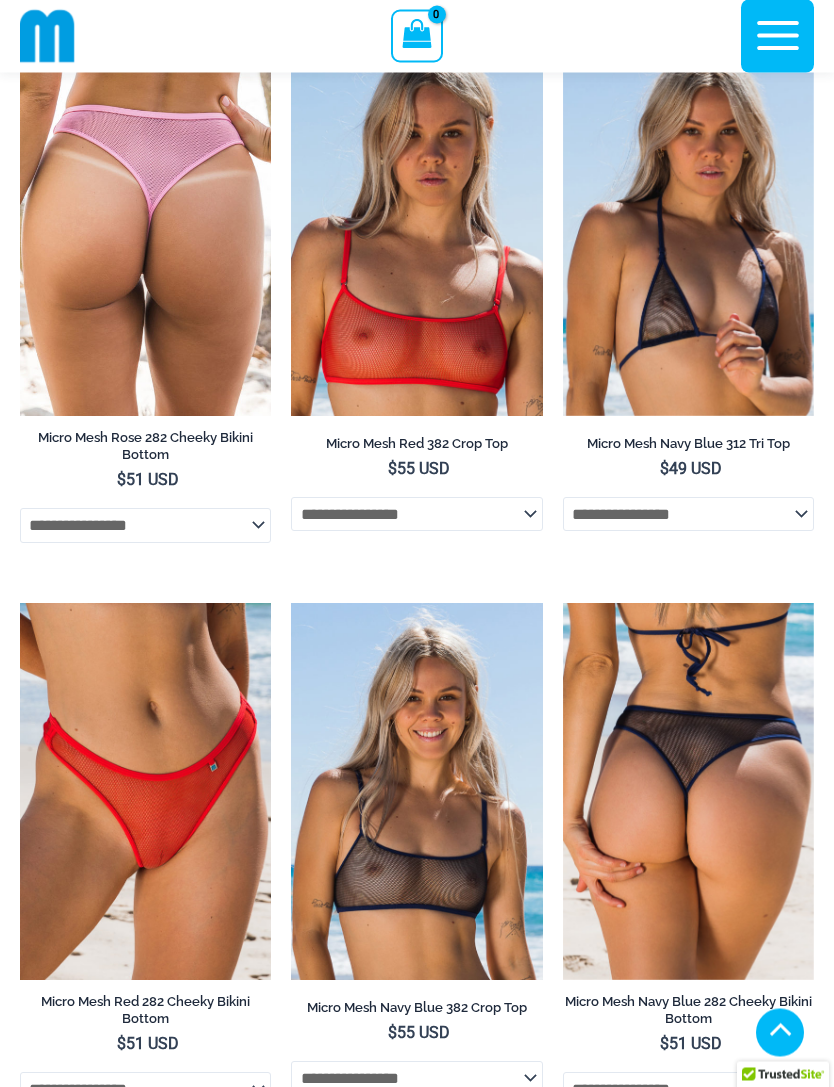 scroll, scrollTop: 1280, scrollLeft: 0, axis: vertical 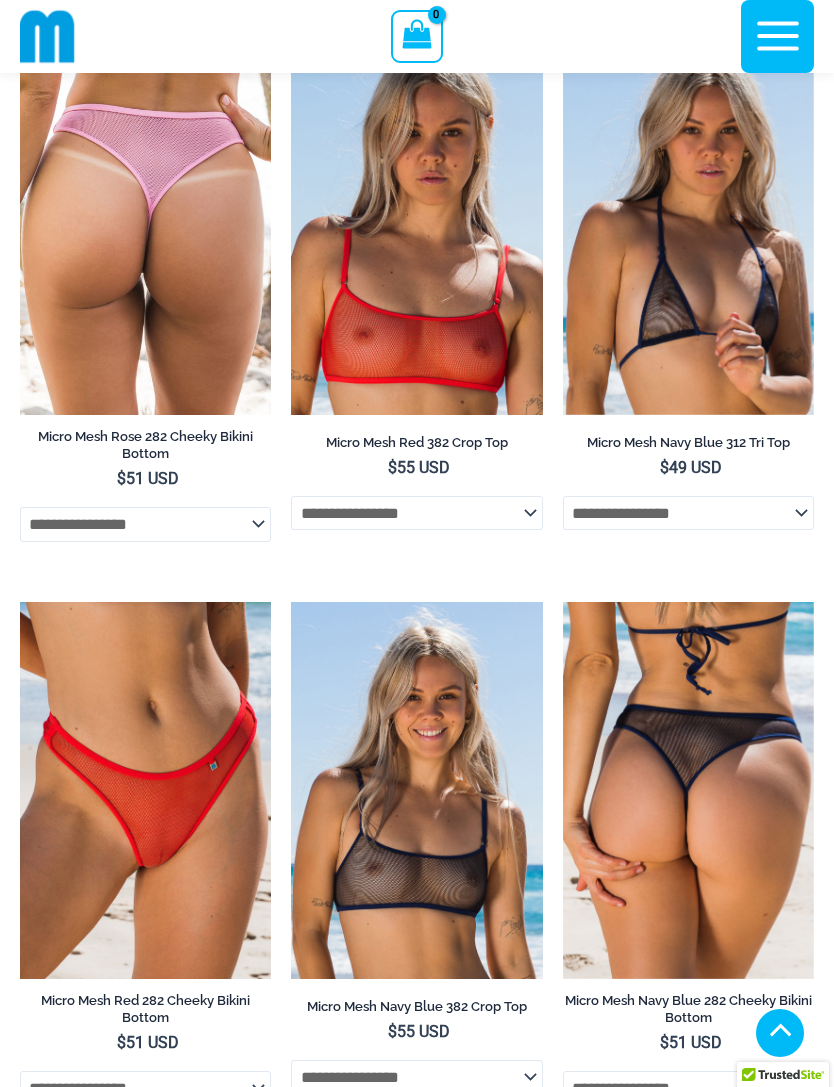 click at bounding box center [563, 602] 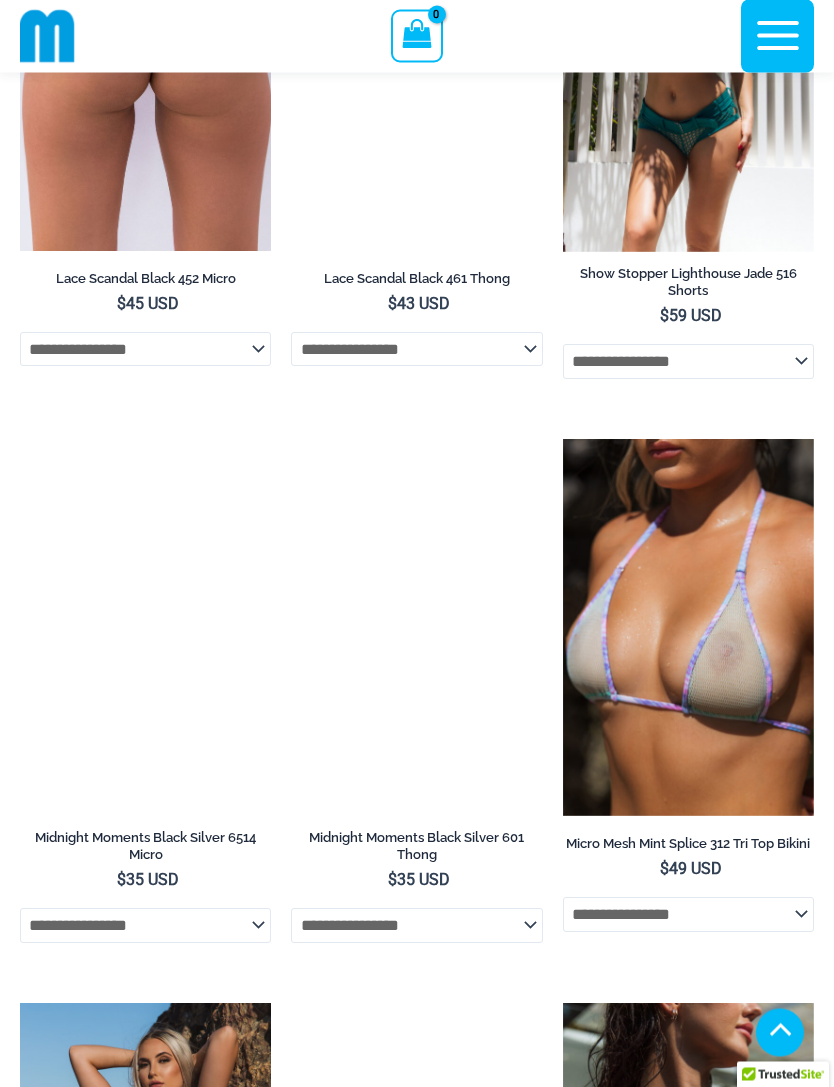scroll, scrollTop: 3135, scrollLeft: 0, axis: vertical 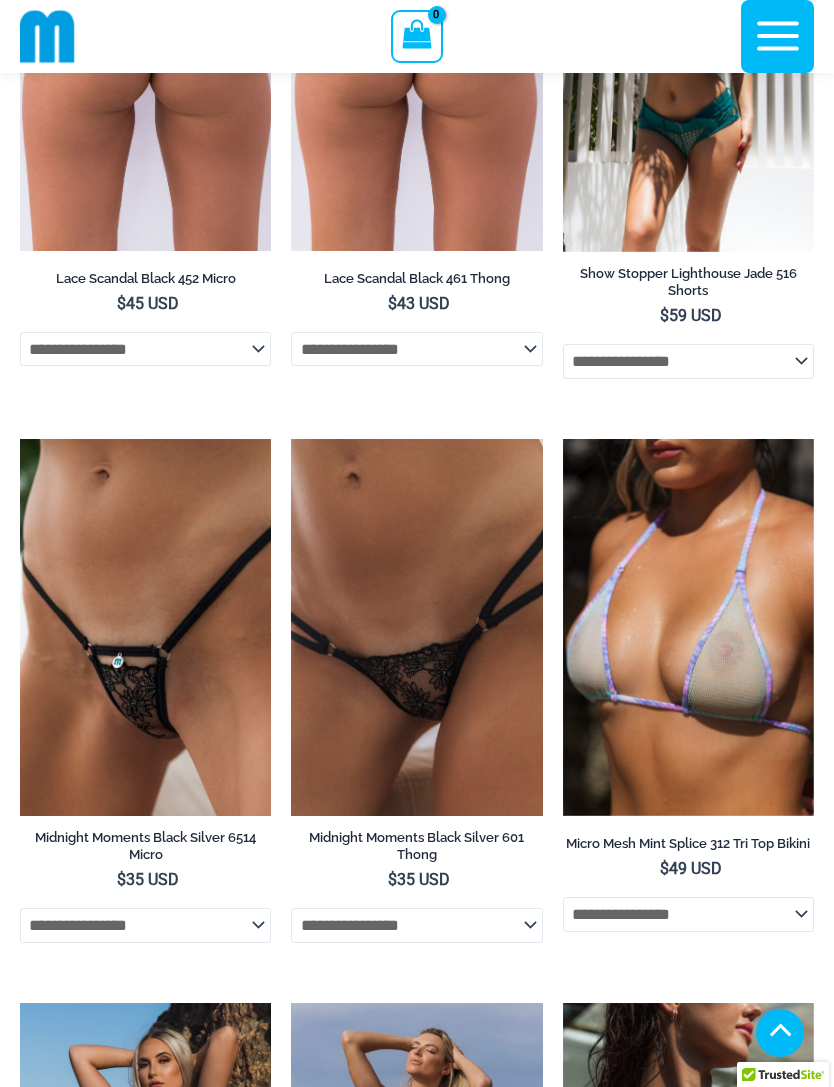 click at bounding box center [291, 439] 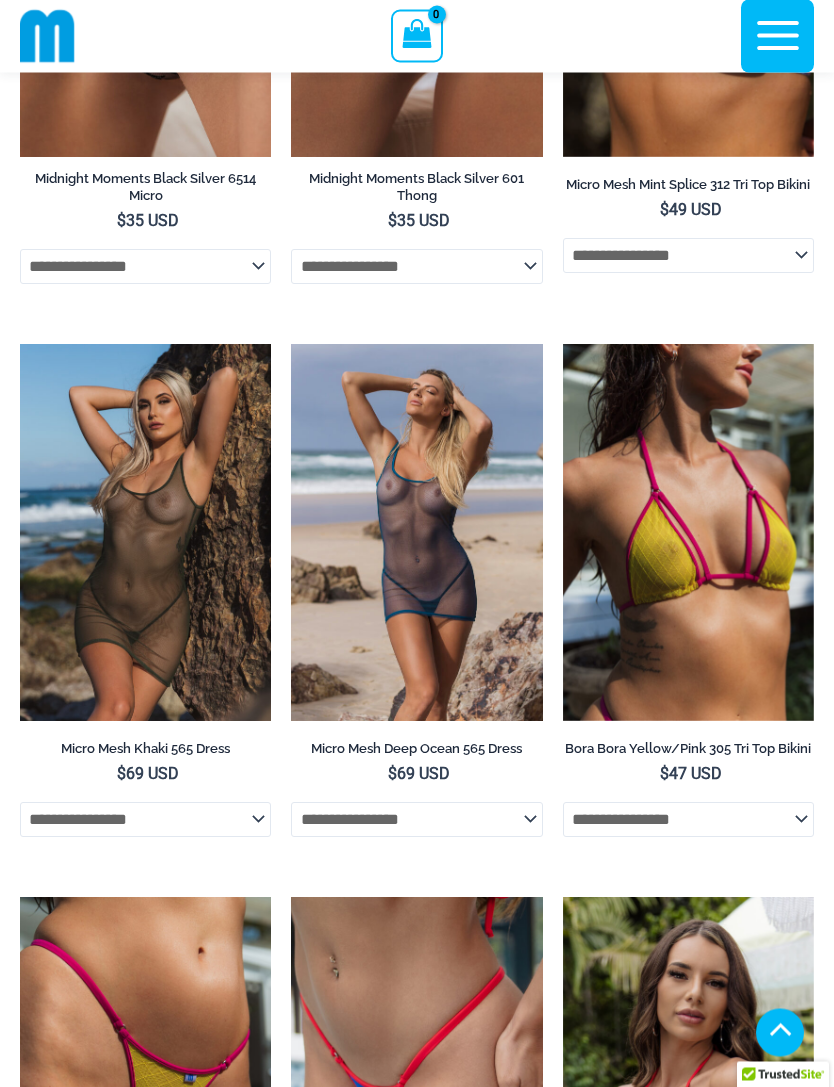 scroll, scrollTop: 3794, scrollLeft: 0, axis: vertical 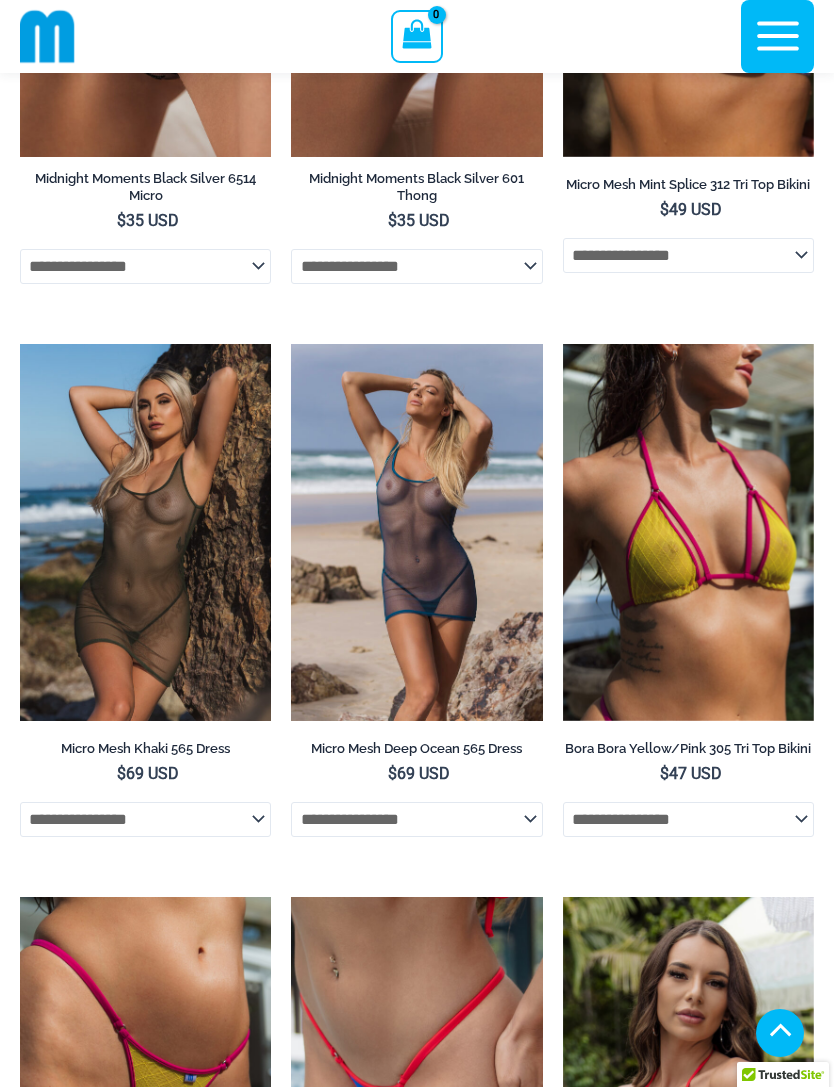 click at bounding box center [20, 344] 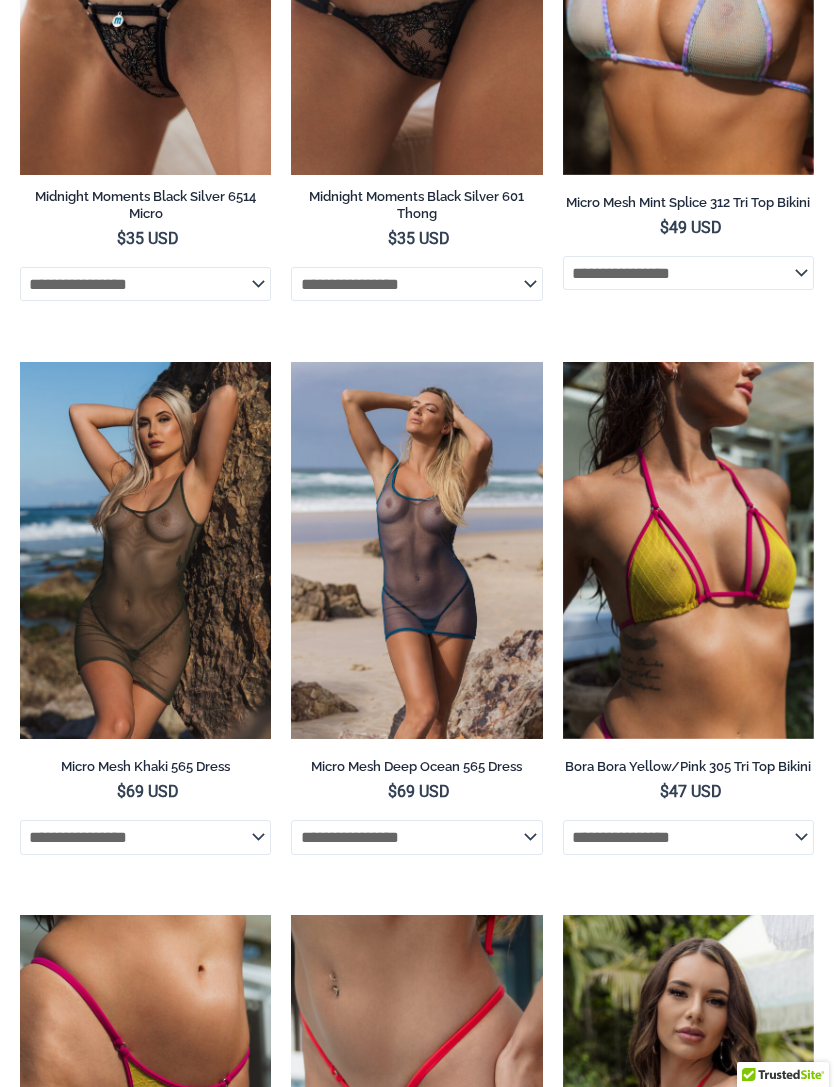 scroll, scrollTop: 3858, scrollLeft: 0, axis: vertical 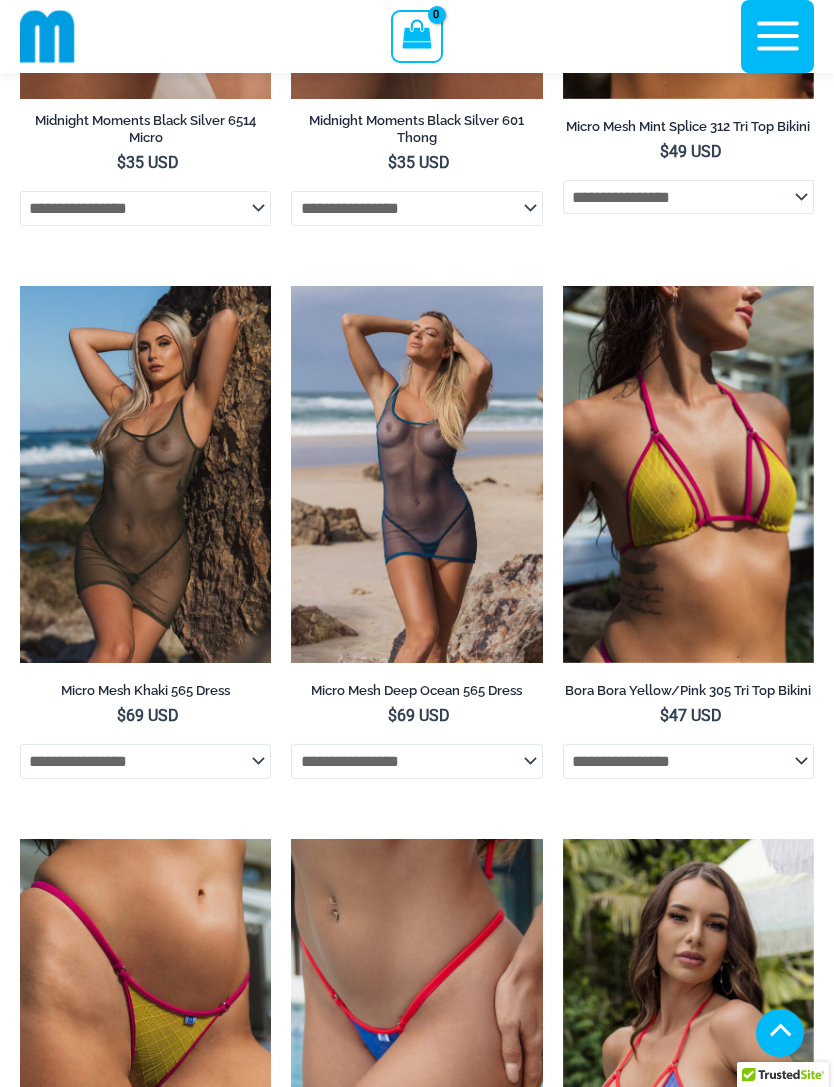 click at bounding box center [291, 286] 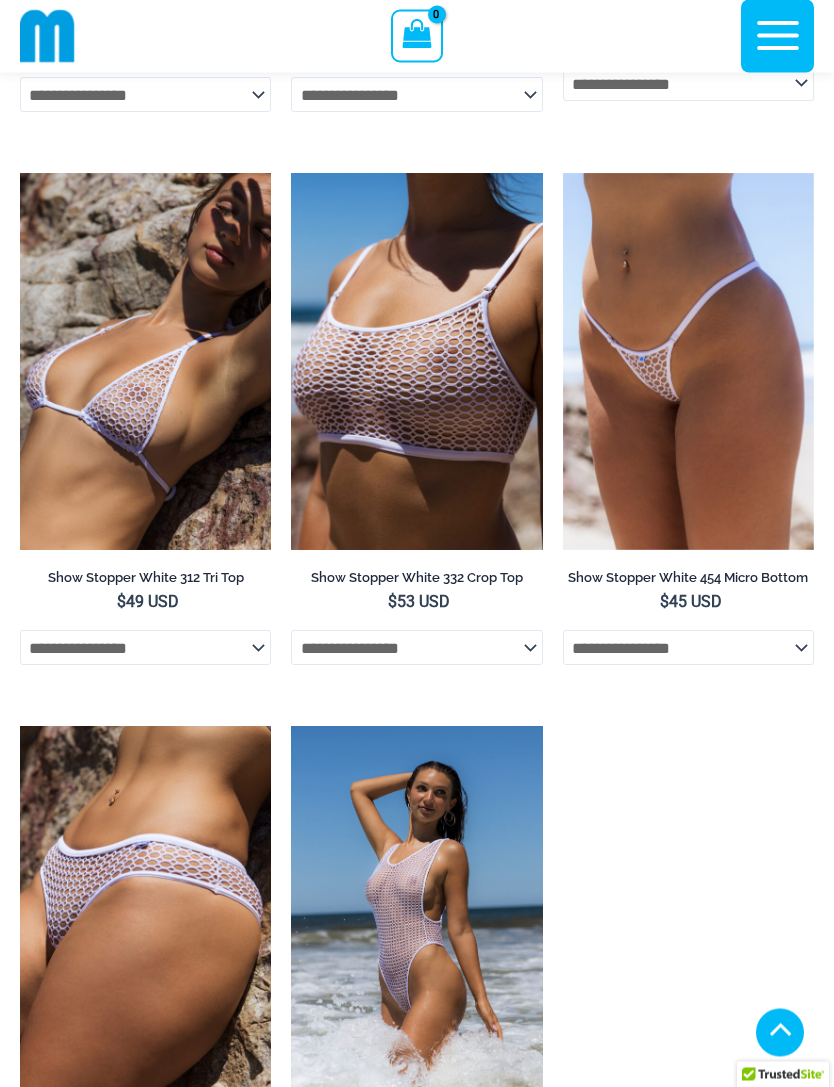 scroll, scrollTop: 5084, scrollLeft: 0, axis: vertical 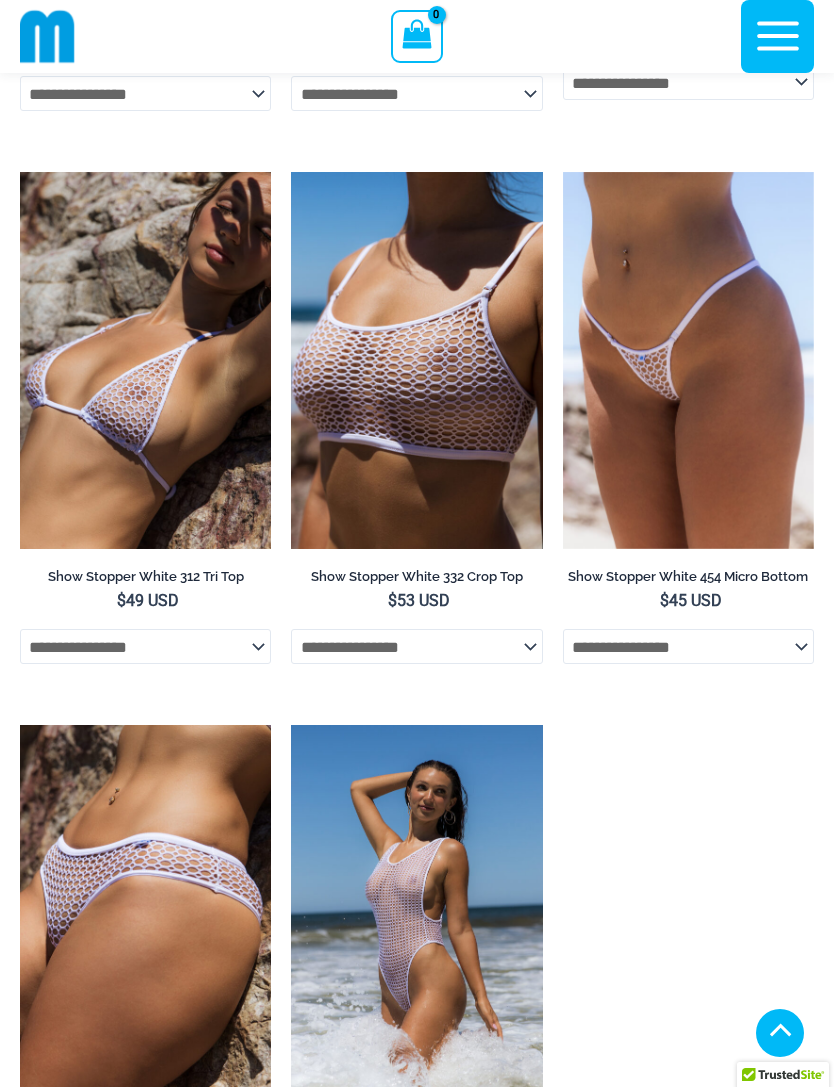 click at bounding box center [20, 725] 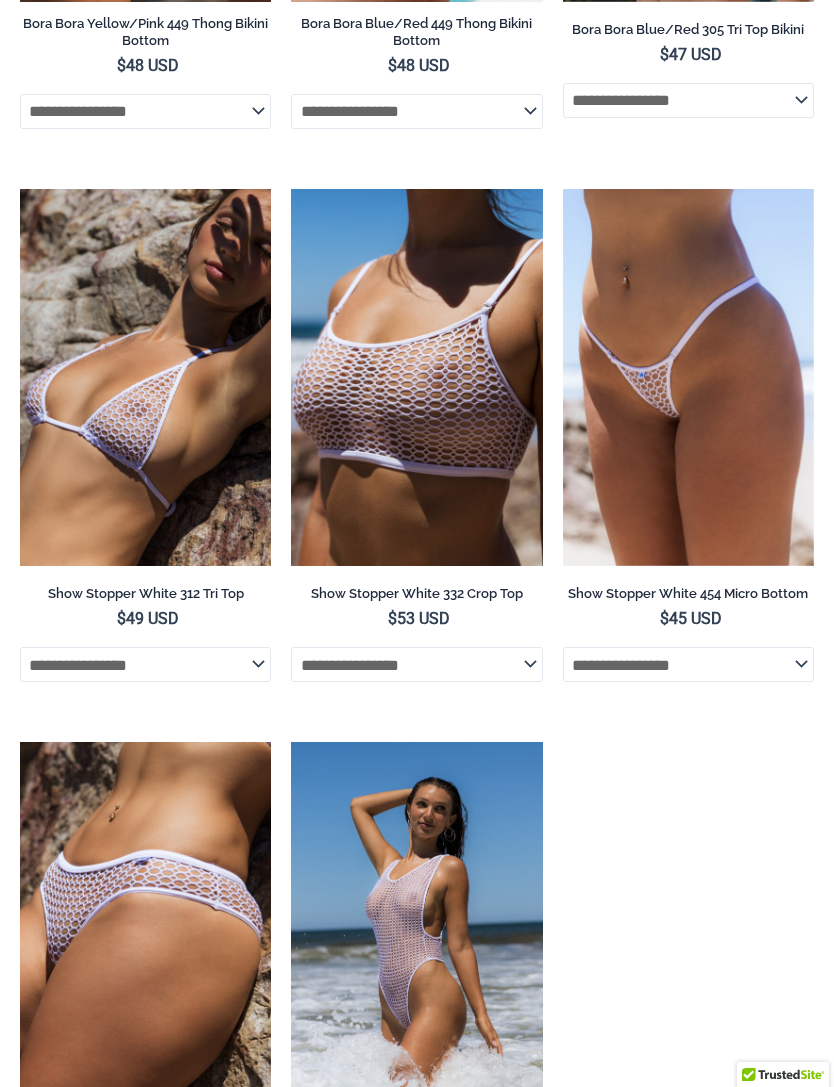 scroll, scrollTop: 5148, scrollLeft: 0, axis: vertical 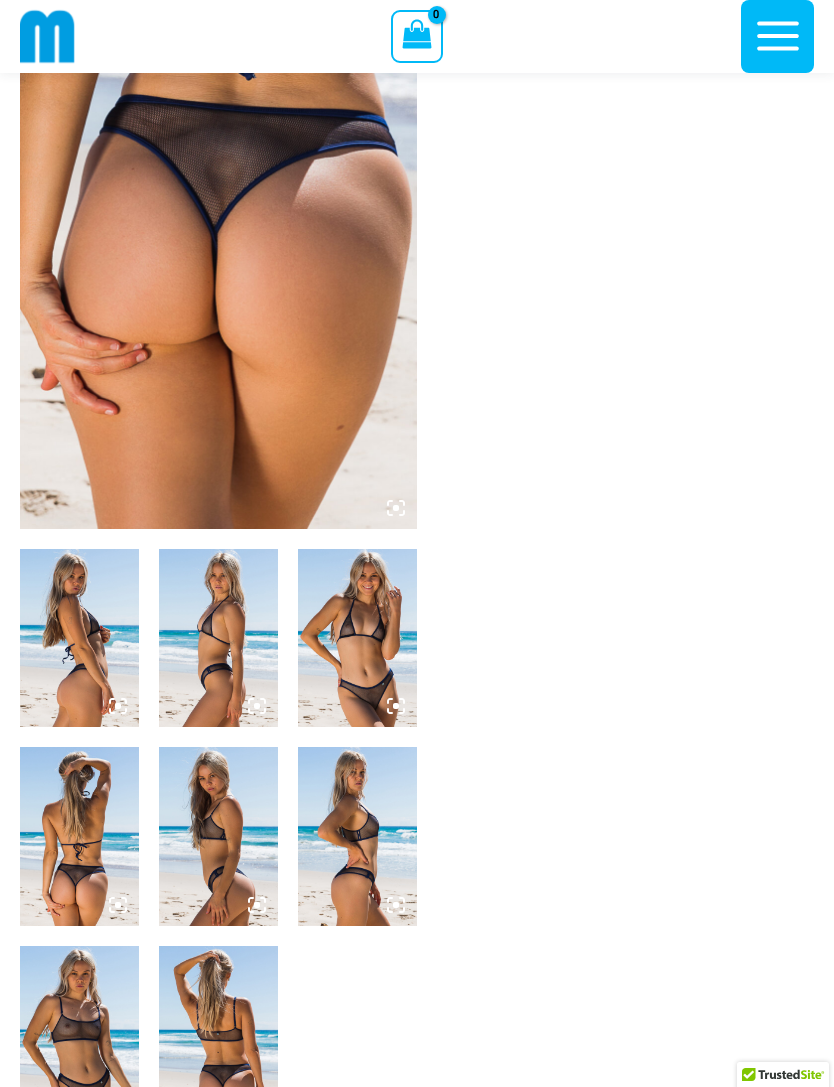 click at bounding box center (357, 638) 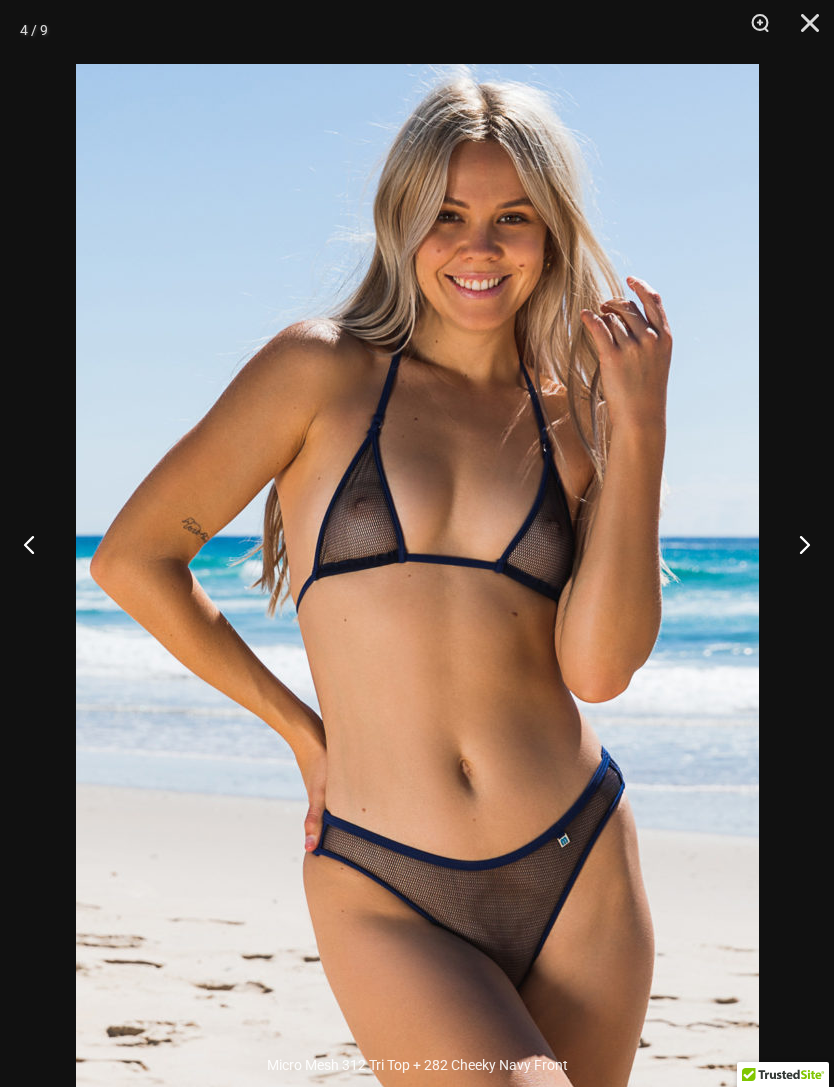 click at bounding box center [796, 544] 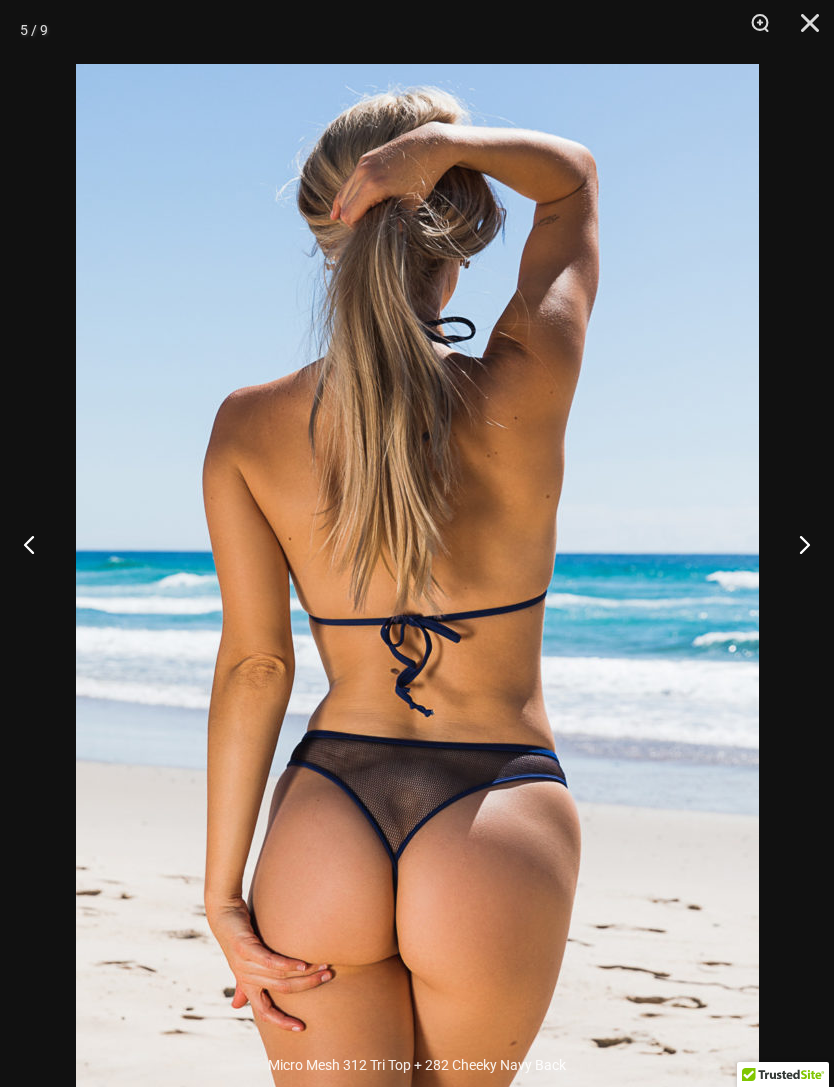 click at bounding box center [796, 544] 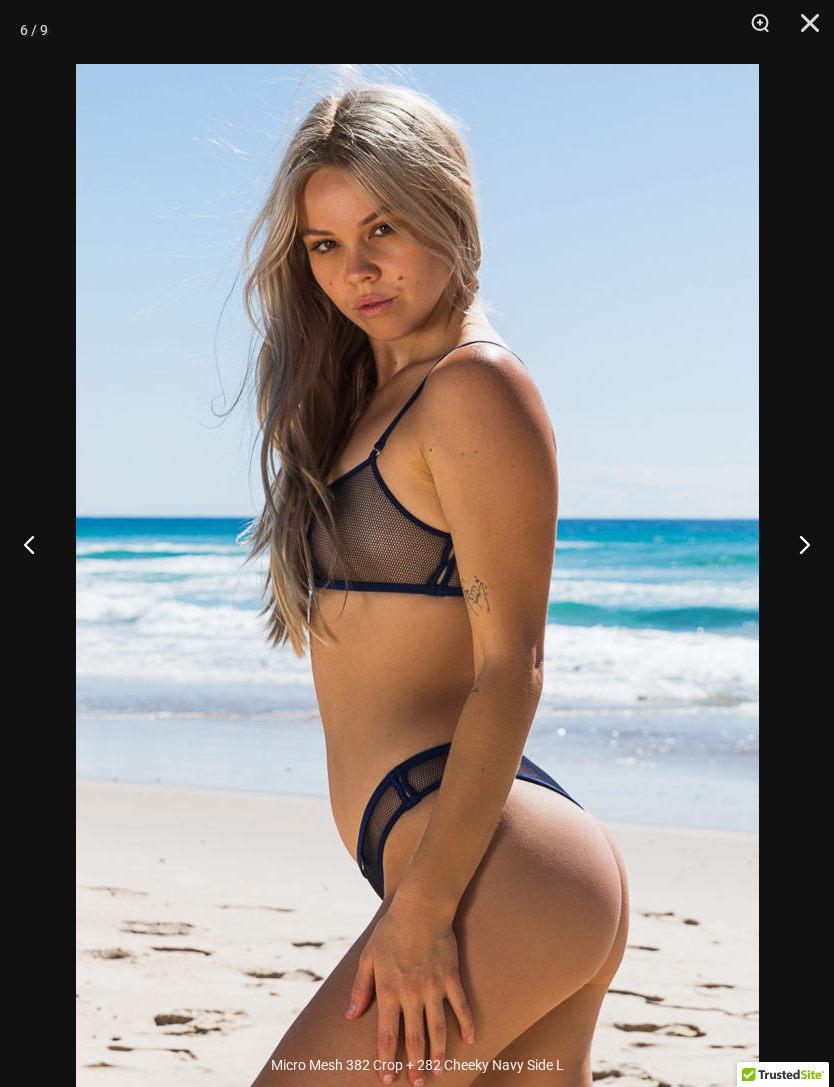 click at bounding box center [796, 544] 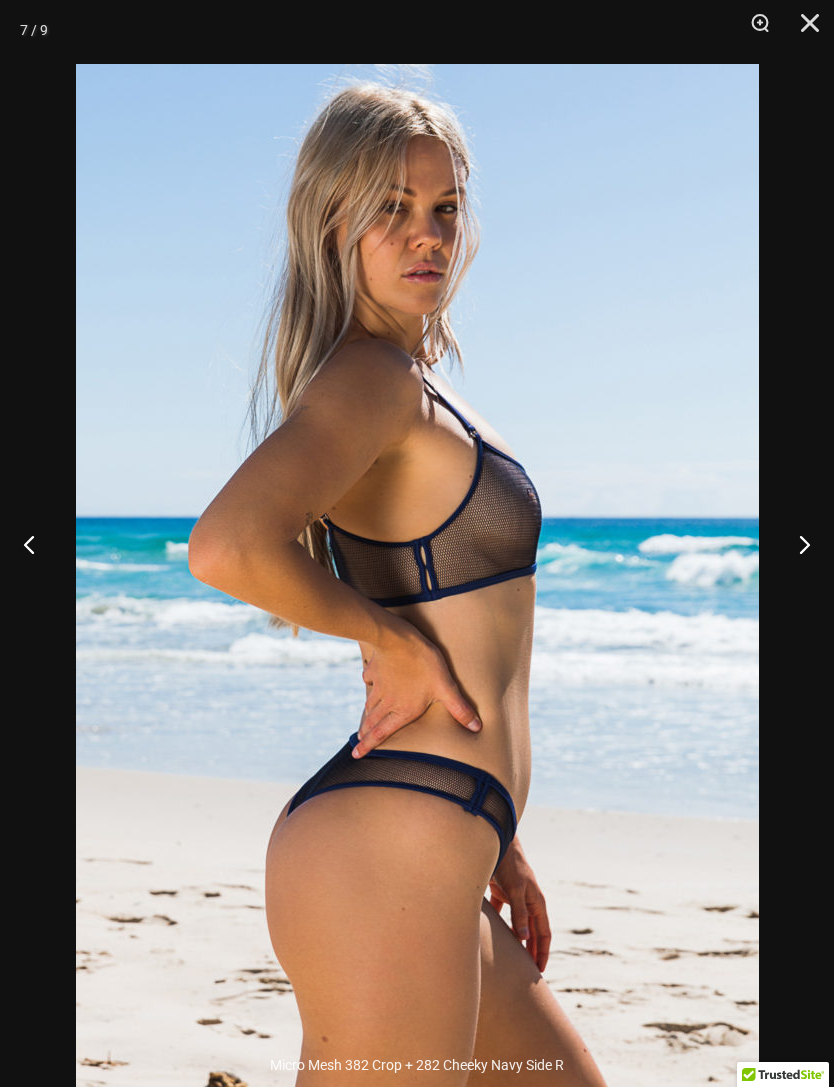 click at bounding box center [796, 544] 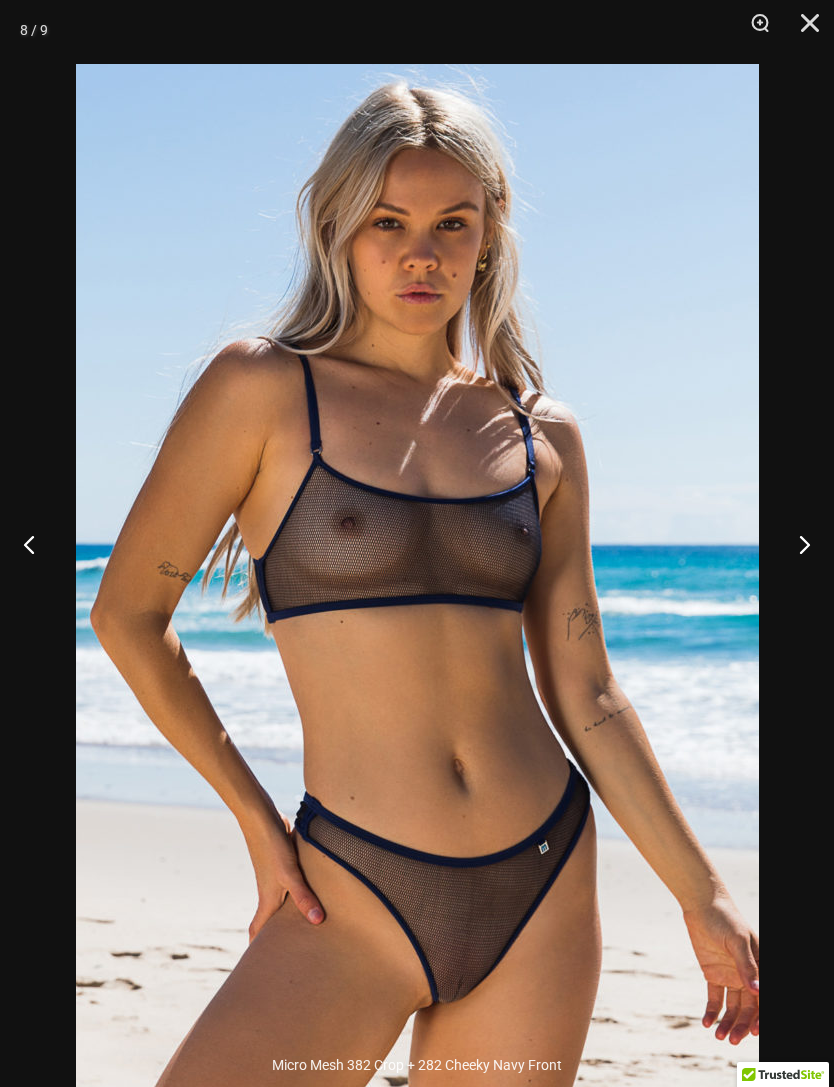 click at bounding box center [796, 544] 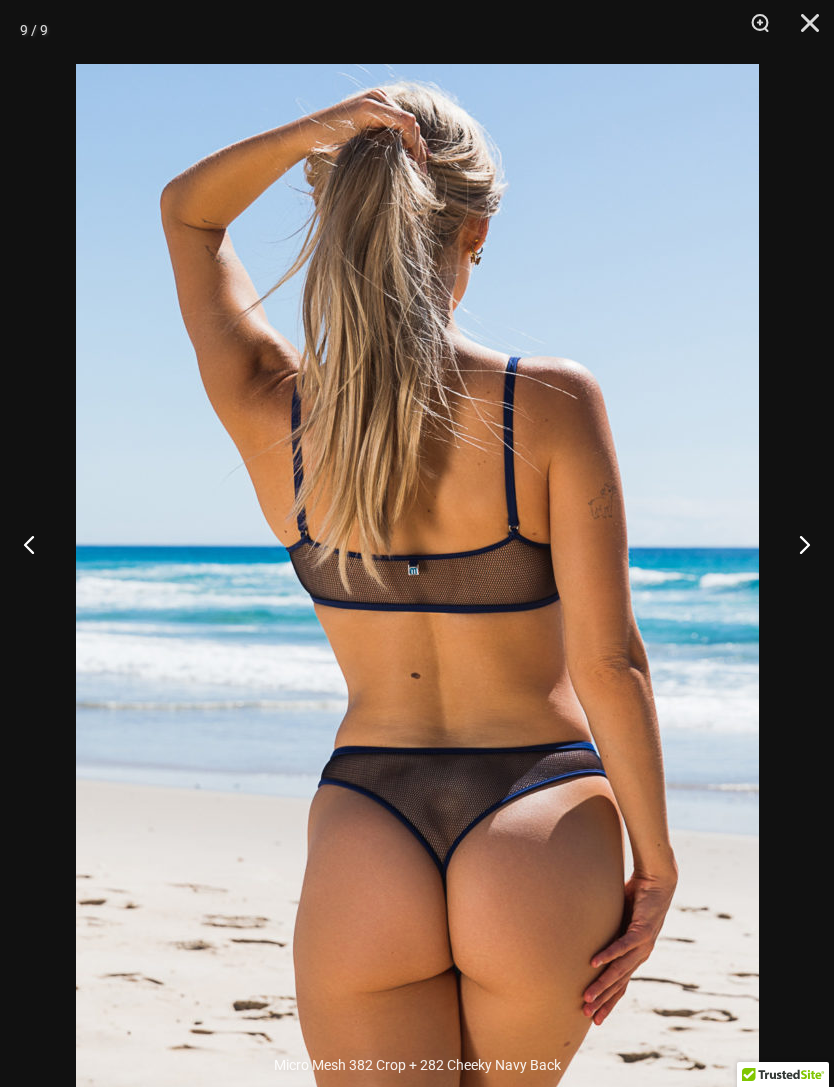 click at bounding box center (796, 544) 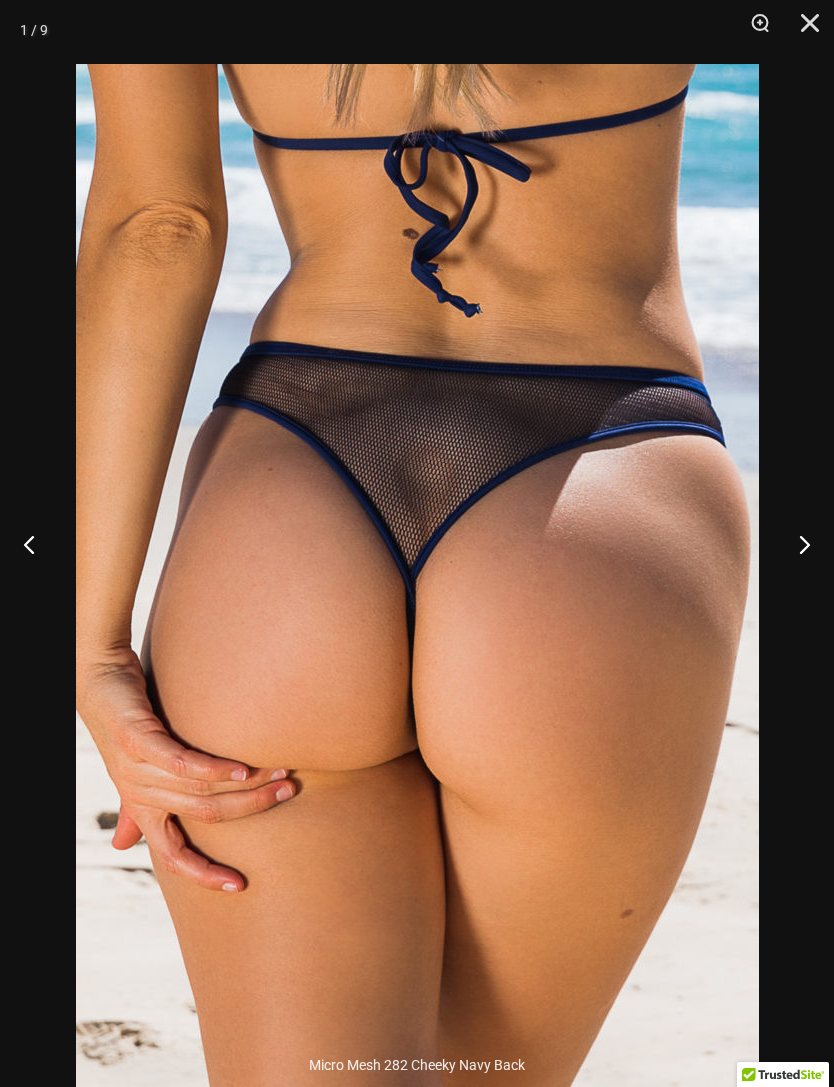 click at bounding box center (796, 544) 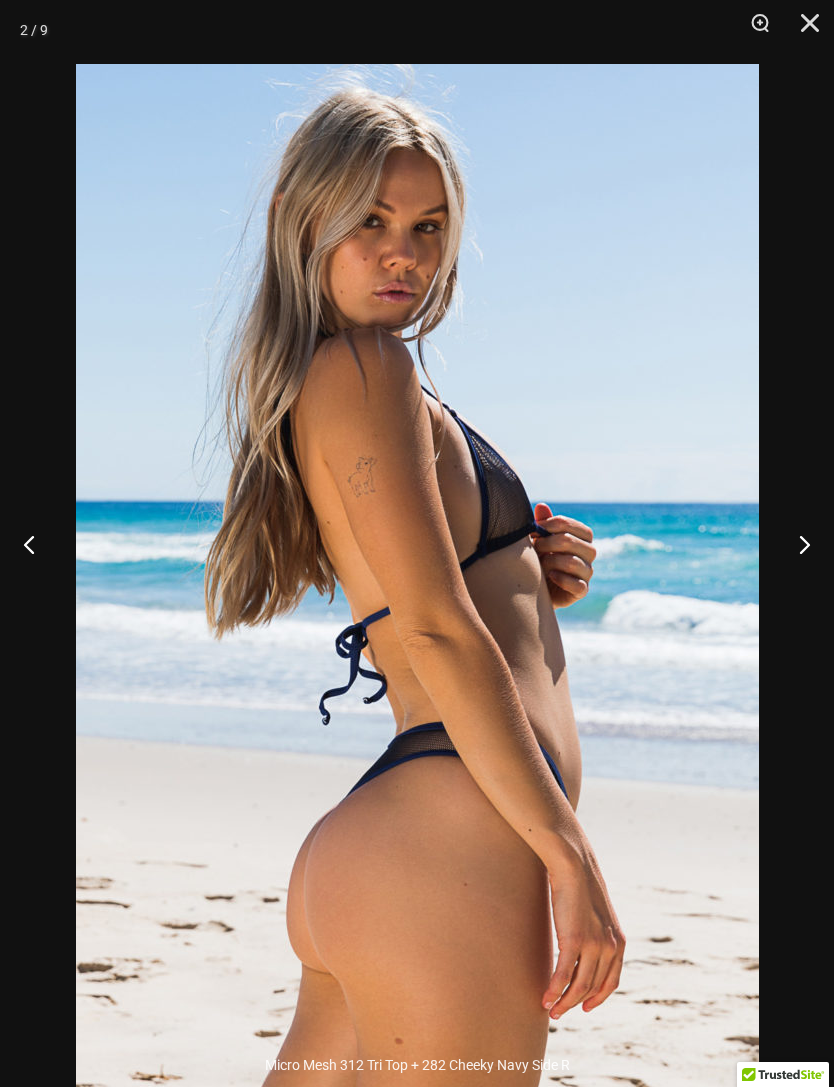 click at bounding box center [796, 544] 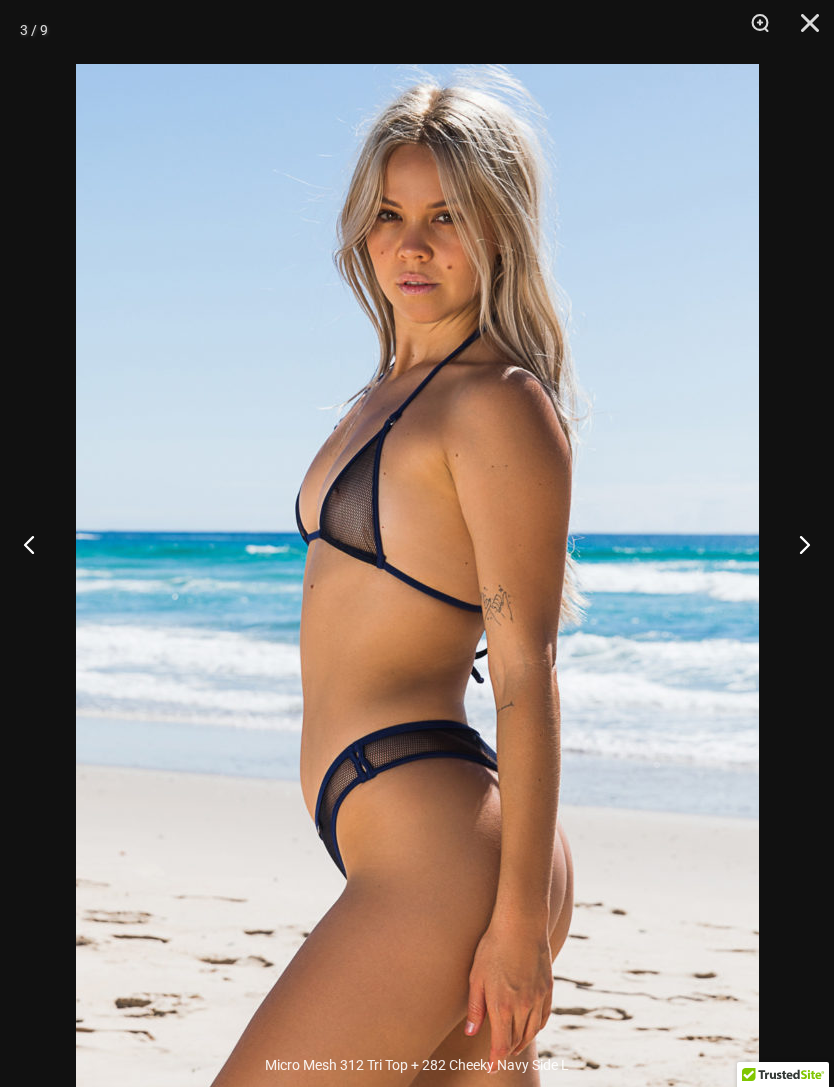 click at bounding box center (796, 544) 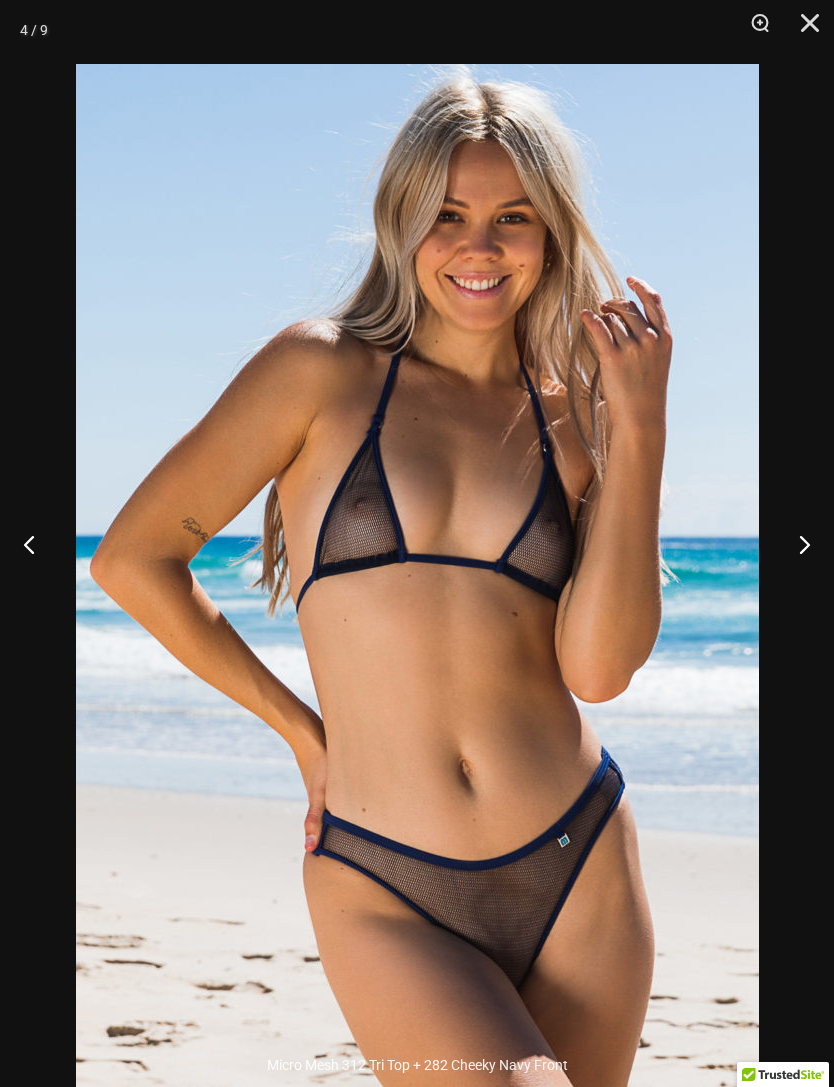 click at bounding box center (803, 30) 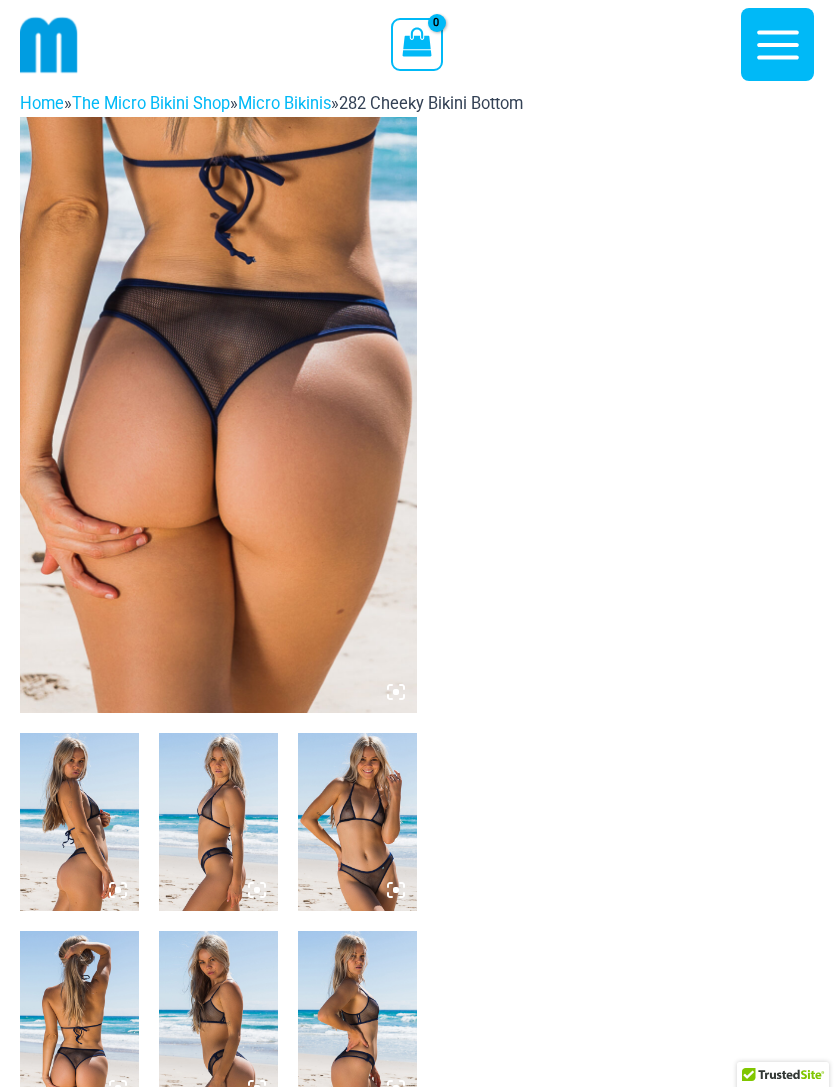 scroll, scrollTop: 0, scrollLeft: 0, axis: both 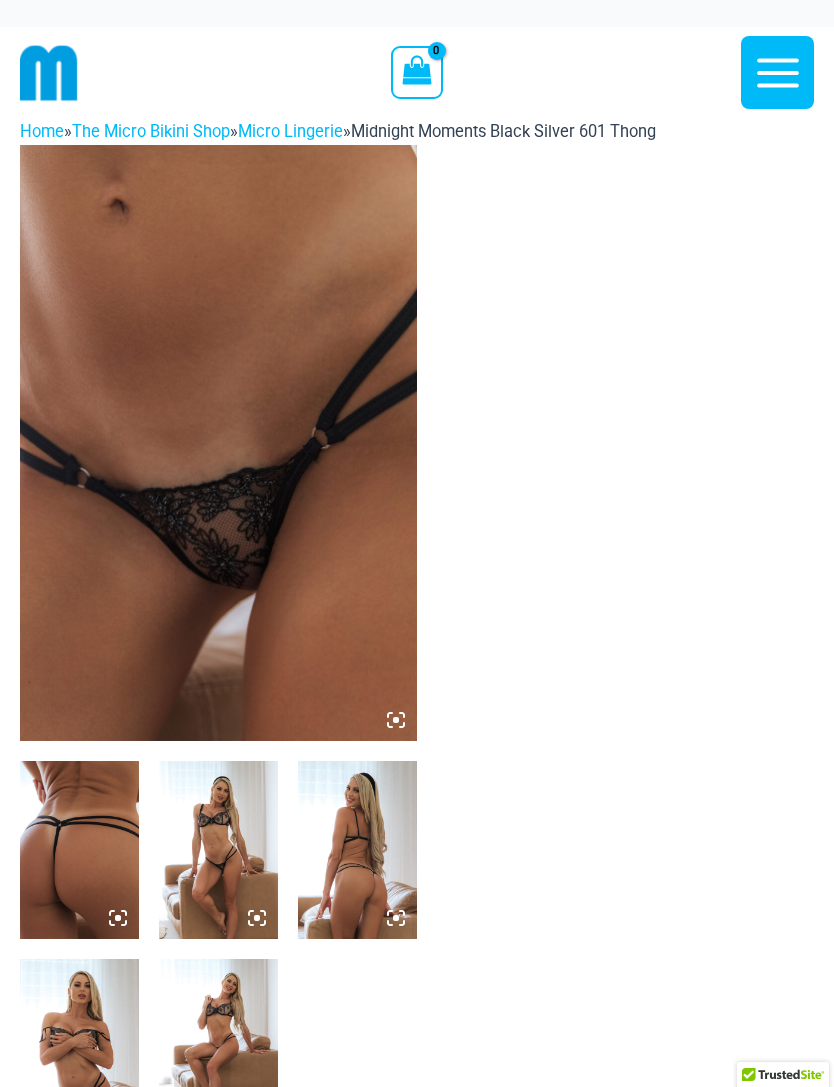 click at bounding box center [218, 443] 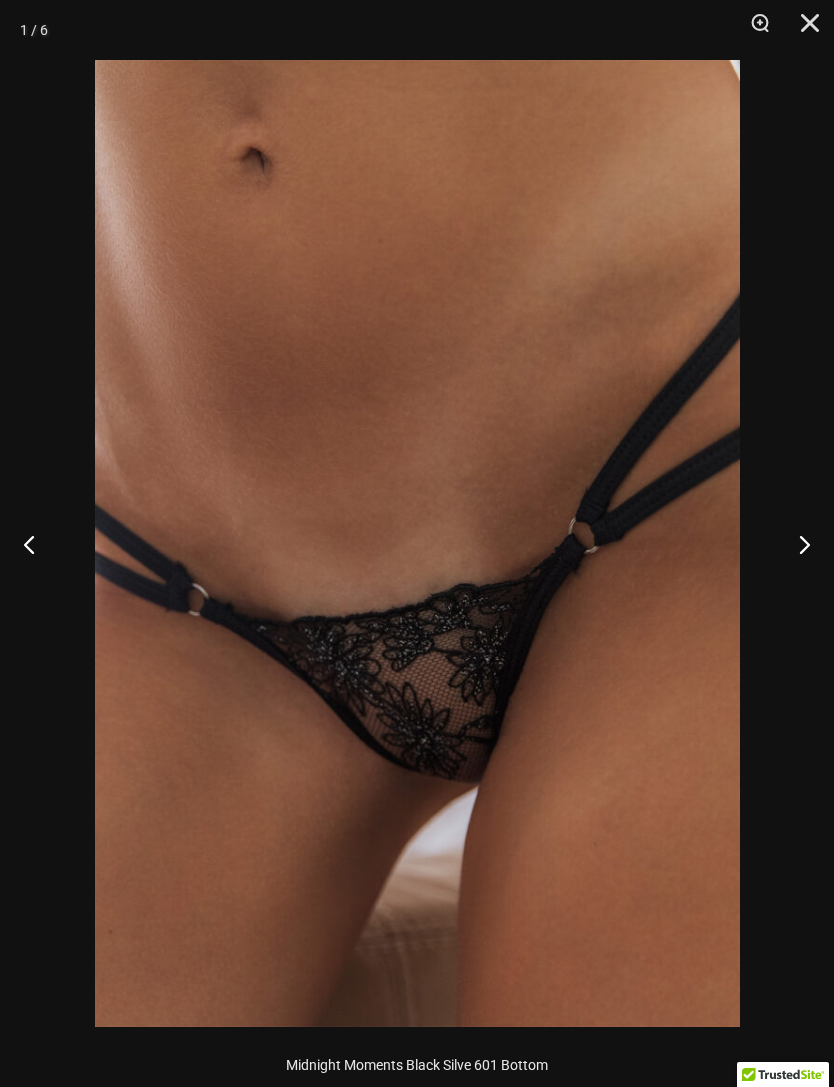 click at bounding box center (796, 544) 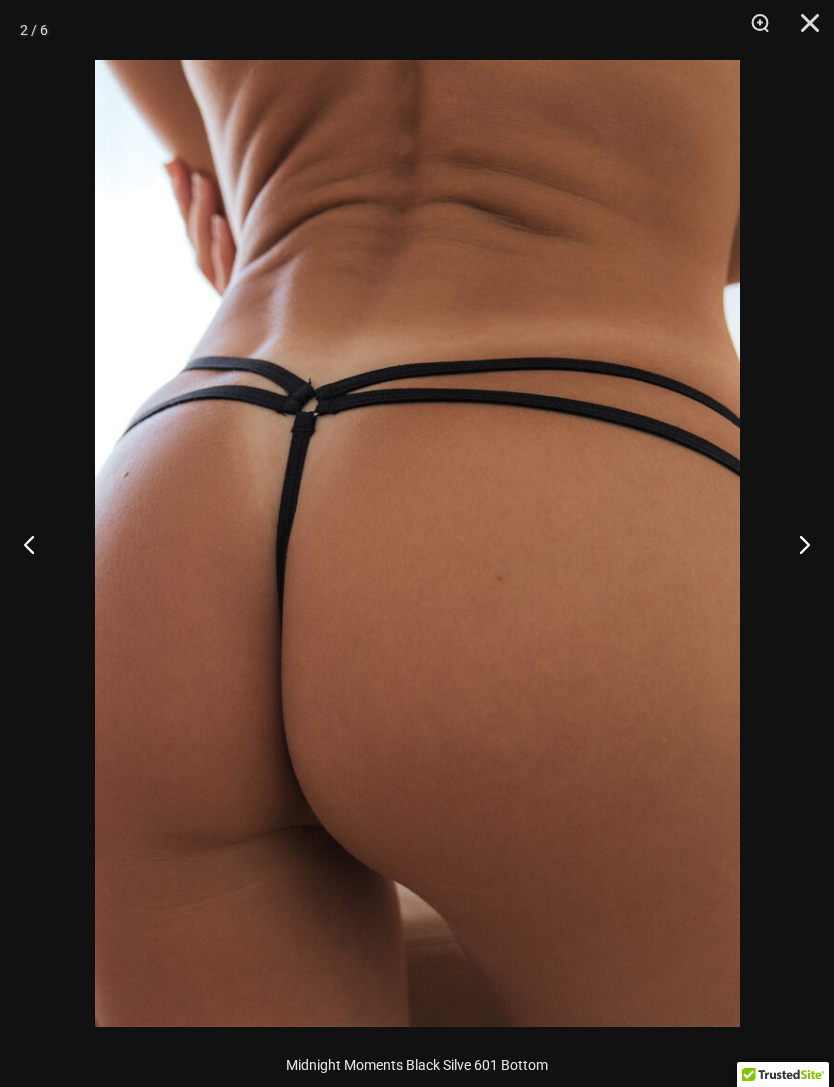 click at bounding box center (796, 544) 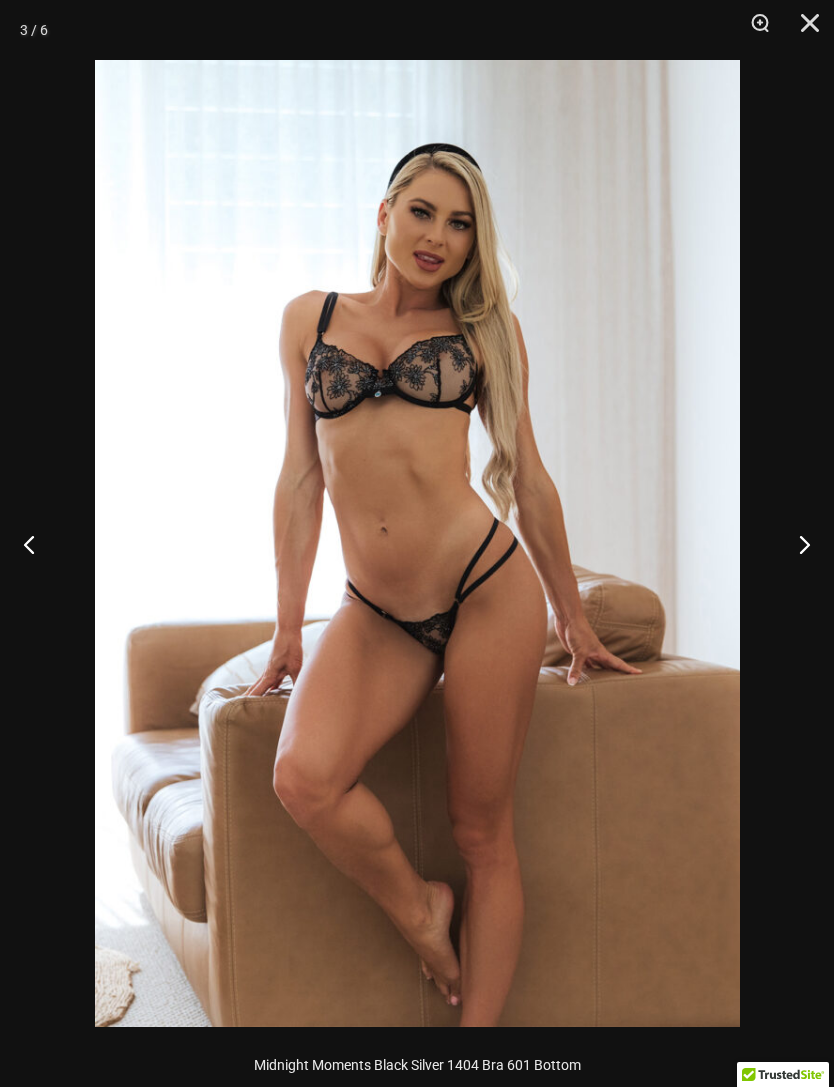 click at bounding box center [796, 544] 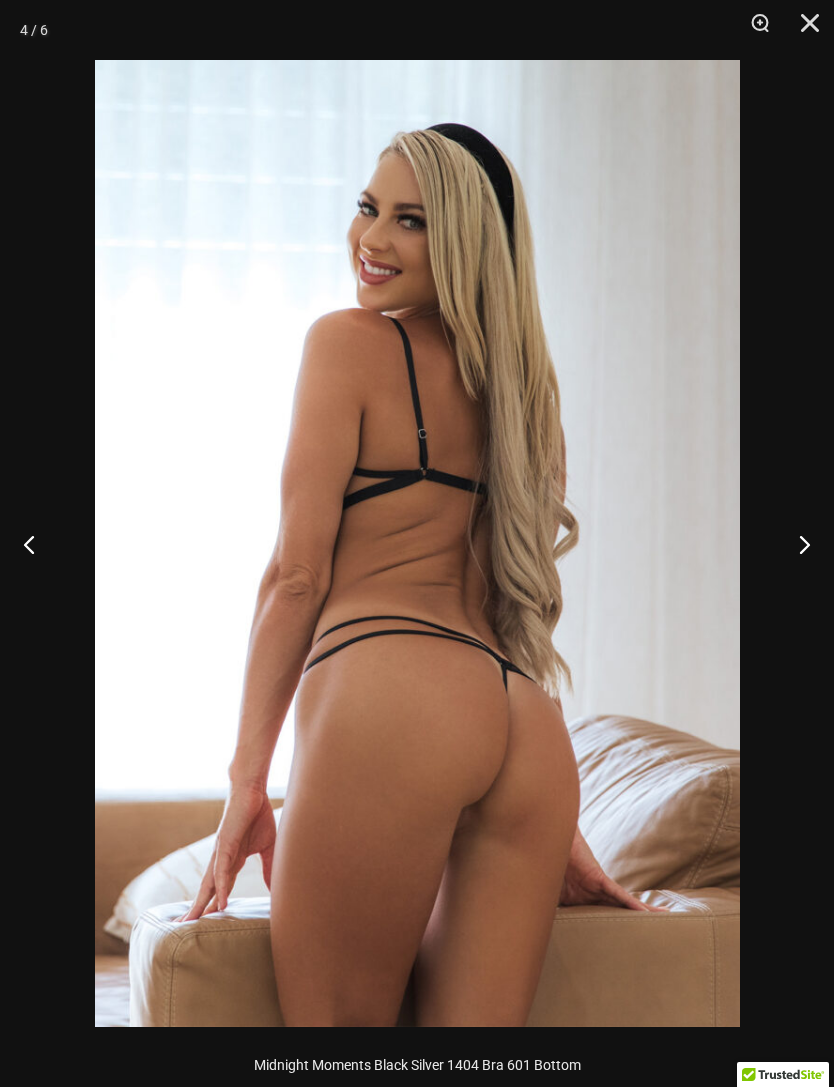 click at bounding box center (796, 544) 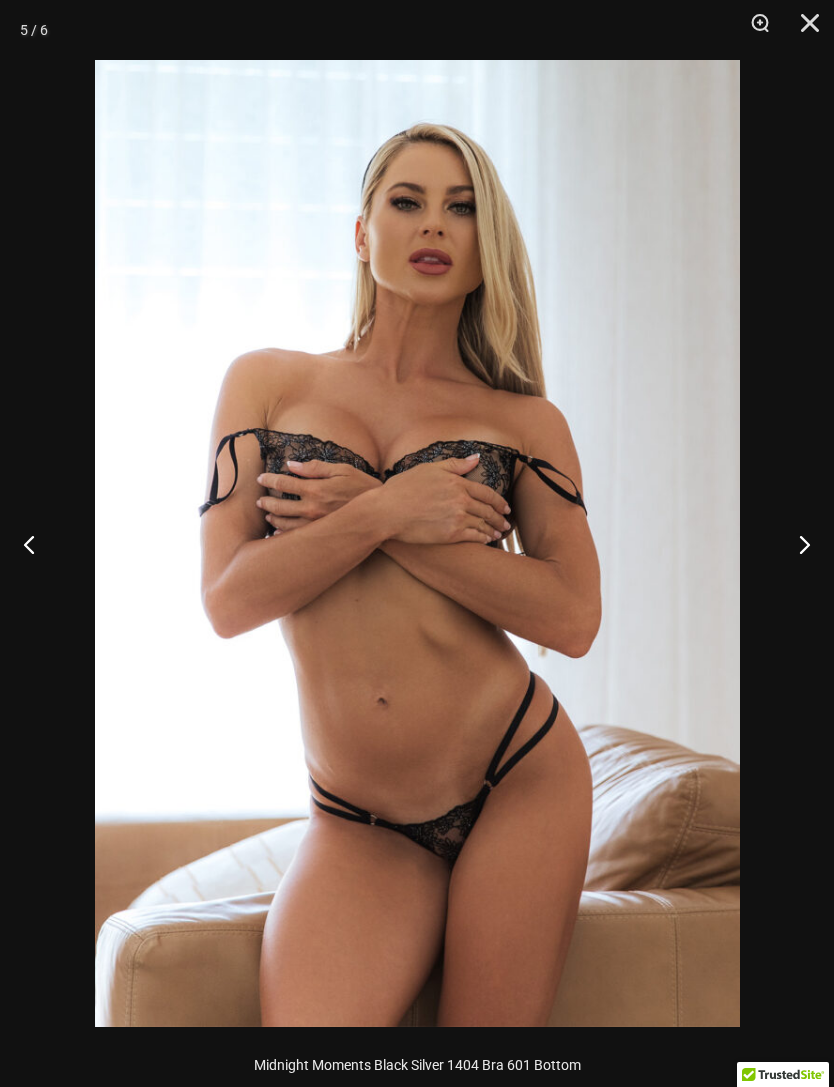click at bounding box center [796, 544] 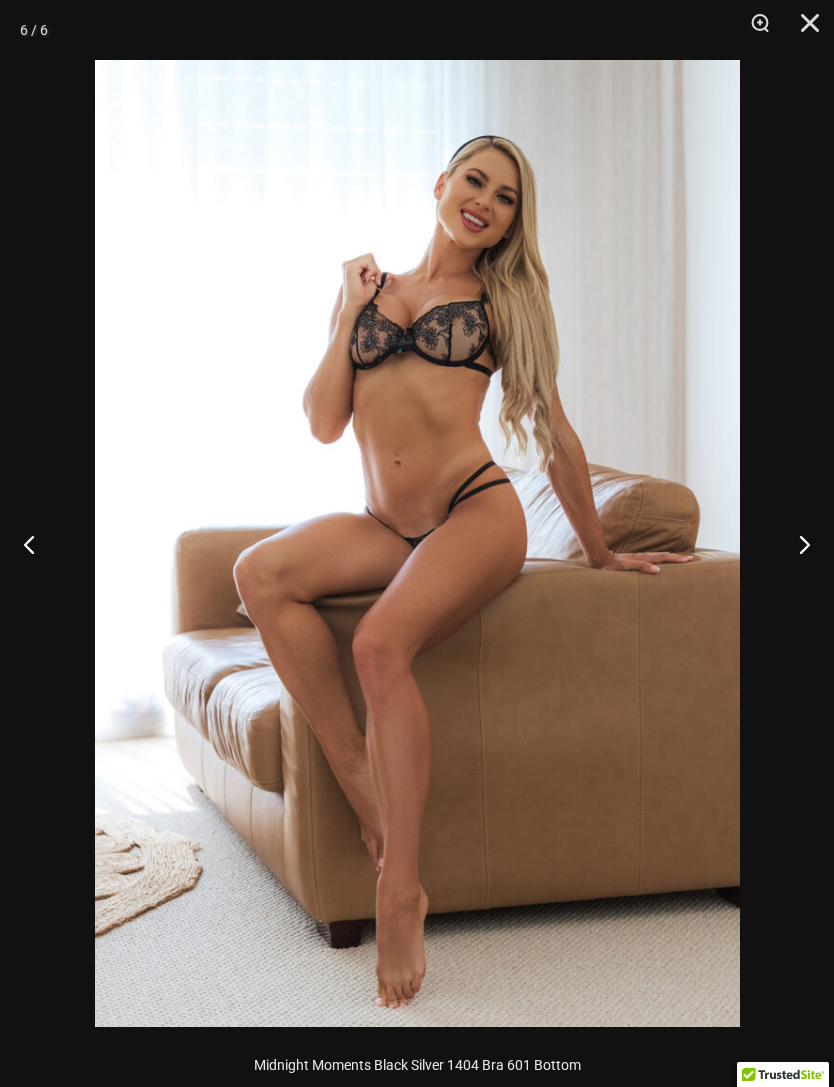 click at bounding box center [796, 544] 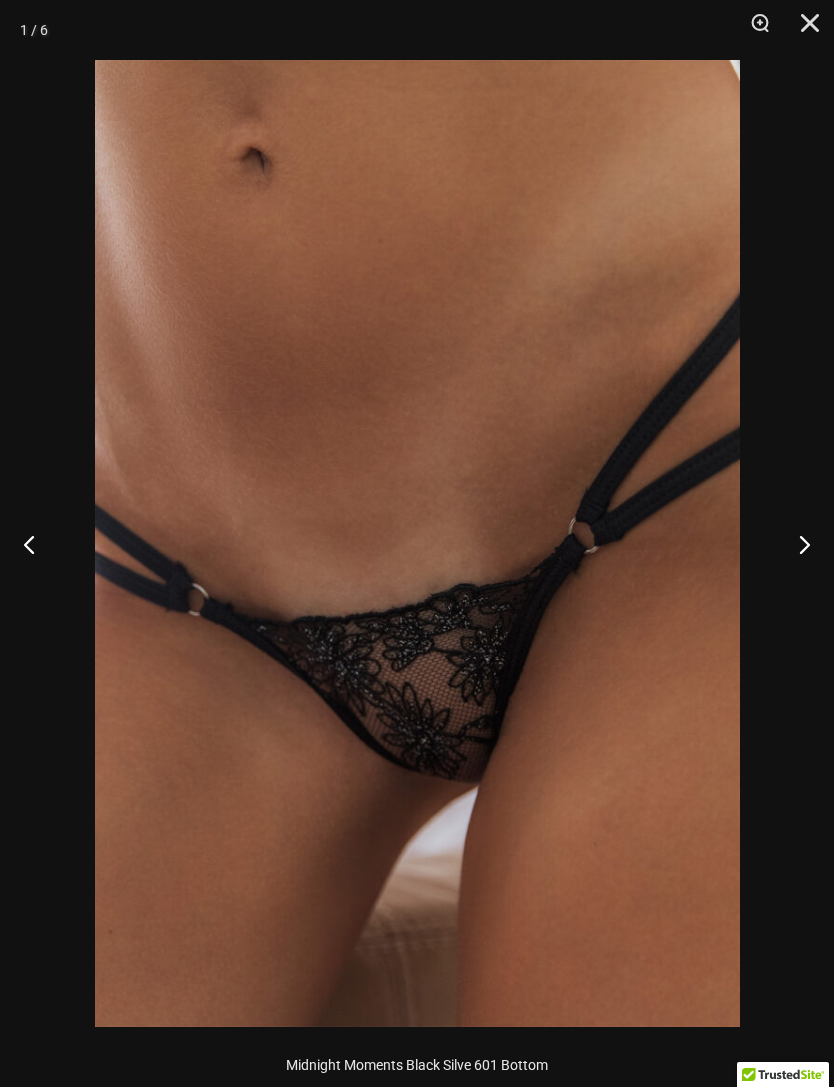 click at bounding box center (796, 544) 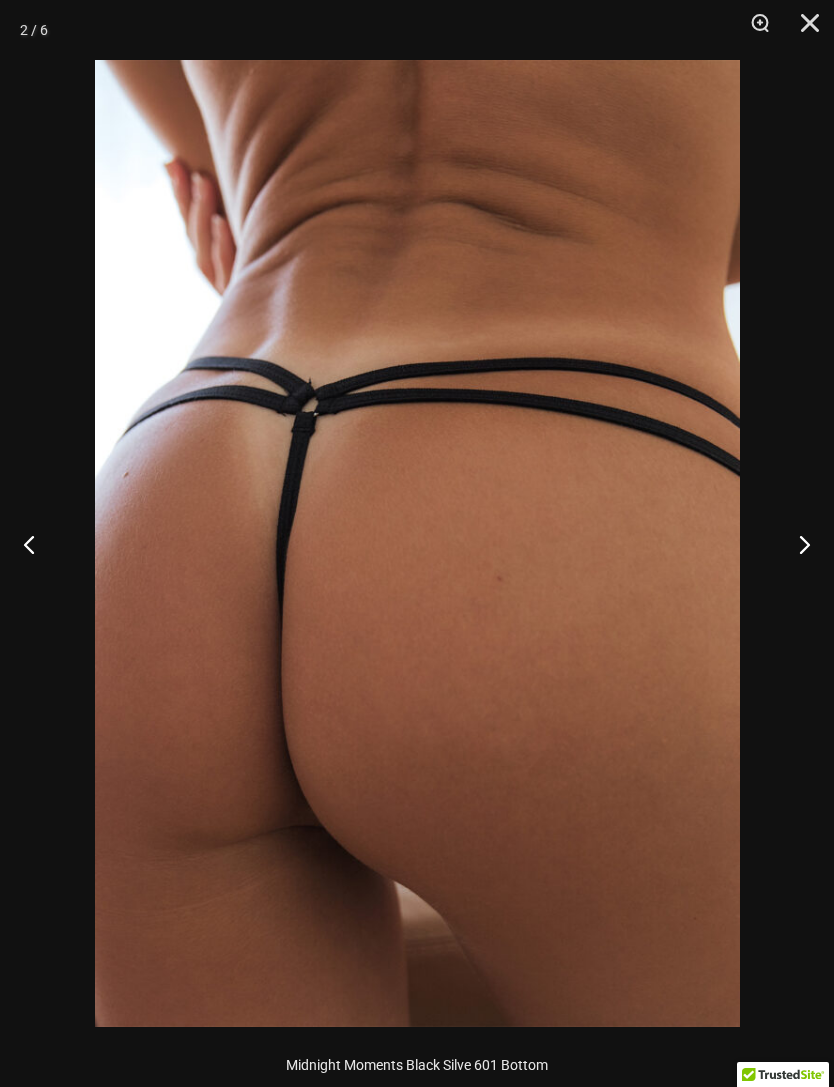 click at bounding box center (803, 30) 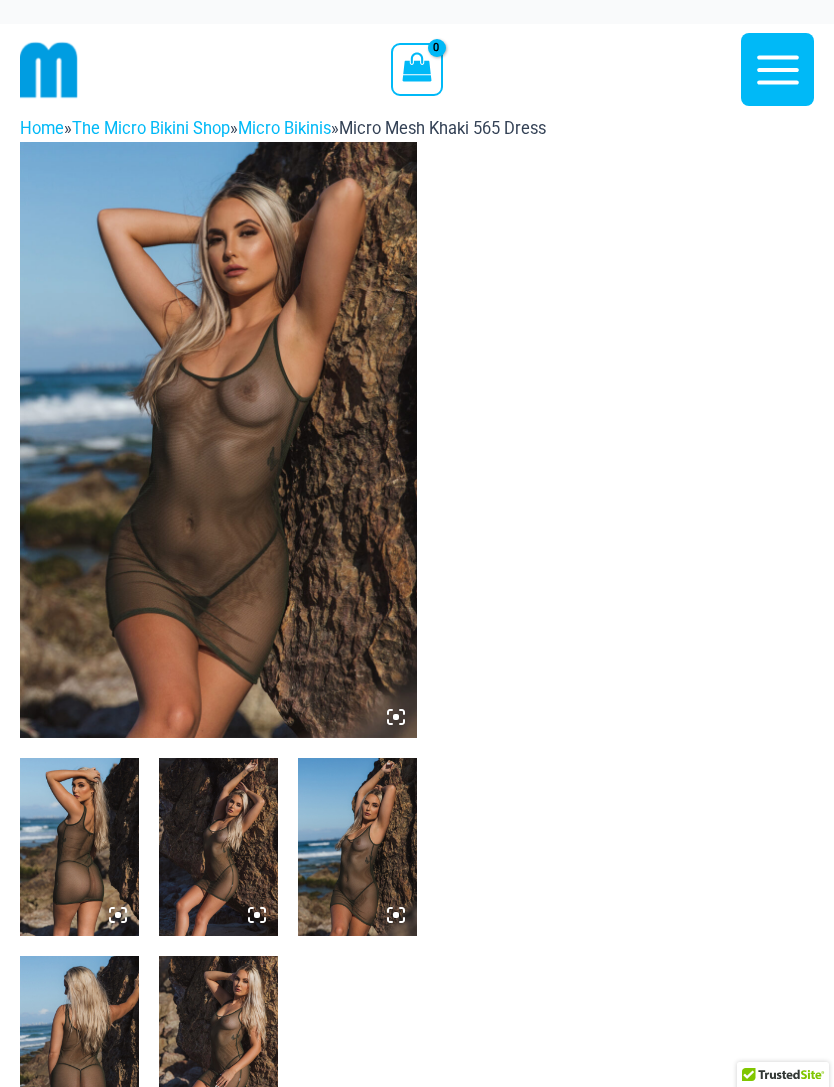 scroll, scrollTop: 0, scrollLeft: 0, axis: both 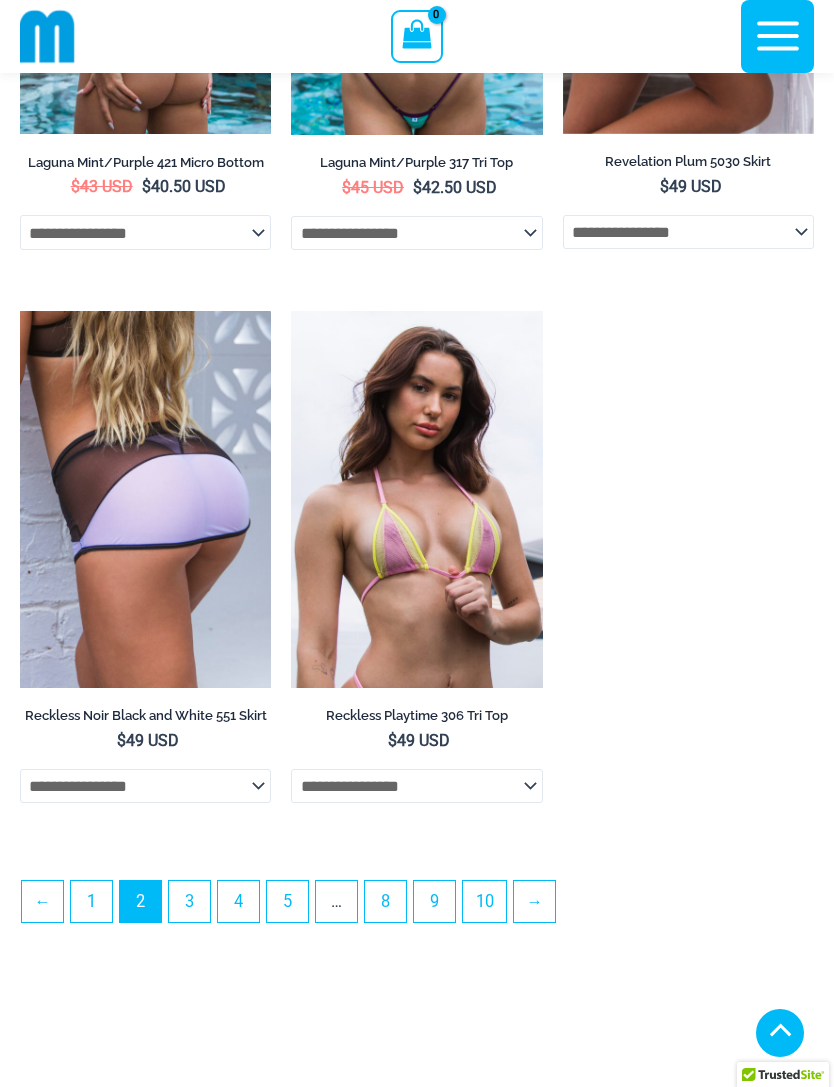 click on "3" at bounding box center [189, 901] 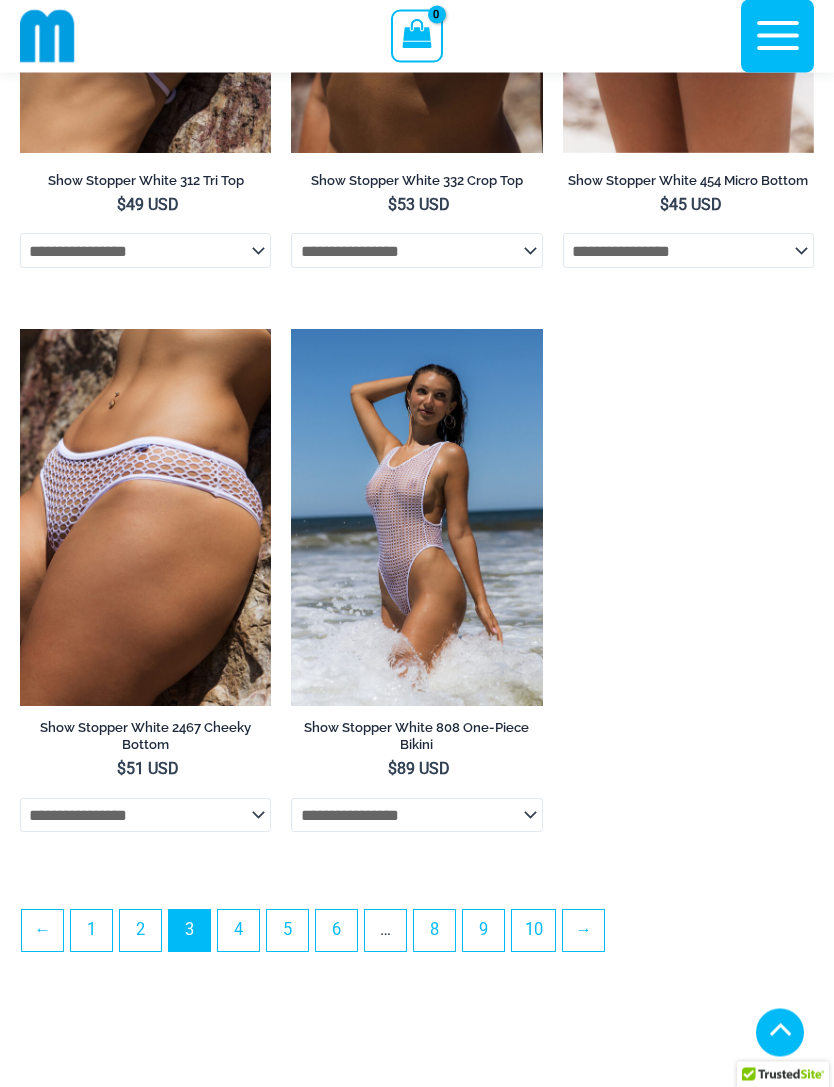 scroll, scrollTop: 5480, scrollLeft: 0, axis: vertical 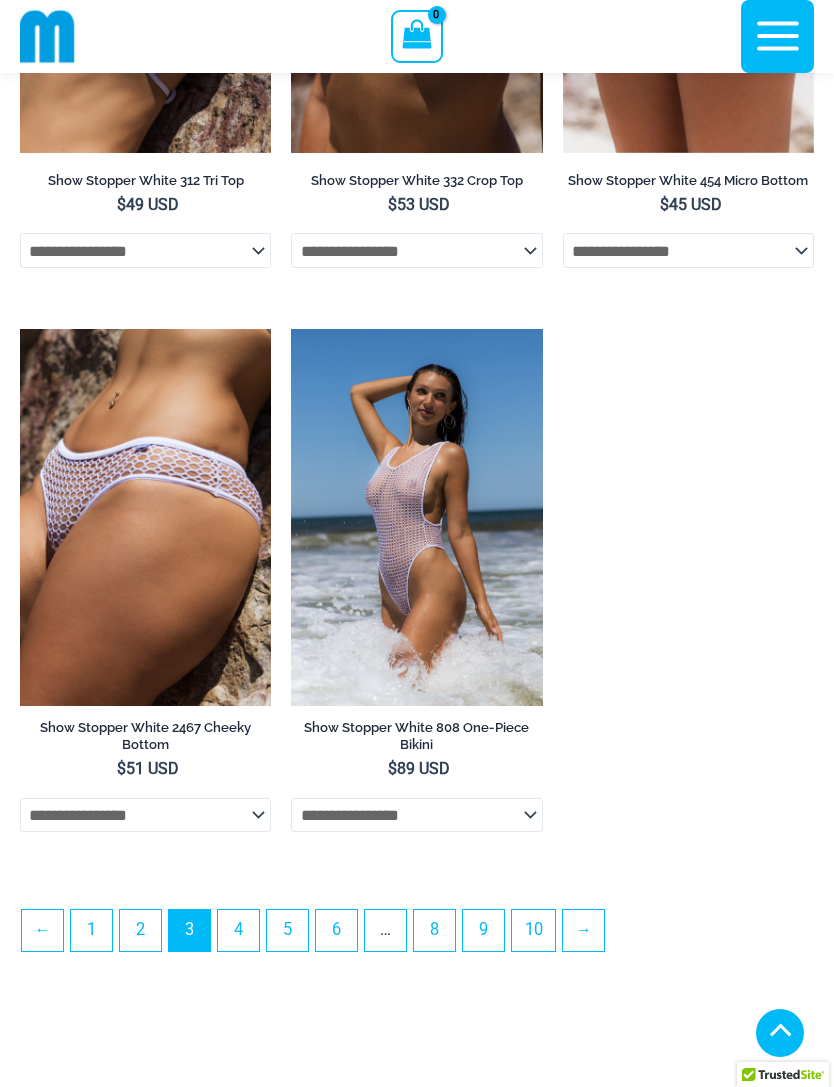 click on "4" at bounding box center [238, 930] 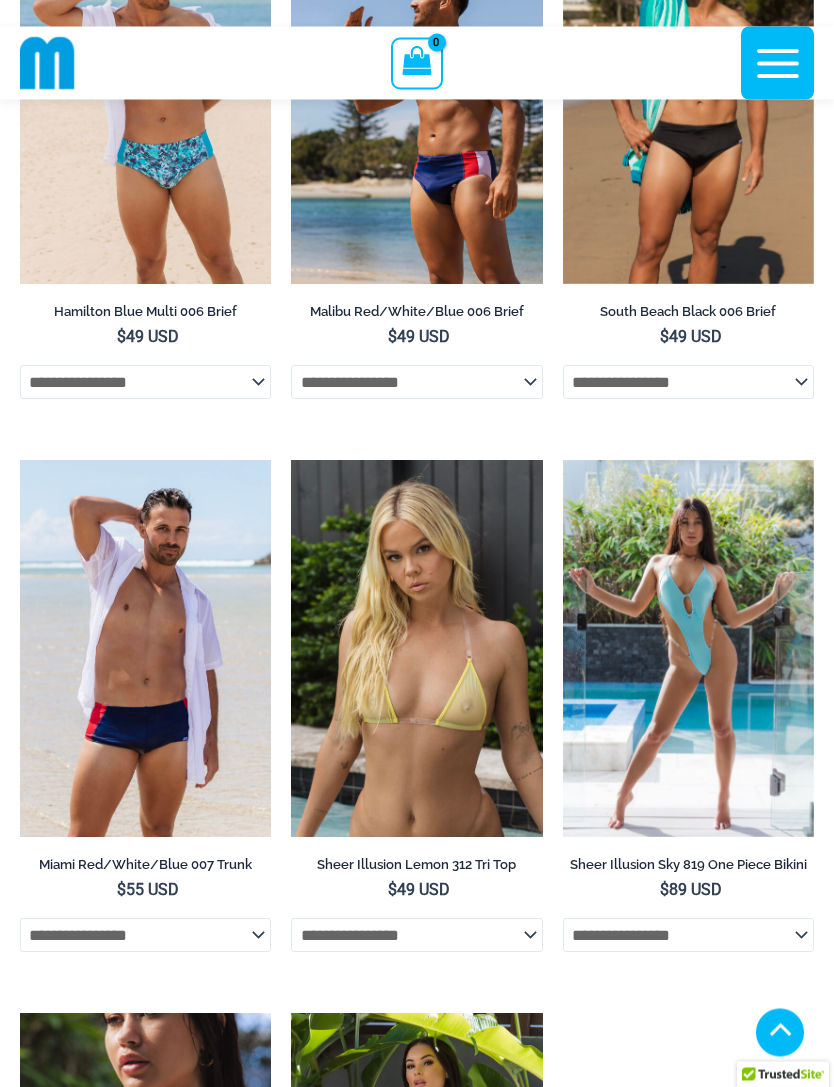 scroll, scrollTop: 4774, scrollLeft: 0, axis: vertical 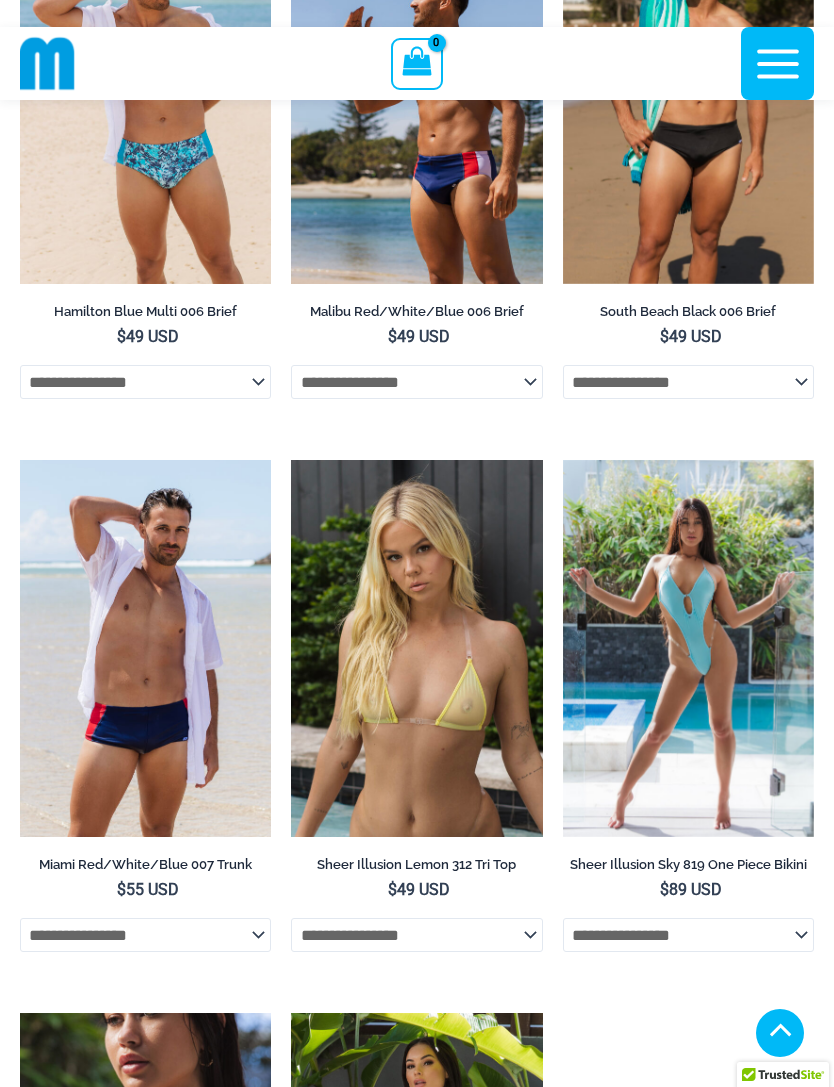 click at bounding box center [291, 460] 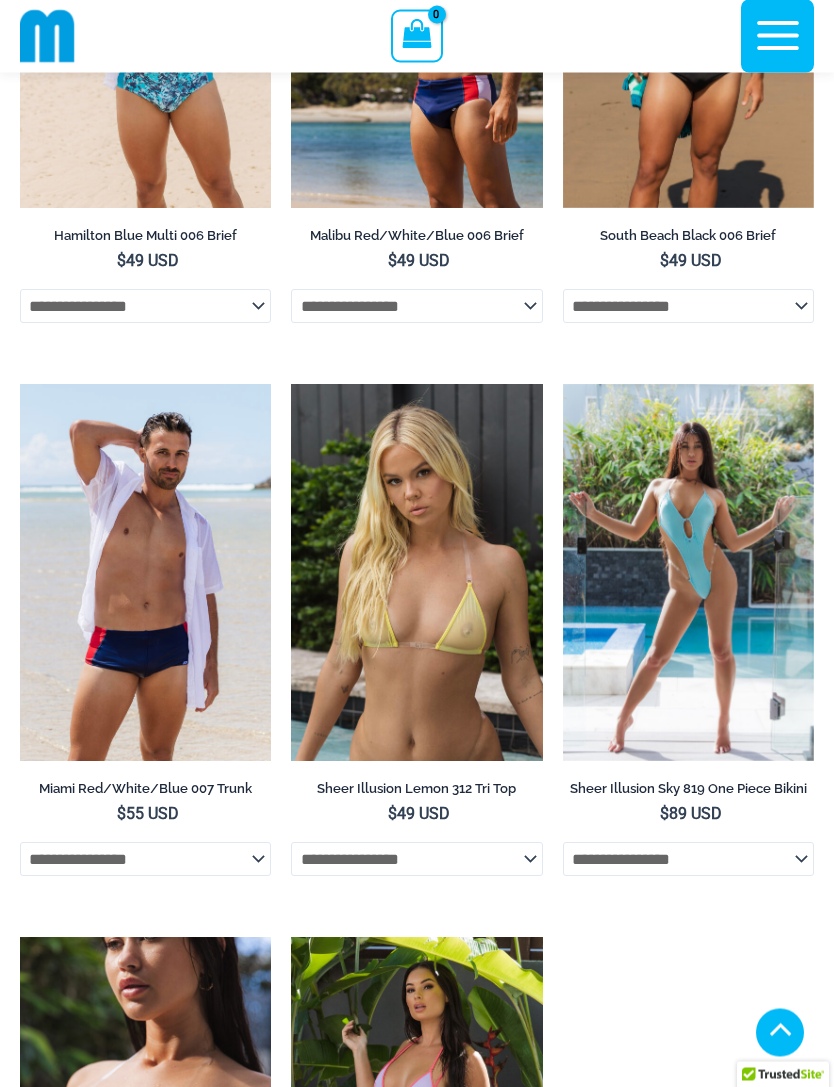 scroll, scrollTop: 4850, scrollLeft: 0, axis: vertical 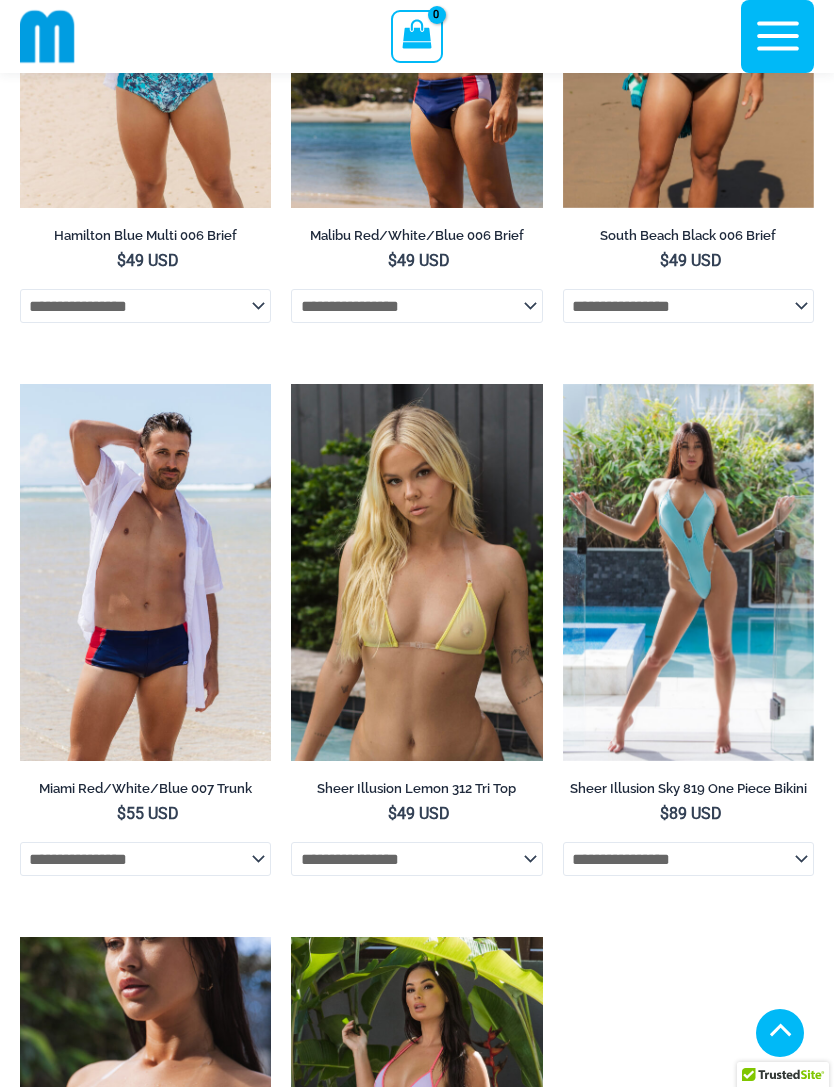 click at bounding box center [20, 384] 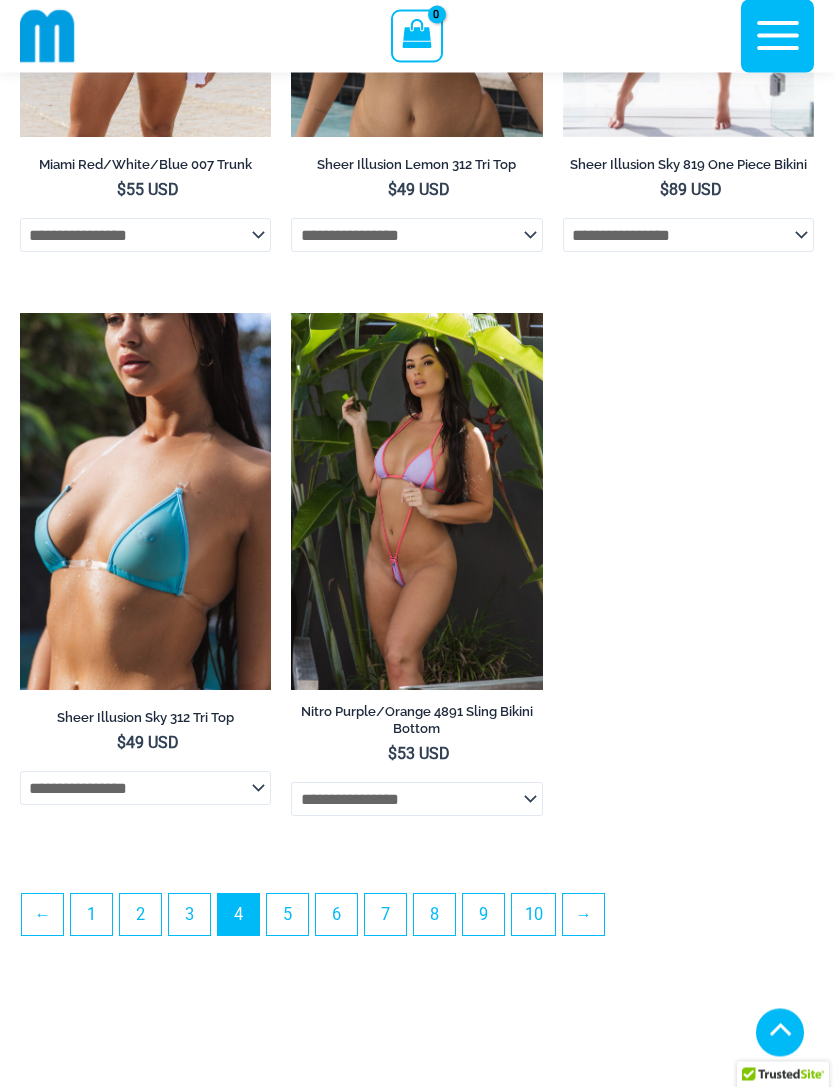 scroll, scrollTop: 5474, scrollLeft: 0, axis: vertical 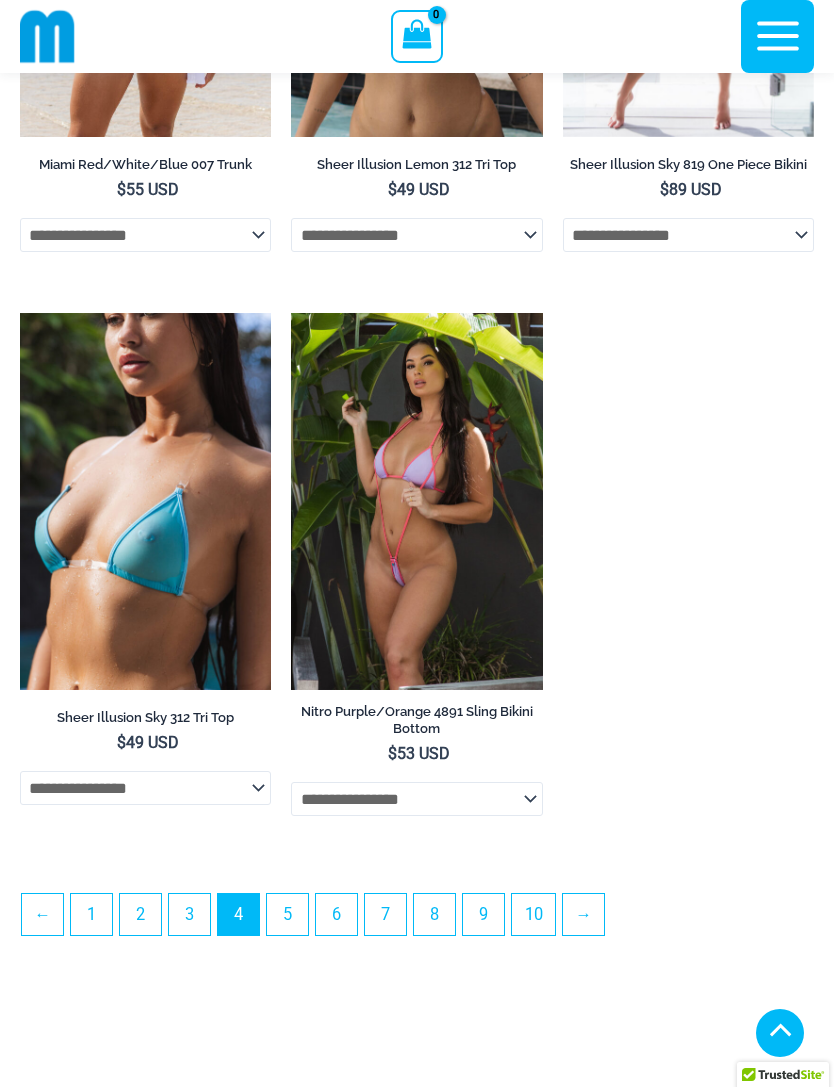 click on "5" at bounding box center (287, 914) 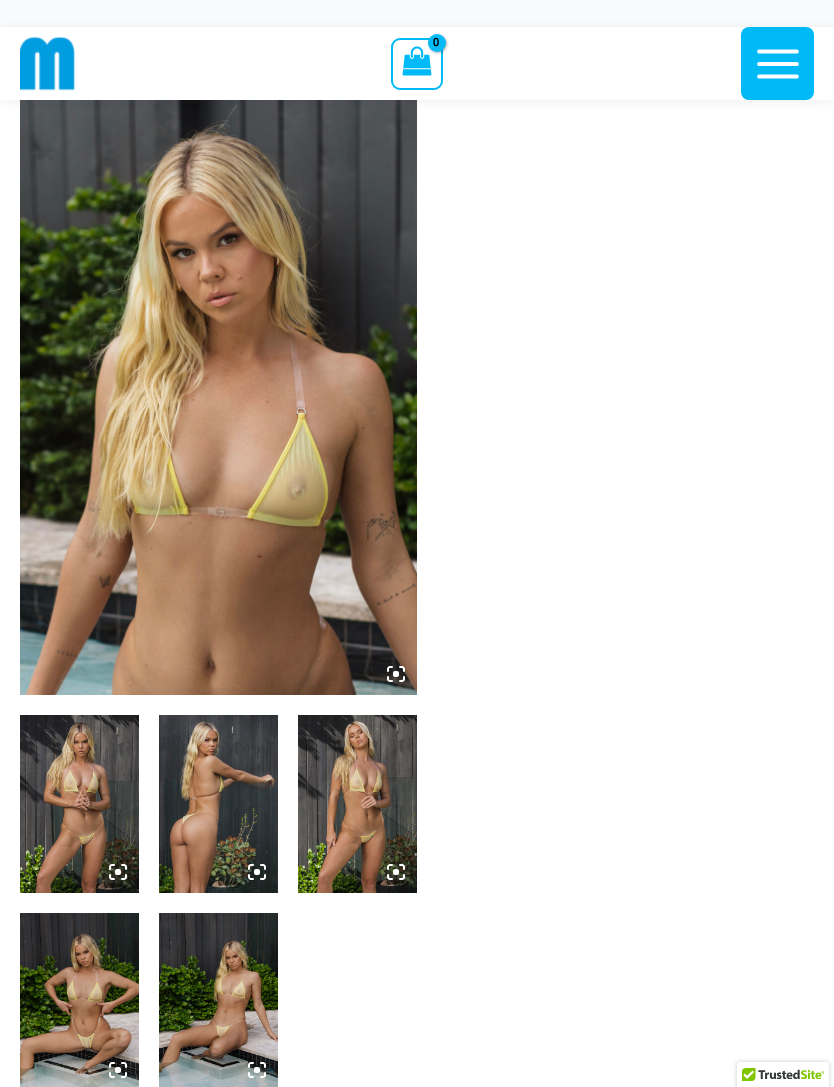 scroll, scrollTop: 48, scrollLeft: 0, axis: vertical 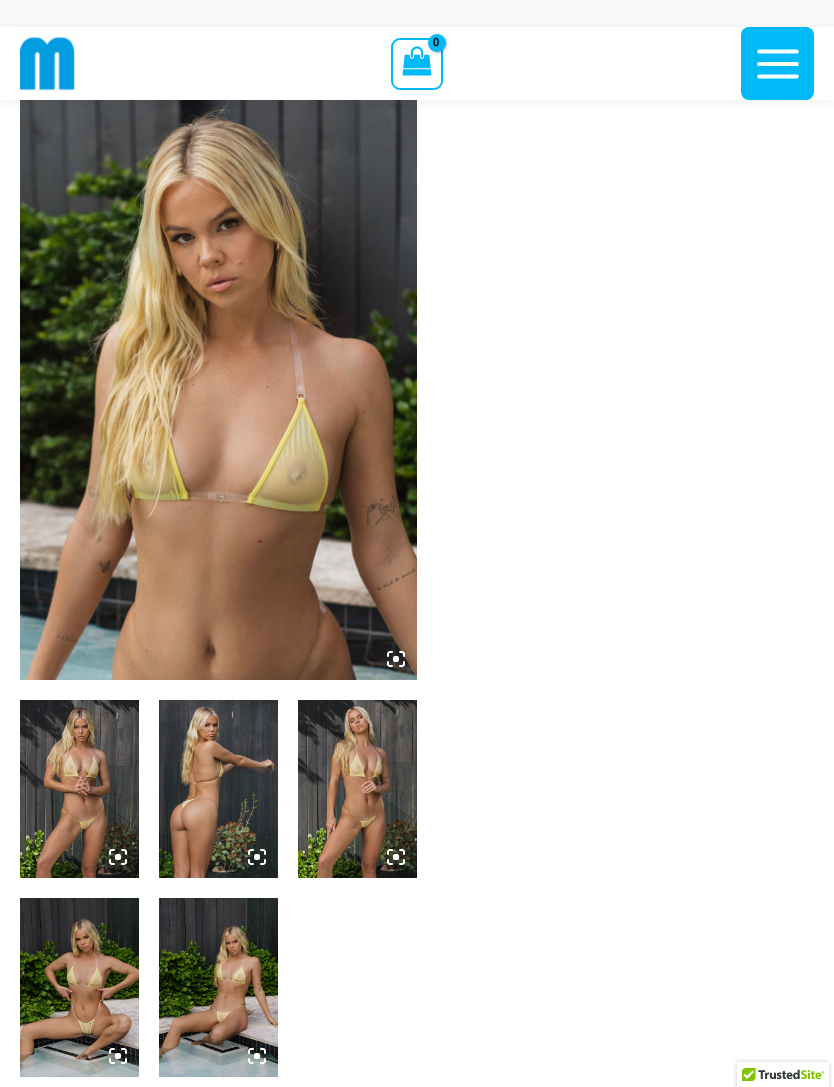 click at bounding box center [218, 382] 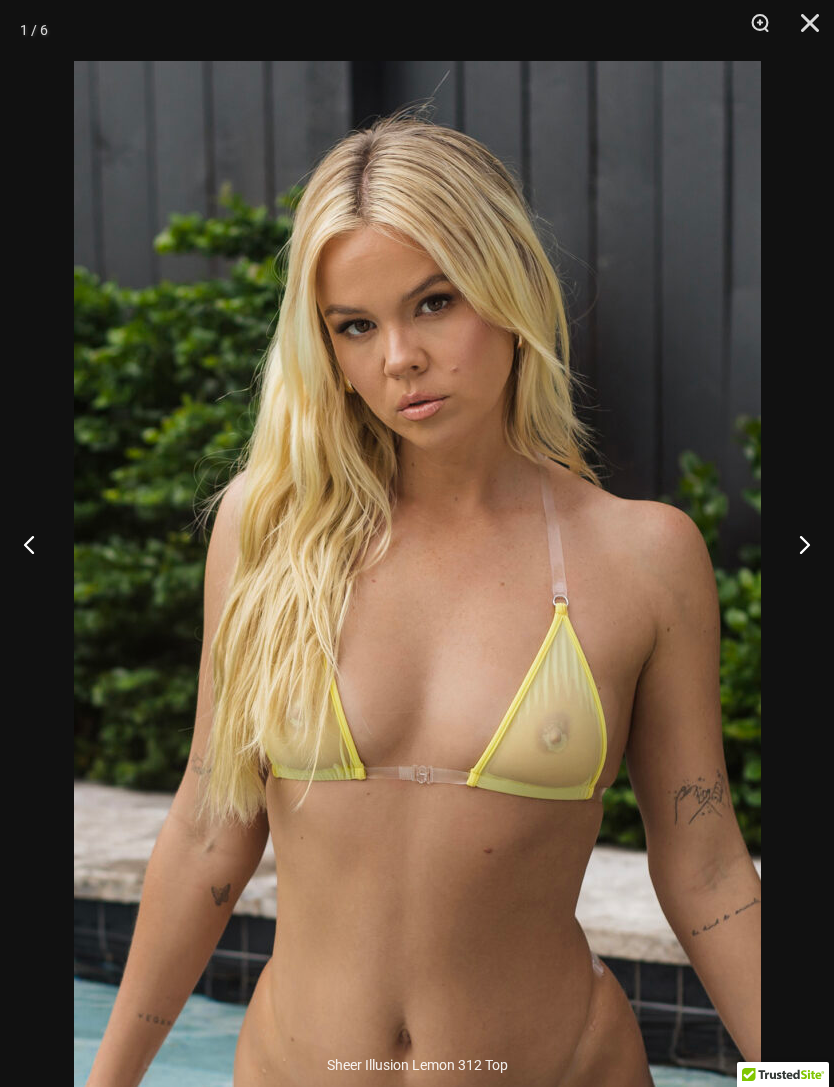click at bounding box center (796, 544) 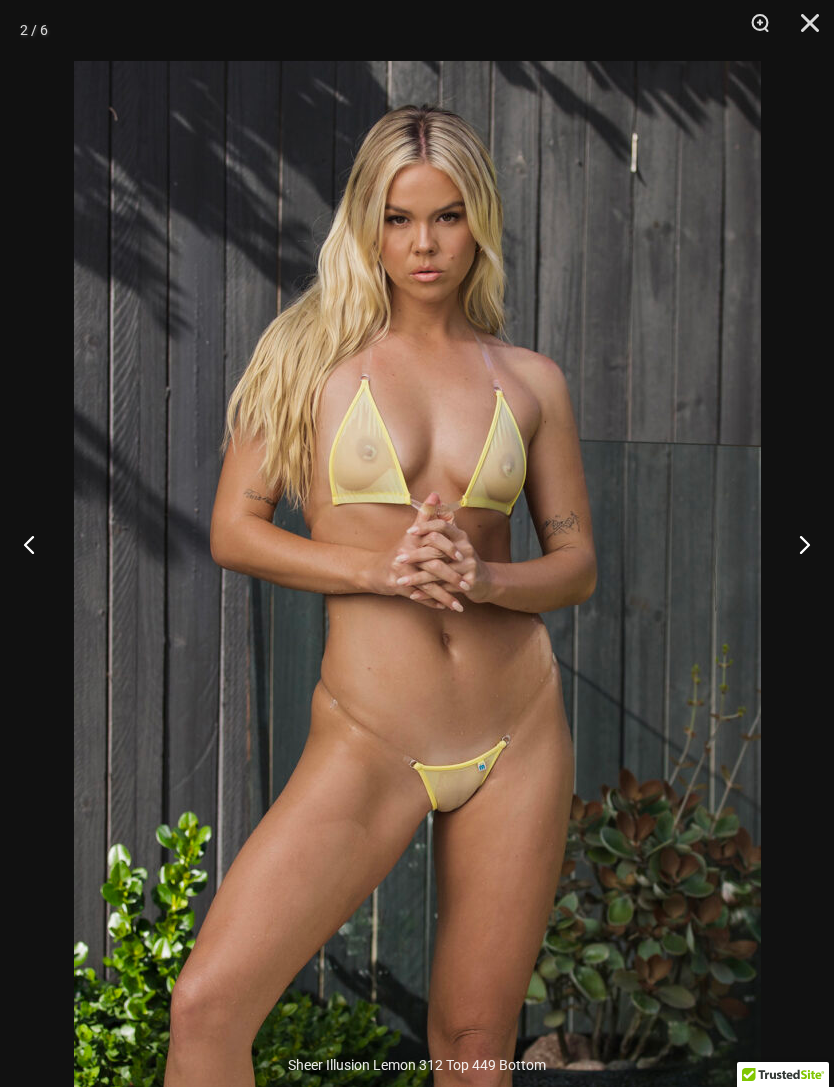 click at bounding box center (796, 544) 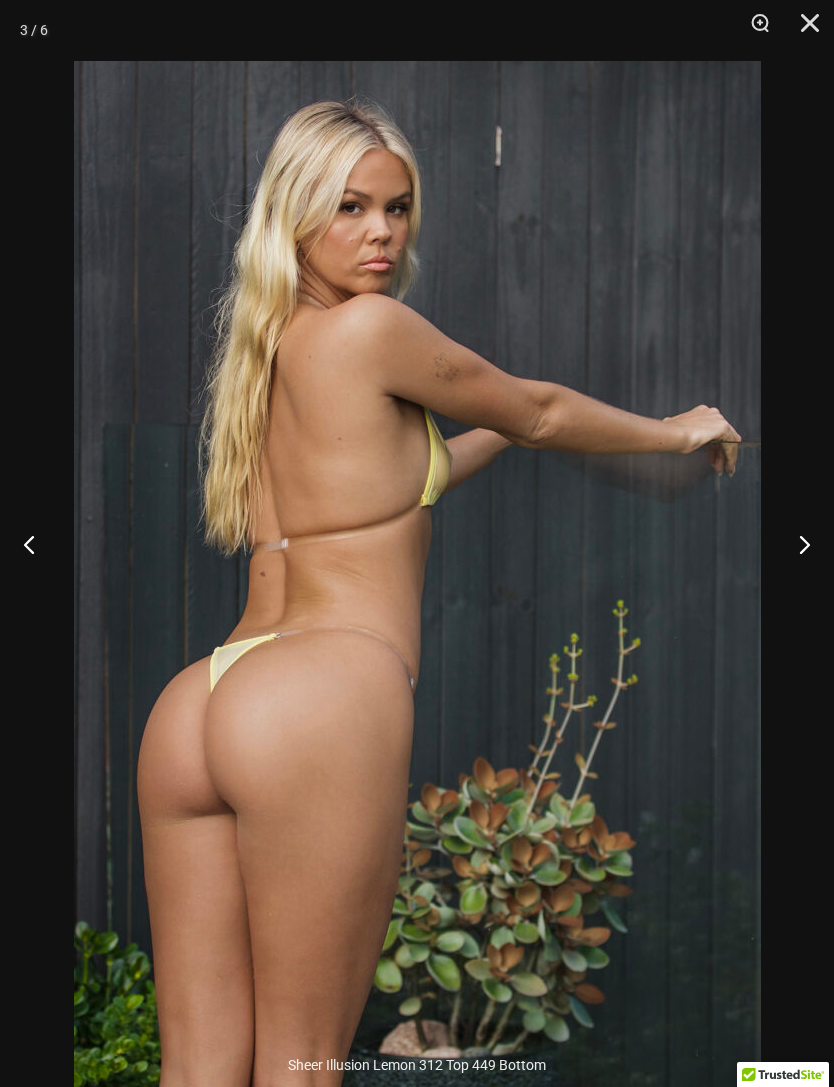 click at bounding box center (796, 544) 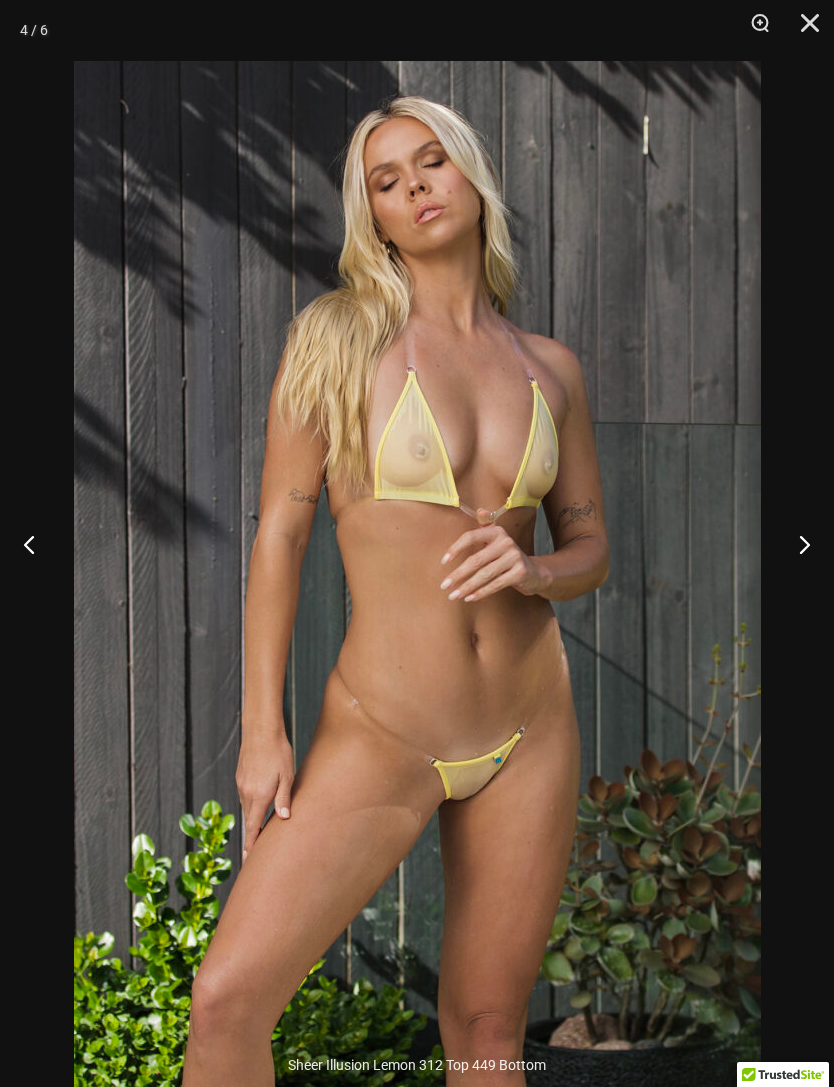 click at bounding box center [796, 544] 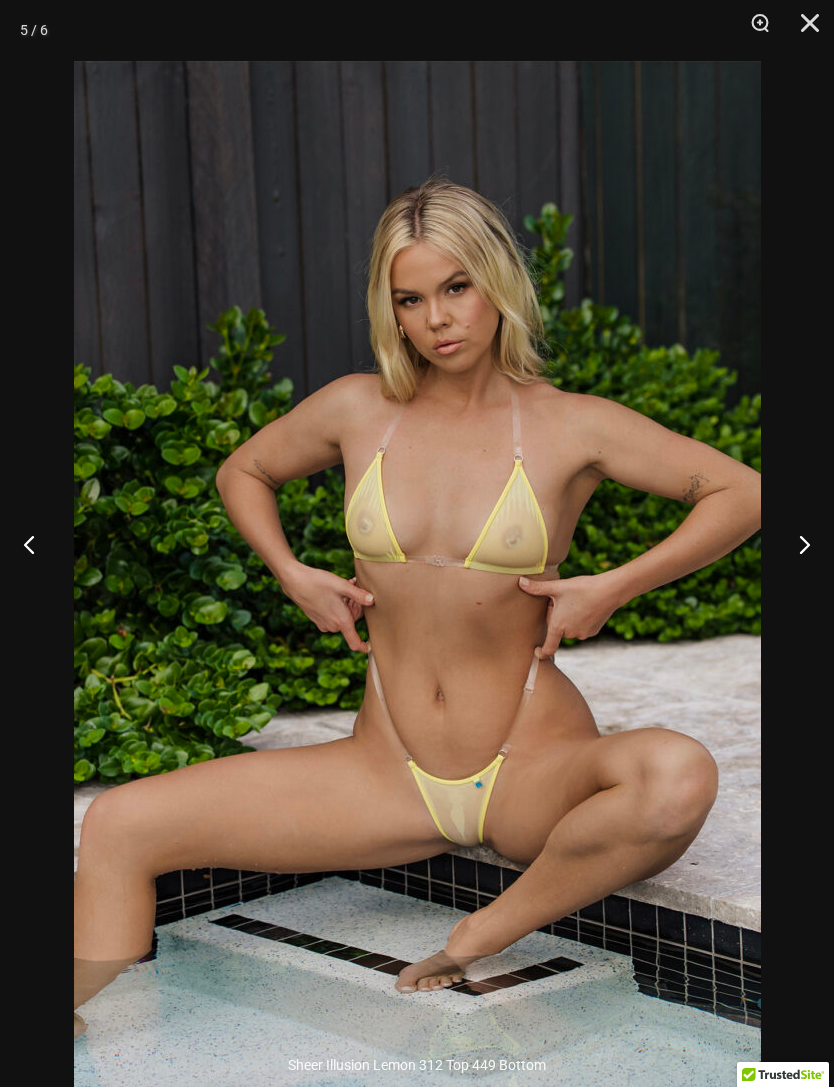click at bounding box center (796, 544) 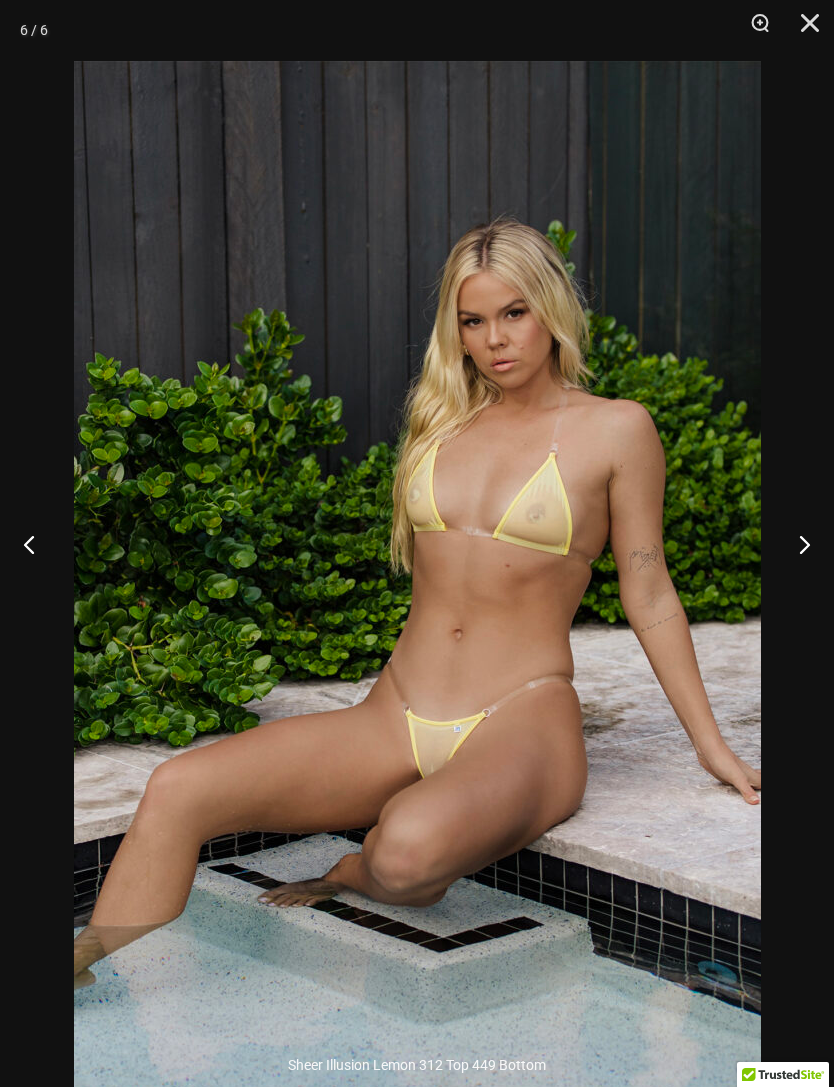 click at bounding box center [796, 544] 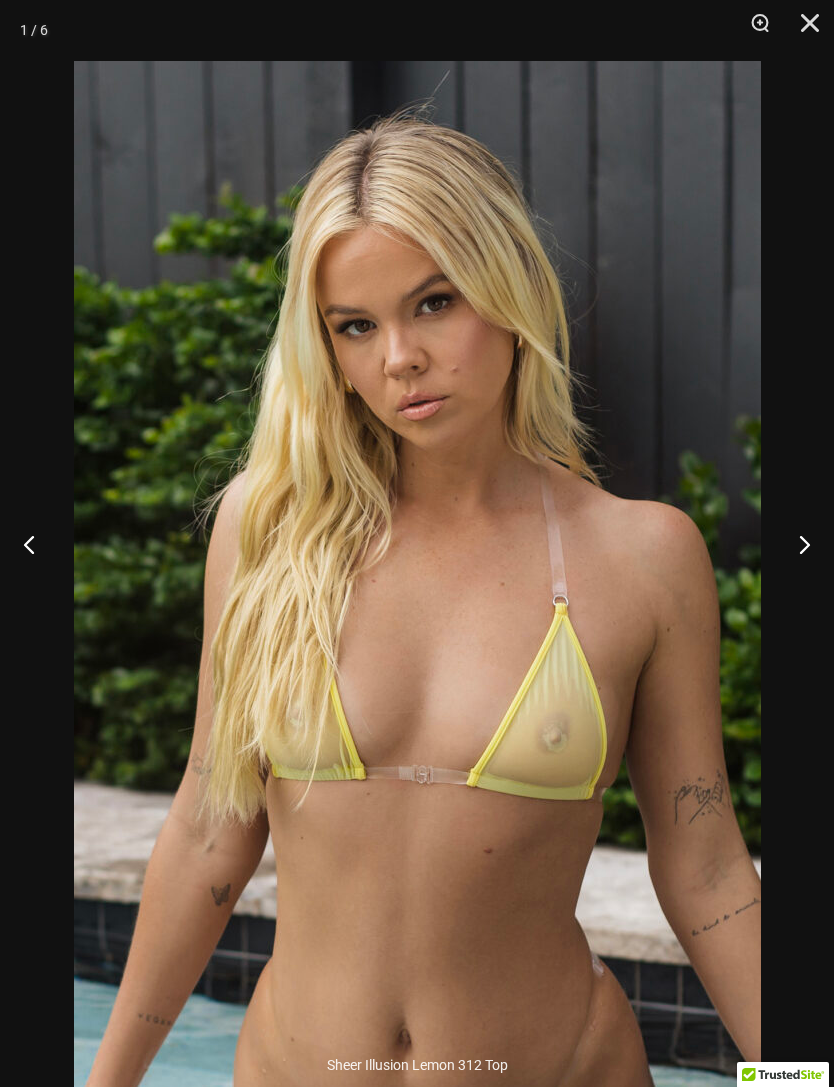 click at bounding box center [803, 30] 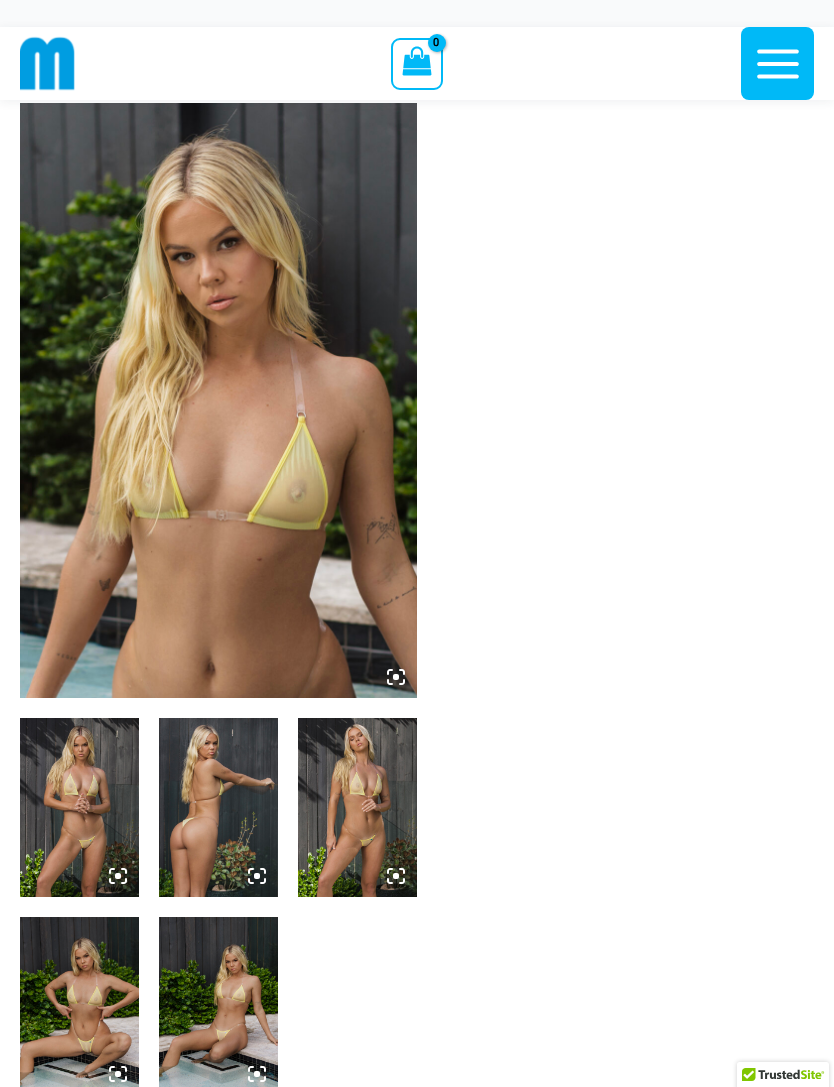 scroll, scrollTop: 48, scrollLeft: 0, axis: vertical 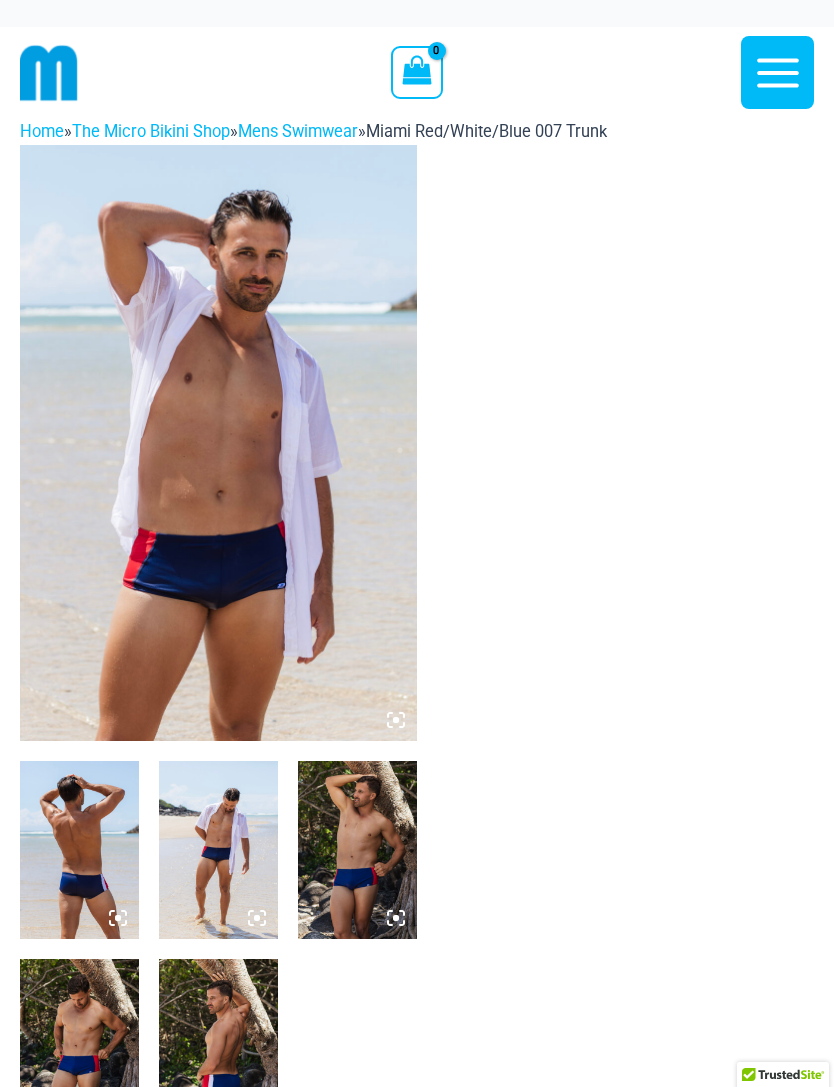click at bounding box center (218, 443) 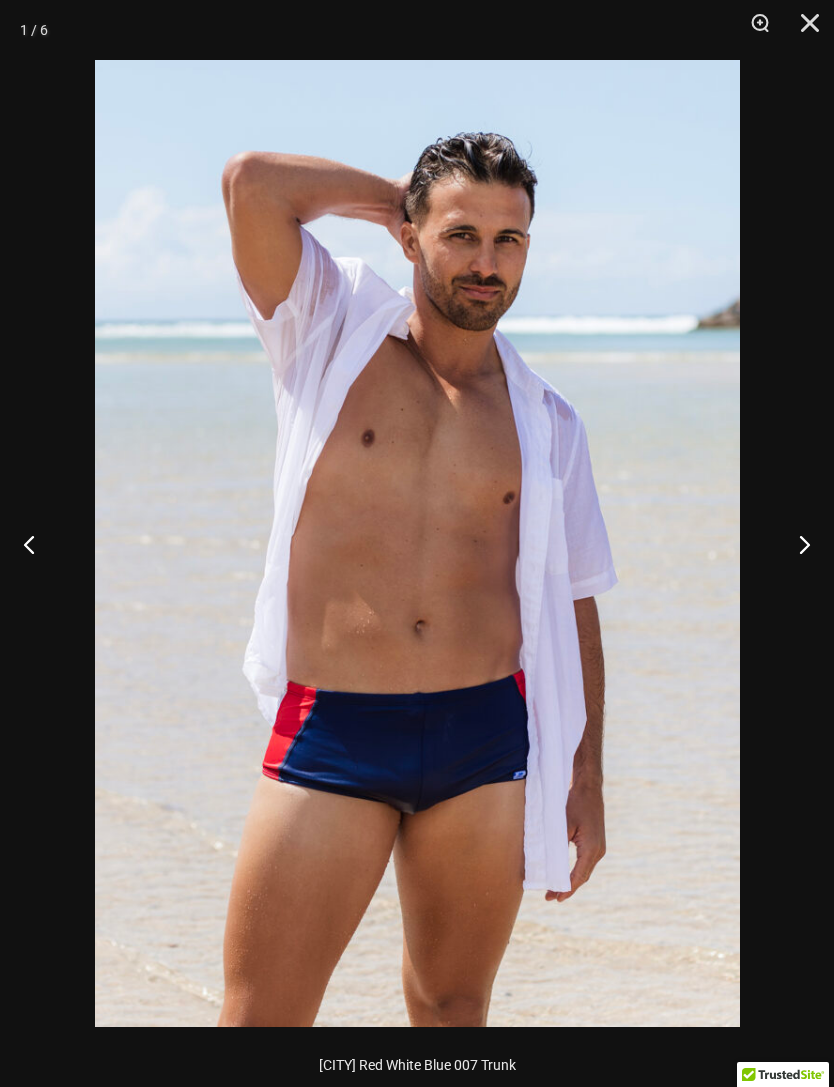 click at bounding box center (796, 544) 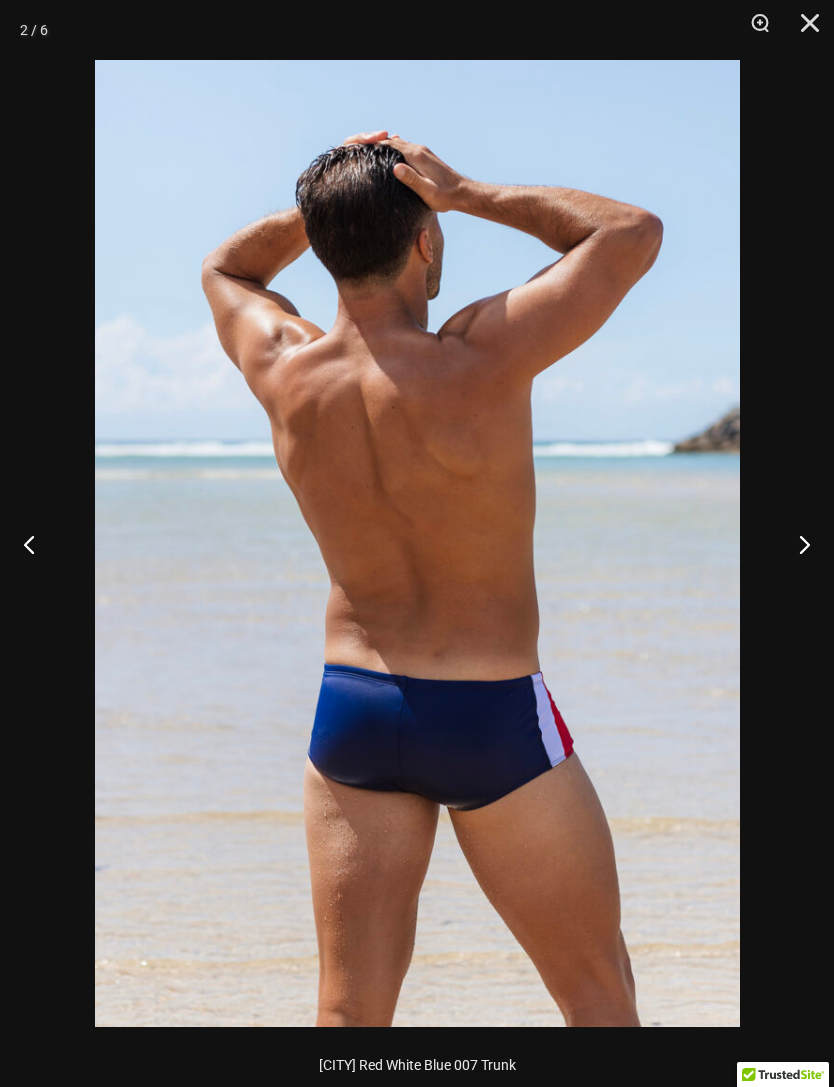 click at bounding box center (796, 544) 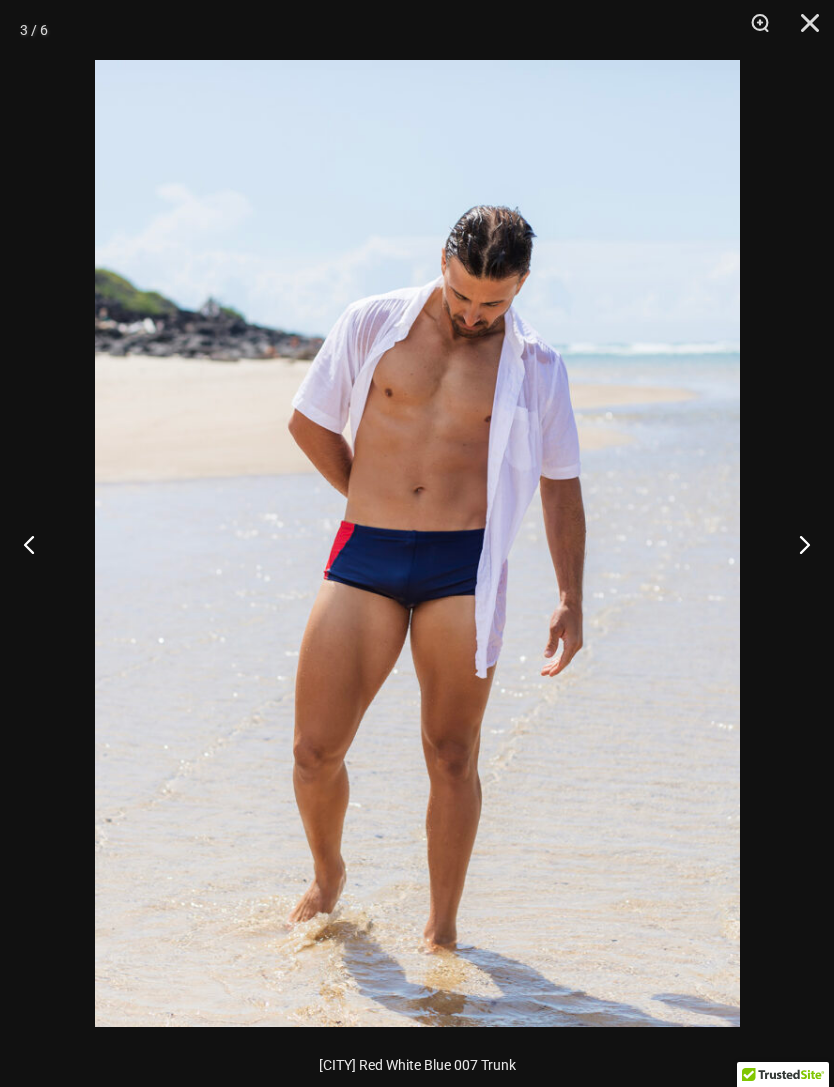 click at bounding box center [796, 544] 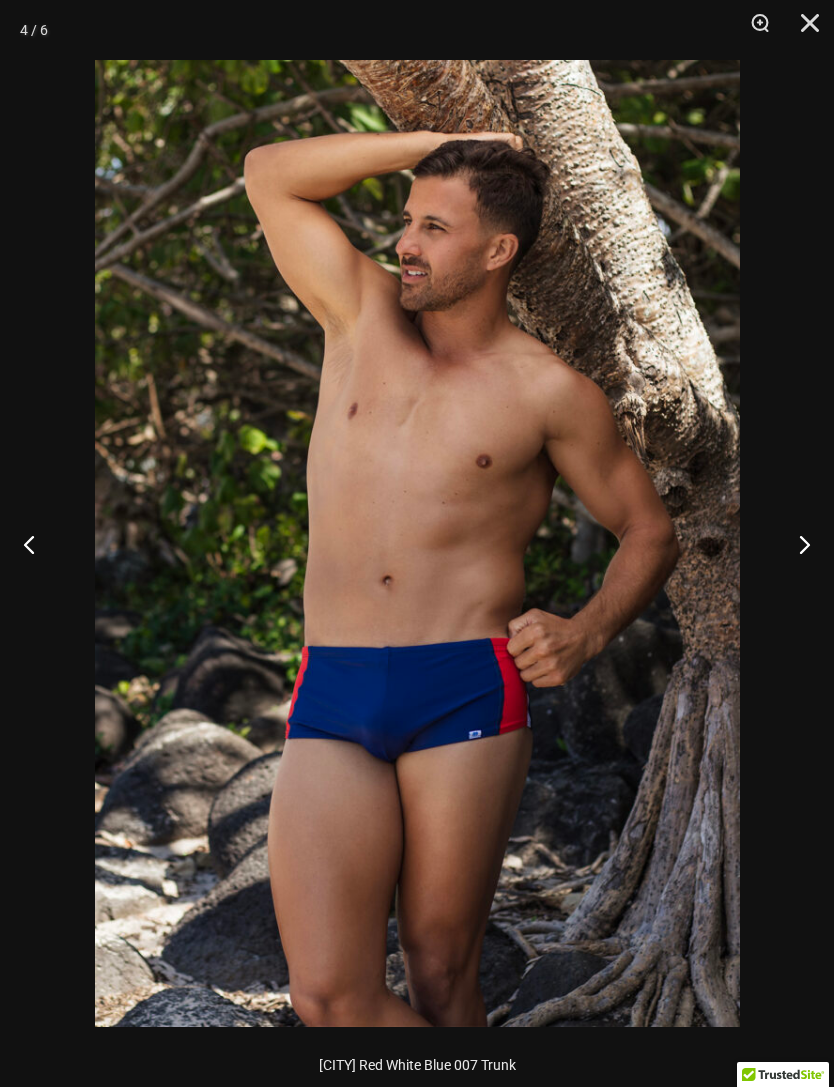 click at bounding box center [796, 544] 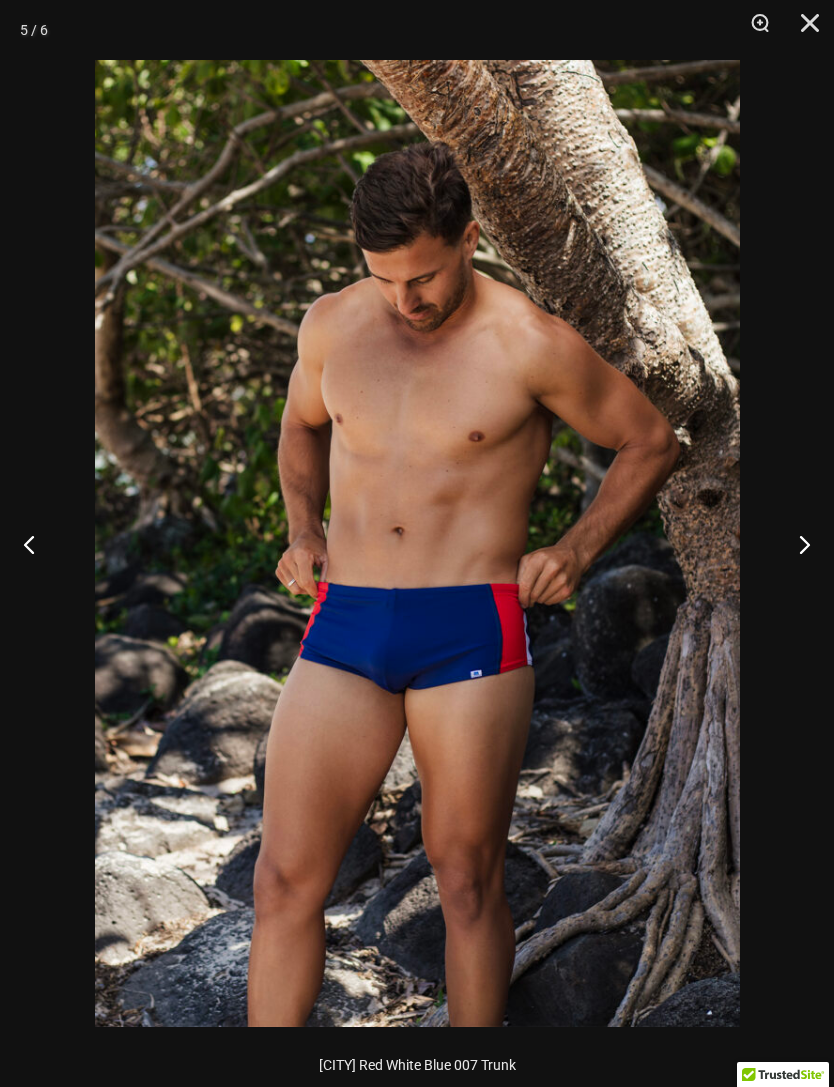 click at bounding box center [796, 544] 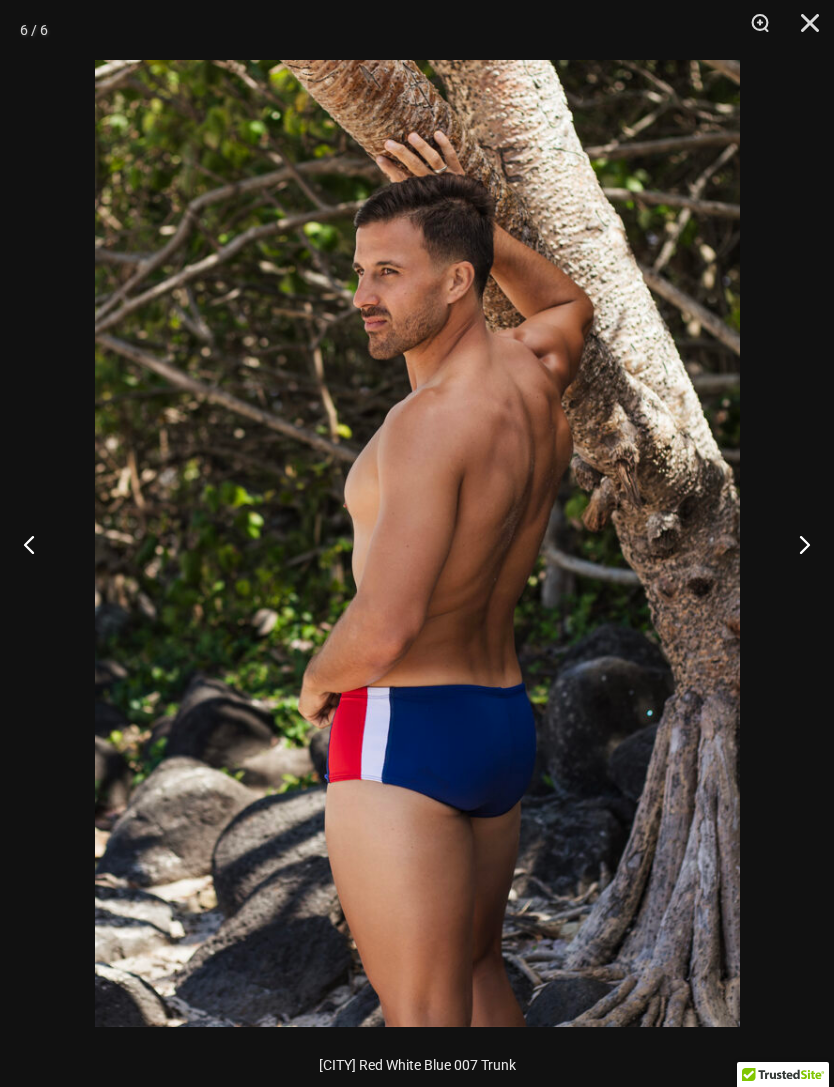click at bounding box center [796, 544] 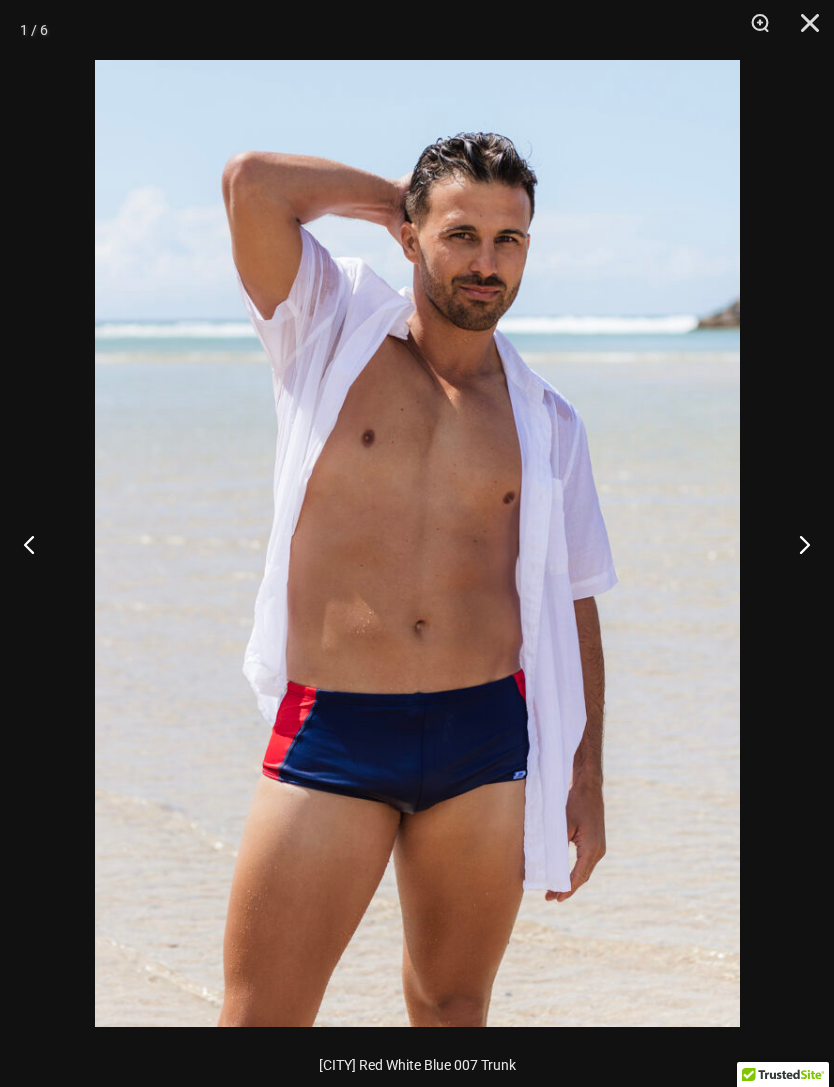 click at bounding box center [803, 30] 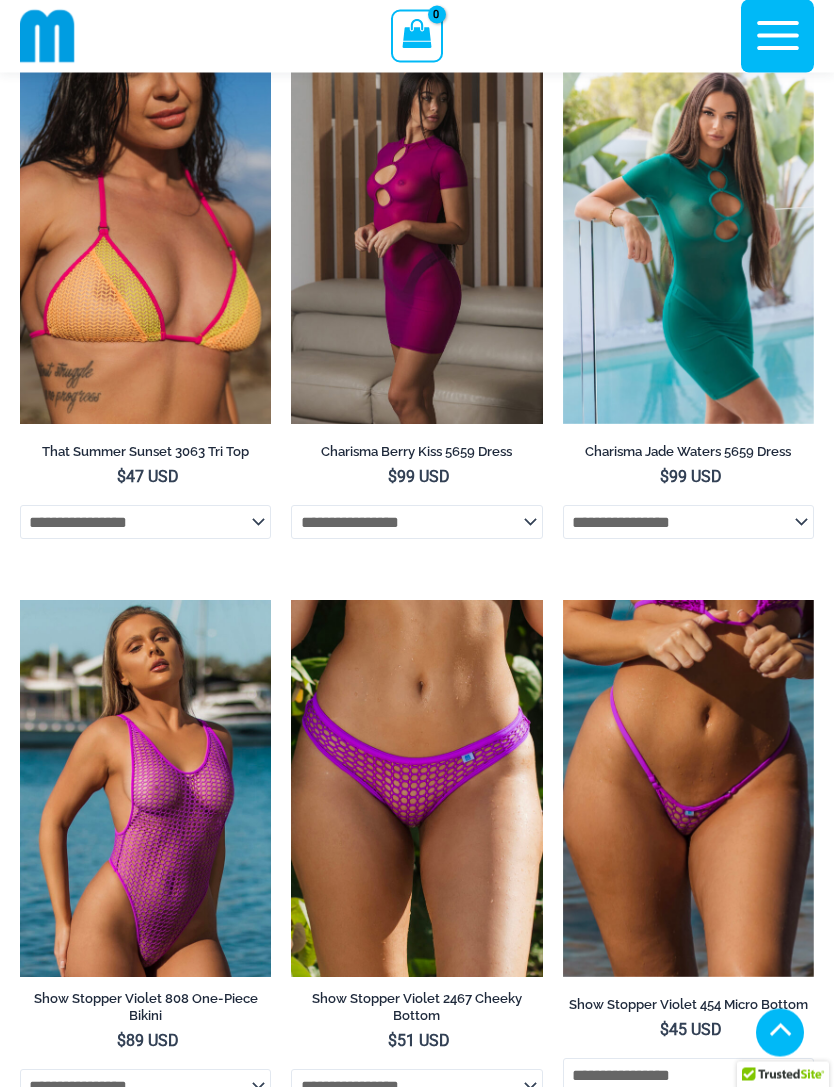 scroll, scrollTop: 718, scrollLeft: 0, axis: vertical 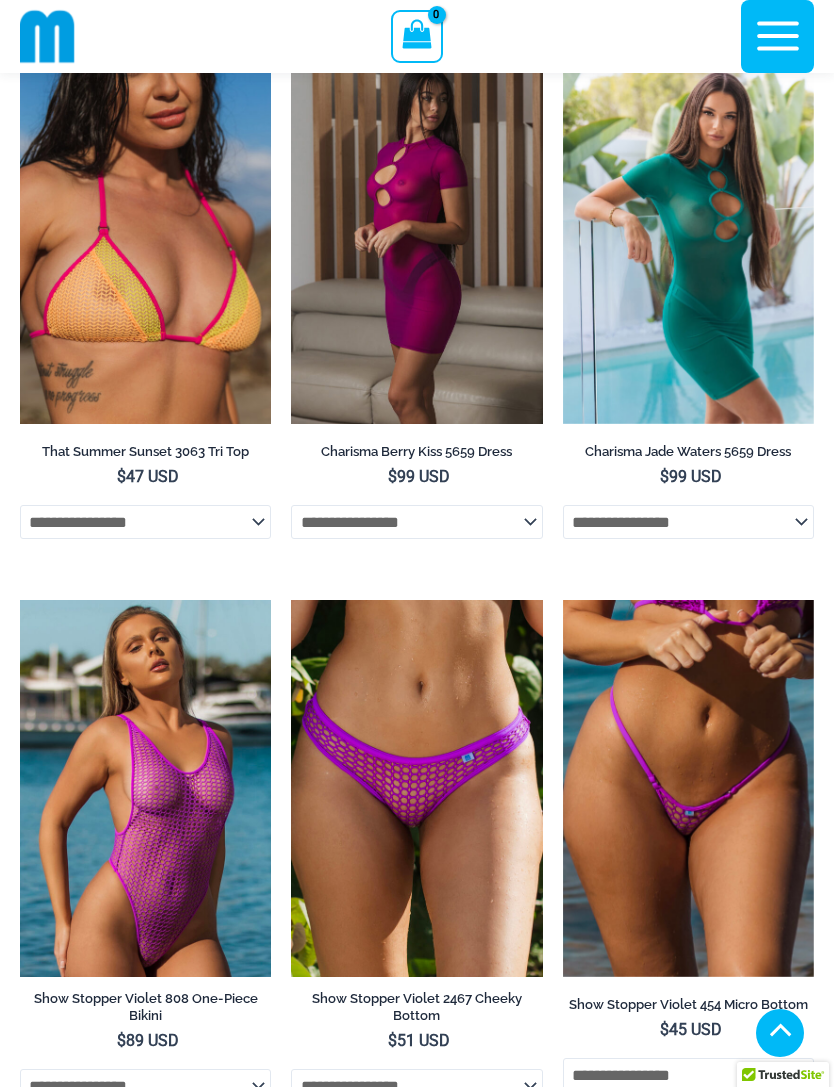 click at bounding box center [291, 600] 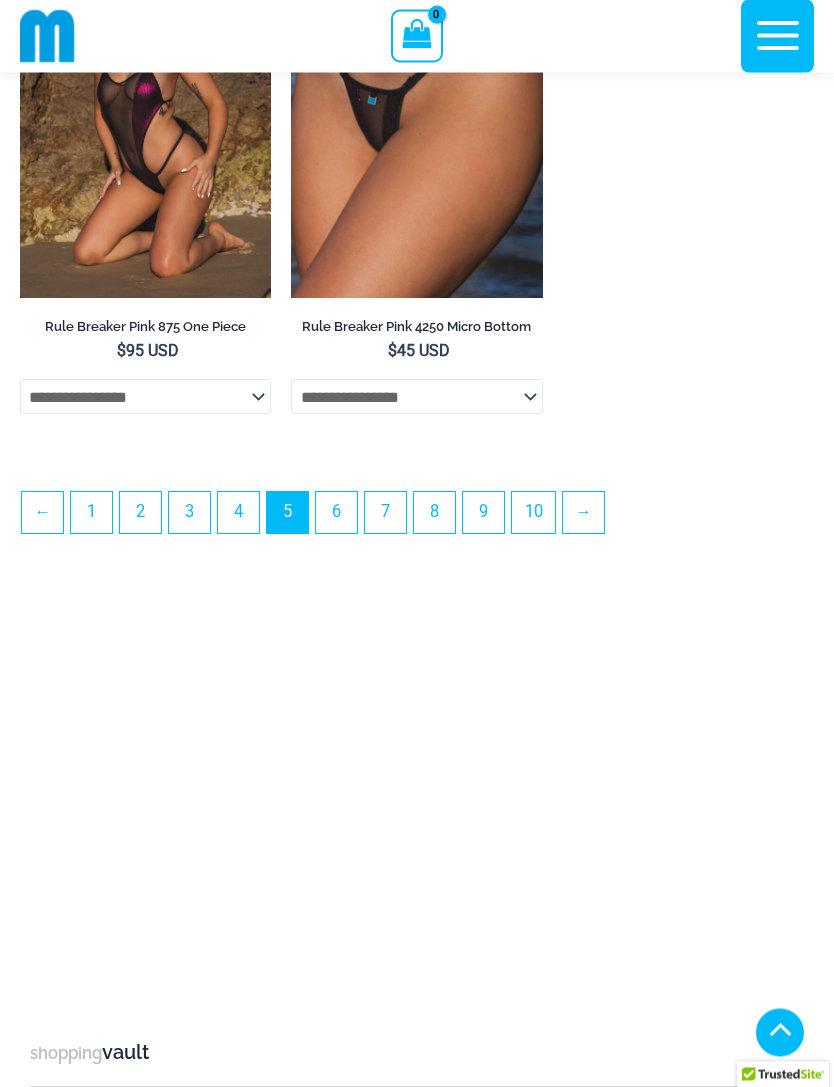 scroll, scrollTop: 5901, scrollLeft: 0, axis: vertical 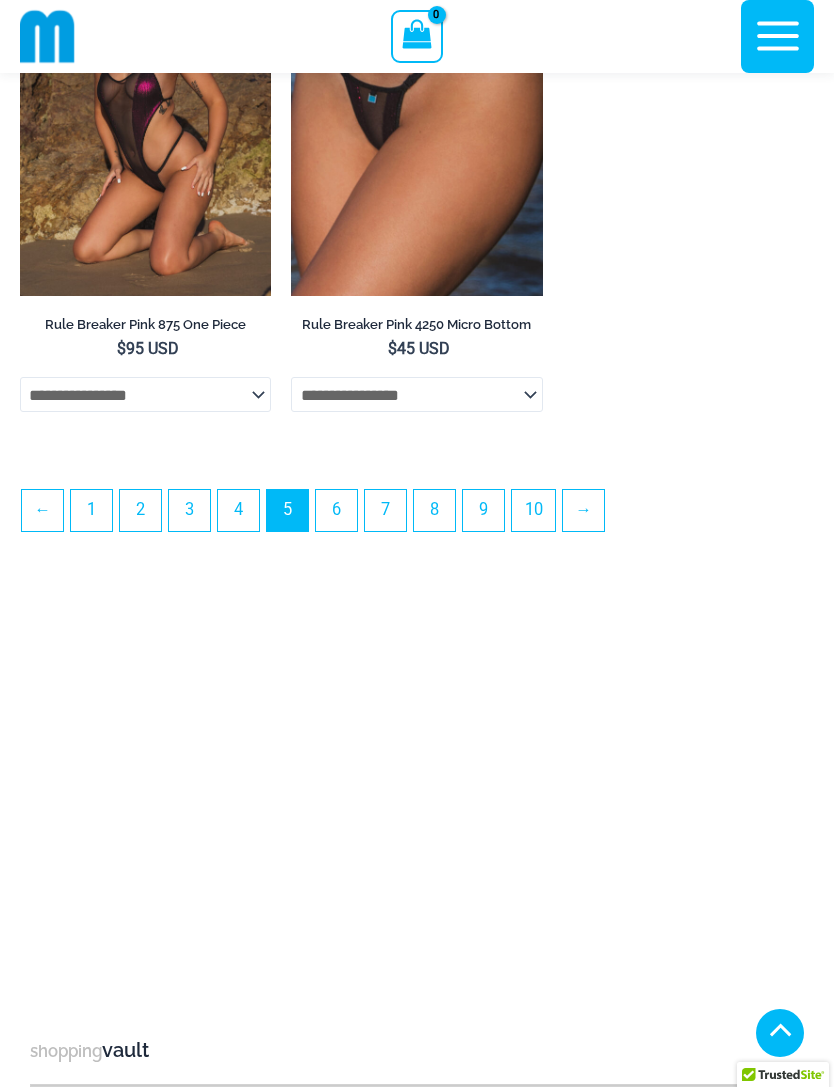 click on "6" at bounding box center (336, 510) 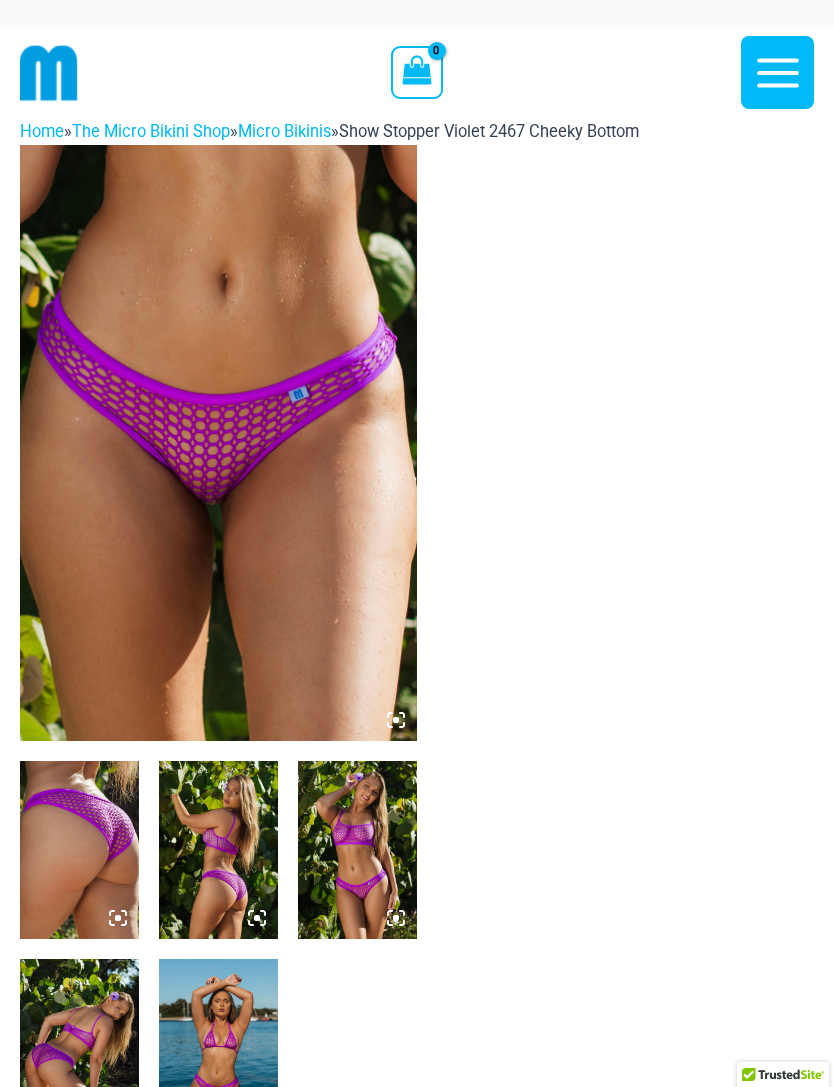 scroll, scrollTop: 0, scrollLeft: 0, axis: both 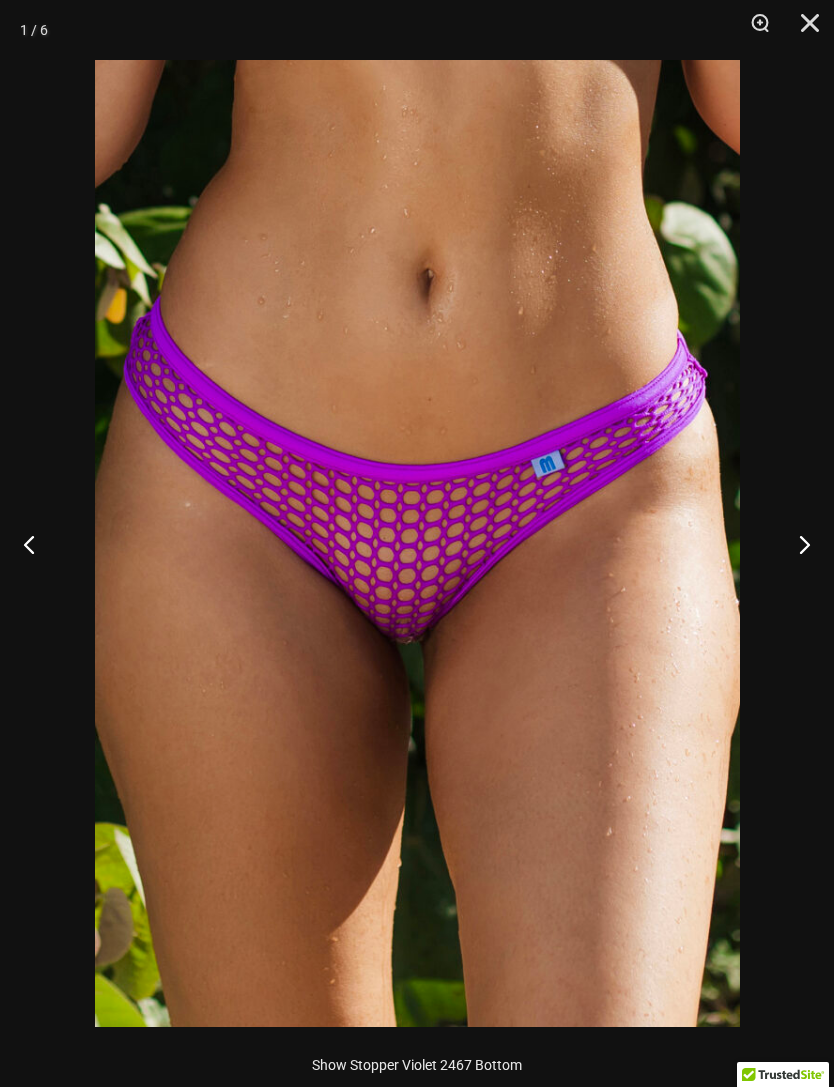 click at bounding box center (753, 30) 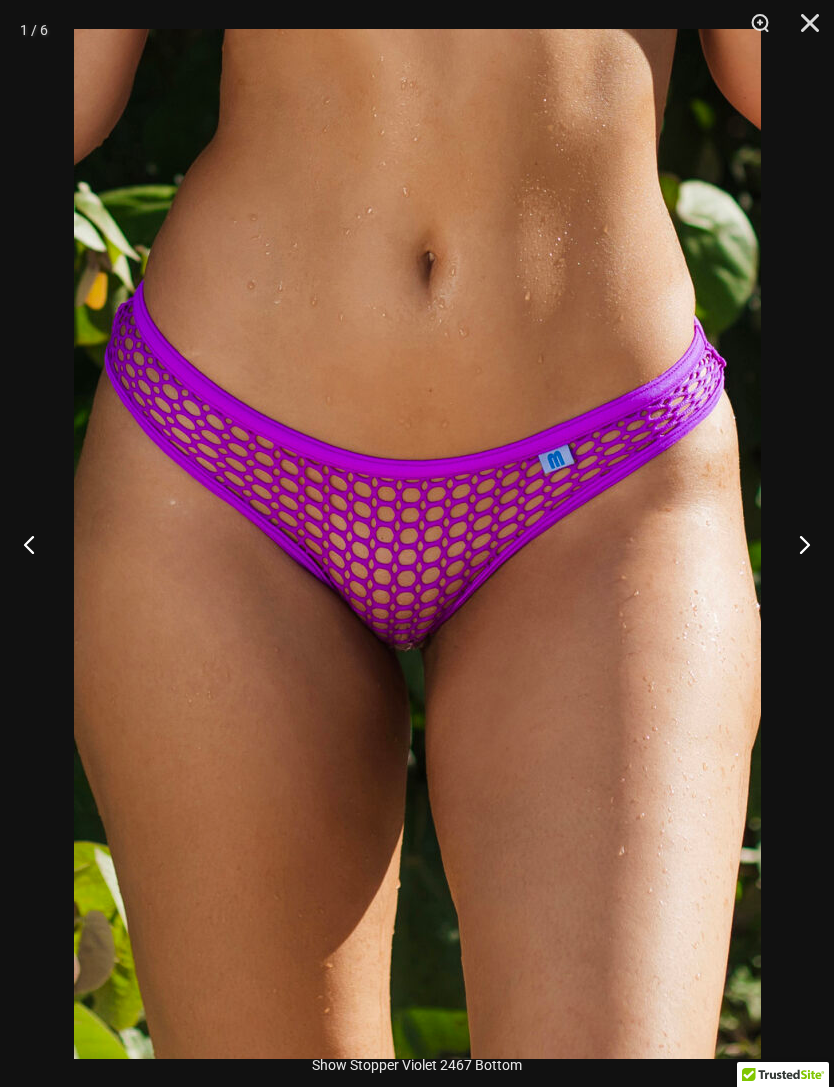 click at bounding box center (796, 544) 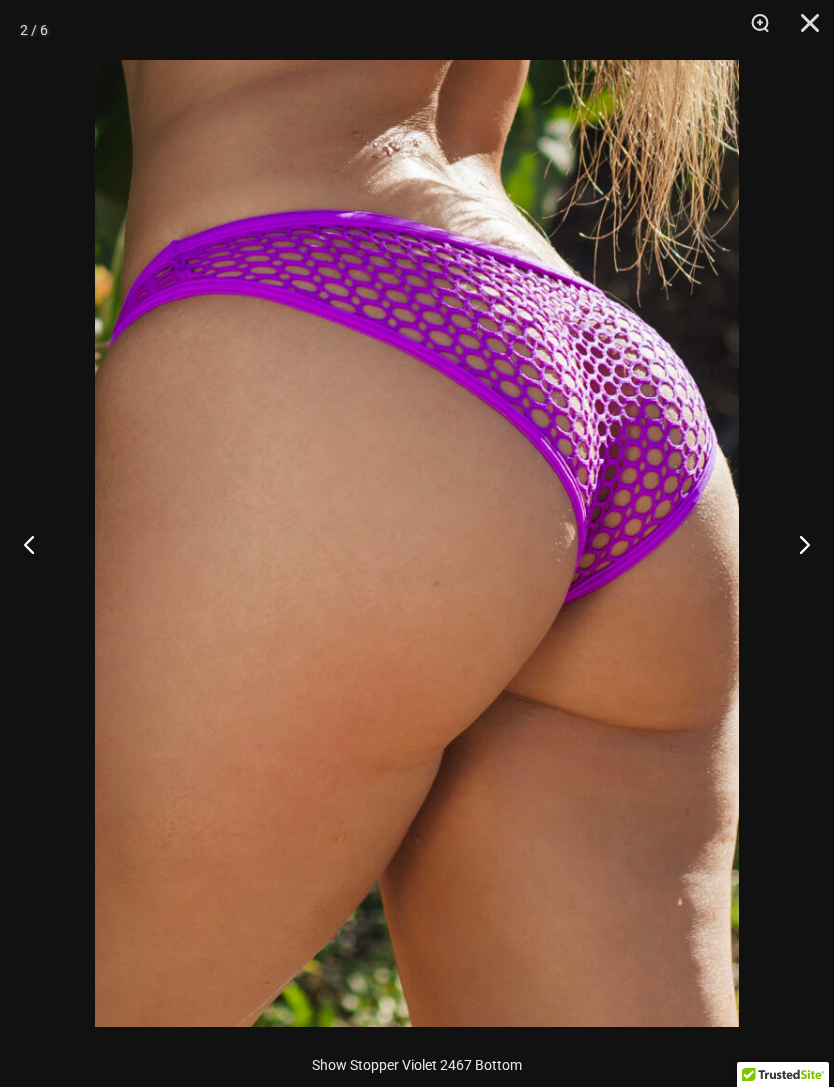 click at bounding box center (796, 544) 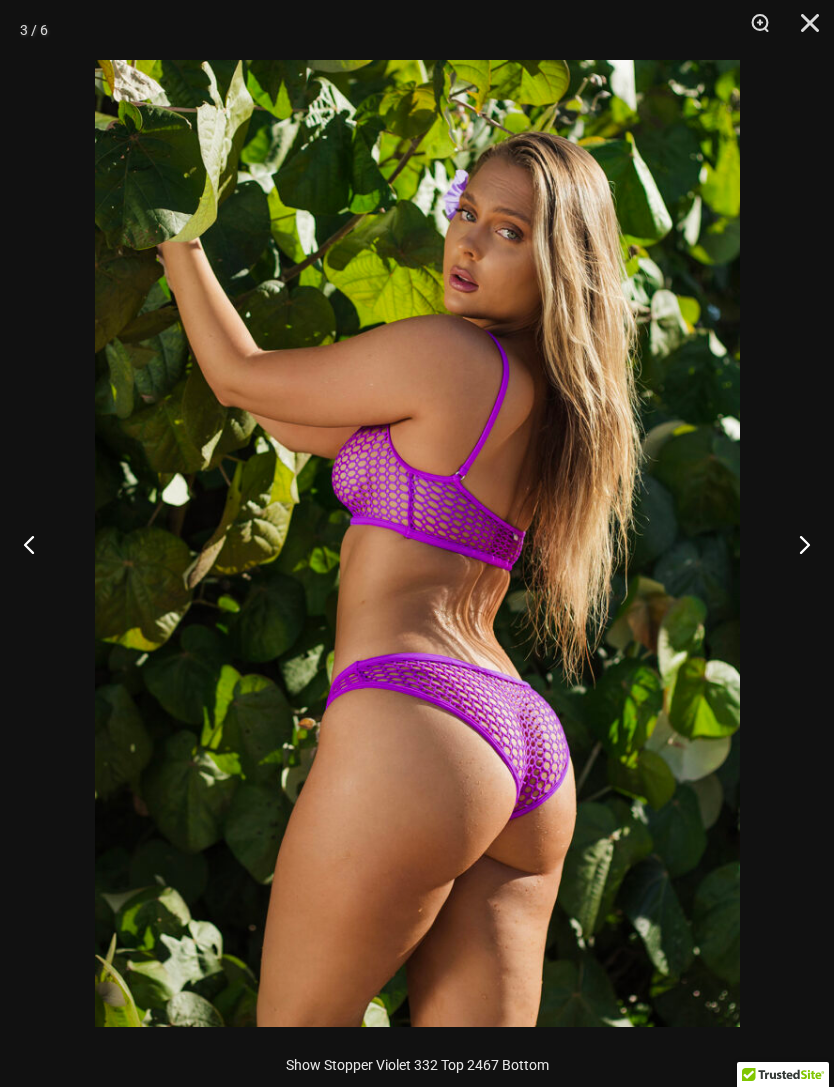 click at bounding box center (796, 544) 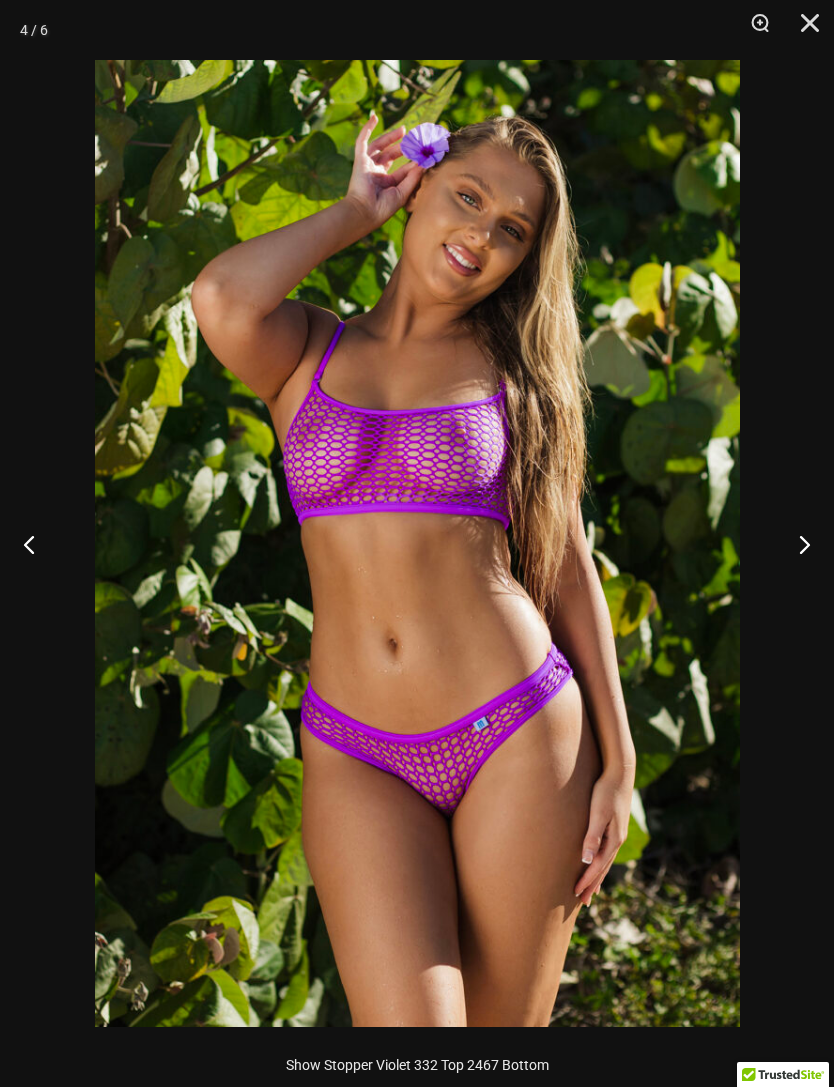 click at bounding box center [796, 544] 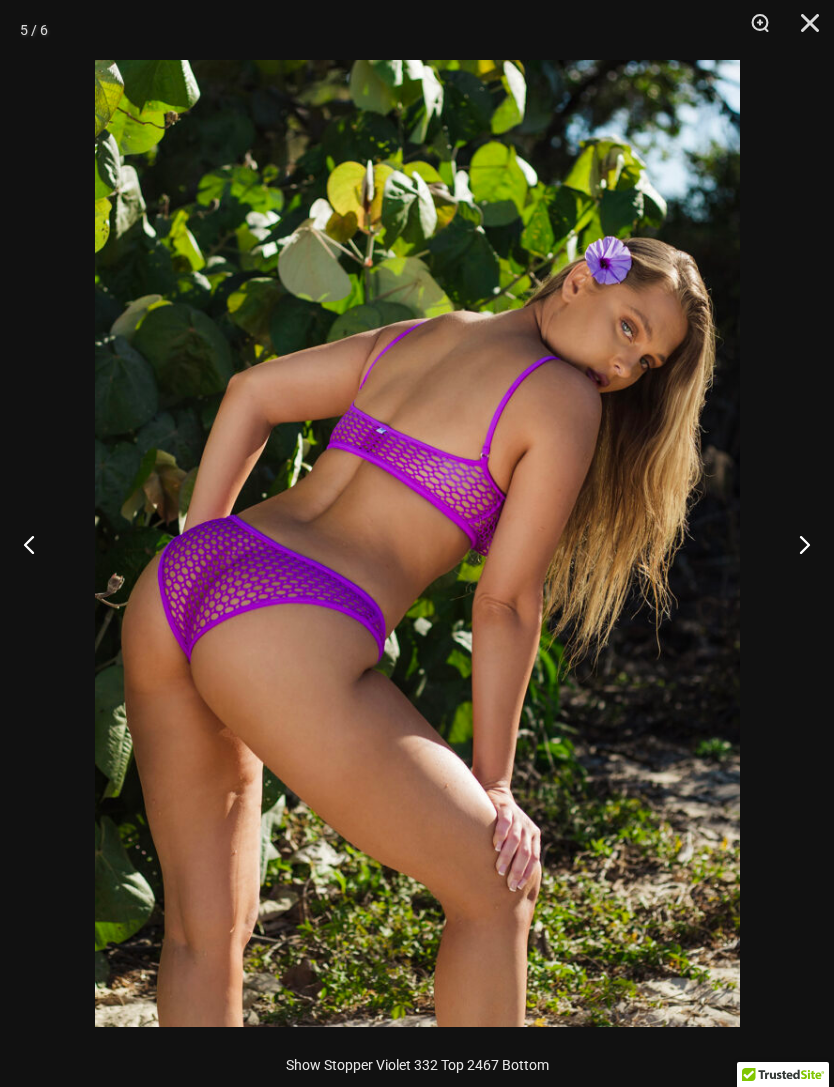 click at bounding box center (796, 544) 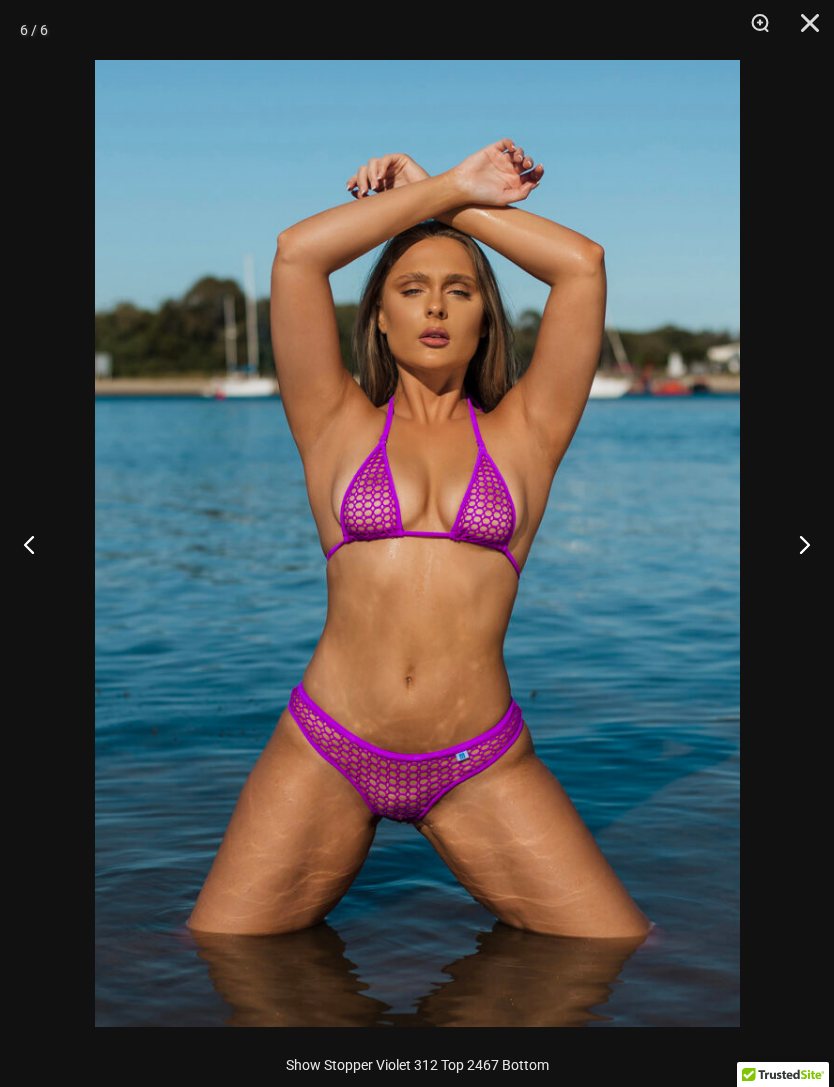 click at bounding box center [796, 544] 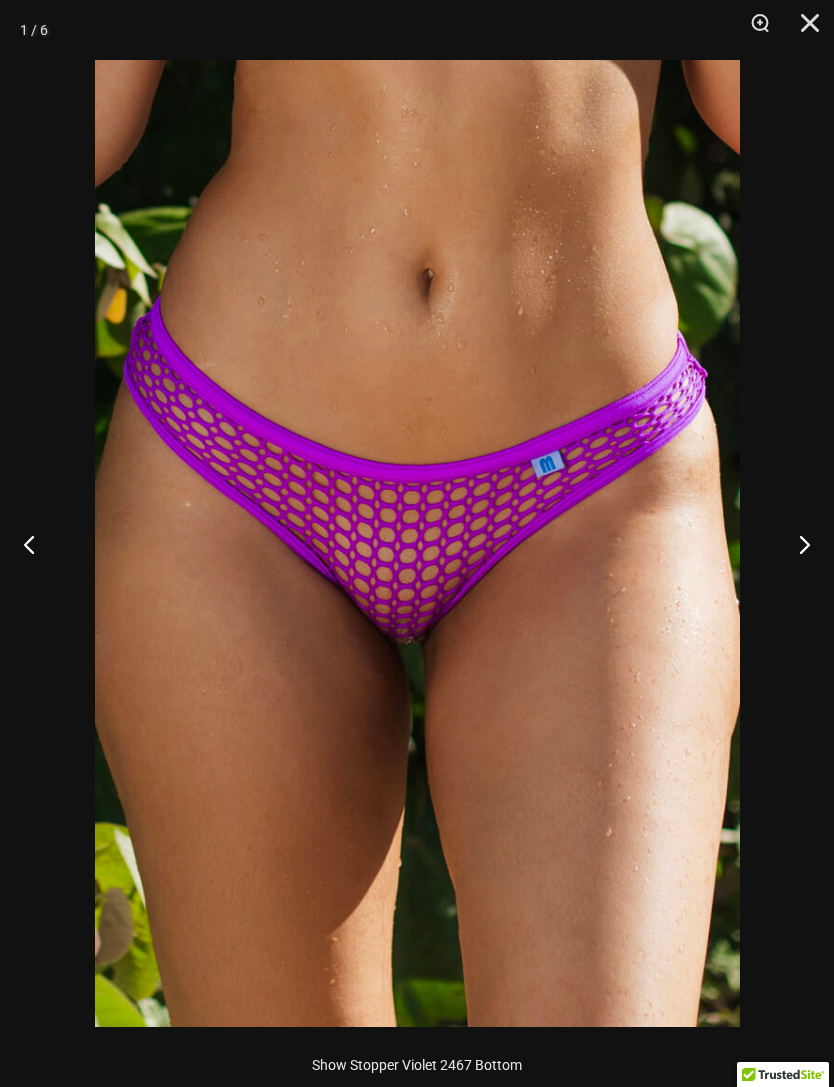click at bounding box center (37, 544) 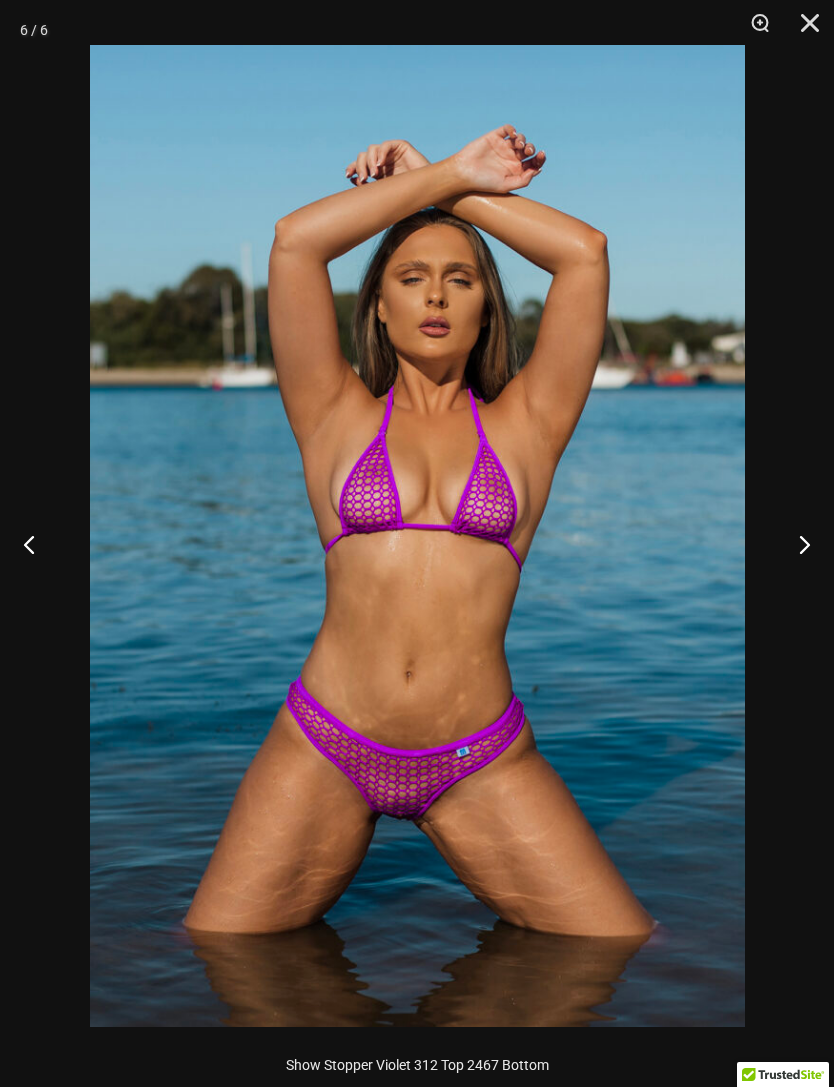 click at bounding box center [803, 30] 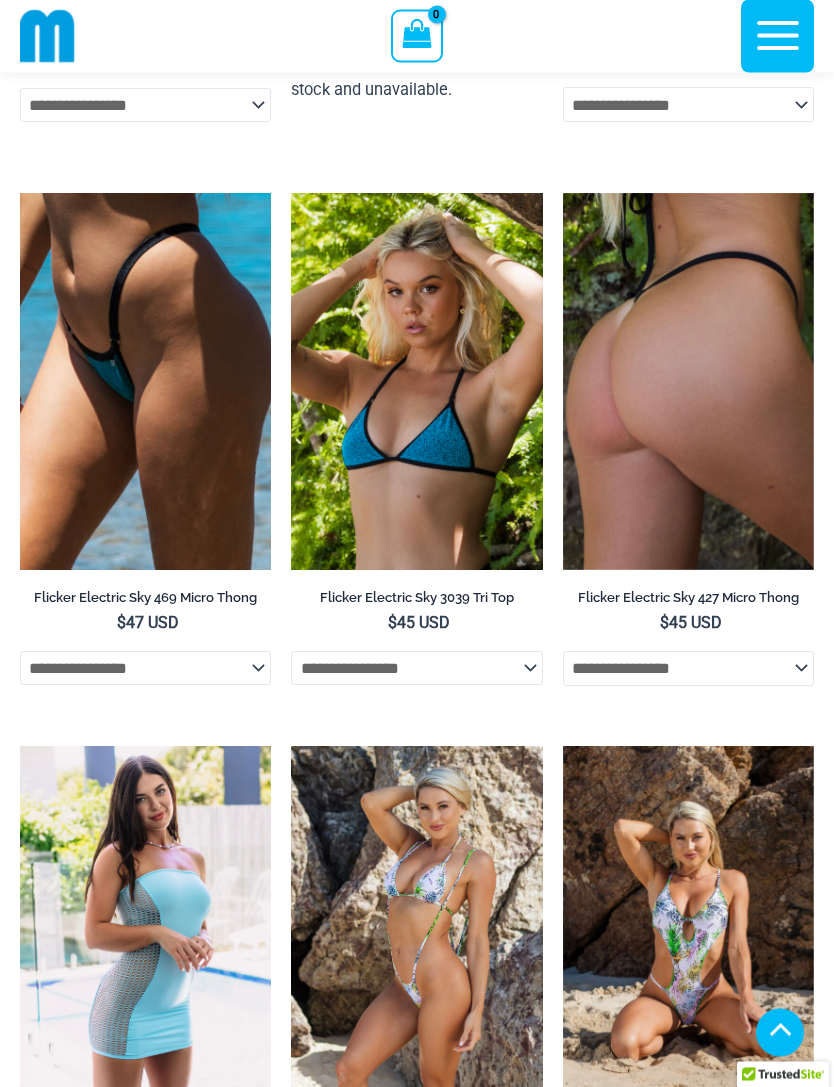 scroll, scrollTop: 4520, scrollLeft: 0, axis: vertical 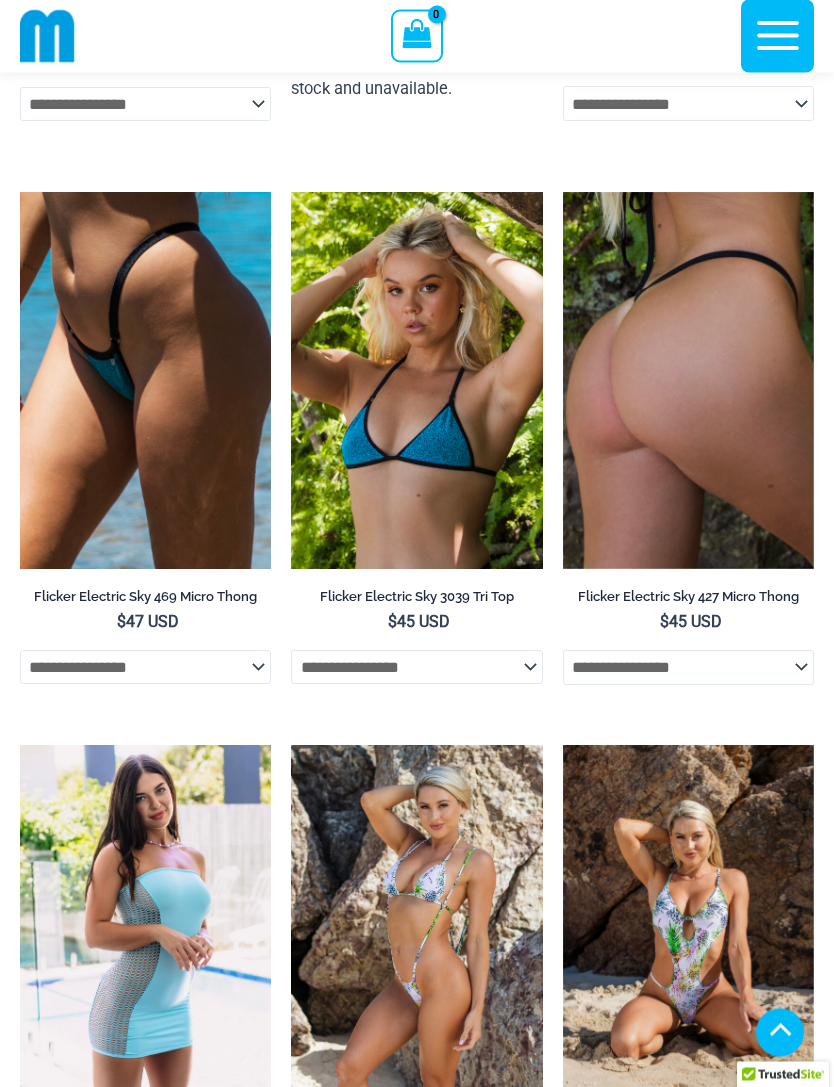 click at bounding box center [563, 193] 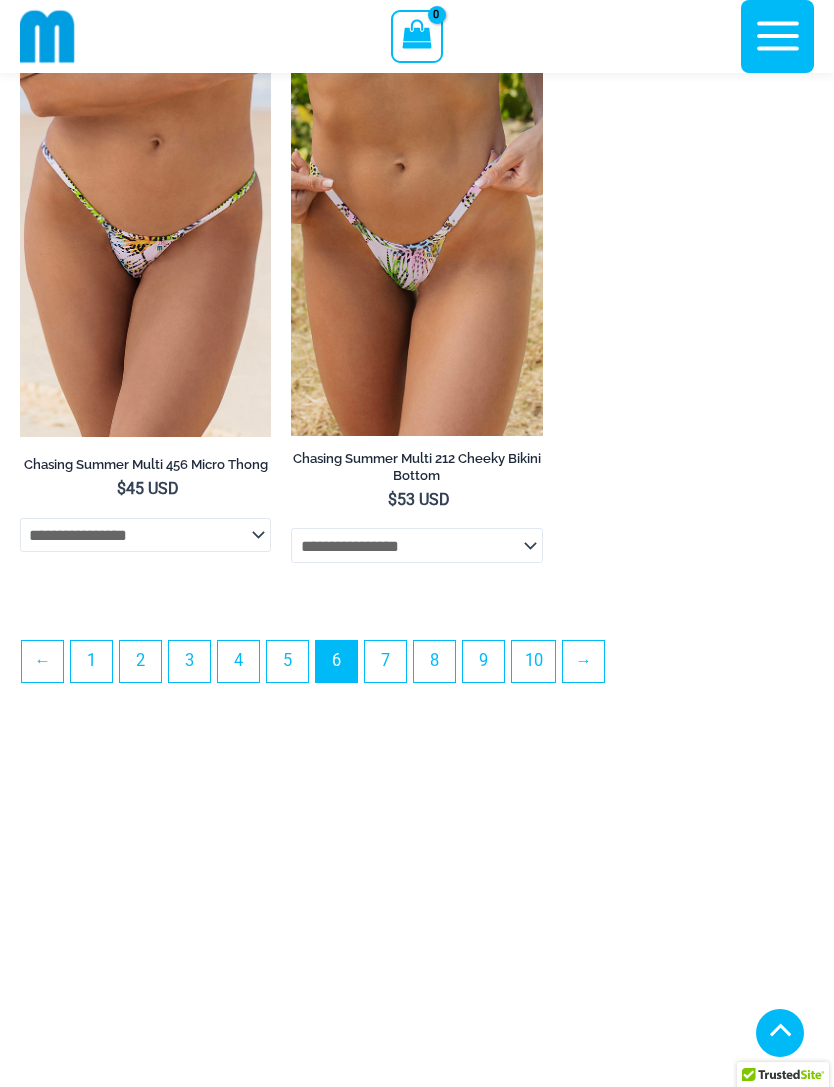 scroll, scrollTop: 5779, scrollLeft: 0, axis: vertical 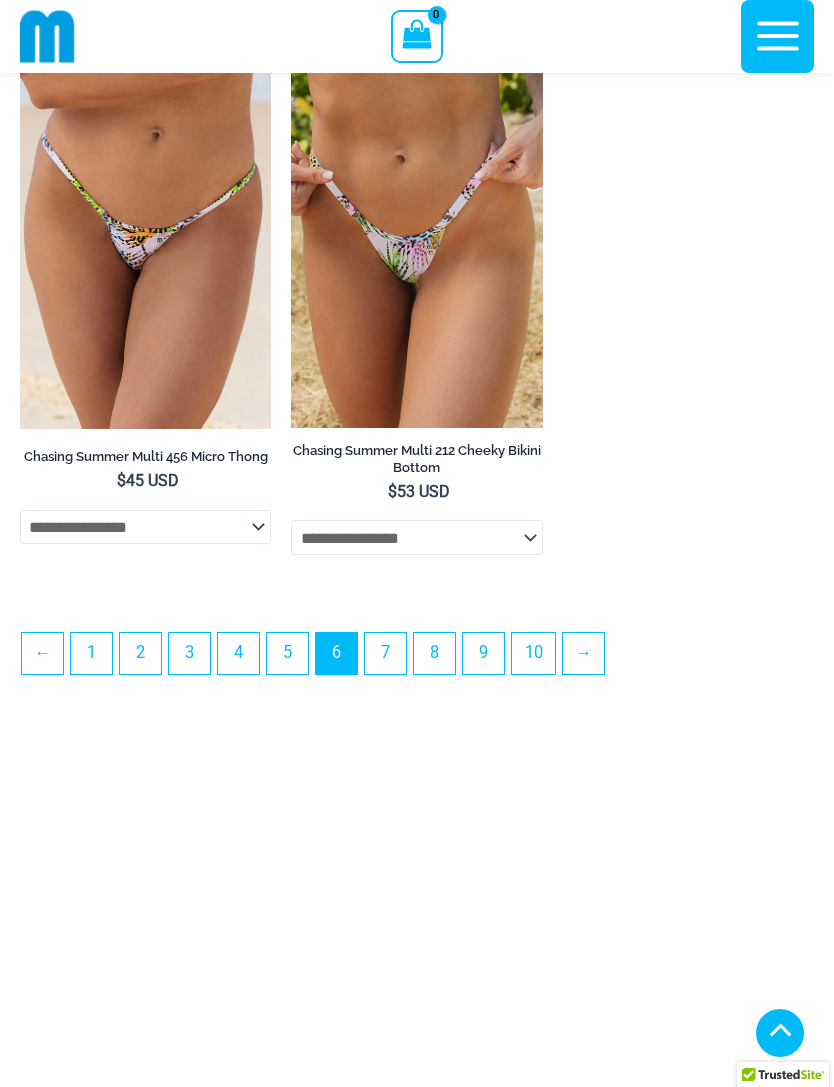 click on "7" at bounding box center [385, 653] 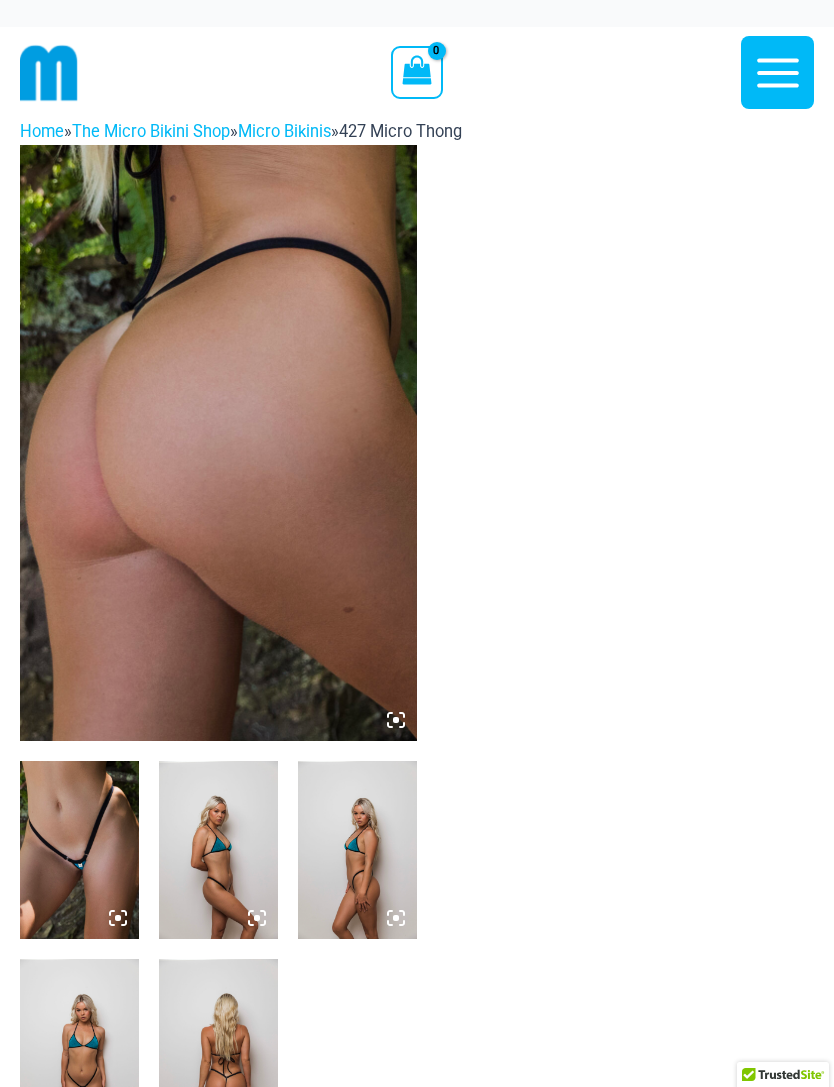 scroll, scrollTop: 0, scrollLeft: 0, axis: both 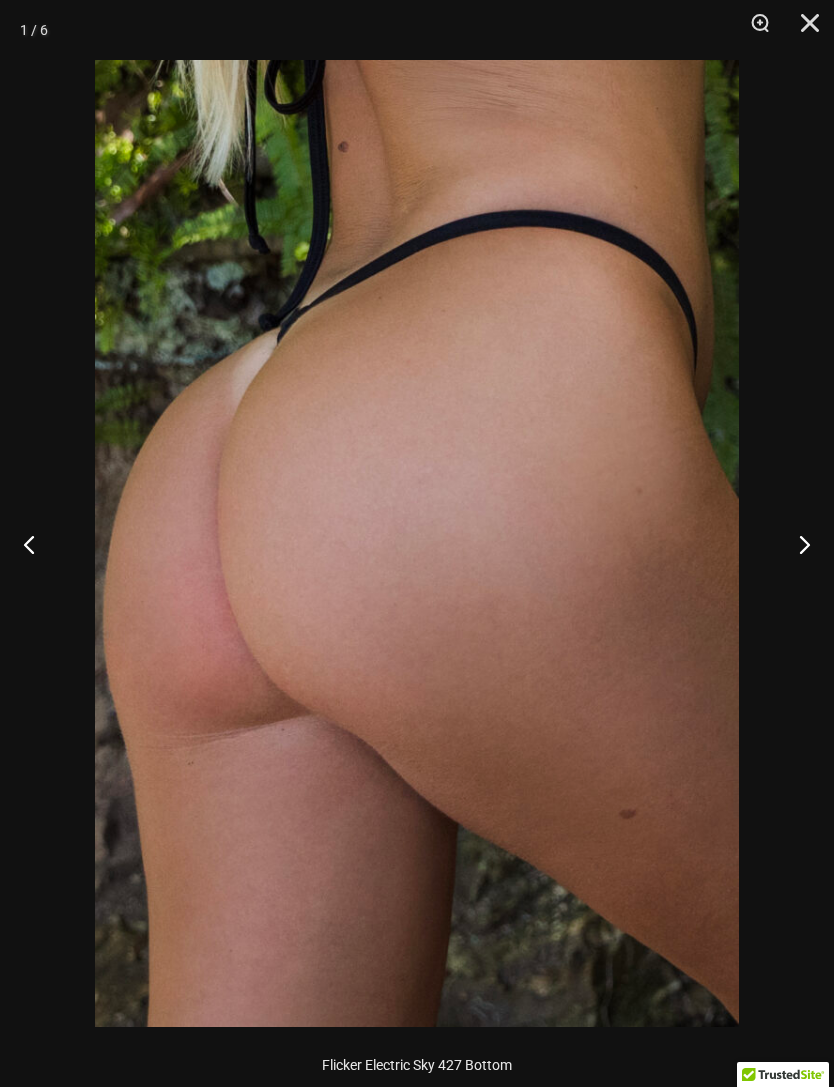 click at bounding box center [796, 544] 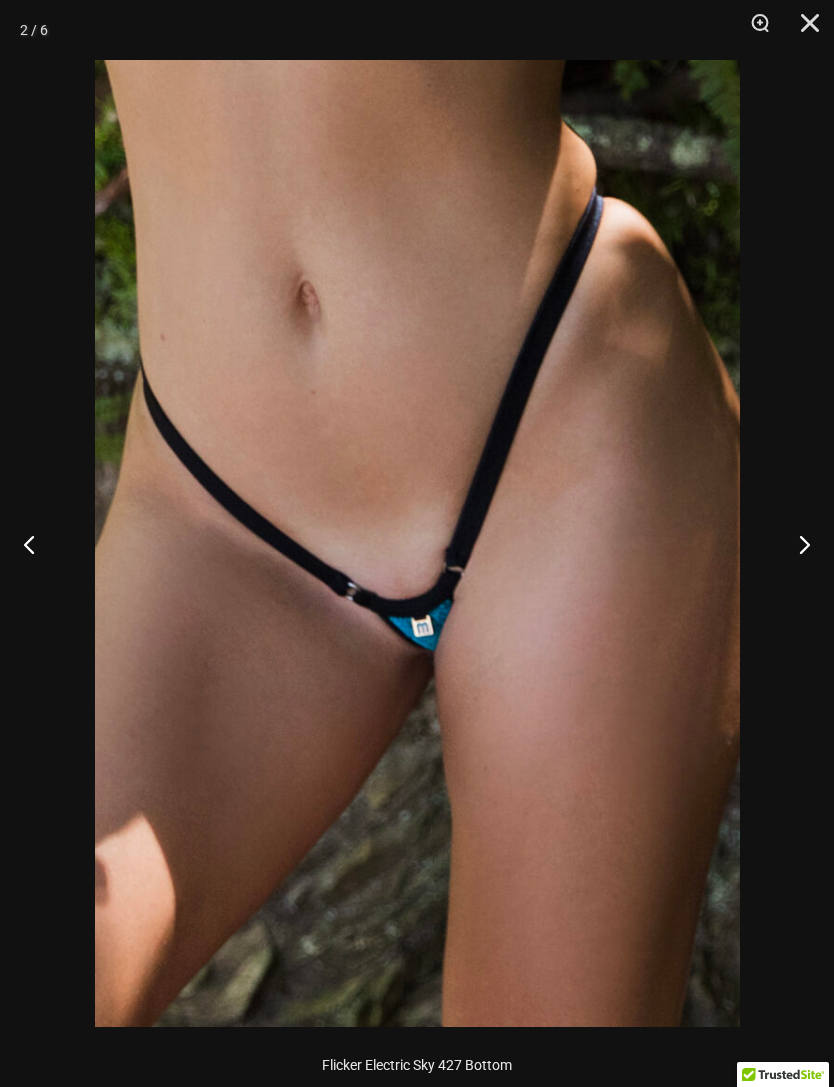 click at bounding box center (796, 544) 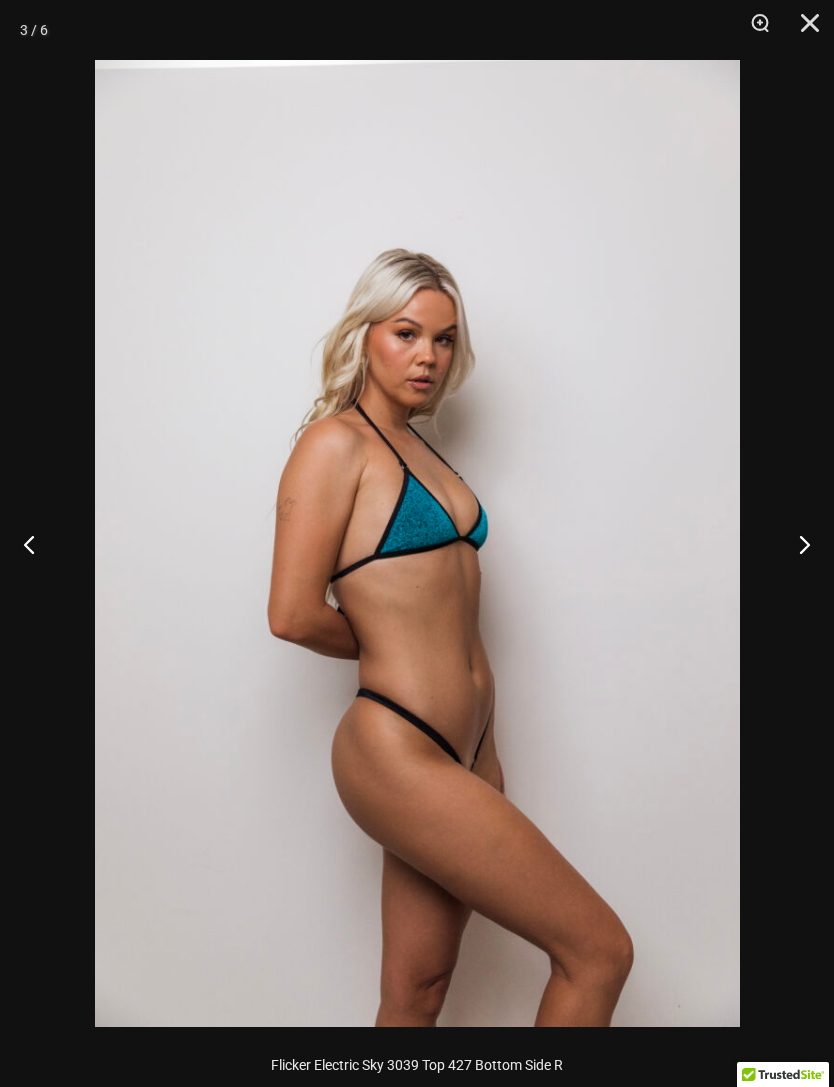 click at bounding box center (796, 544) 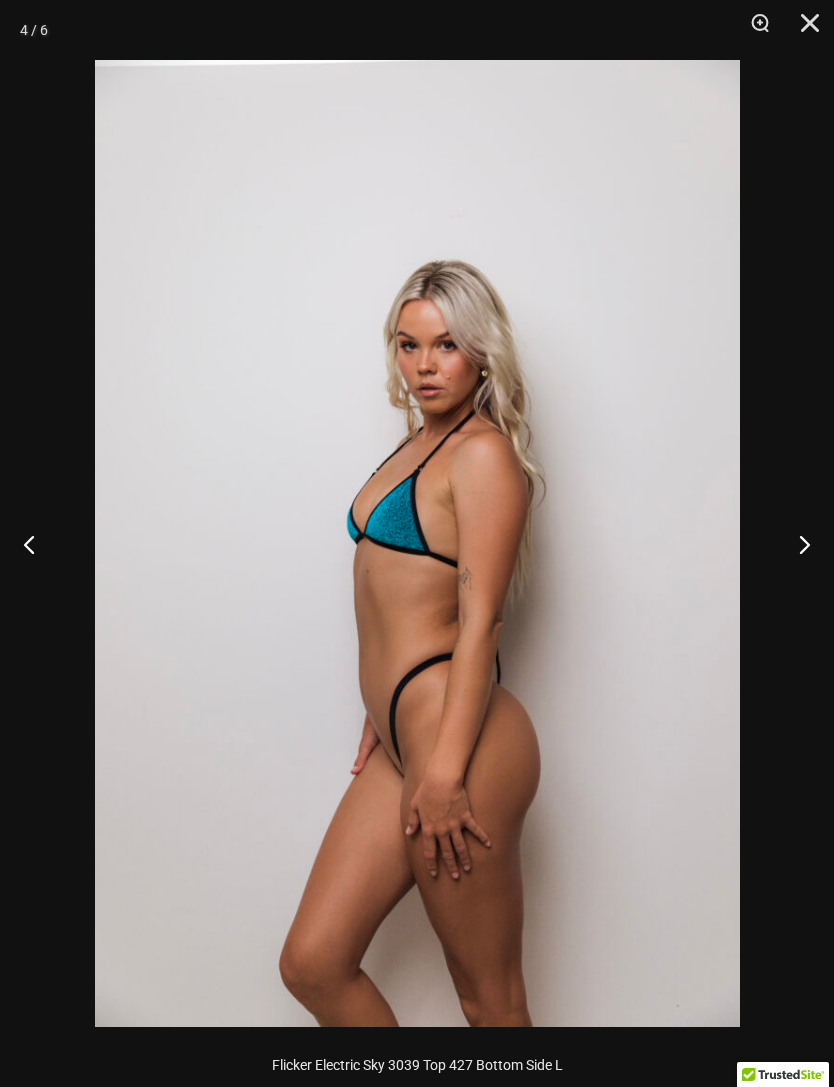 click at bounding box center [796, 544] 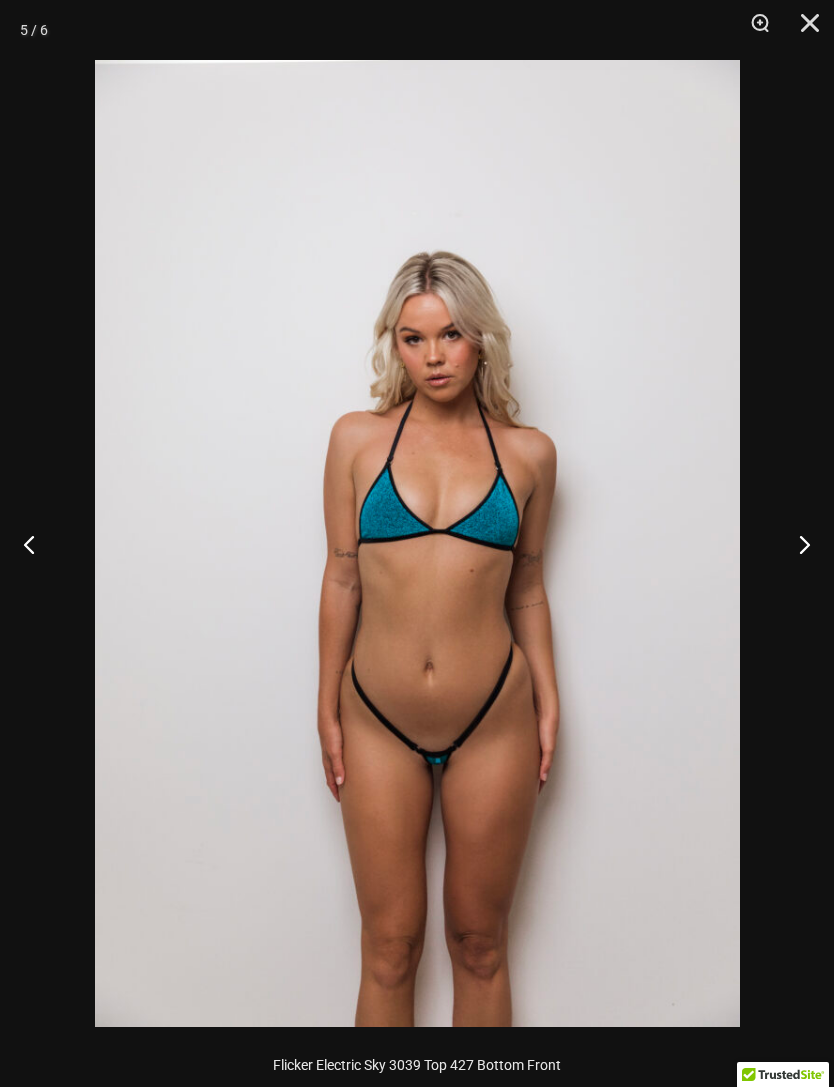 click at bounding box center [803, 30] 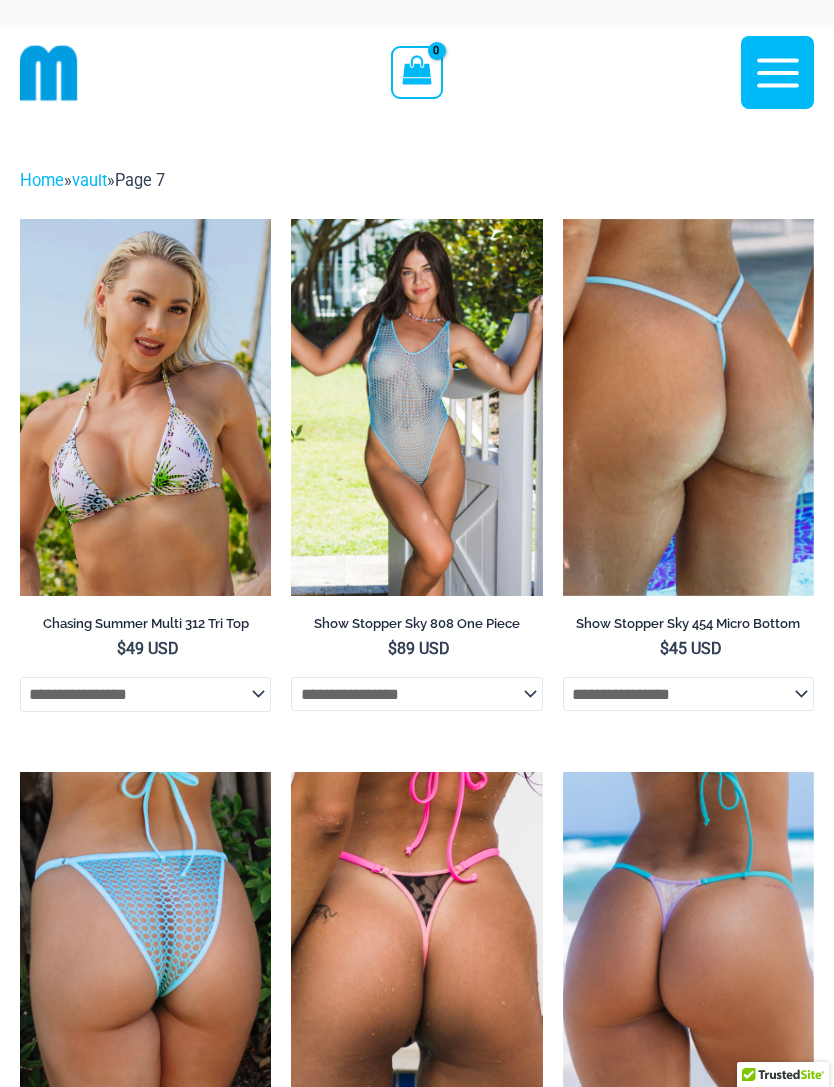 scroll, scrollTop: 0, scrollLeft: 0, axis: both 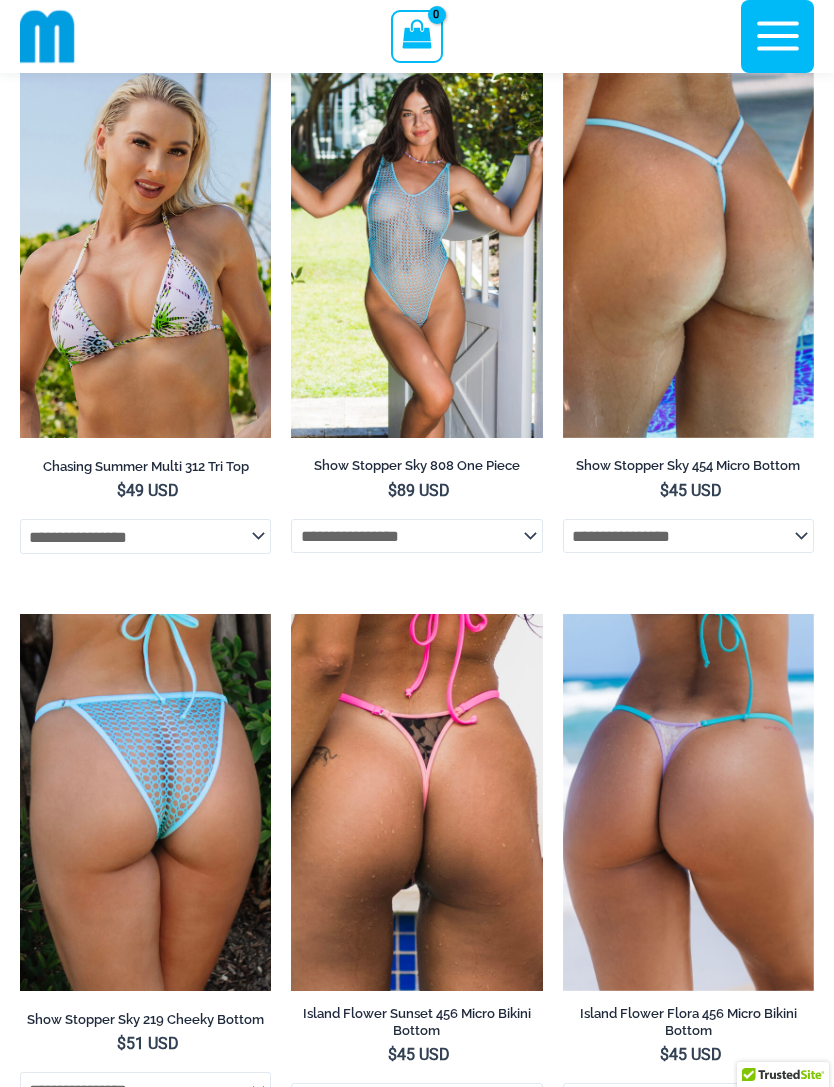 click at bounding box center (563, 61) 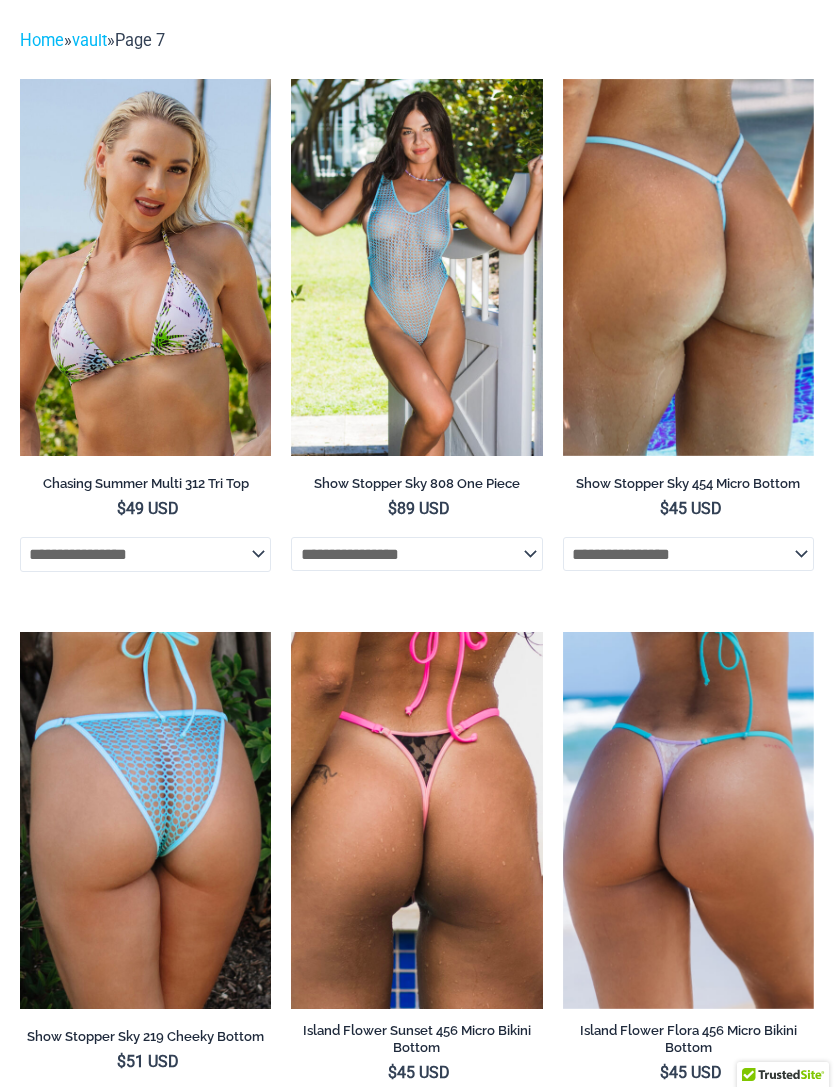 scroll, scrollTop: 204, scrollLeft: 0, axis: vertical 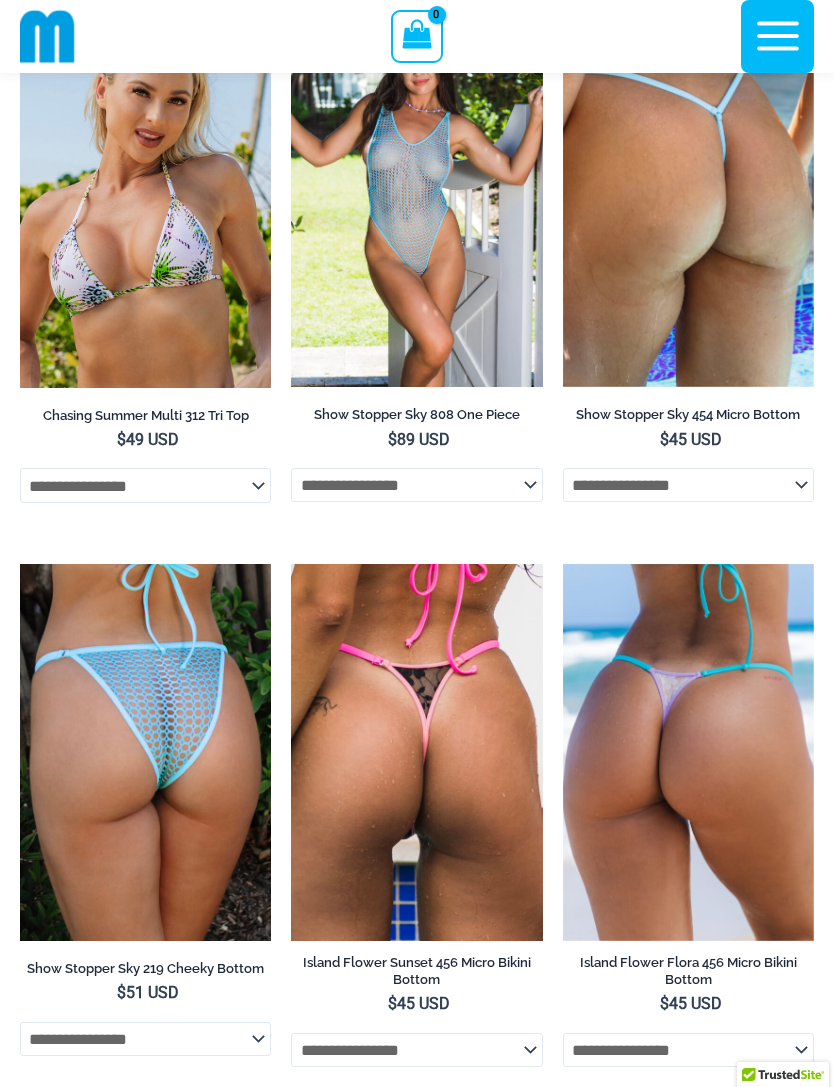 click at bounding box center (20, 564) 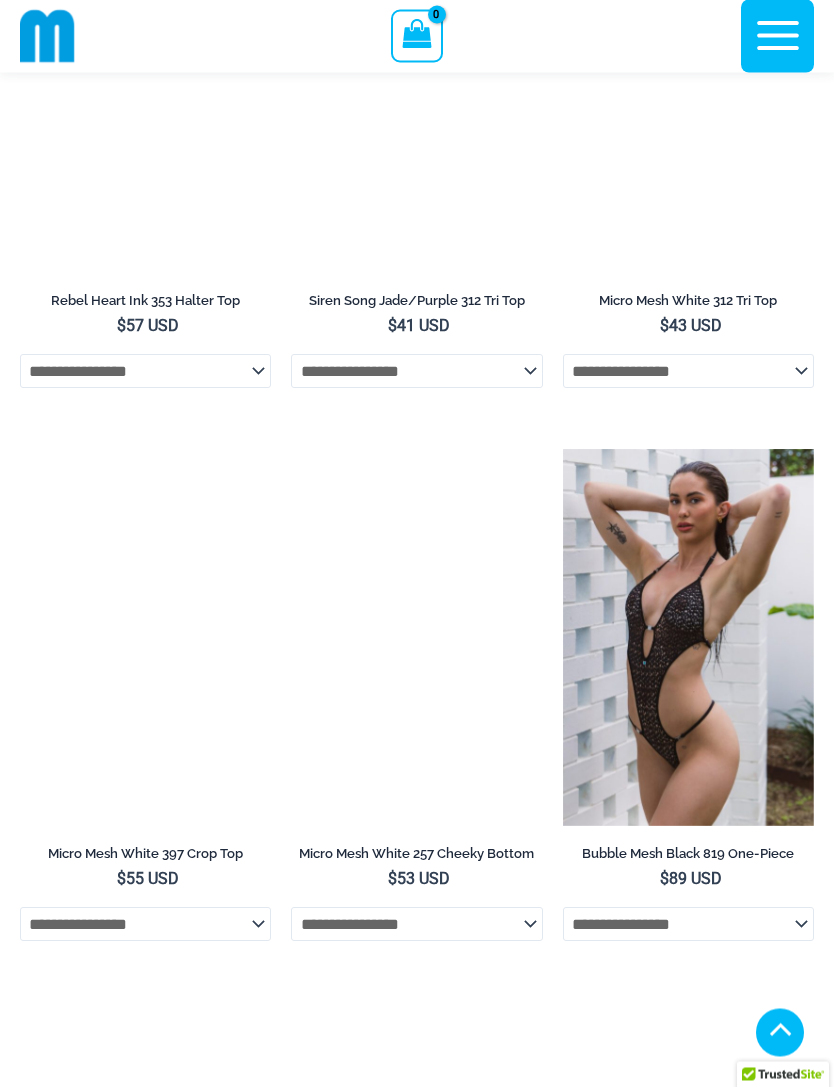 scroll, scrollTop: 3104, scrollLeft: 0, axis: vertical 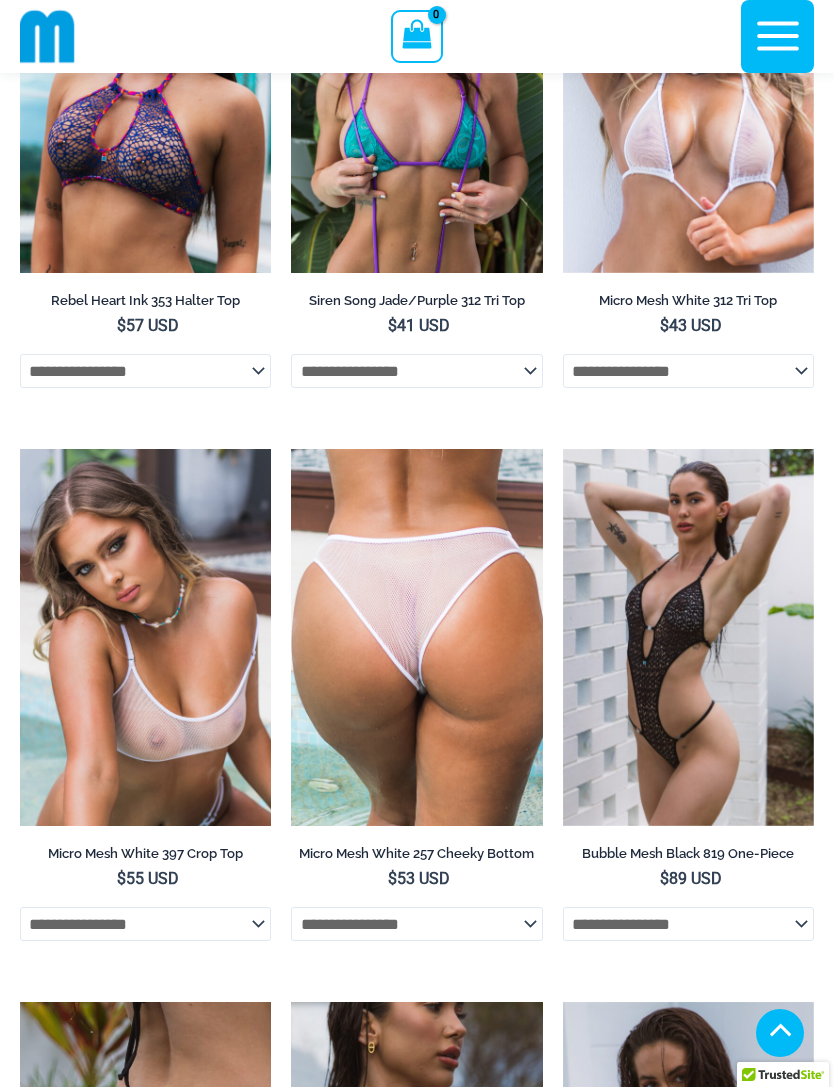 click at bounding box center (291, 449) 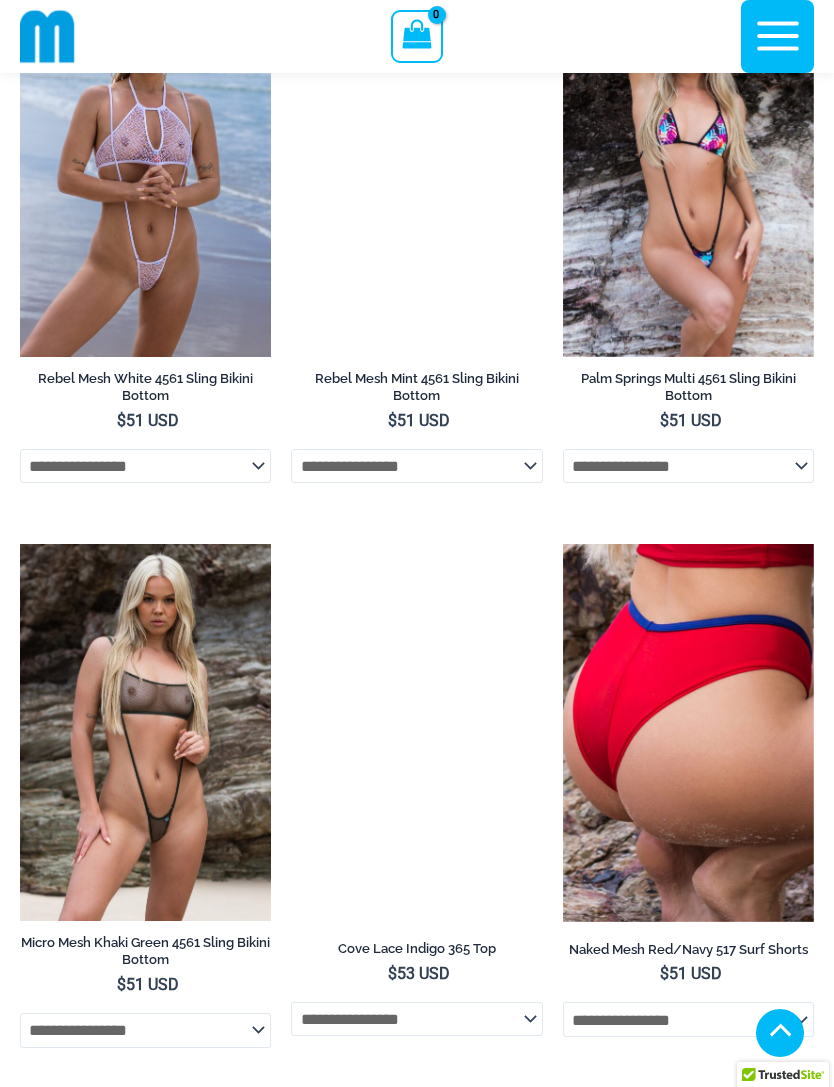 scroll, scrollTop: 4688, scrollLeft: 0, axis: vertical 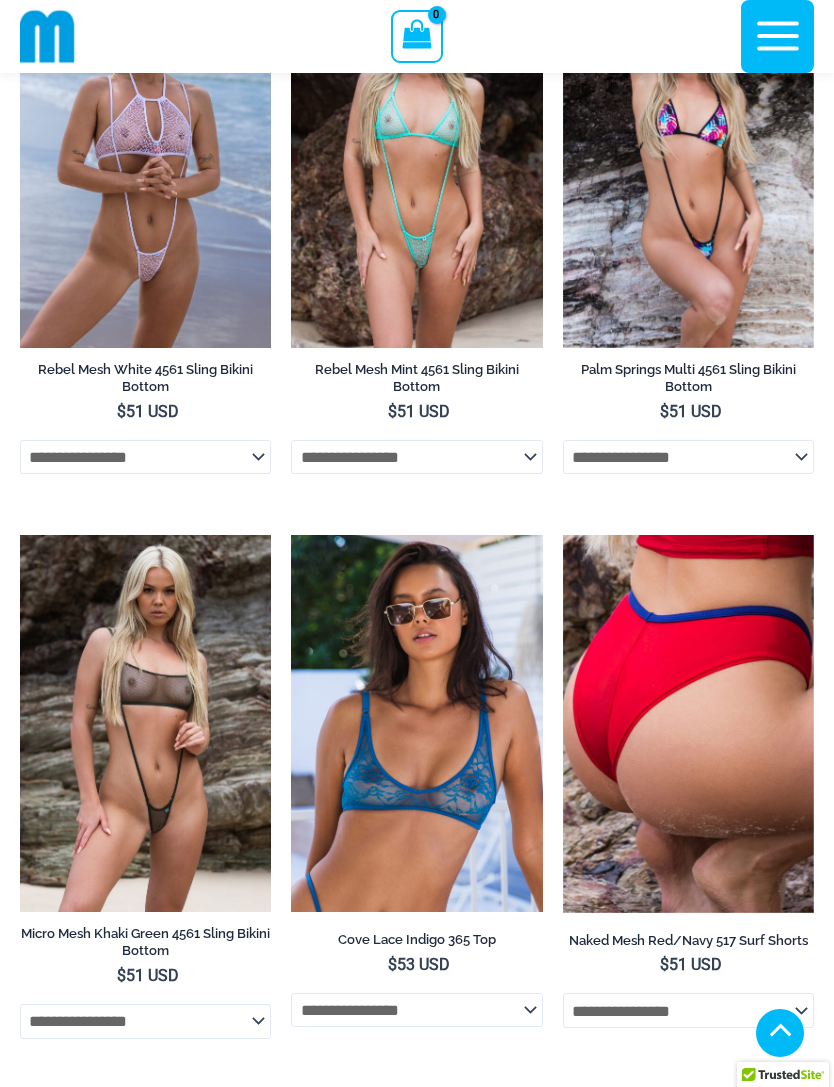 click at bounding box center [20, 535] 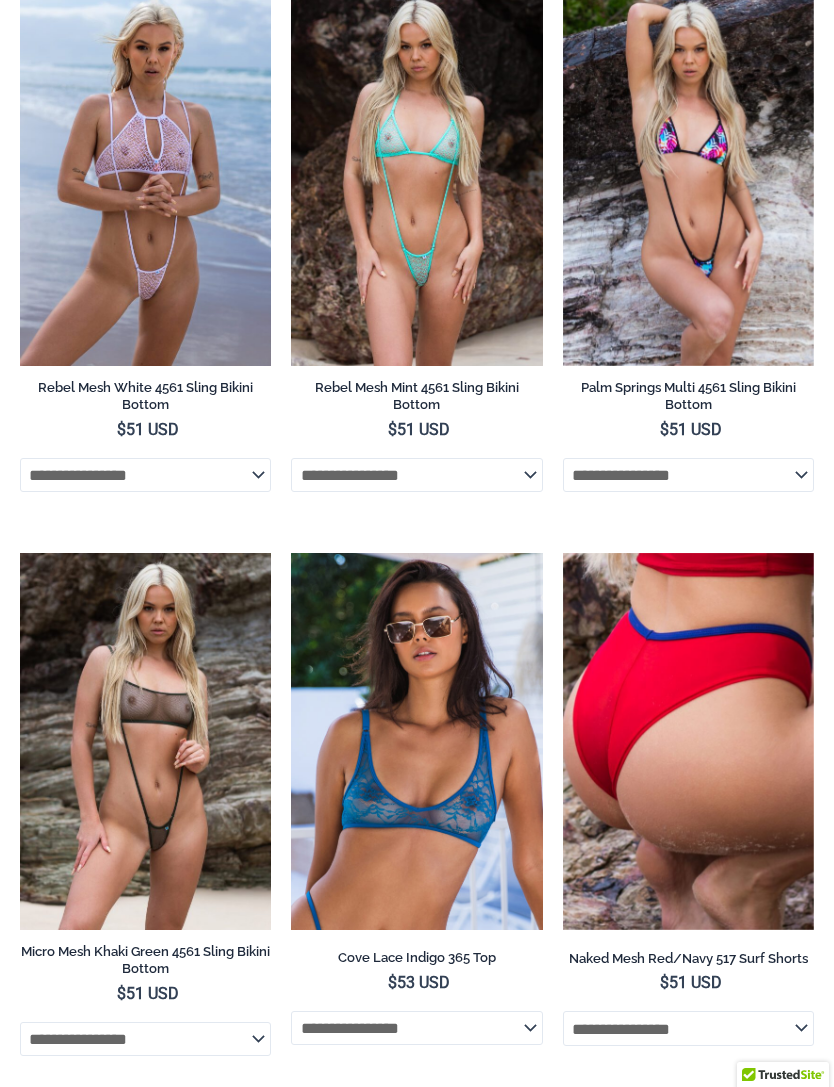 scroll, scrollTop: 4752, scrollLeft: 0, axis: vertical 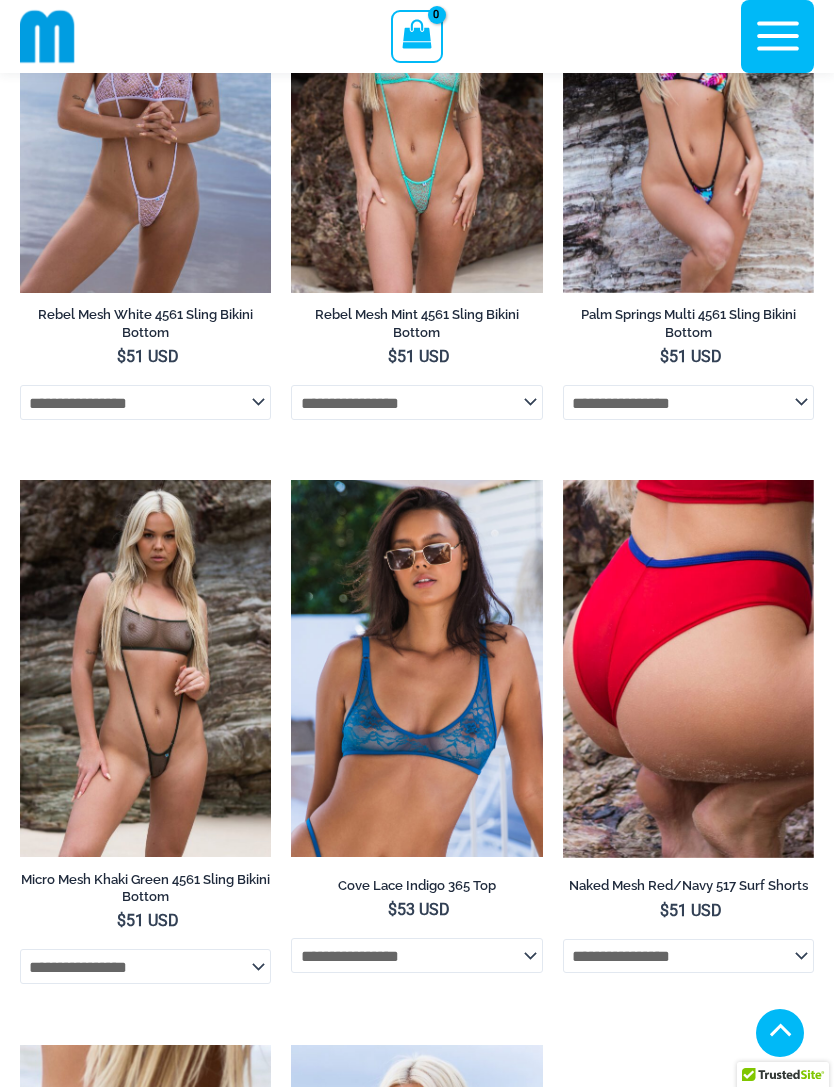 click at bounding box center (291, 480) 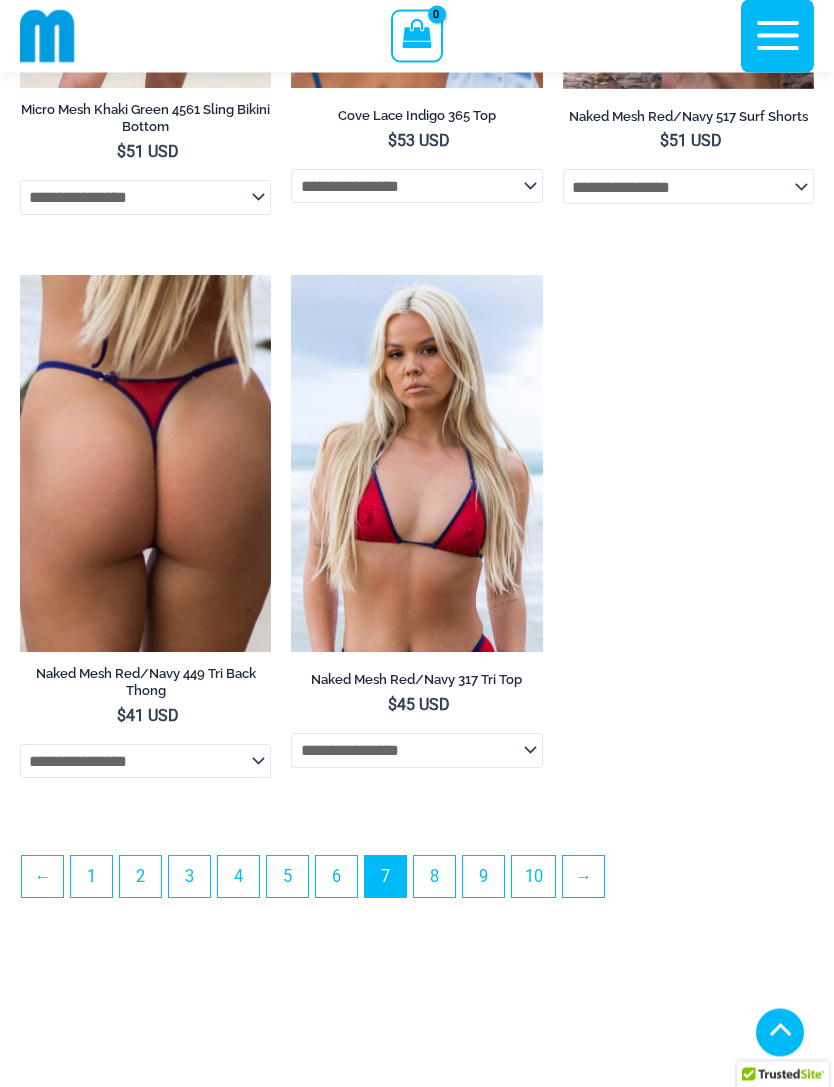 scroll, scrollTop: 5512, scrollLeft: 0, axis: vertical 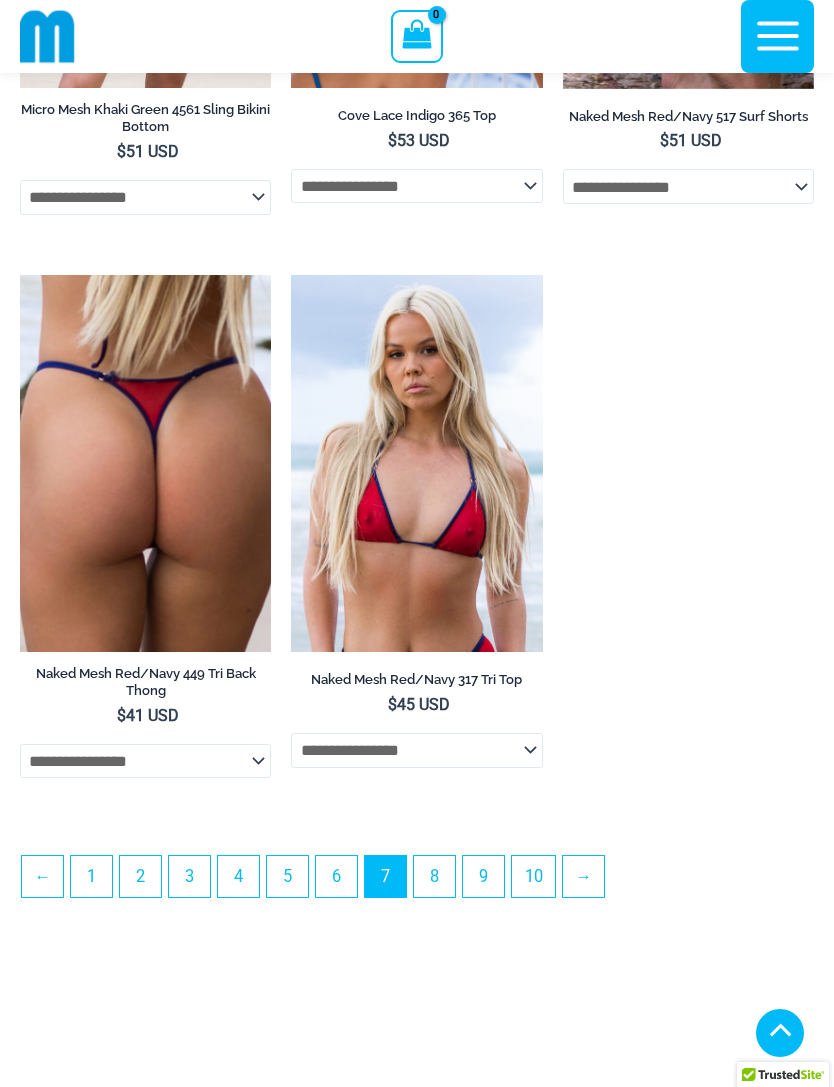 click on "8" at bounding box center [434, 876] 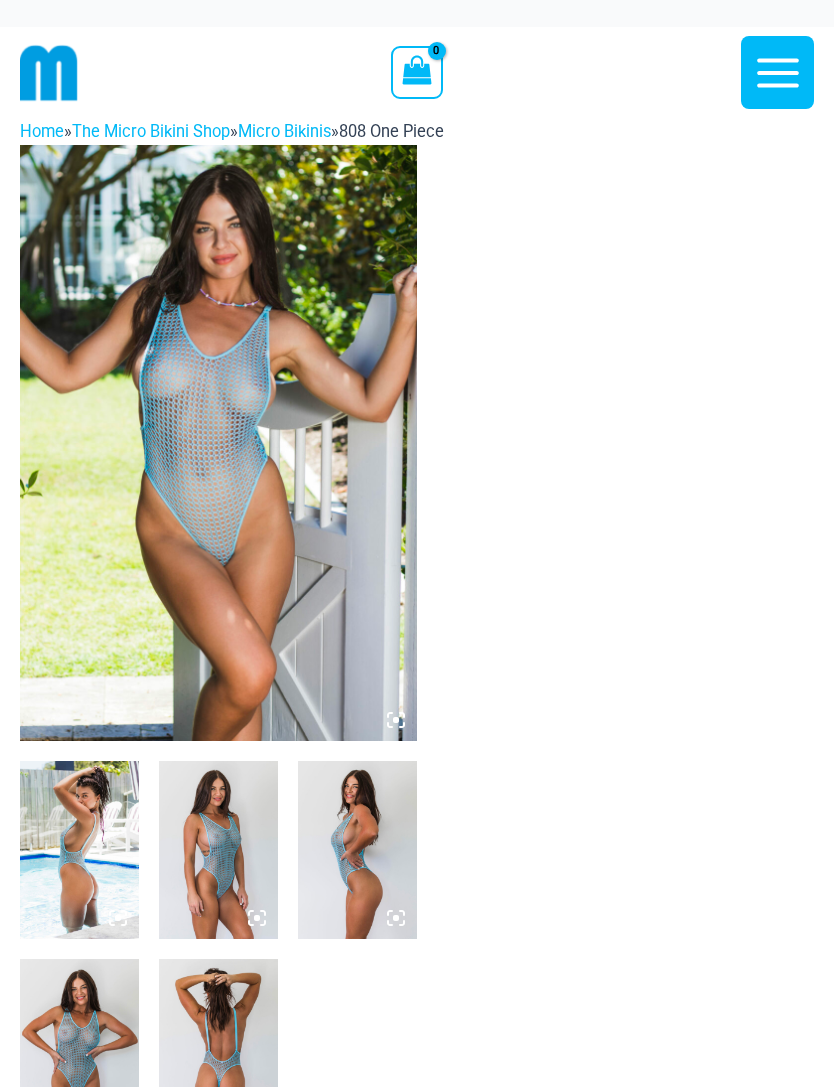 scroll, scrollTop: 0, scrollLeft: 0, axis: both 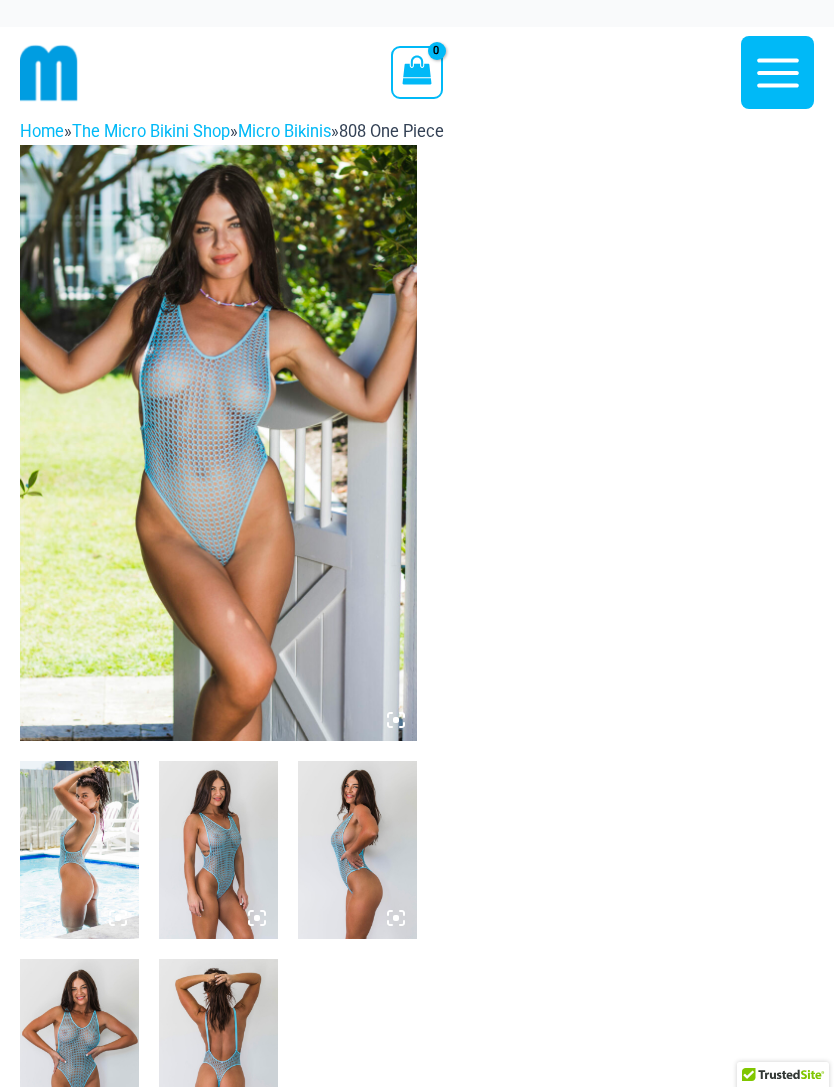 click at bounding box center [218, 443] 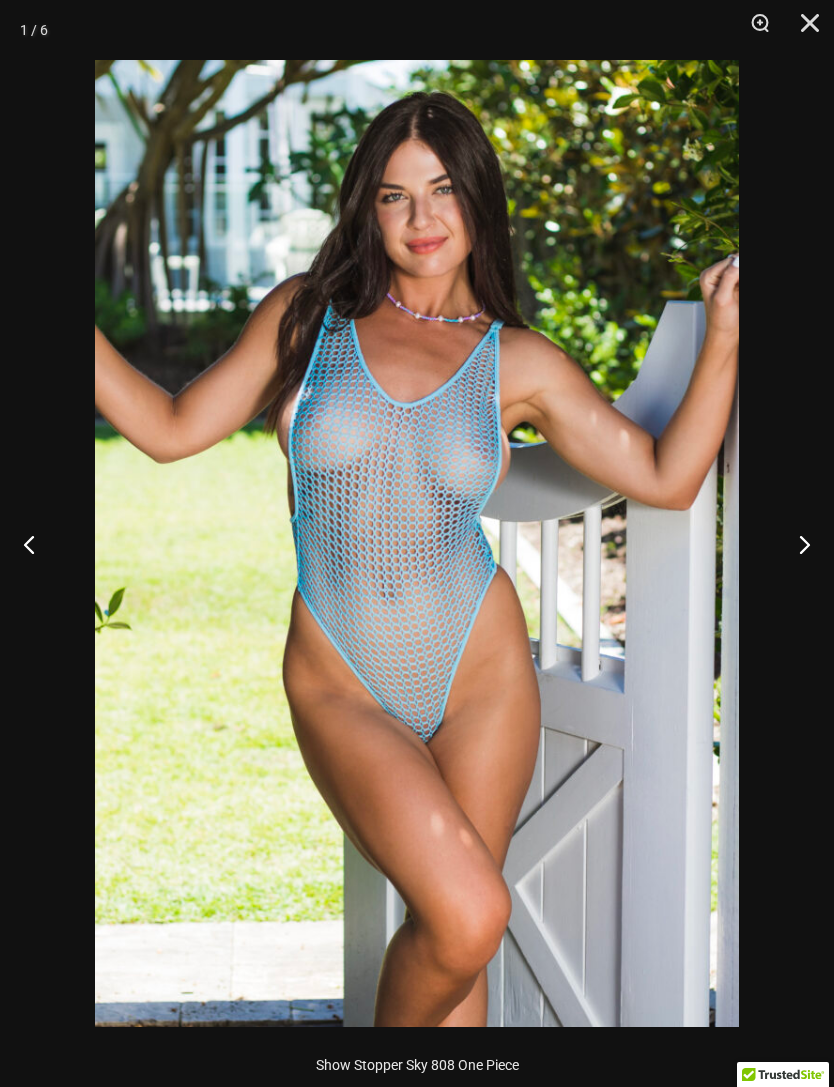 click at bounding box center [796, 544] 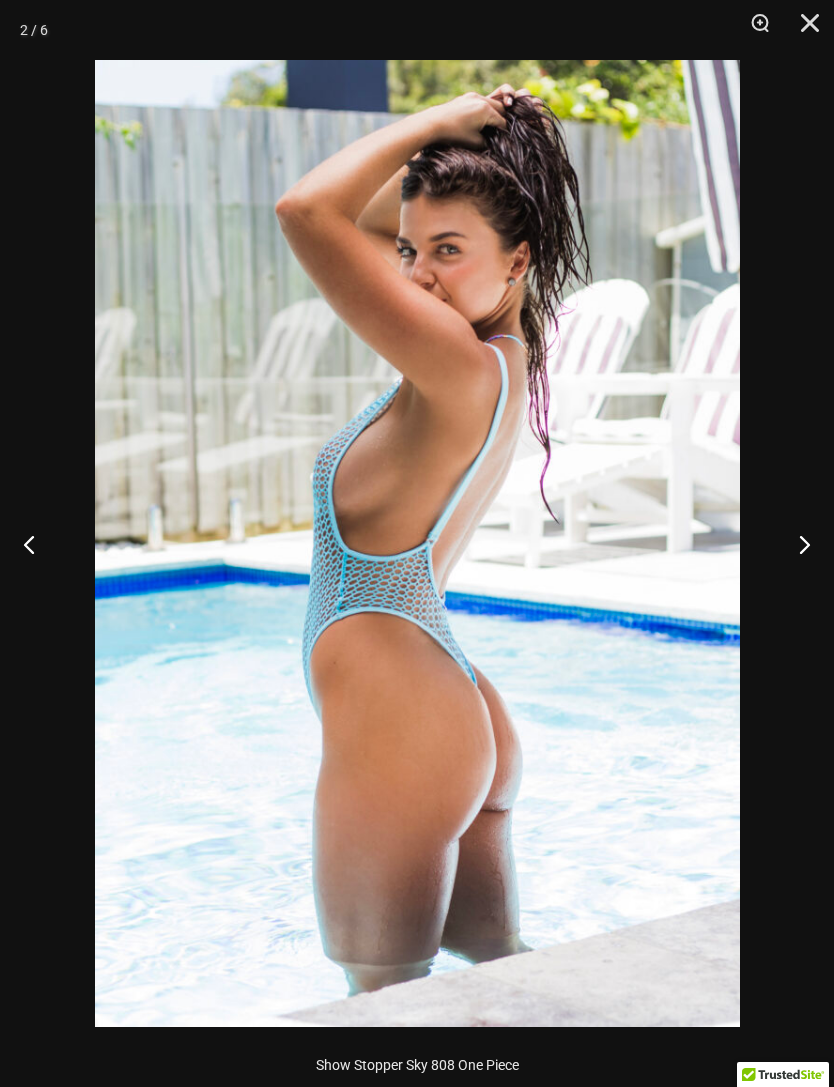 click at bounding box center [796, 544] 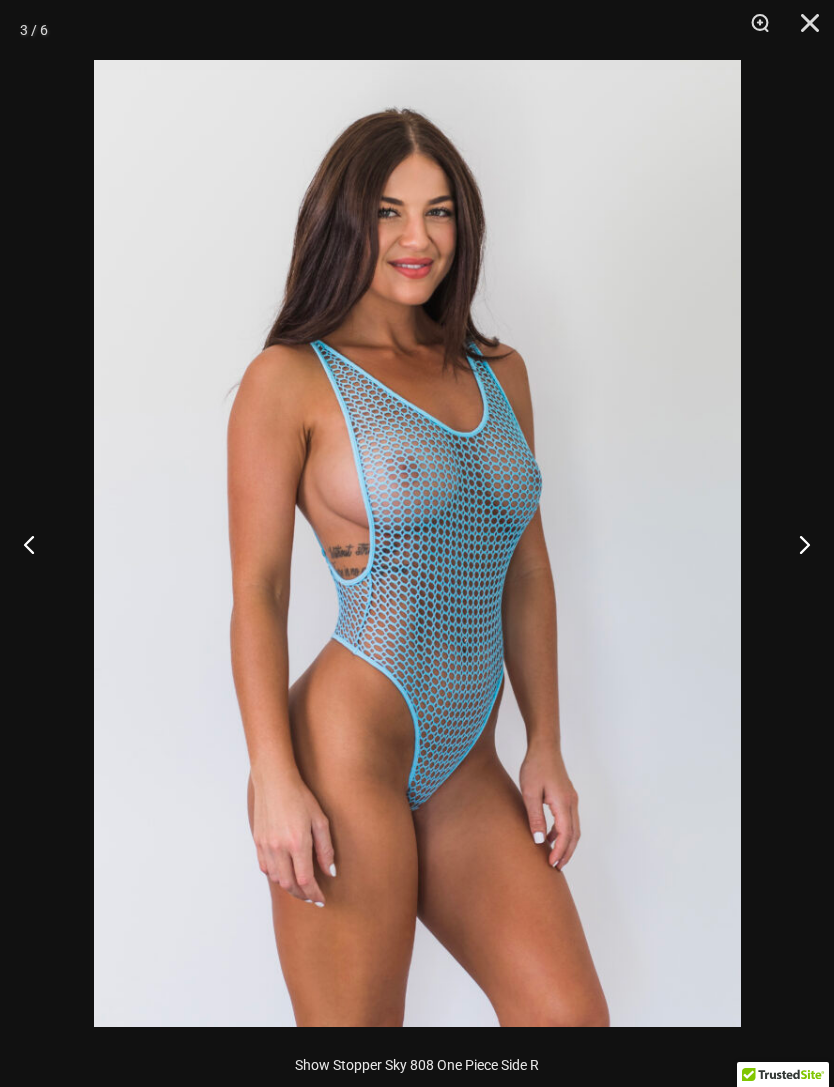 click at bounding box center (796, 544) 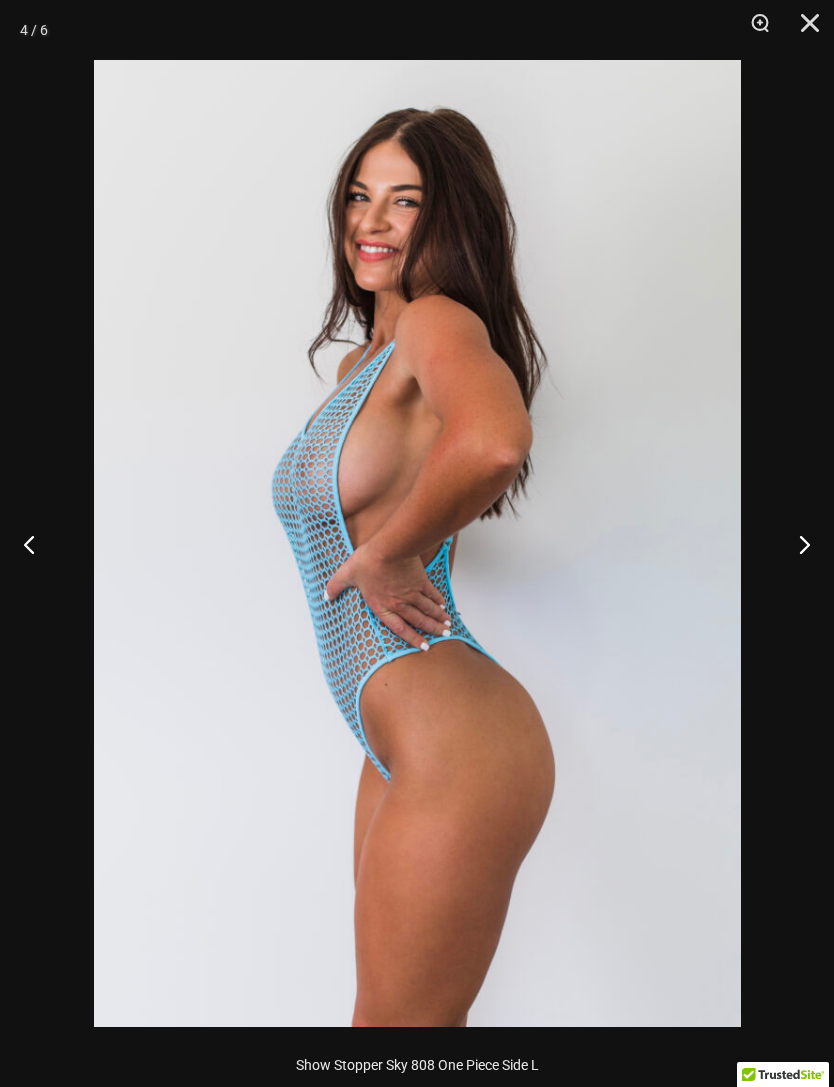 click at bounding box center [796, 544] 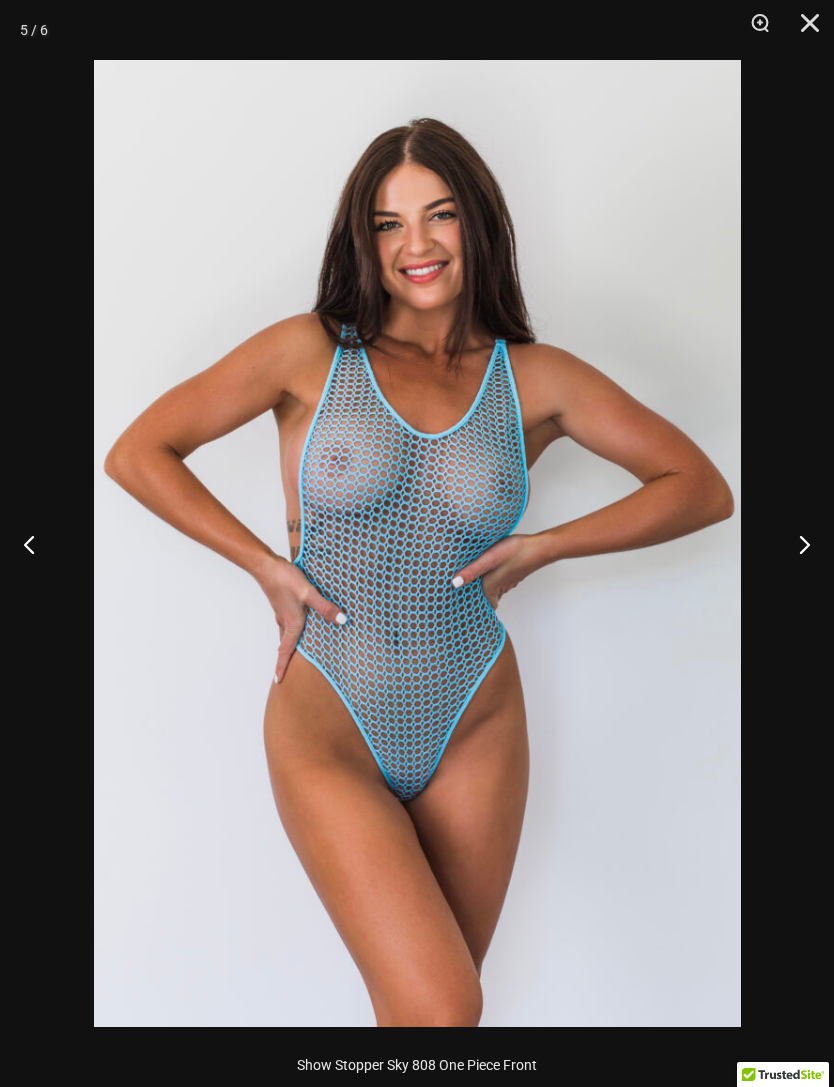 click at bounding box center [796, 544] 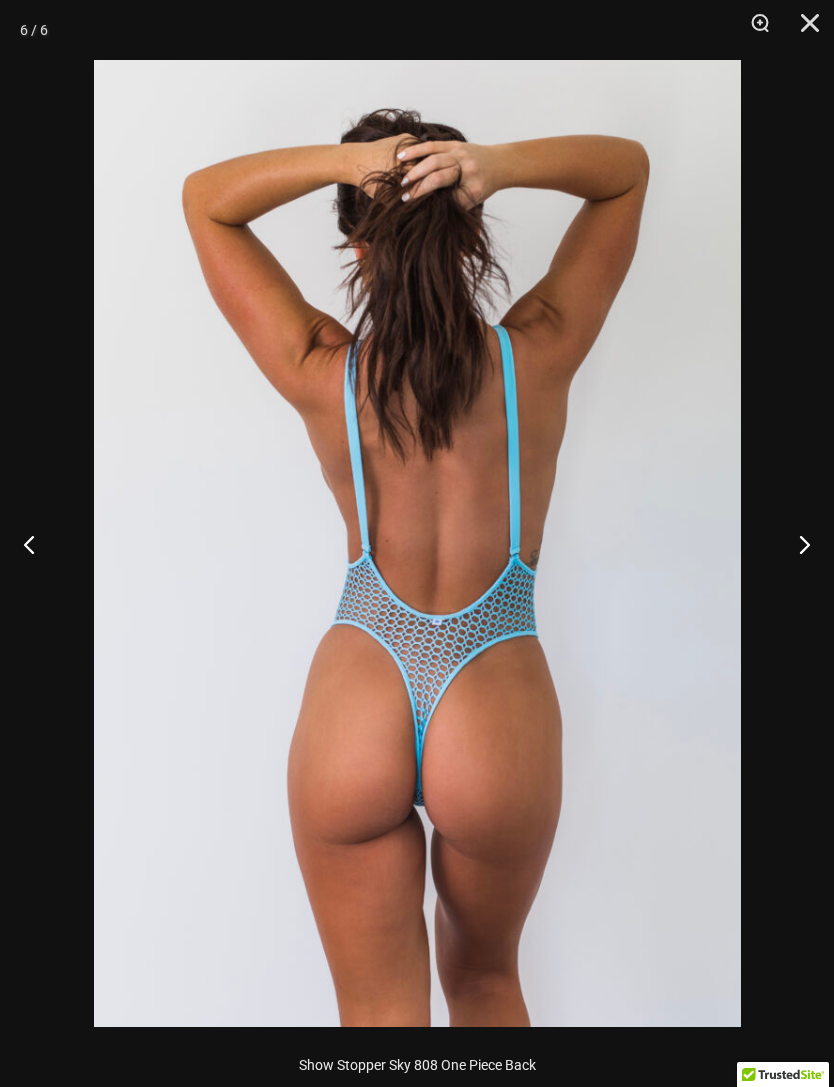click at bounding box center (796, 544) 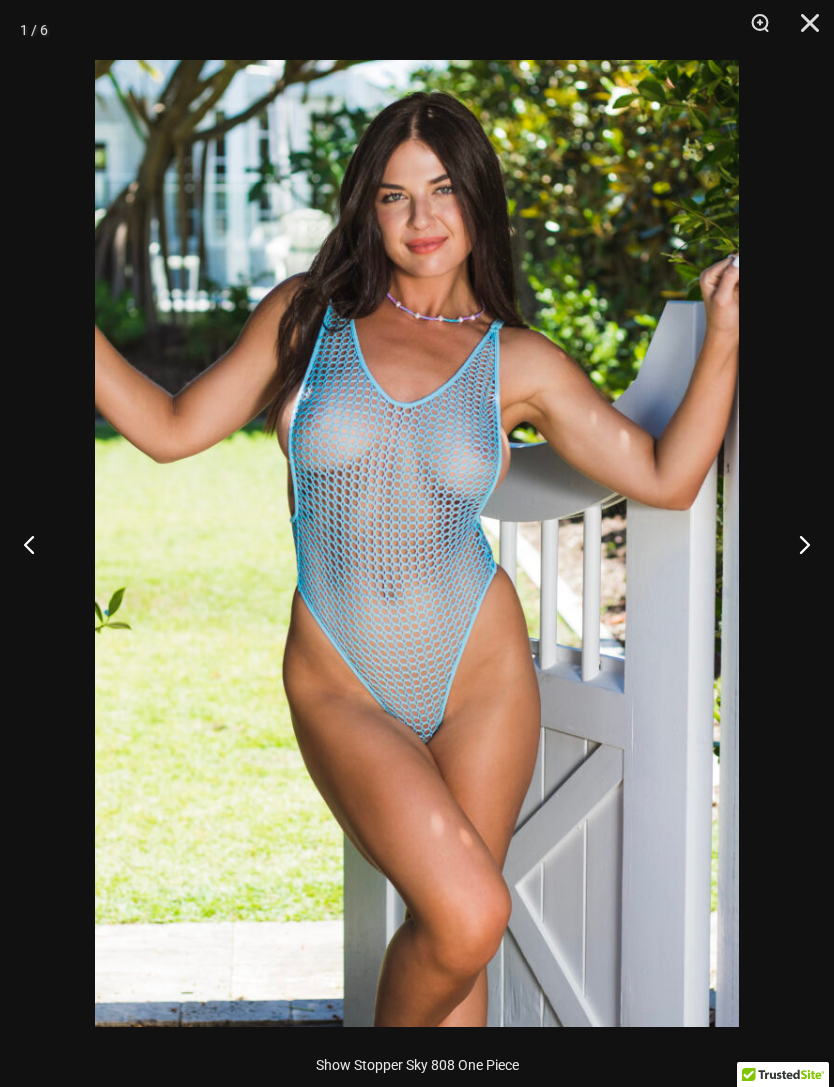 click at bounding box center [796, 544] 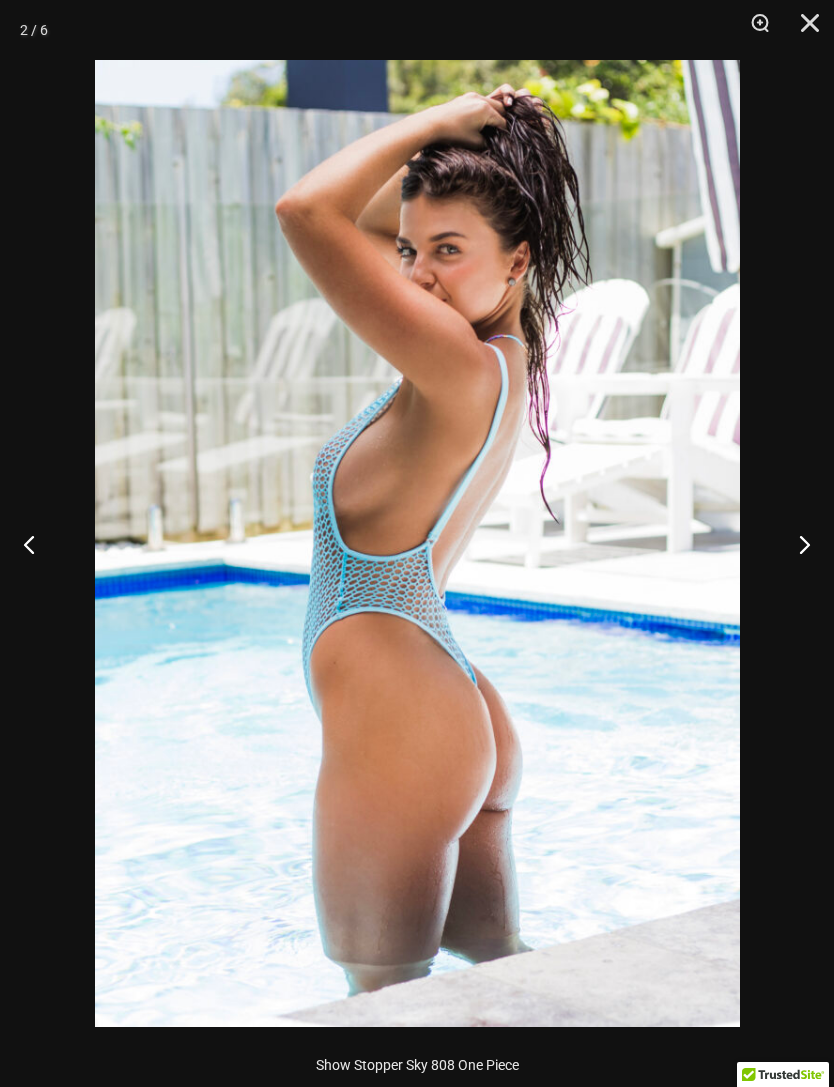 click at bounding box center (803, 30) 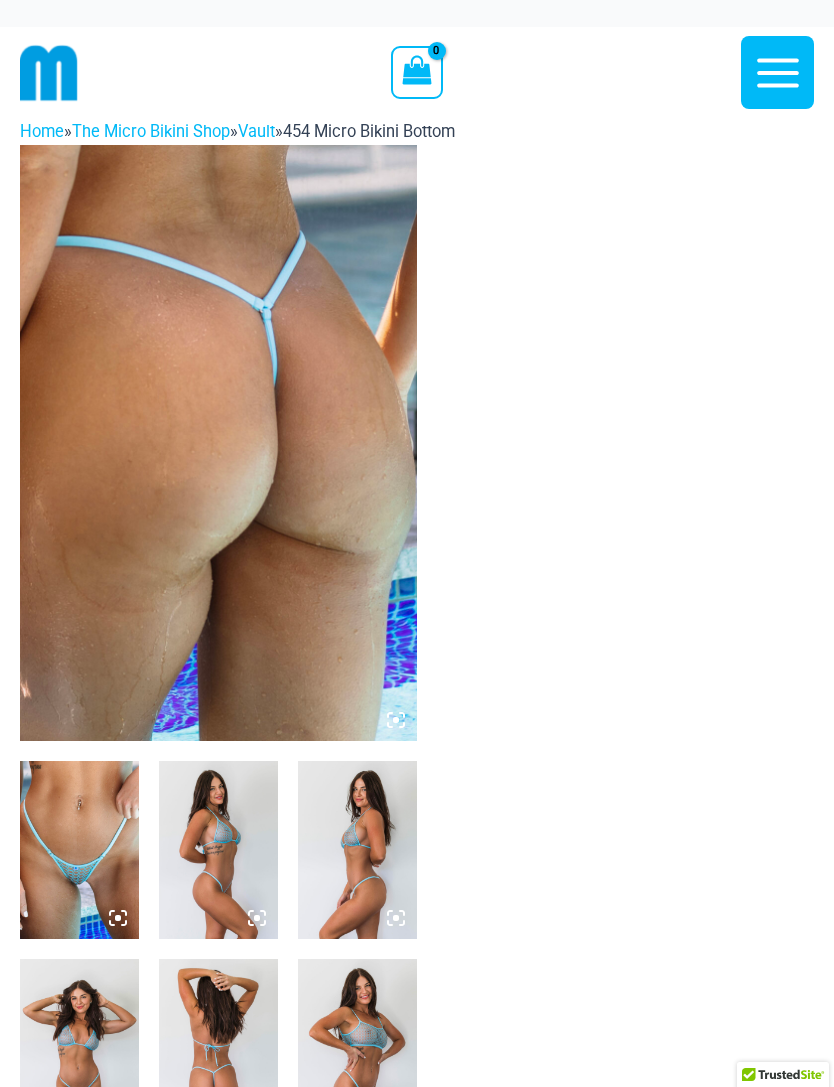 scroll, scrollTop: 0, scrollLeft: 0, axis: both 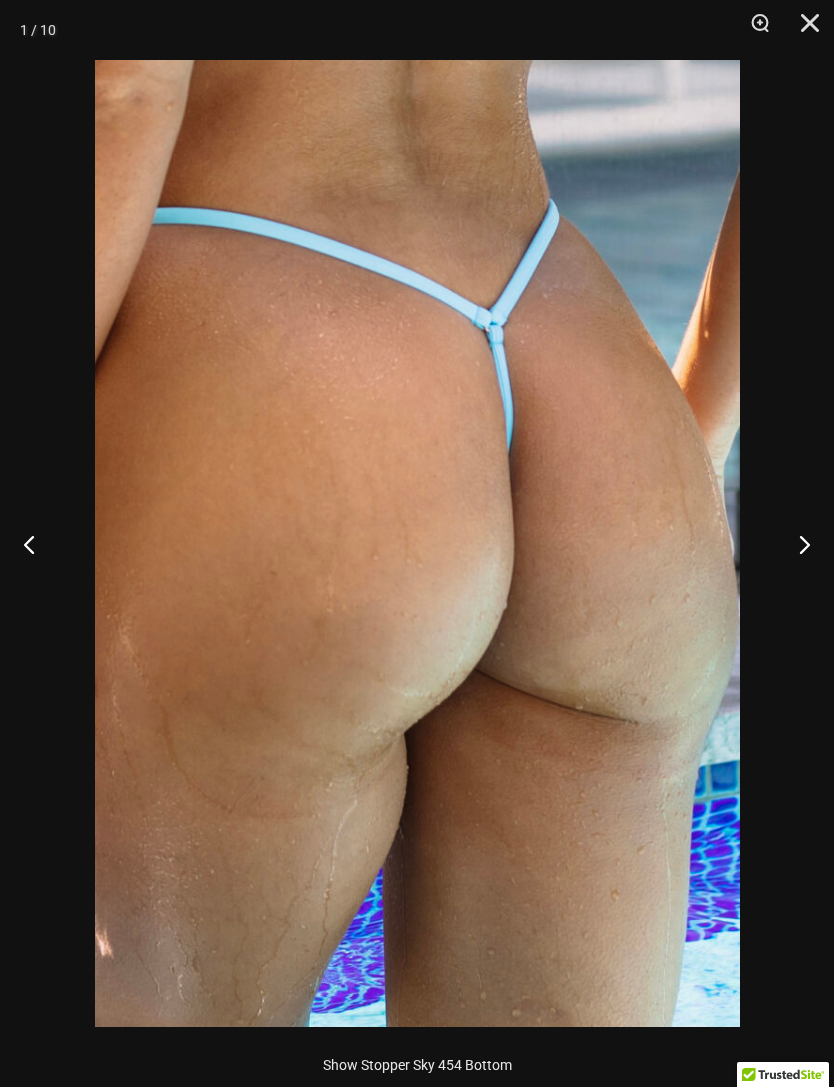 click at bounding box center [796, 544] 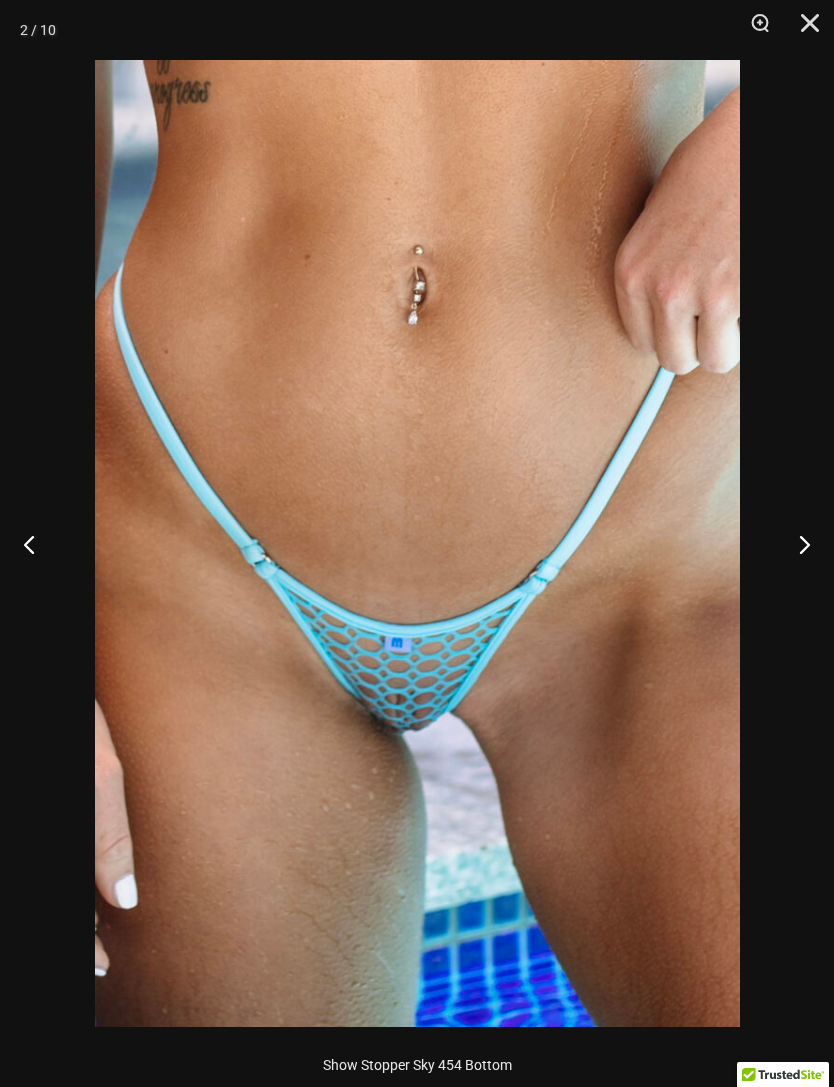 click at bounding box center (753, 30) 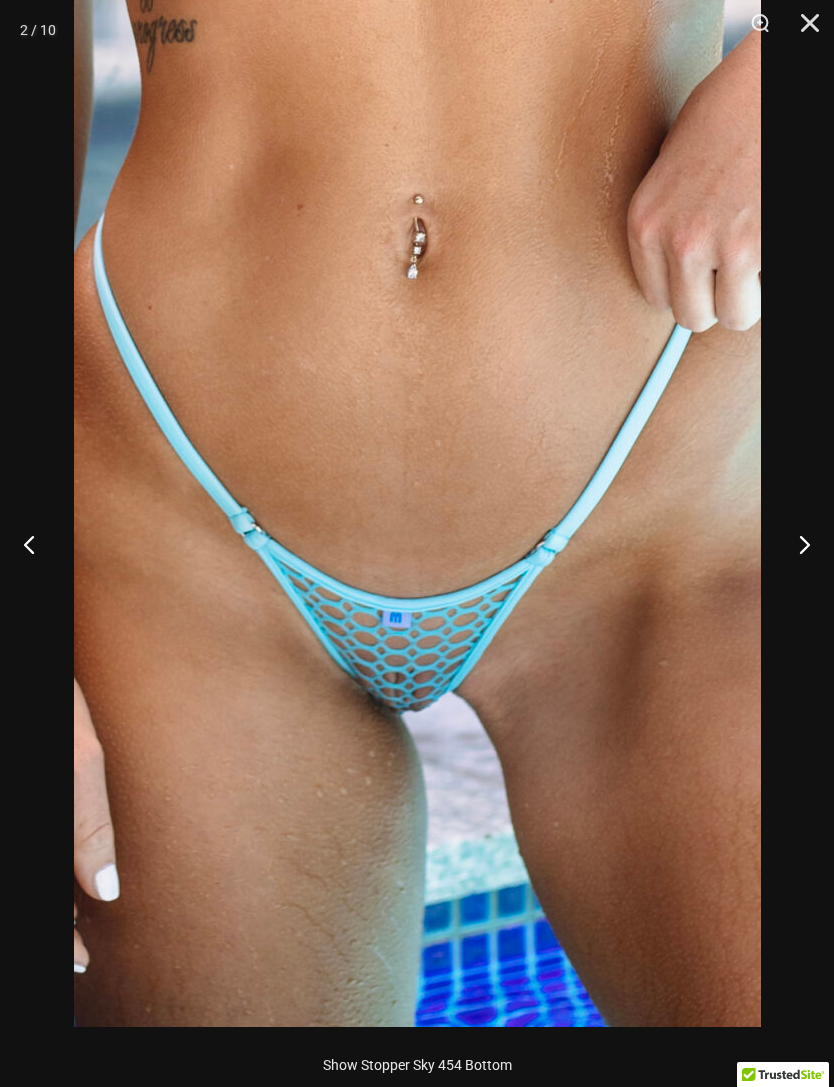 click at bounding box center [796, 544] 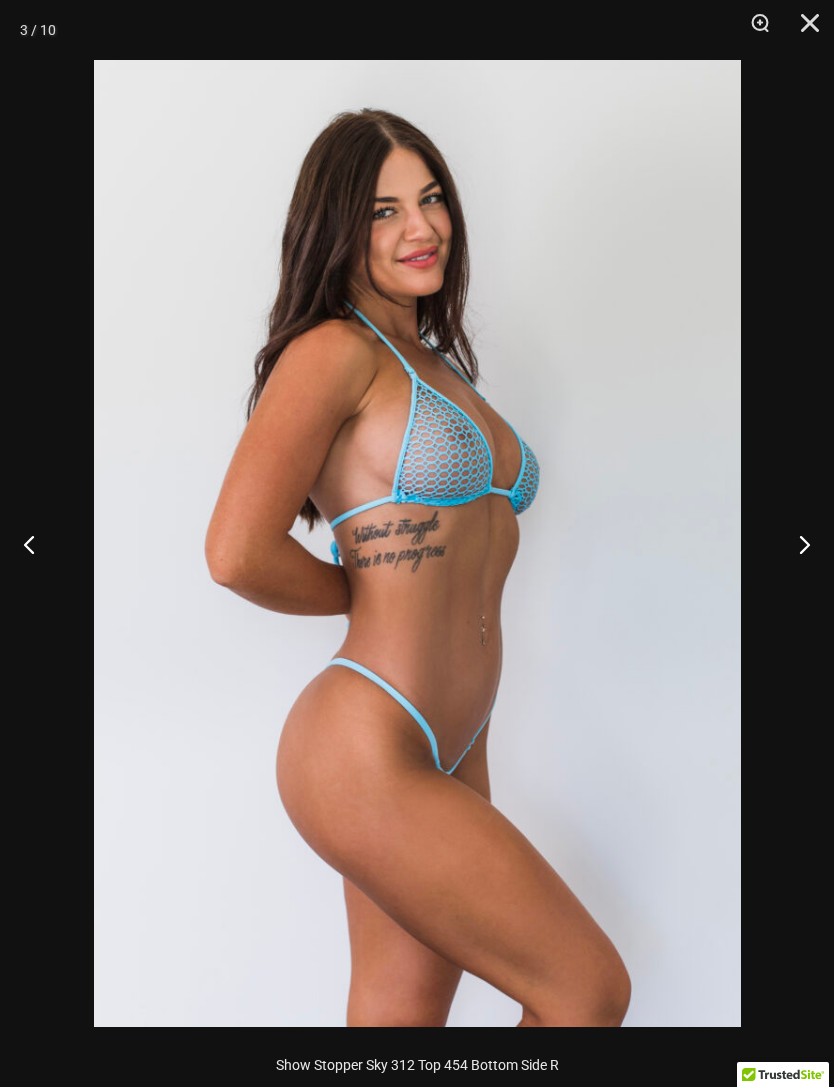 click at bounding box center [796, 544] 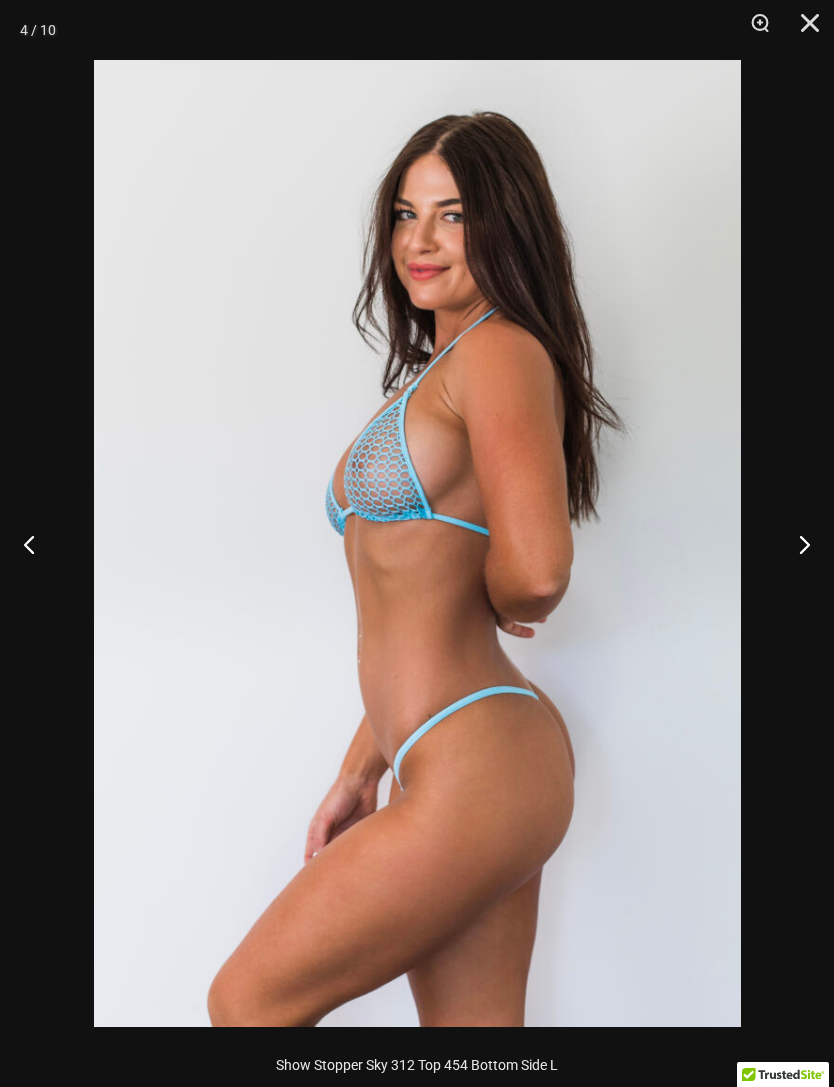 click at bounding box center (796, 544) 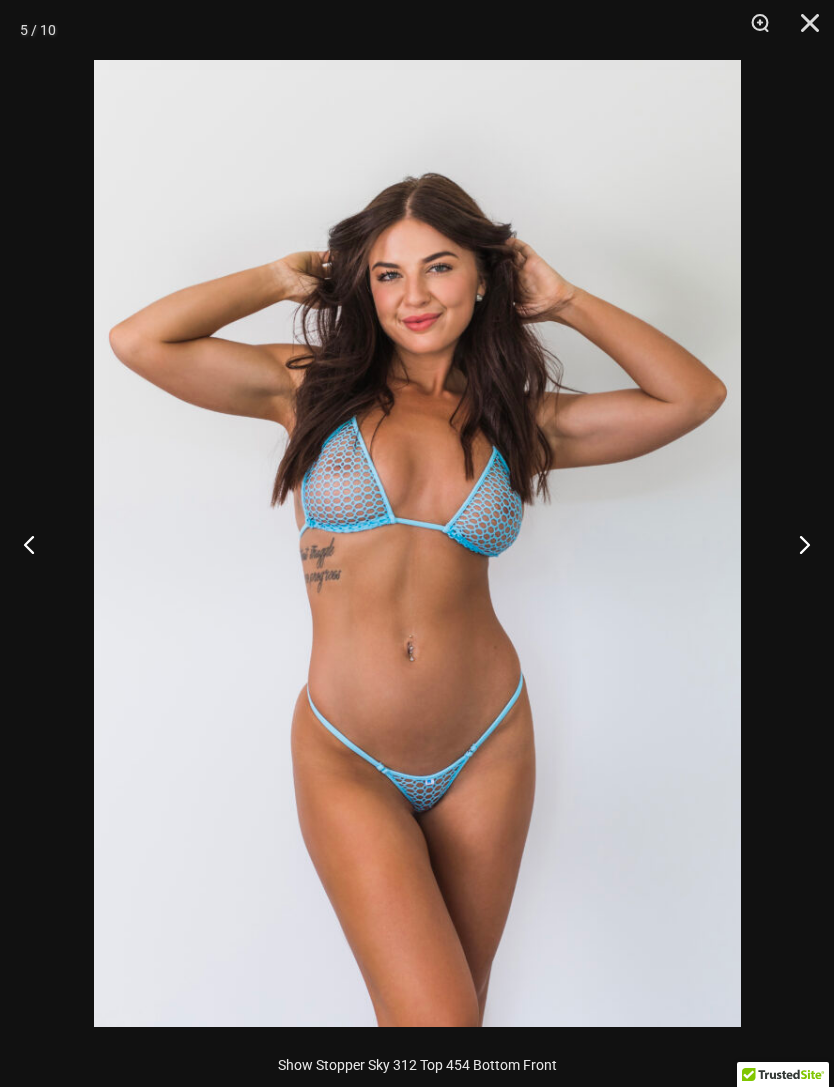 click at bounding box center (796, 544) 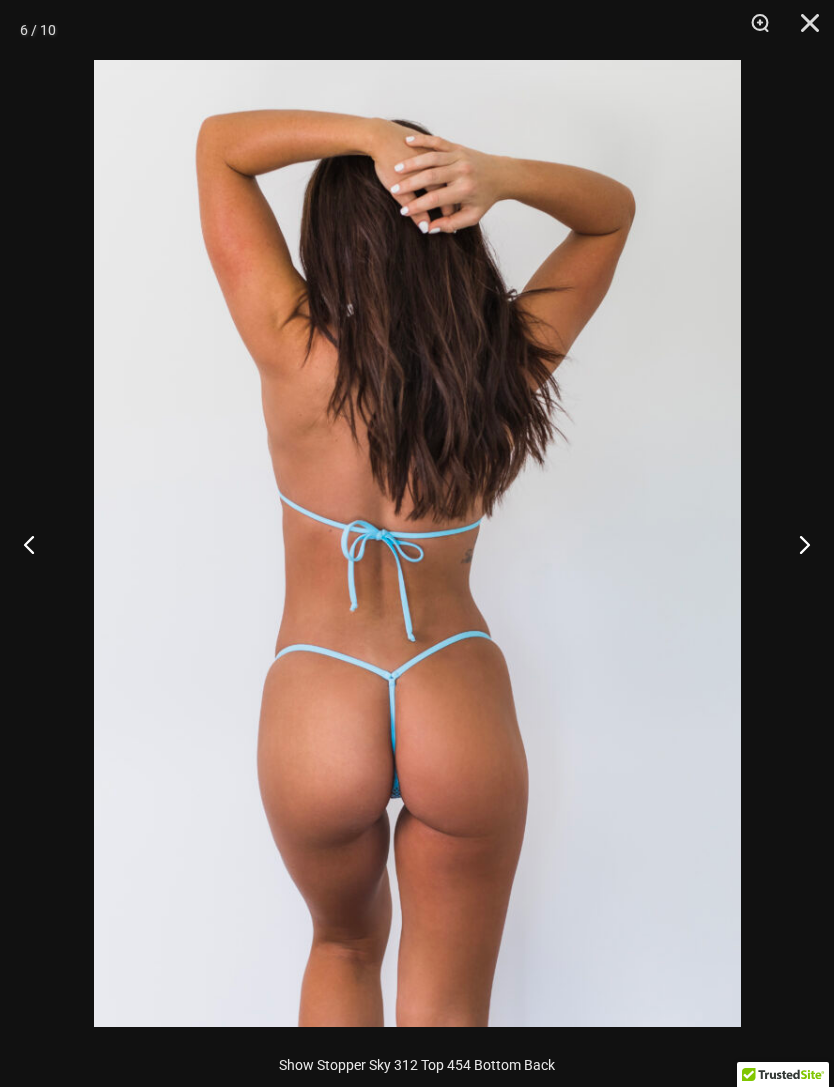 click at bounding box center (796, 544) 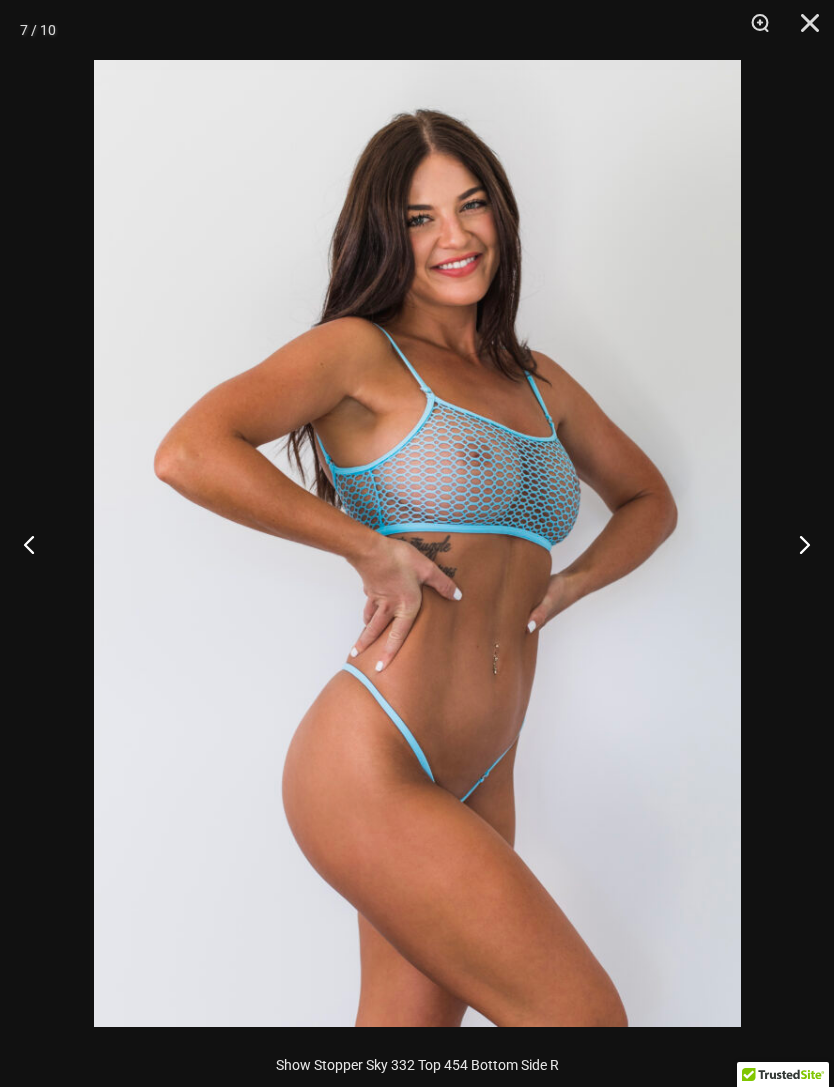 click at bounding box center (796, 544) 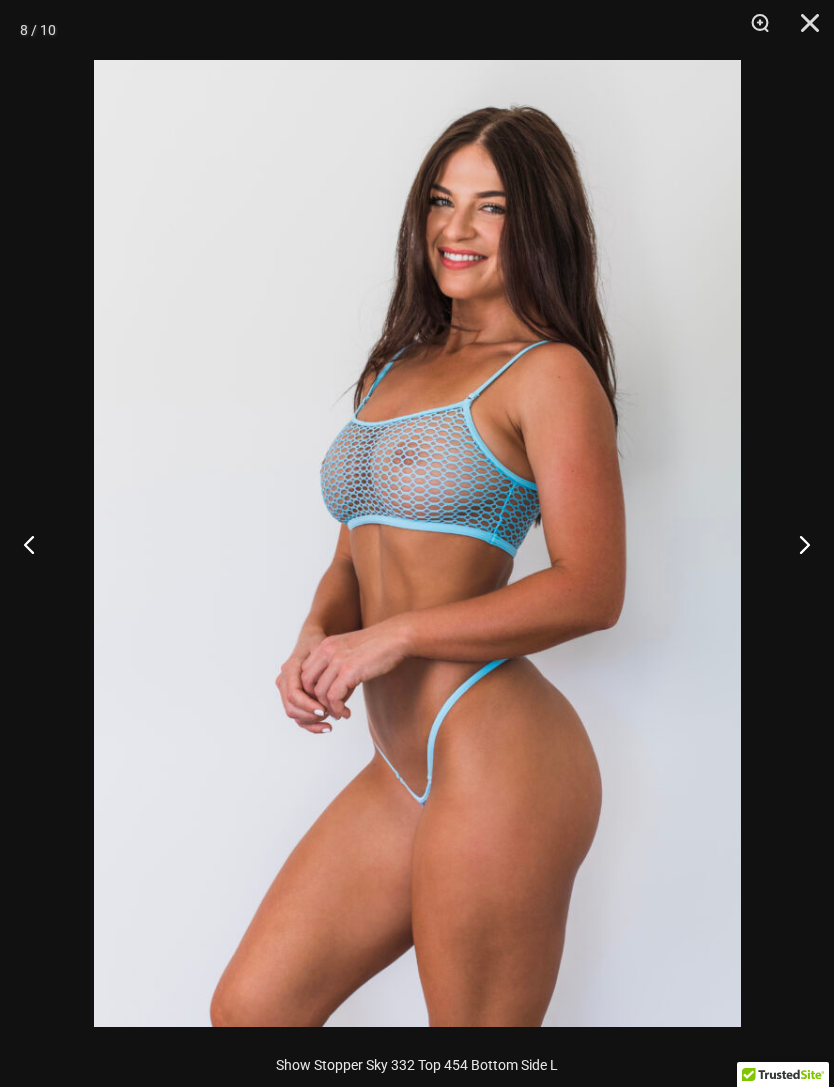 click at bounding box center (796, 544) 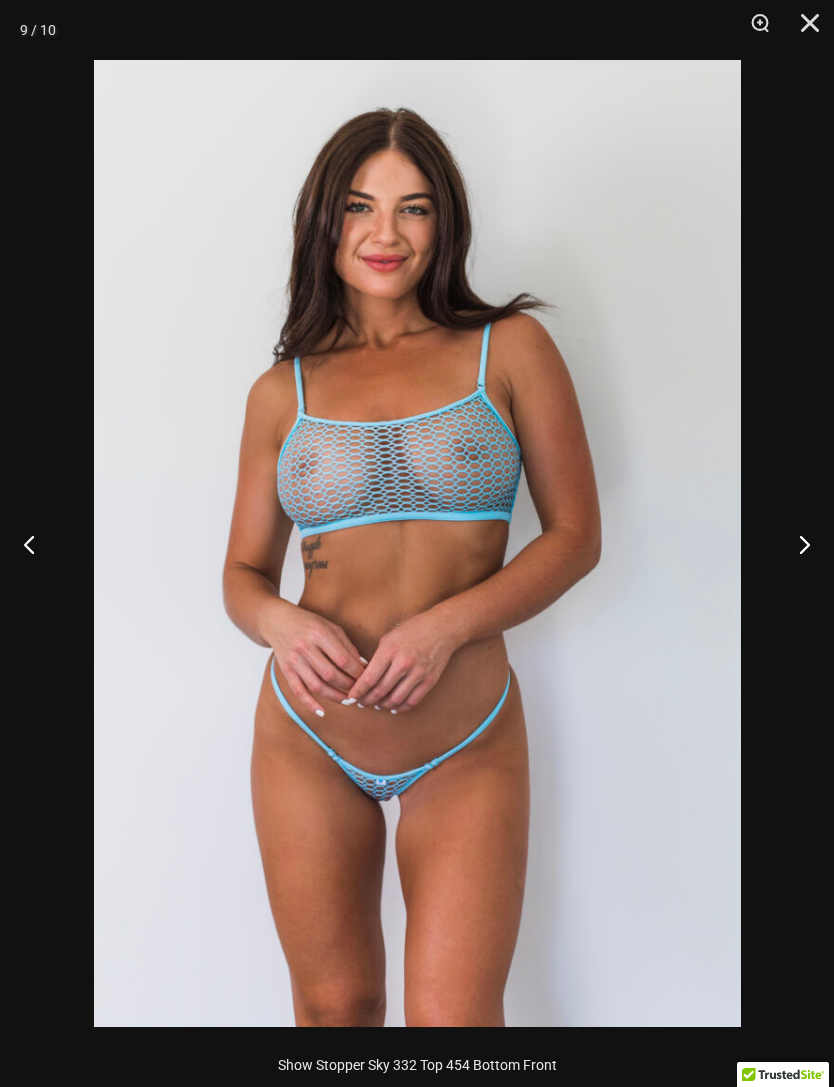 click at bounding box center (796, 544) 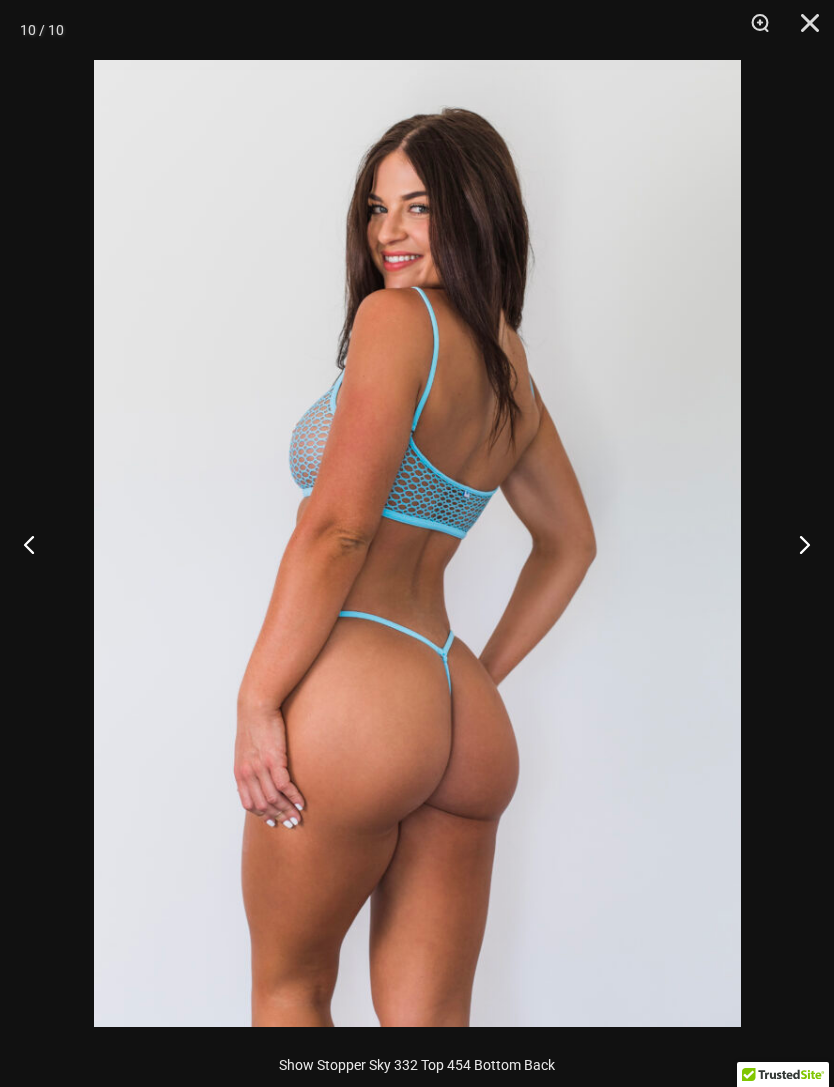 click at bounding box center (796, 544) 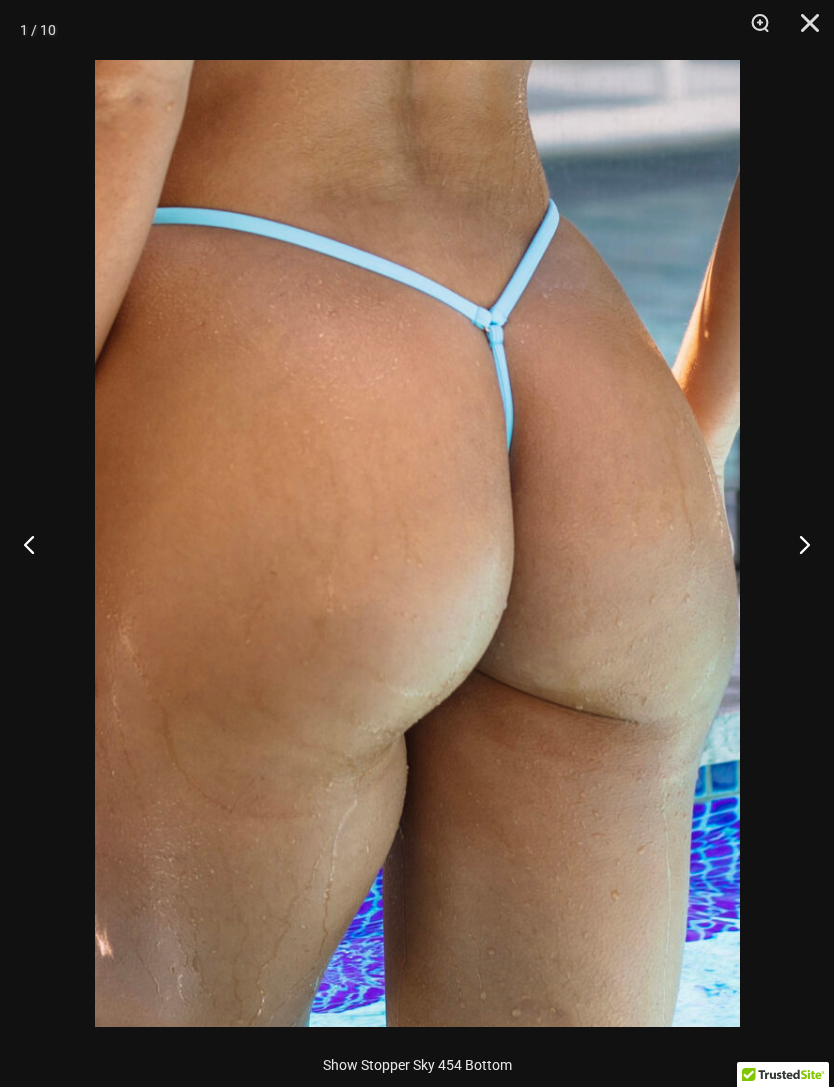 click at bounding box center [796, 544] 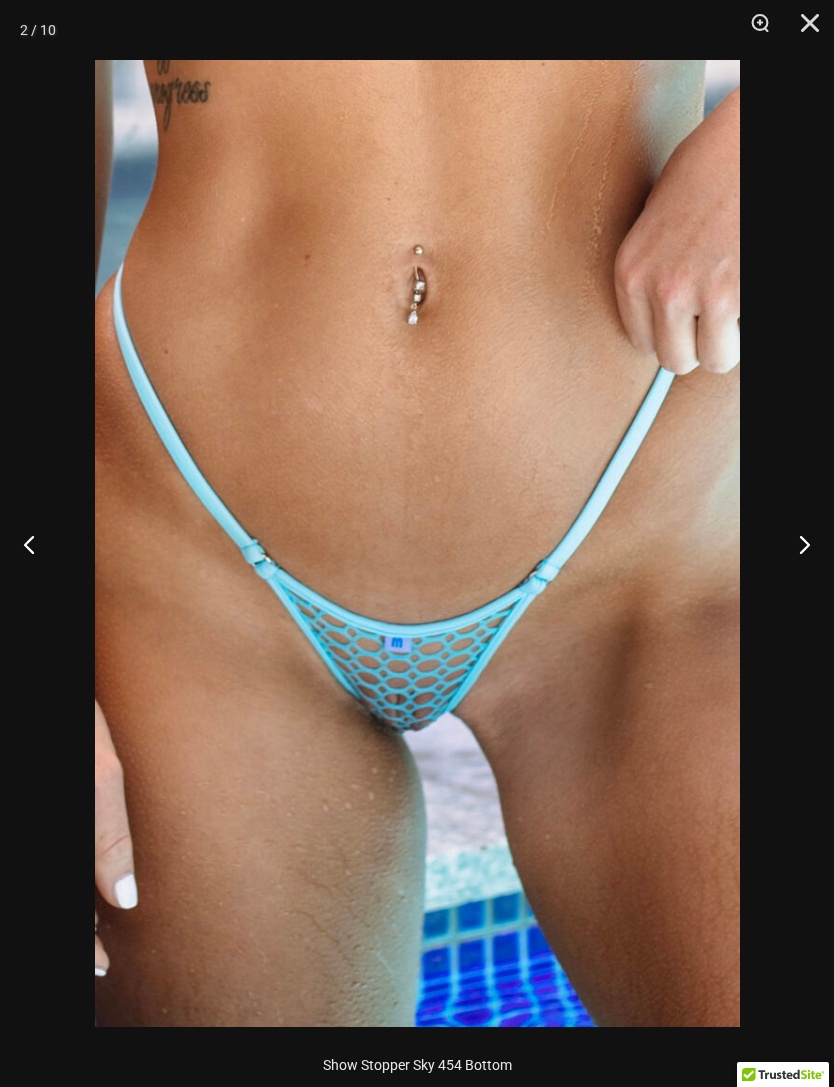 click at bounding box center (803, 30) 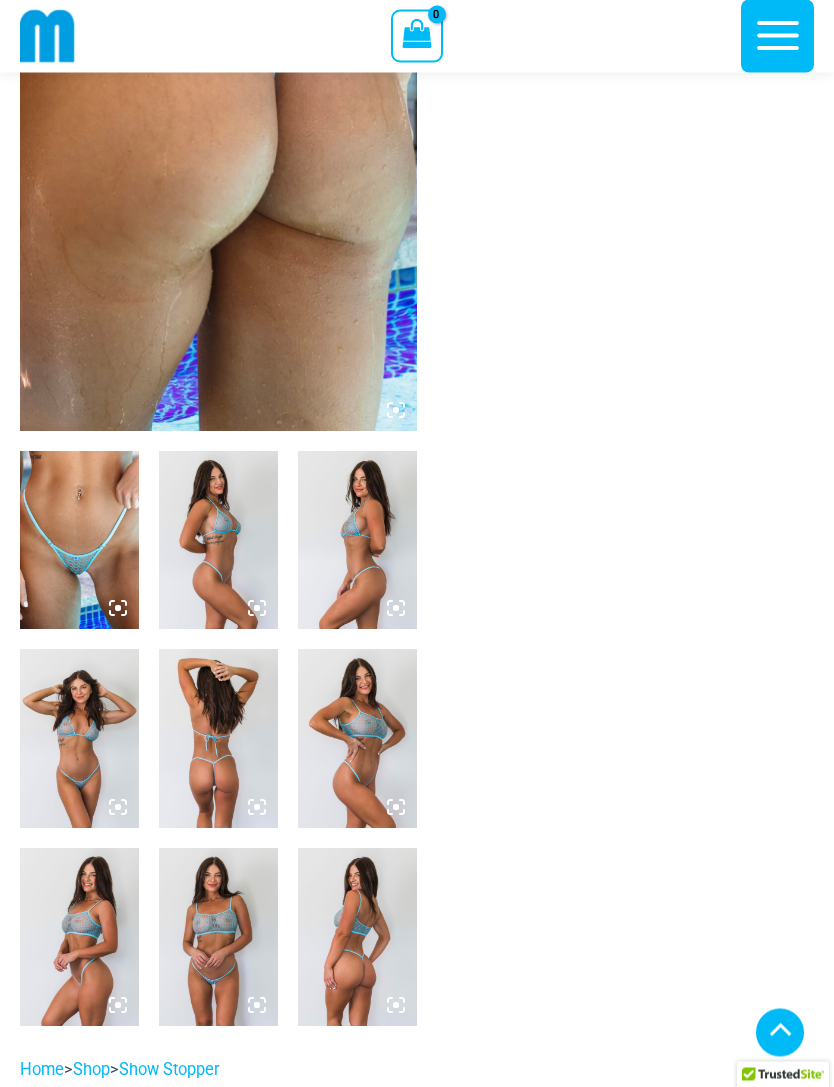 scroll, scrollTop: 0, scrollLeft: 0, axis: both 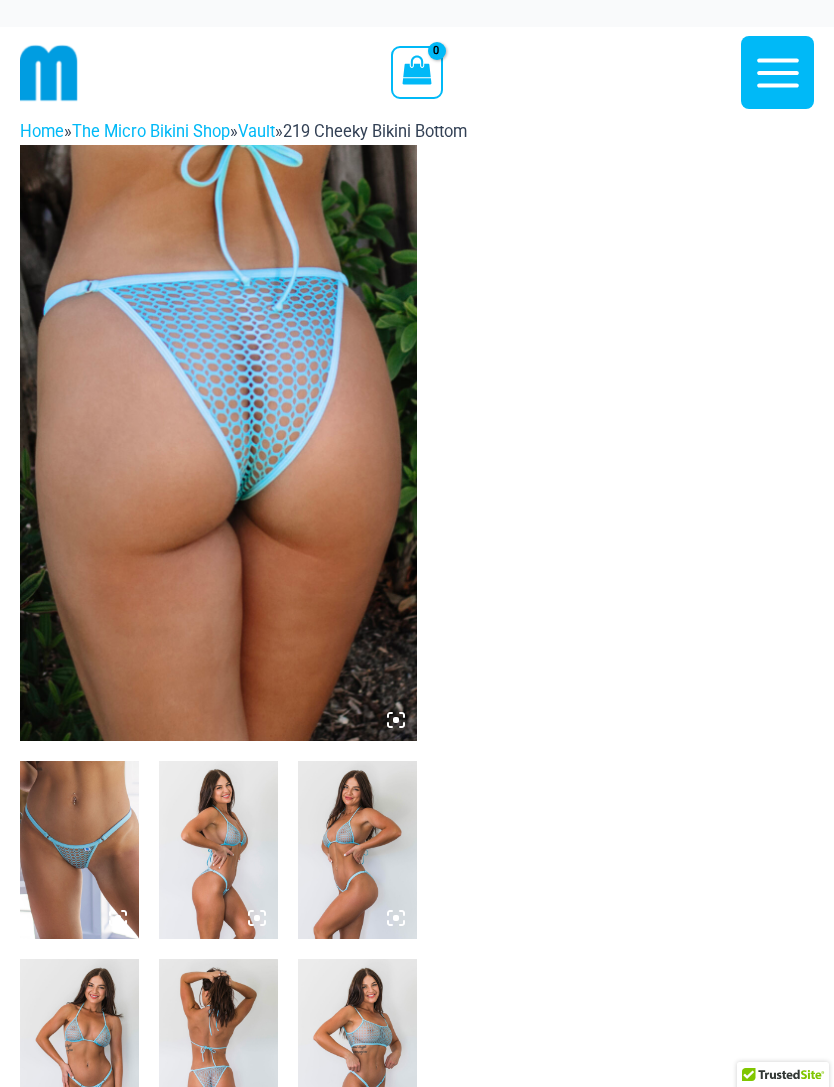 click at bounding box center (218, 443) 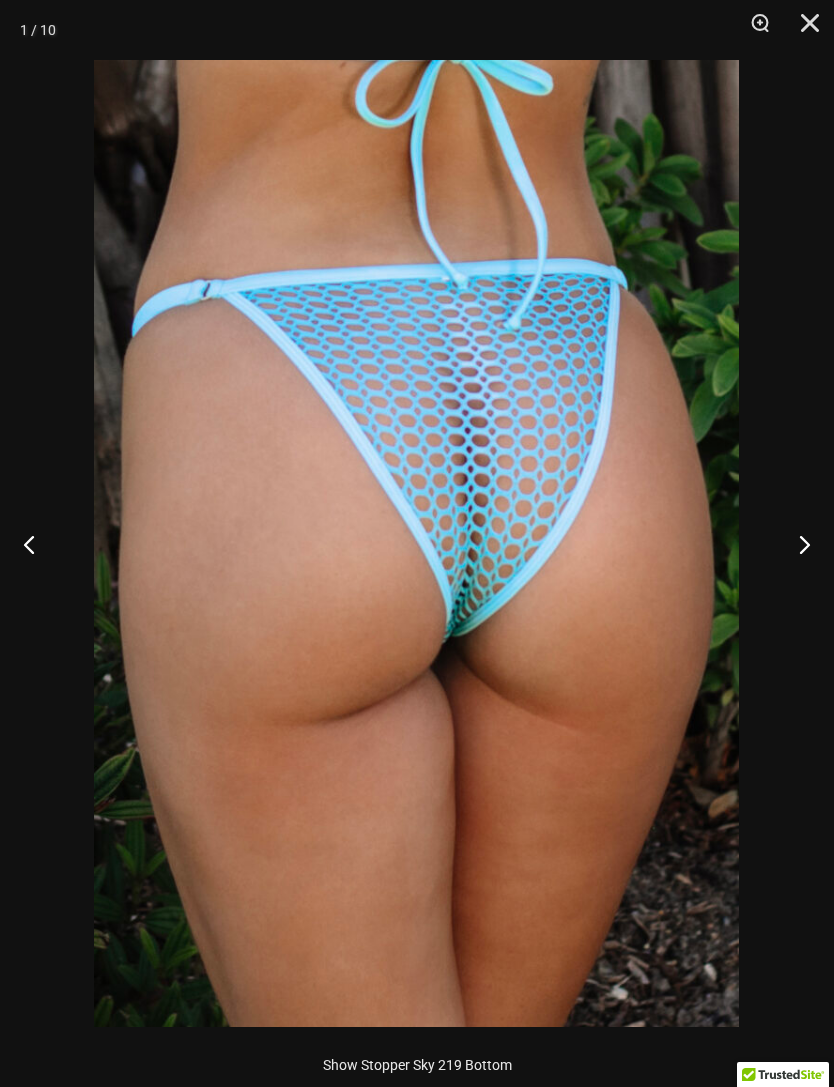 click at bounding box center (796, 544) 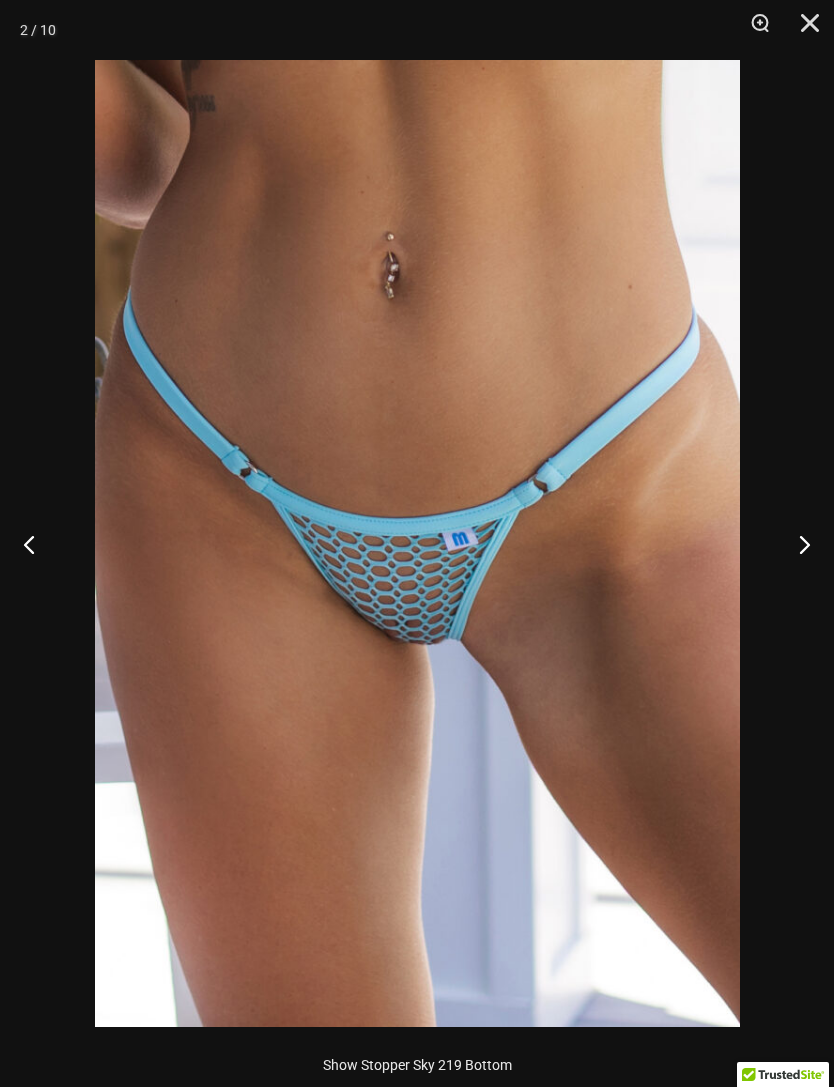 click at bounding box center [796, 544] 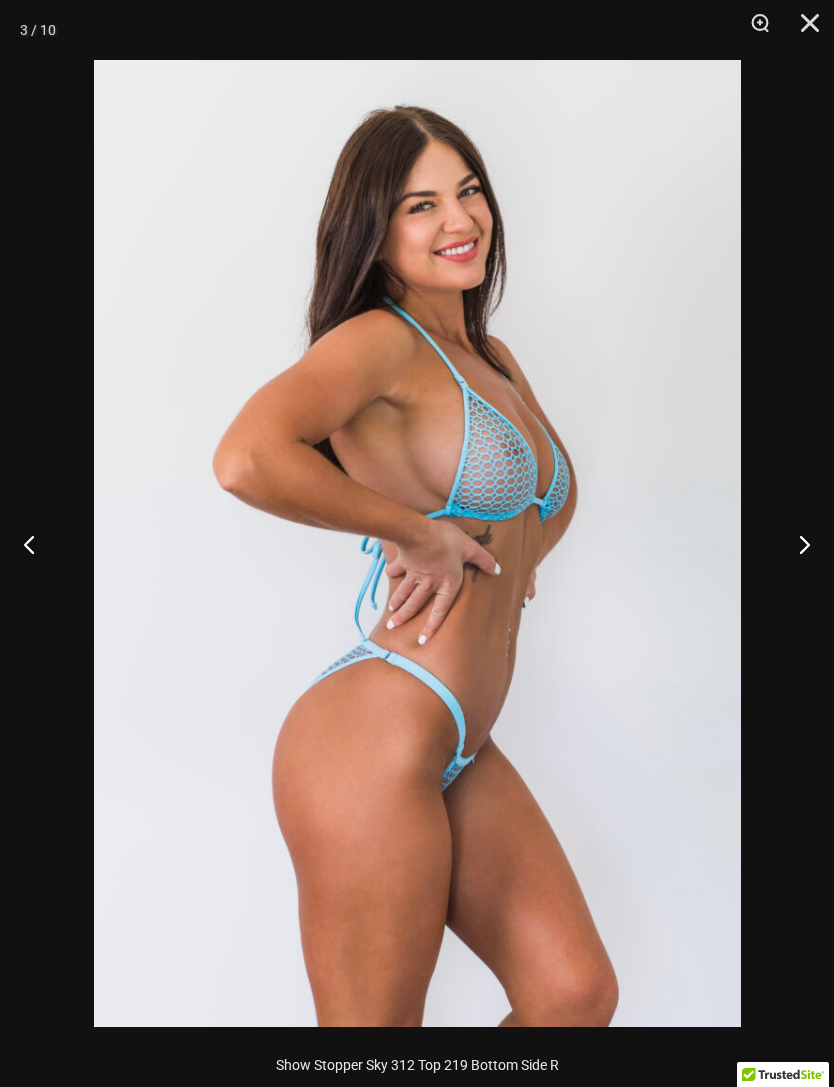 click at bounding box center (796, 544) 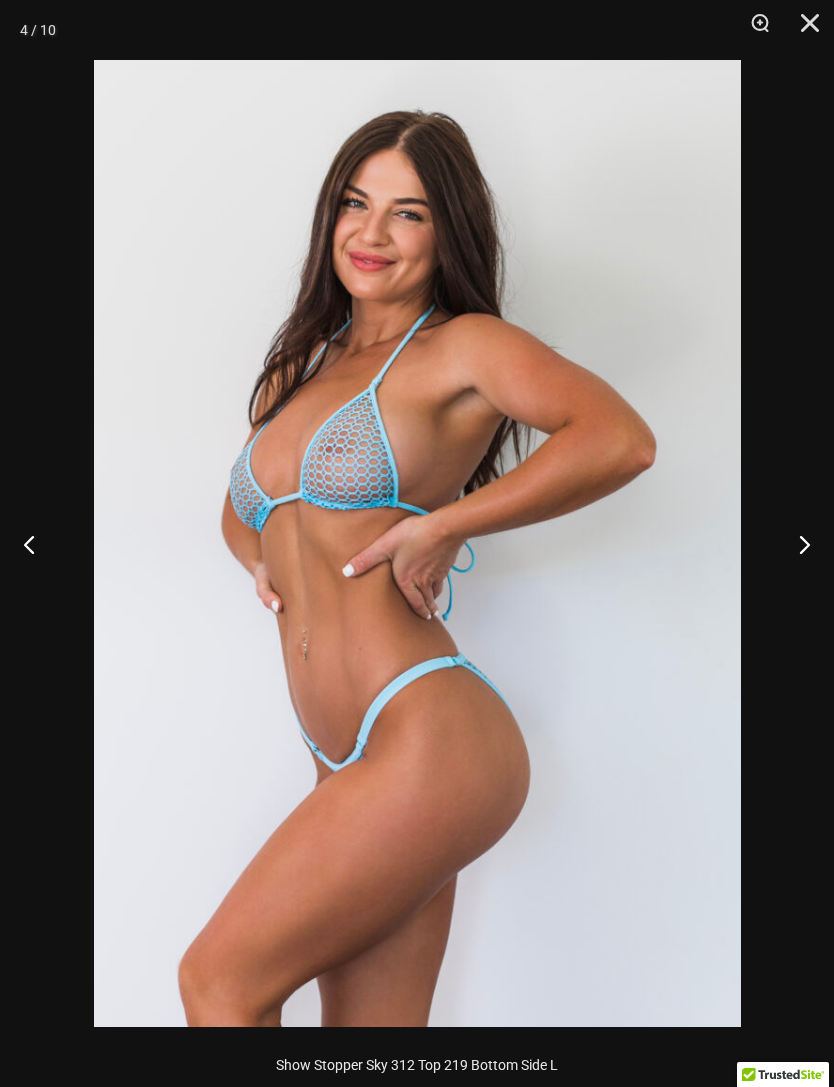 click at bounding box center [796, 544] 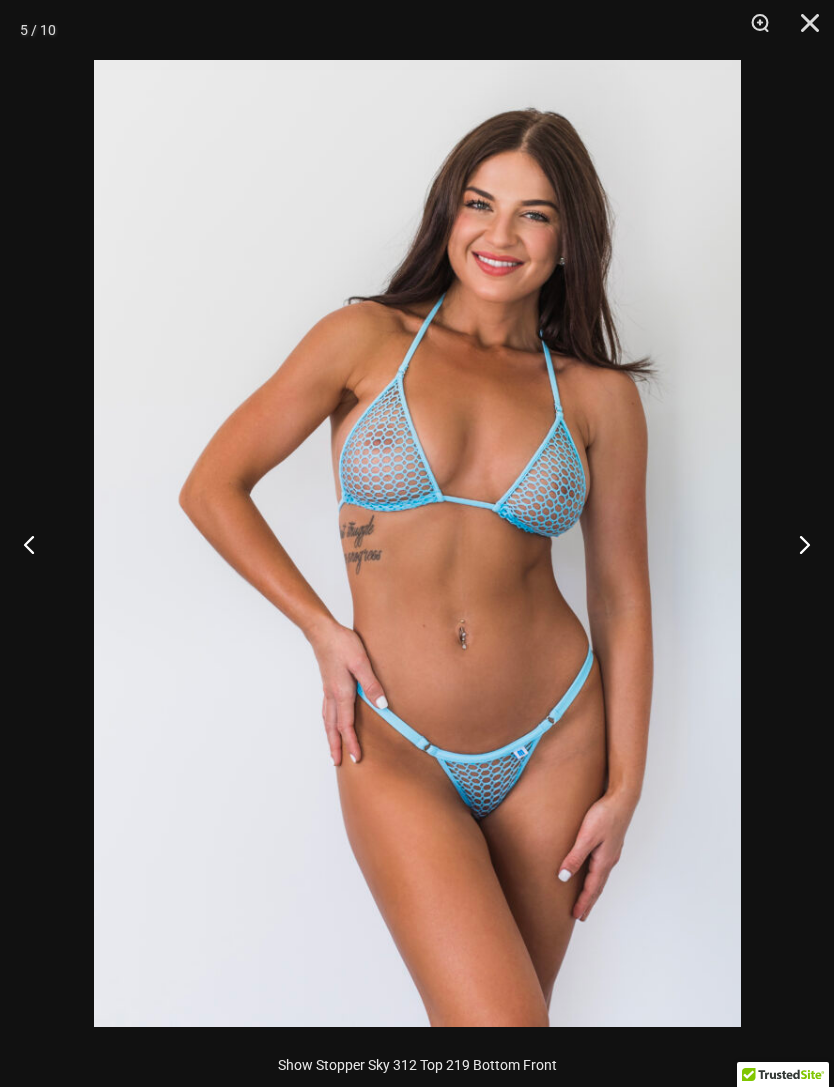 click at bounding box center (796, 544) 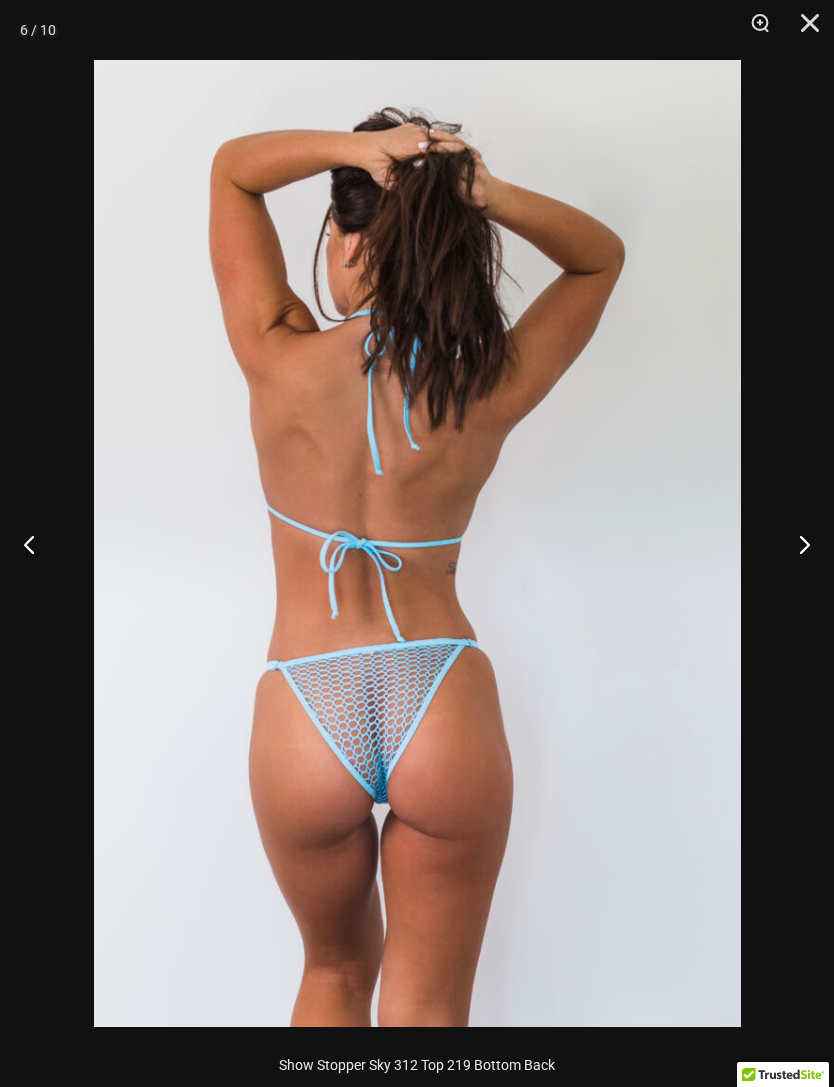 click at bounding box center [796, 544] 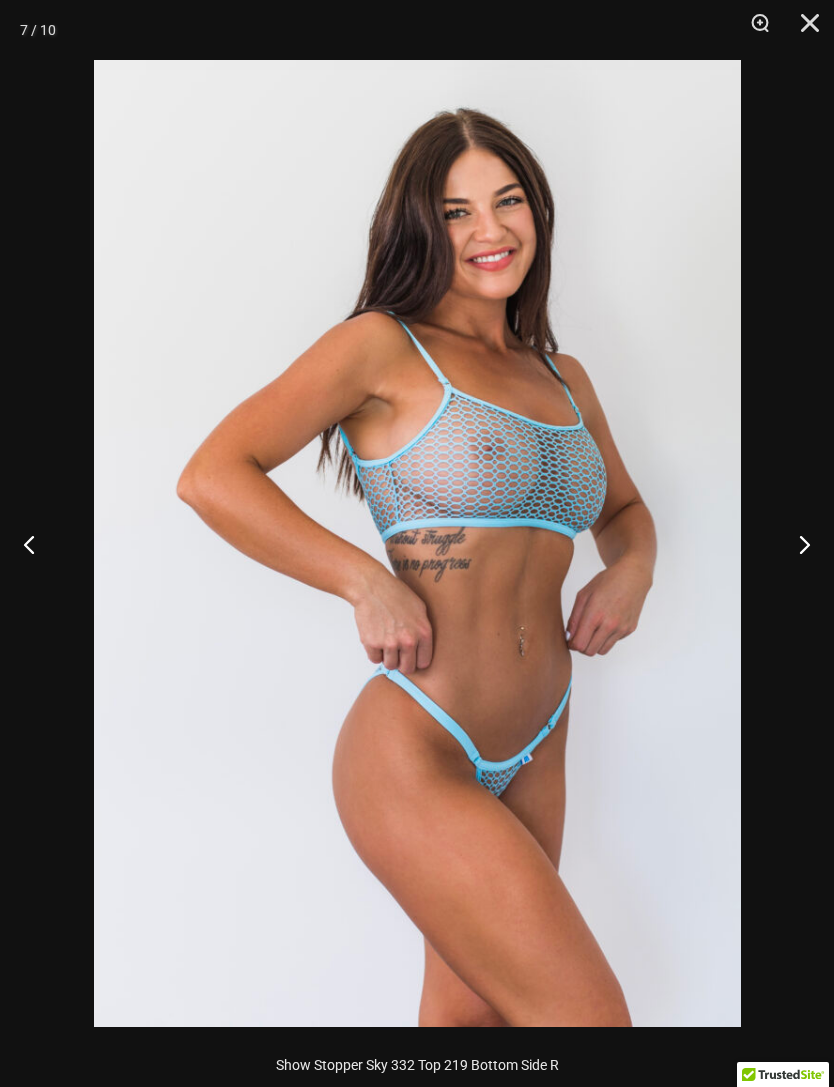 click at bounding box center [796, 544] 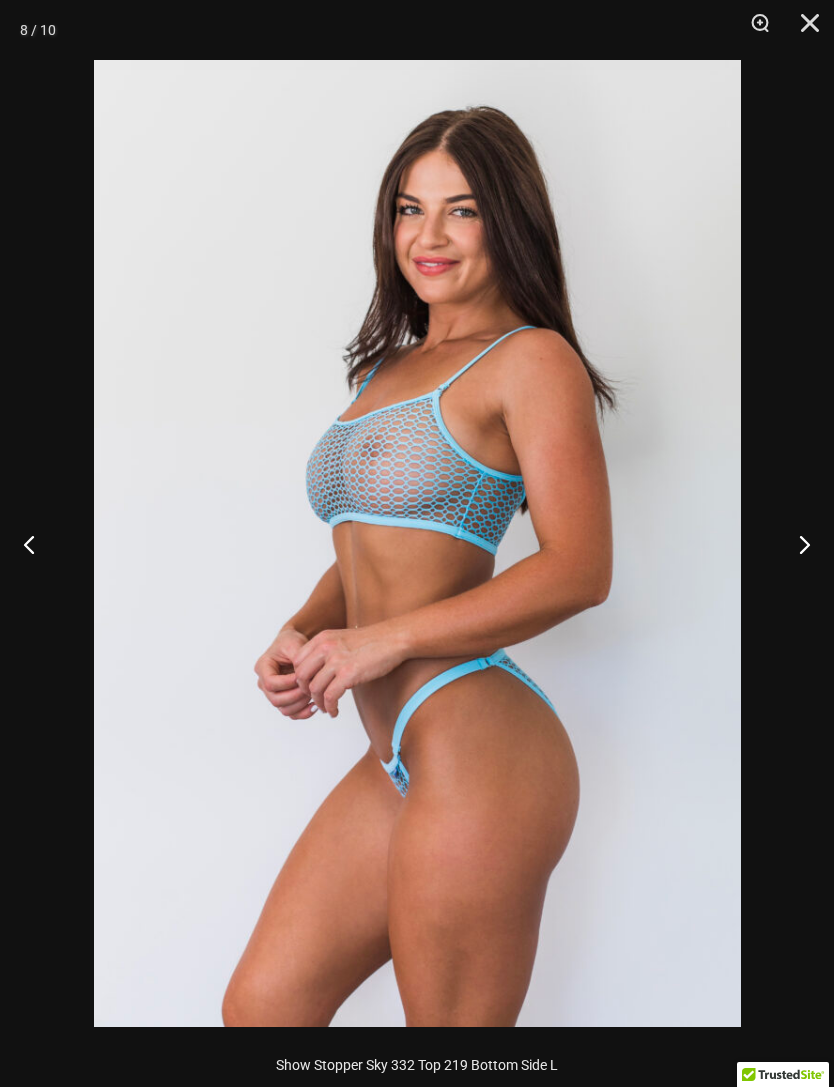 click at bounding box center (796, 544) 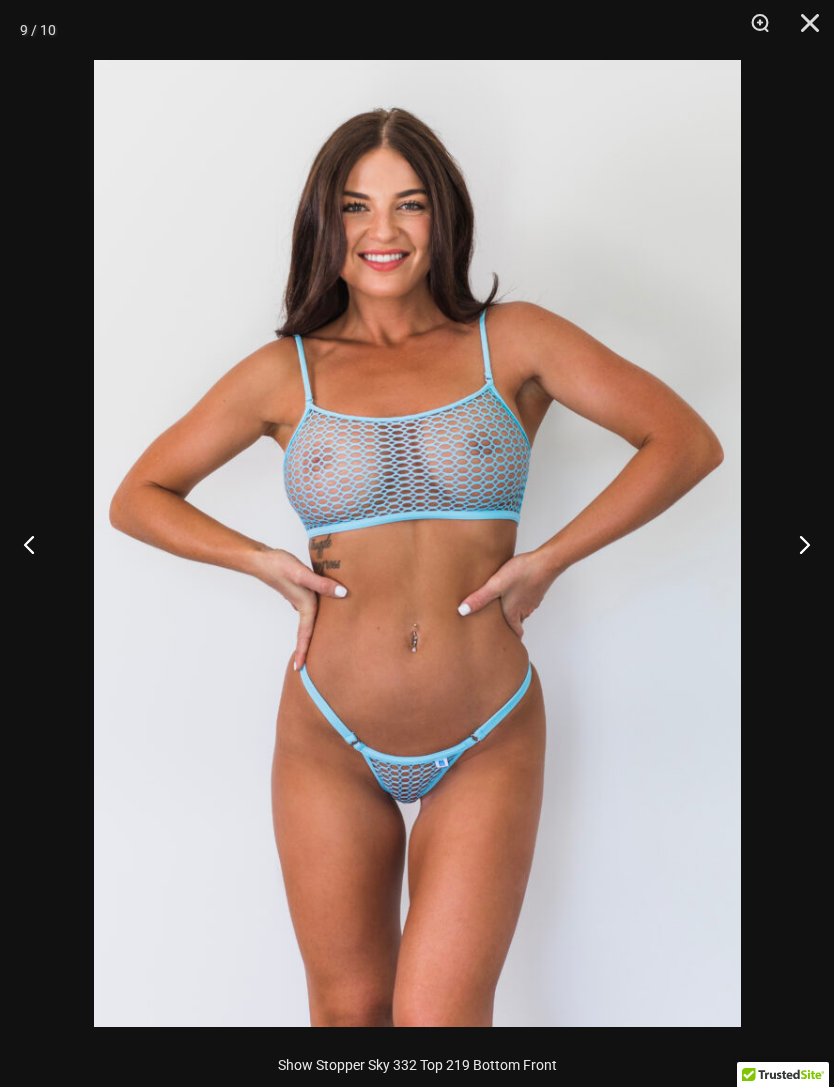 click at bounding box center [796, 544] 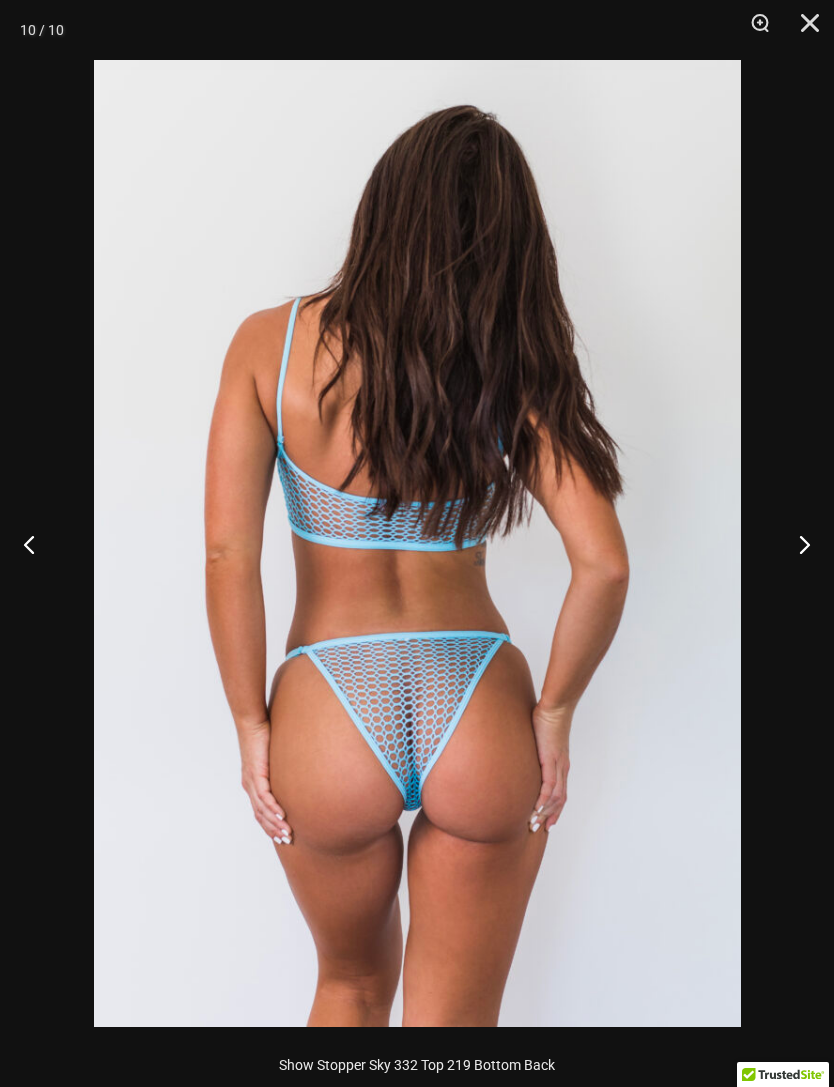click at bounding box center (796, 544) 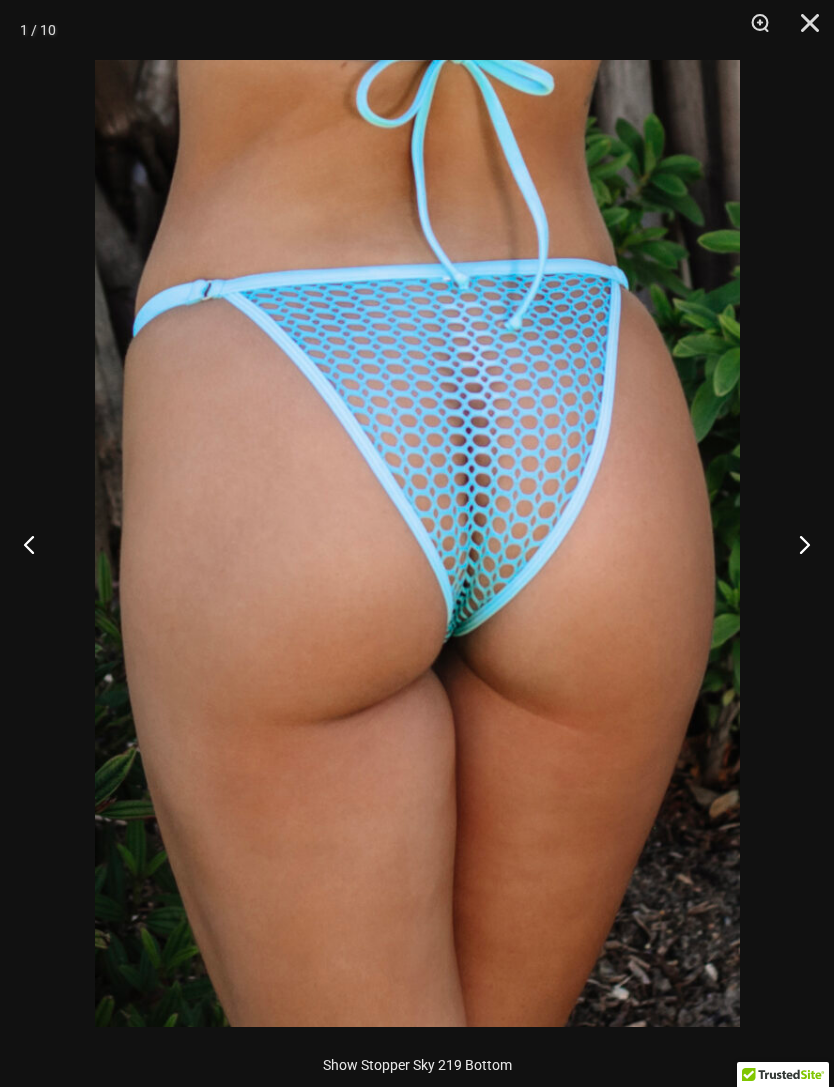 click at bounding box center (796, 544) 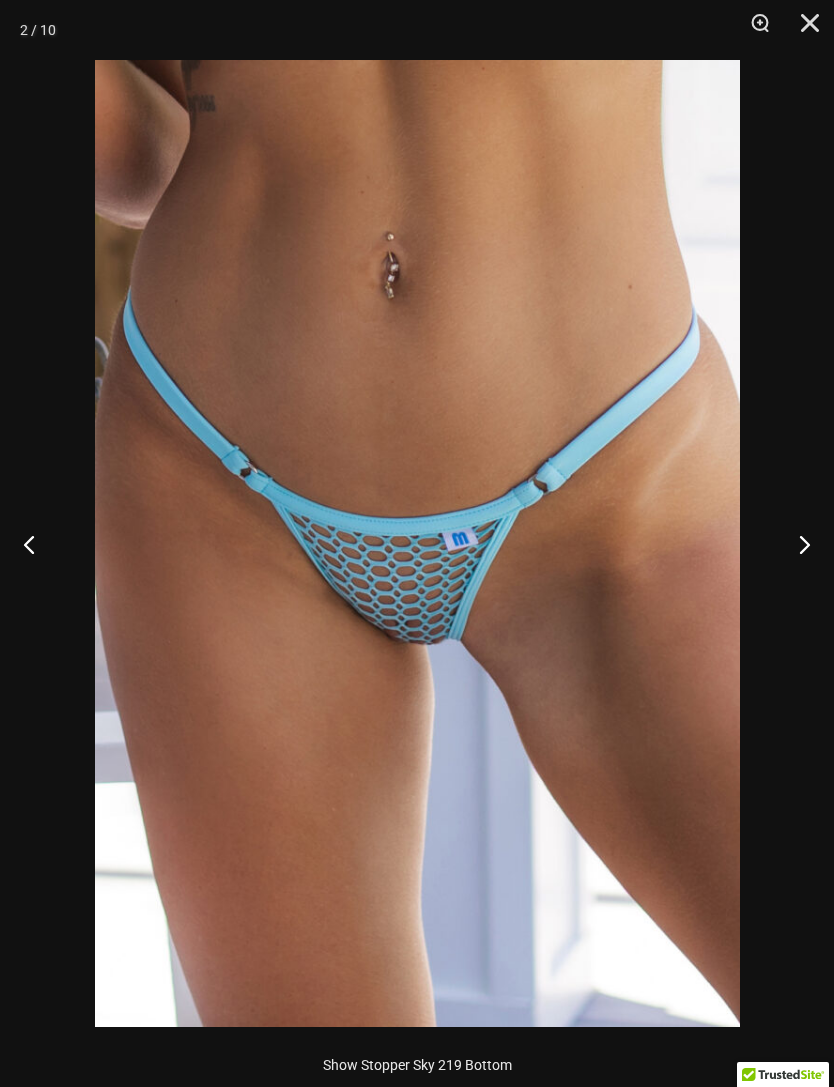 click at bounding box center [803, 30] 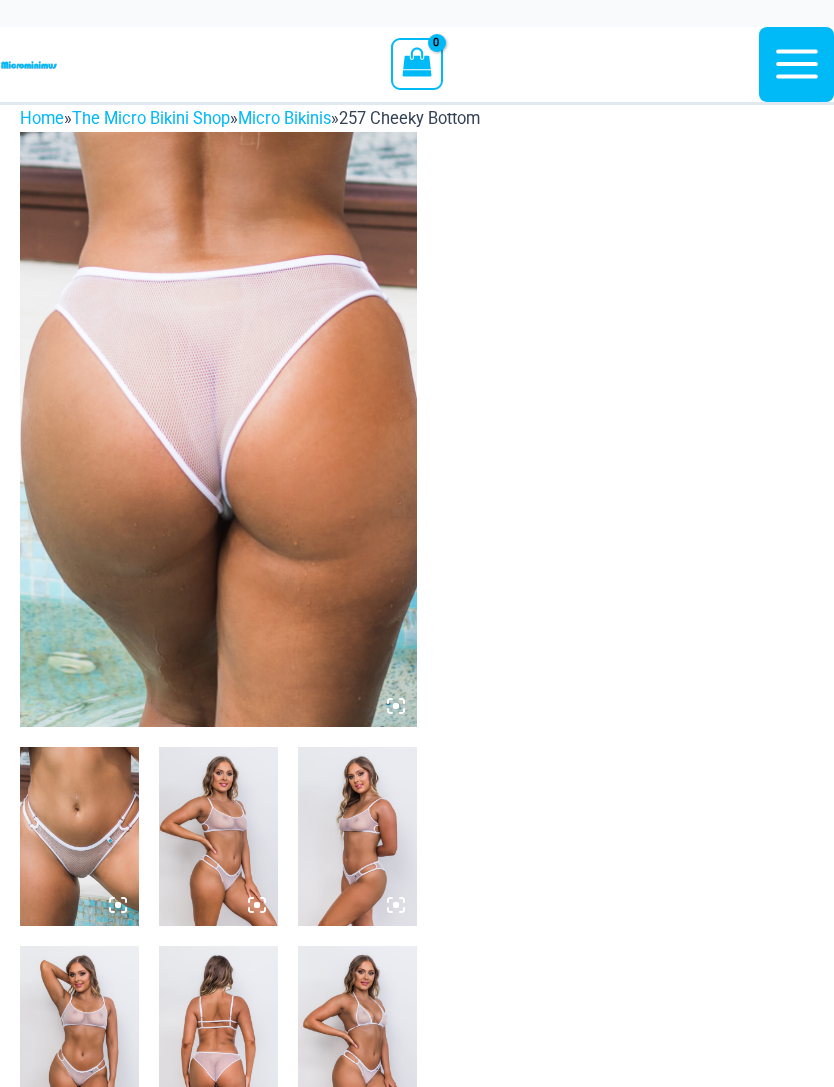 scroll, scrollTop: 0, scrollLeft: 0, axis: both 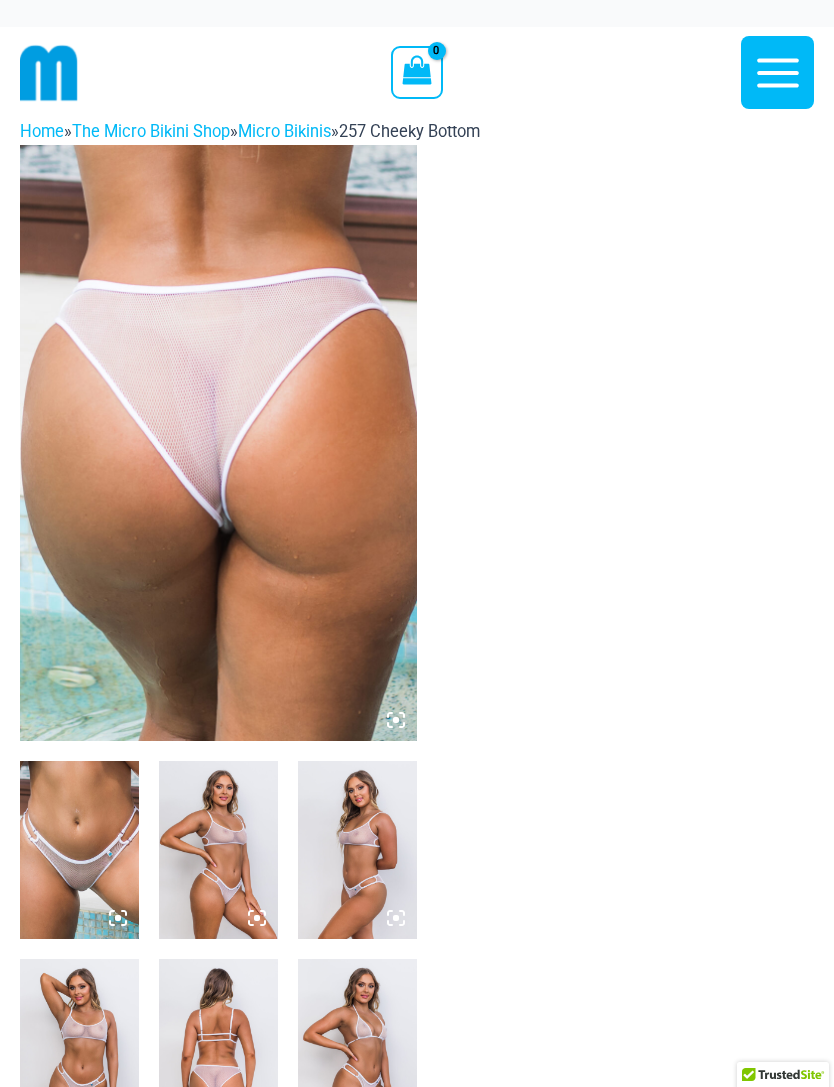 click at bounding box center (218, 443) 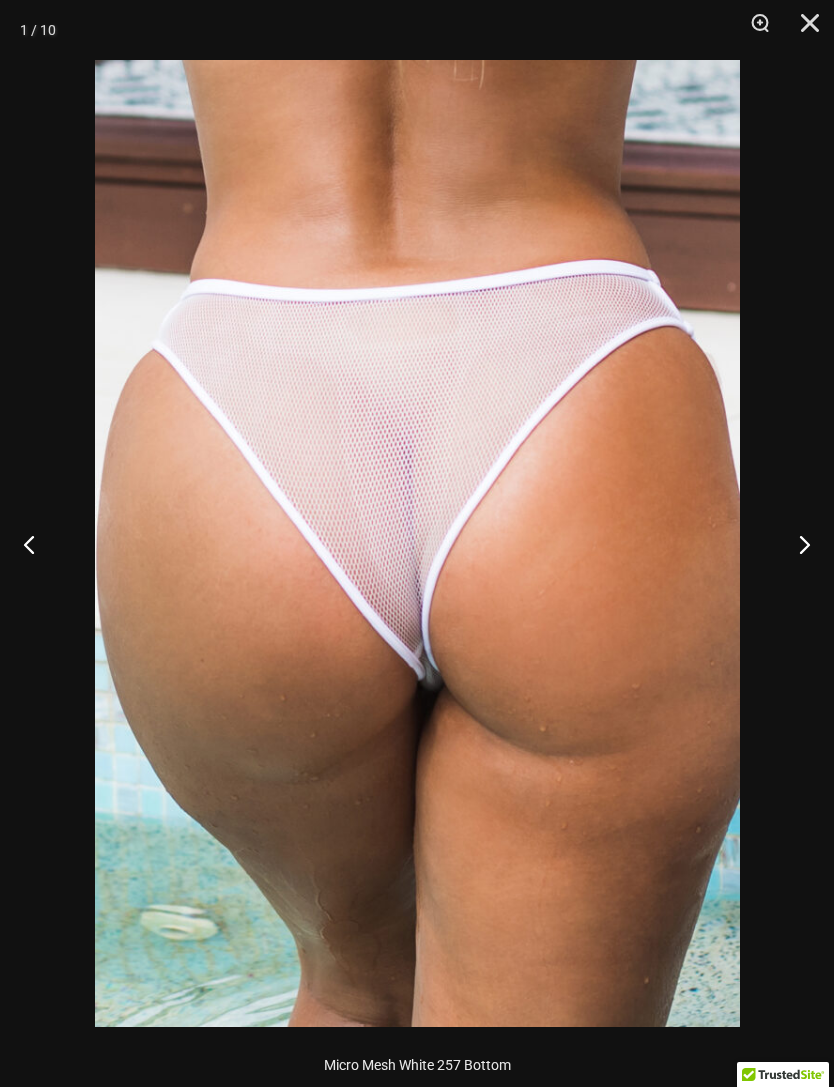 click at bounding box center [796, 544] 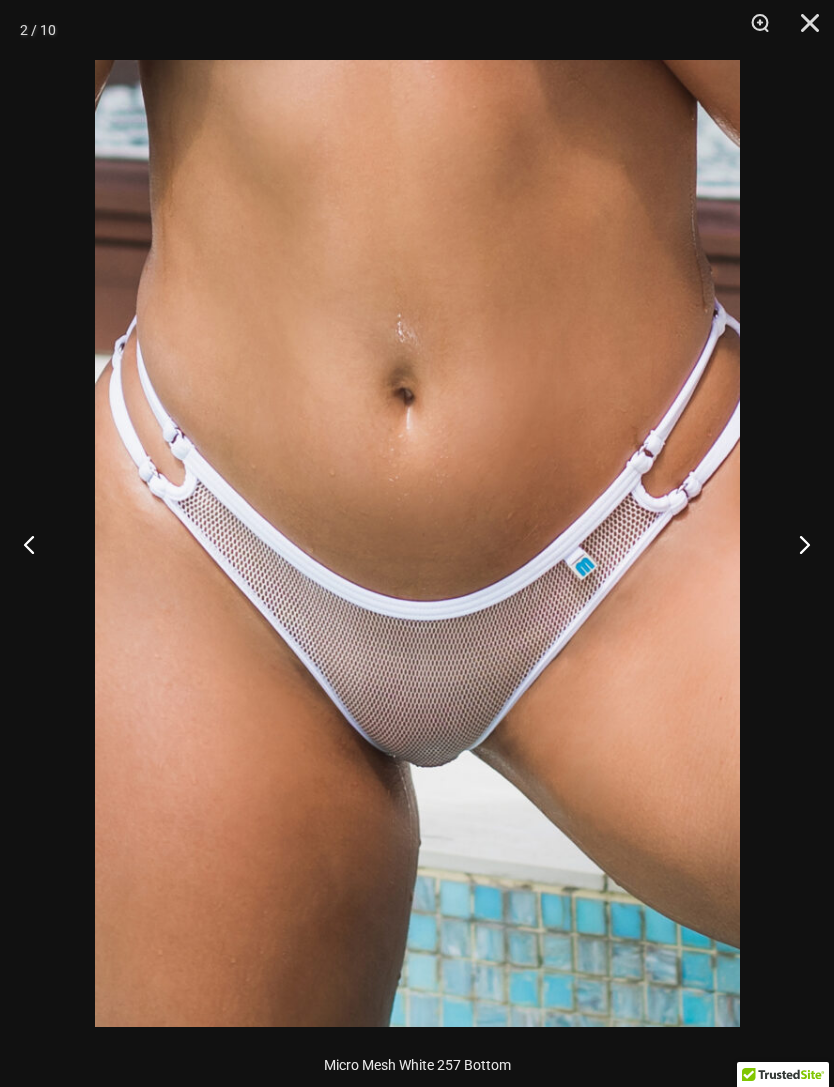 click at bounding box center [796, 544] 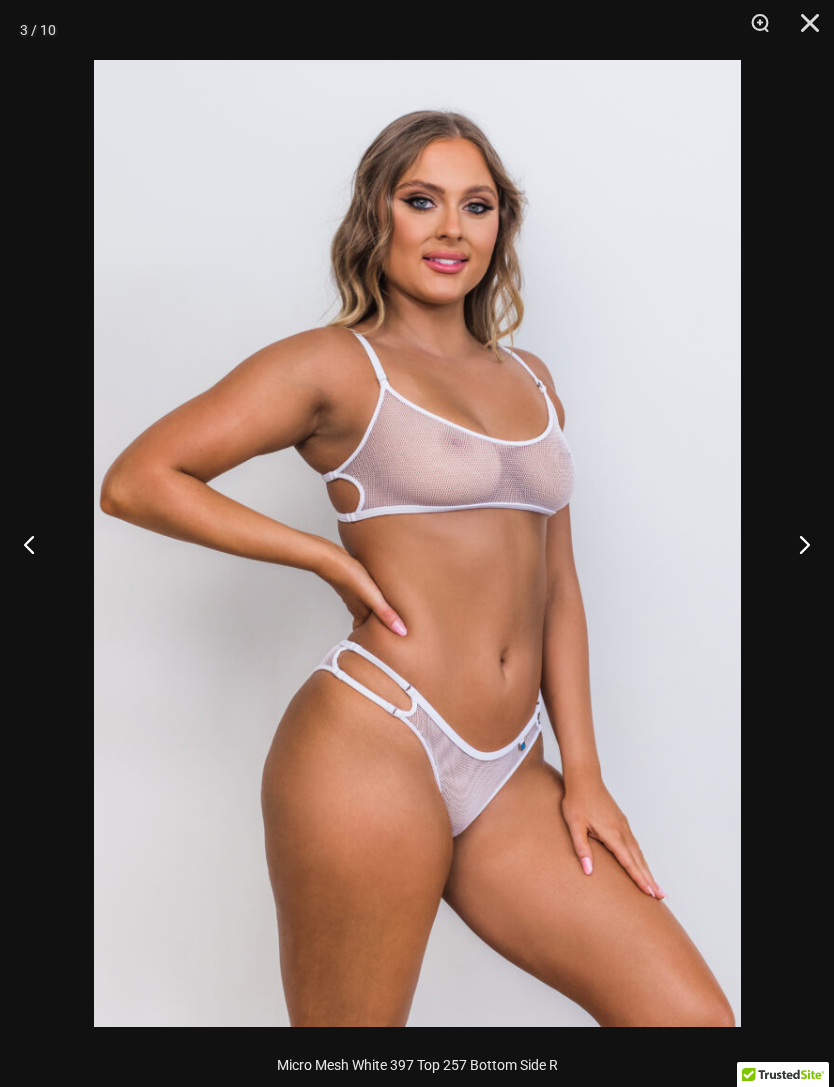 click at bounding box center [796, 544] 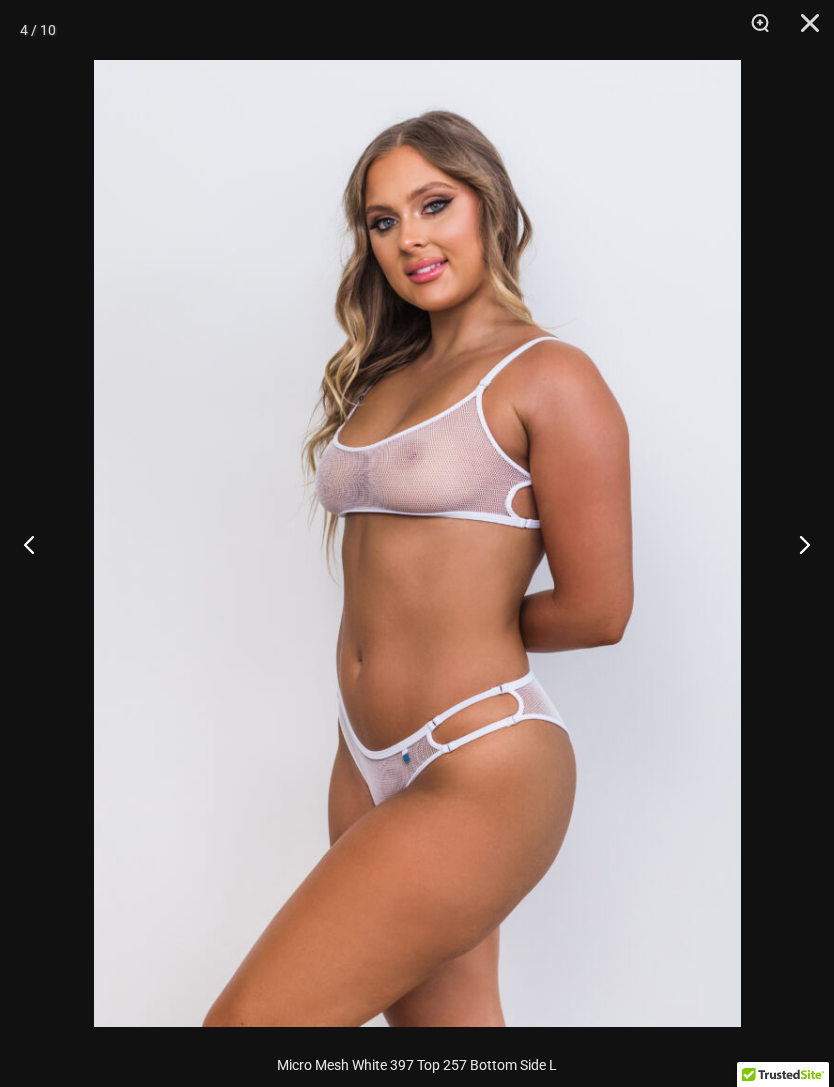click at bounding box center [796, 544] 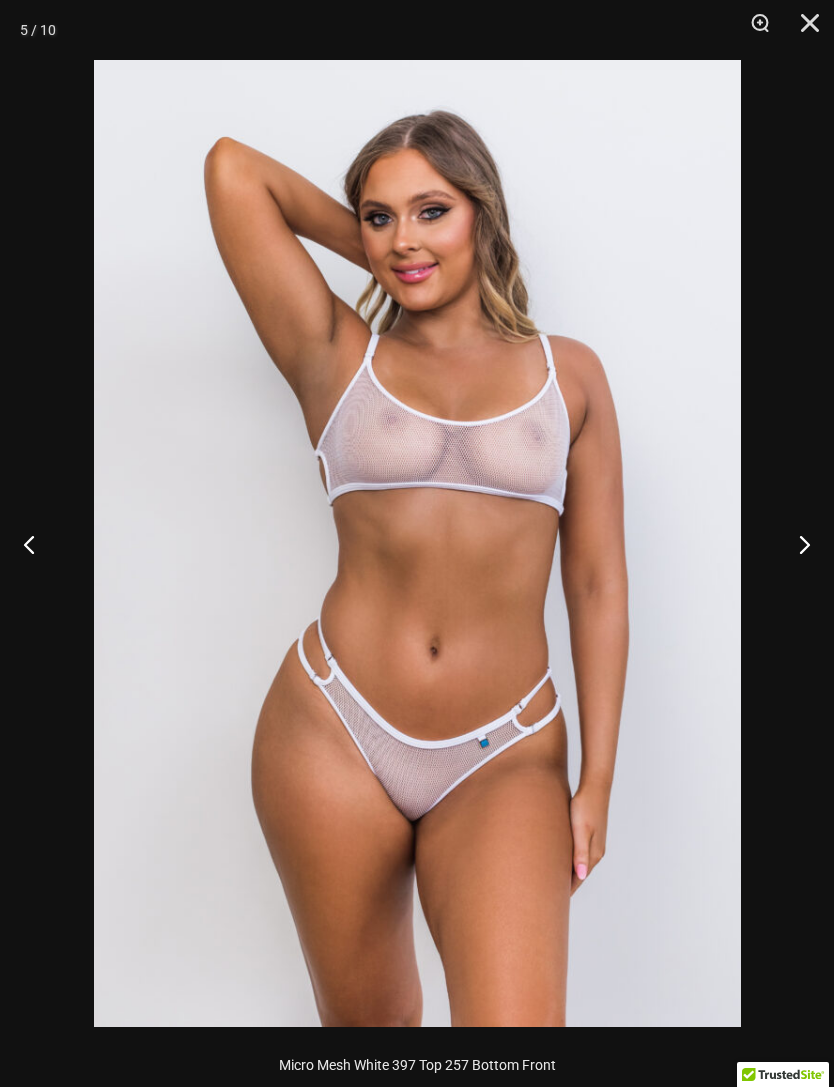 click at bounding box center [796, 544] 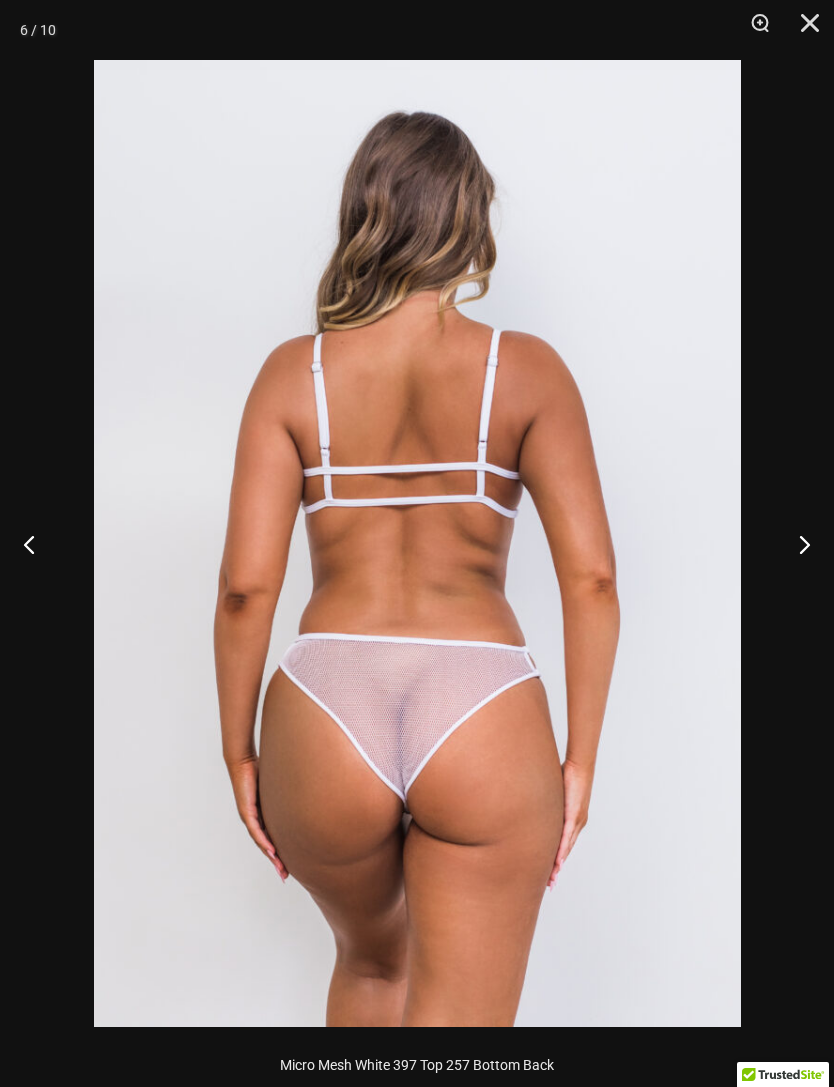 click at bounding box center [796, 544] 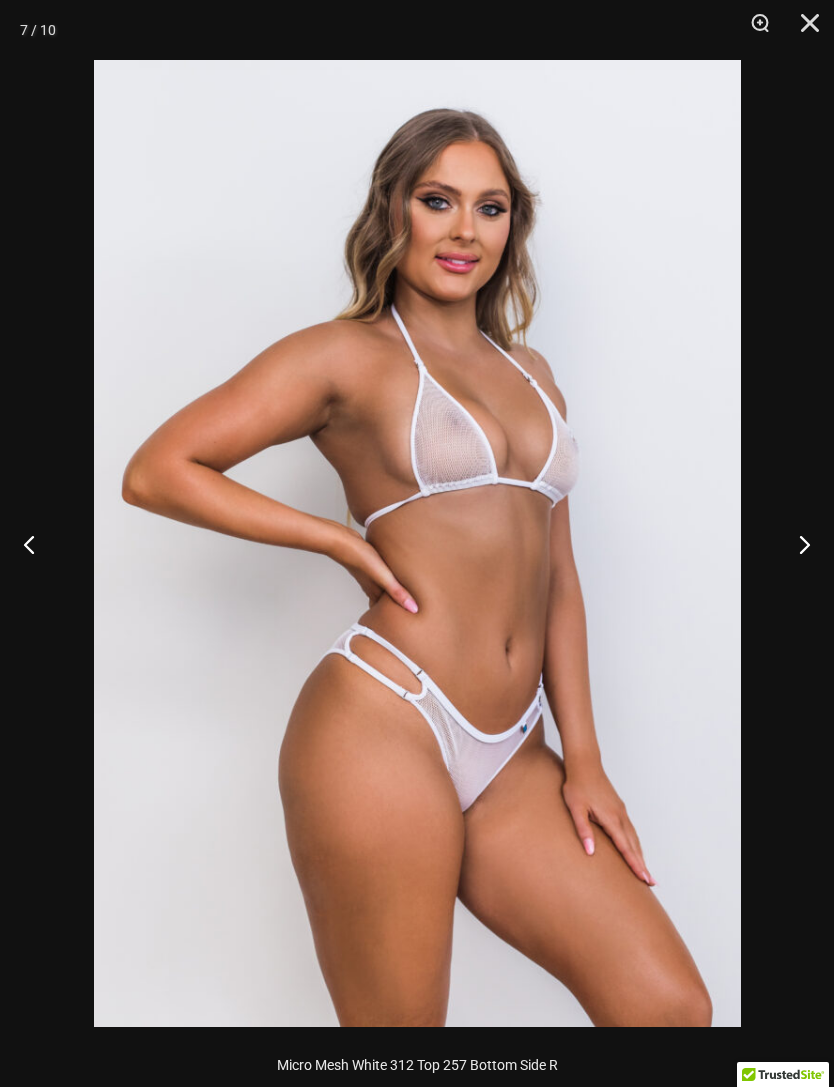 click at bounding box center [796, 544] 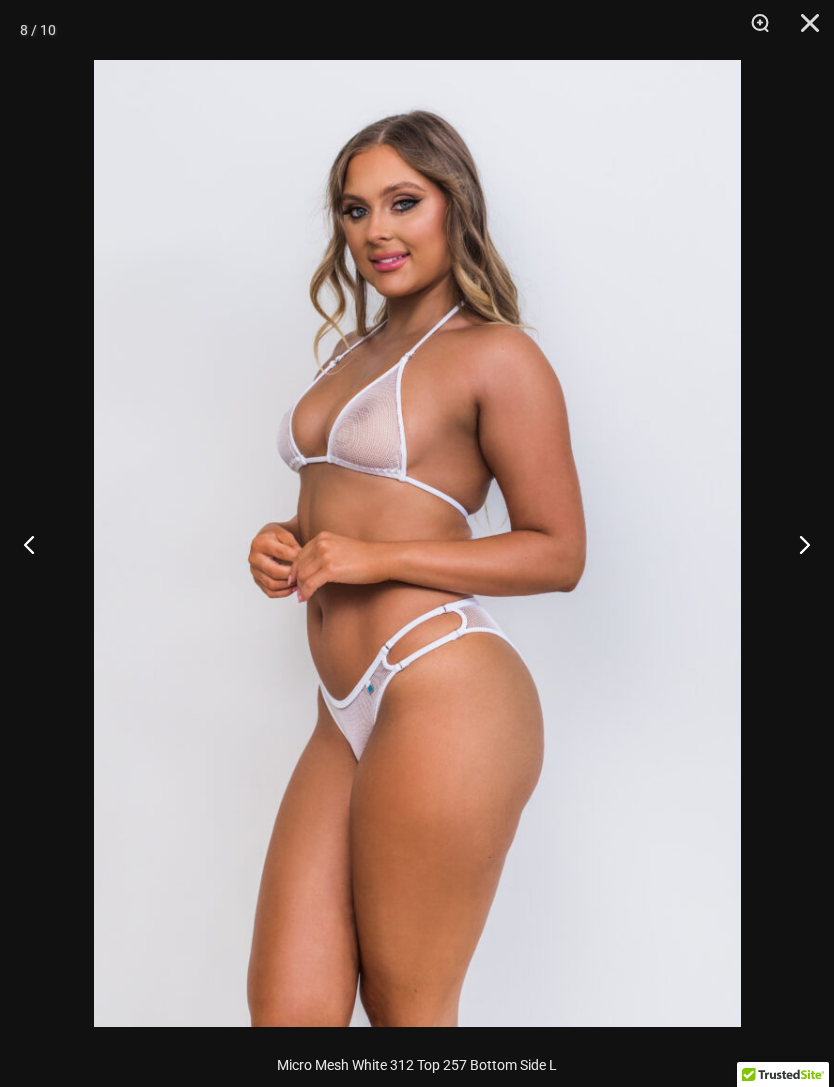 click at bounding box center (796, 544) 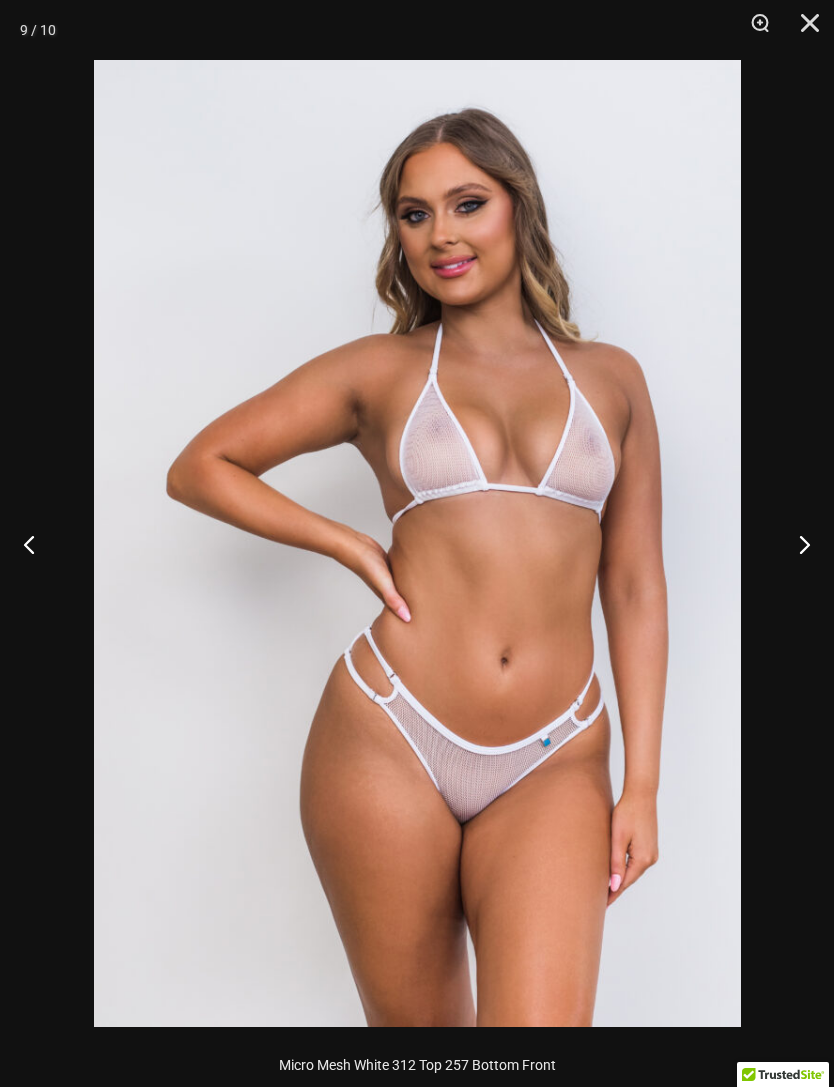 click at bounding box center (796, 544) 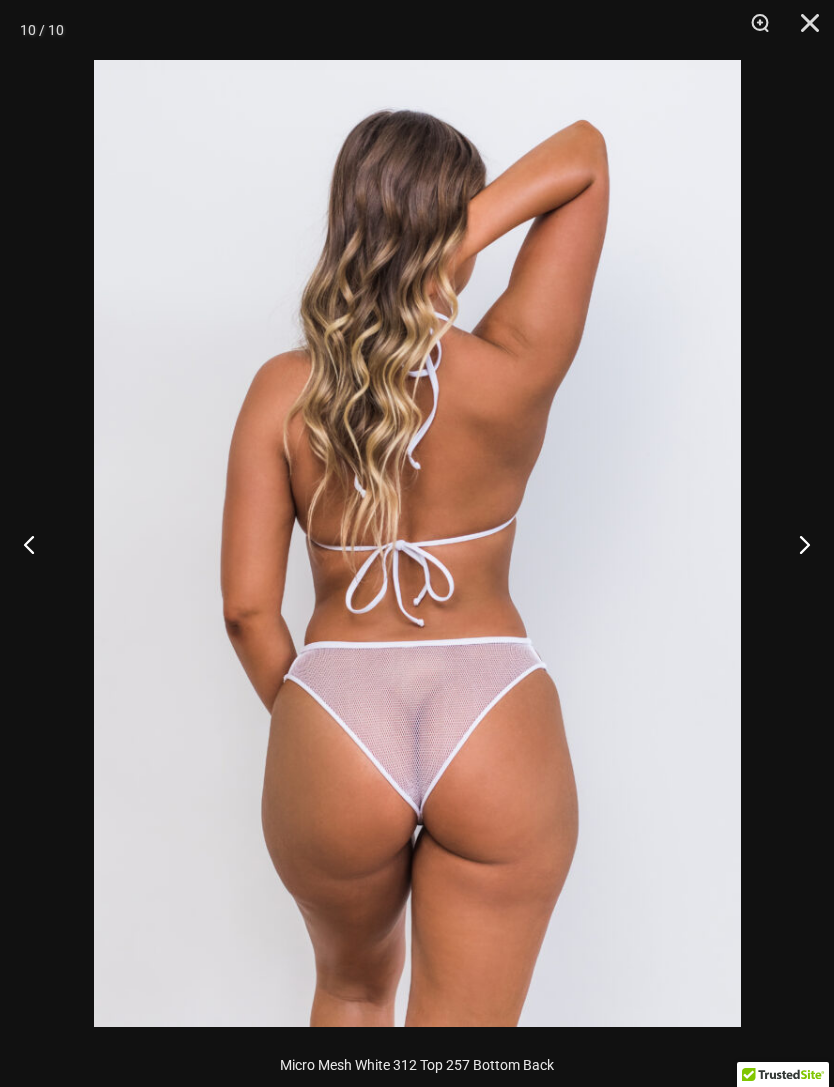 click at bounding box center (796, 544) 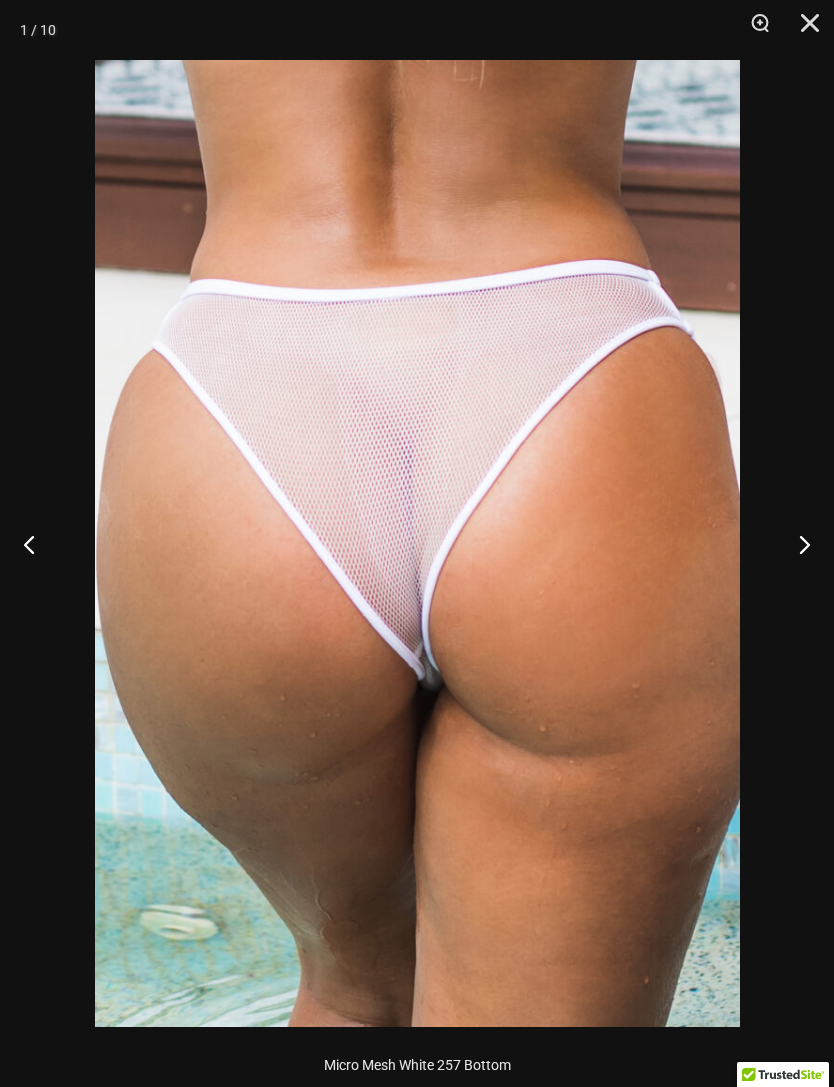 click at bounding box center (796, 544) 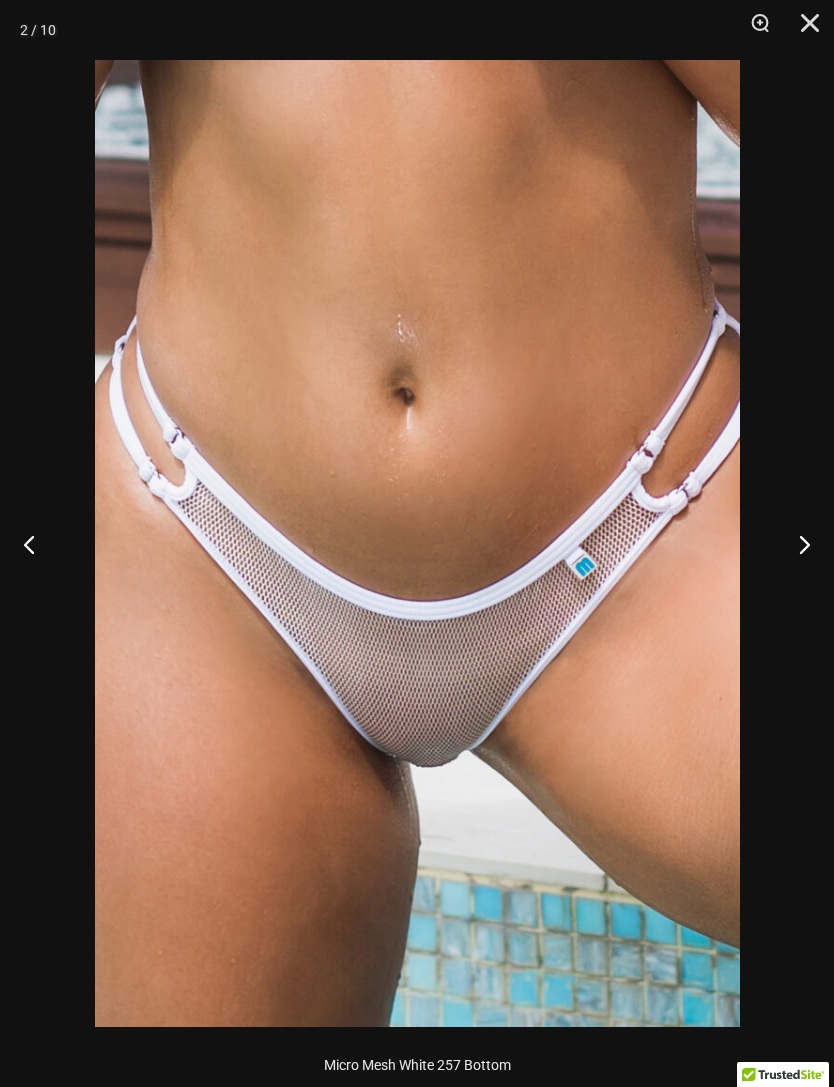 click at bounding box center [796, 544] 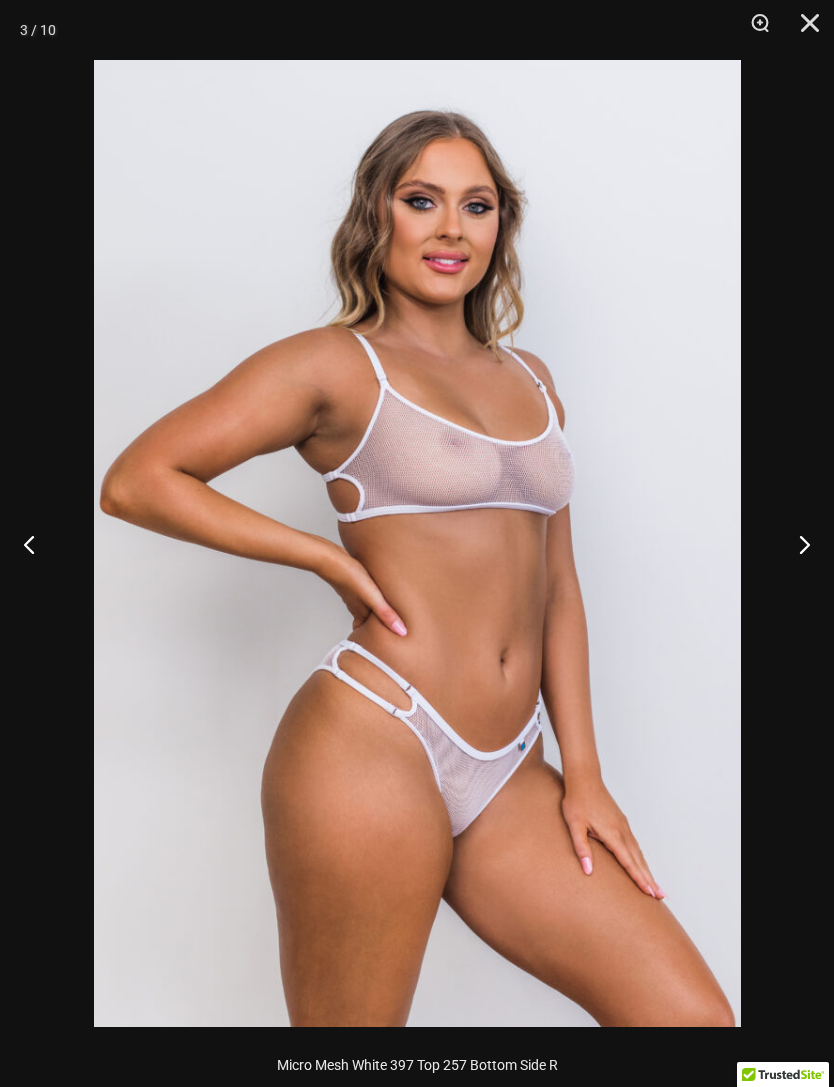 click at bounding box center (796, 544) 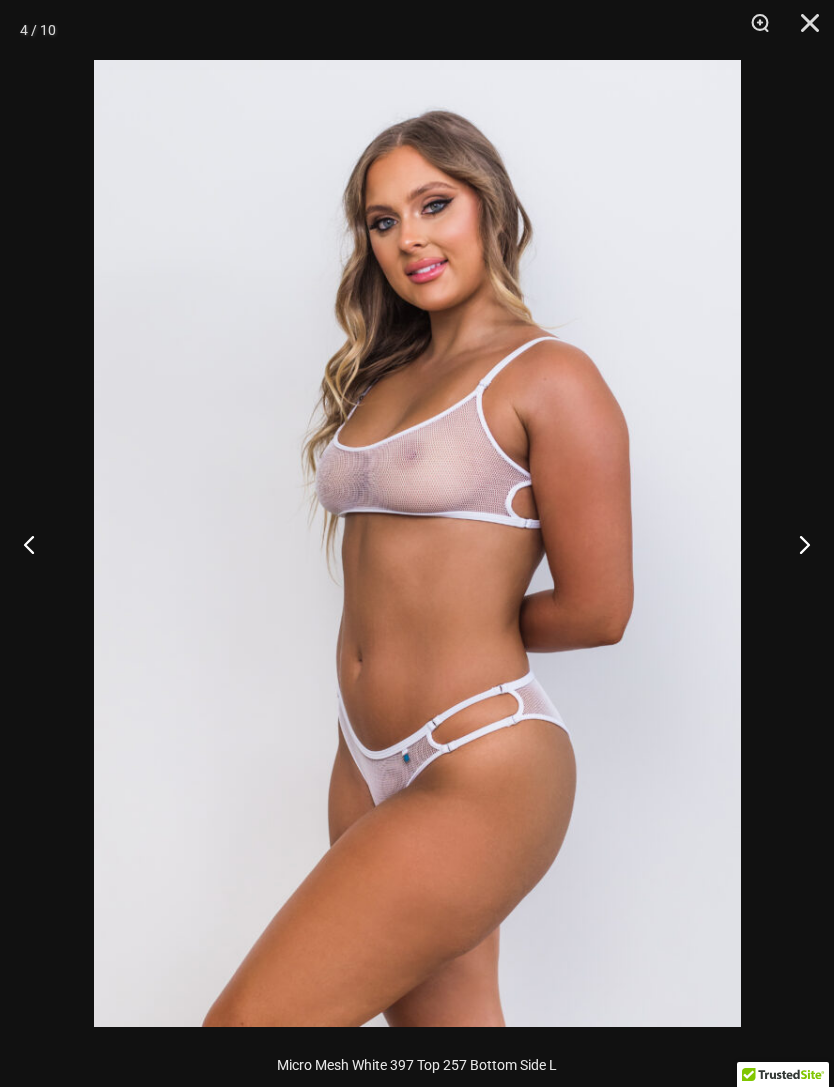 click at bounding box center [803, 30] 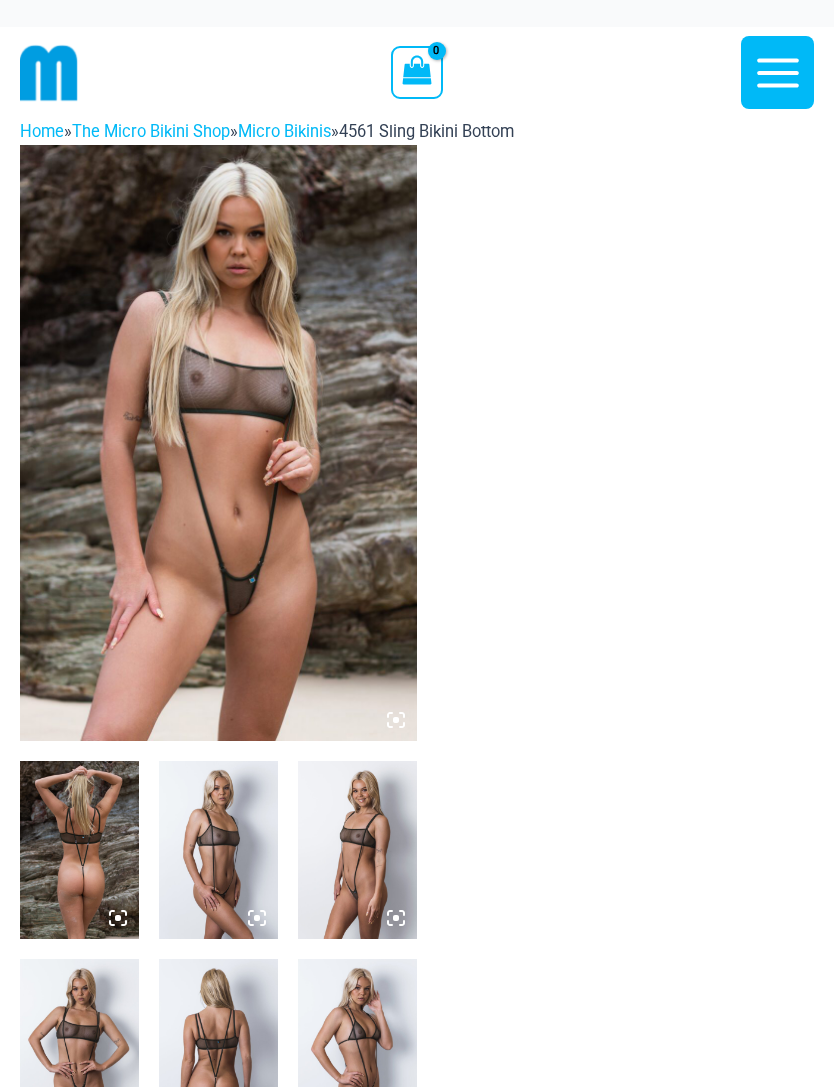scroll, scrollTop: 0, scrollLeft: 0, axis: both 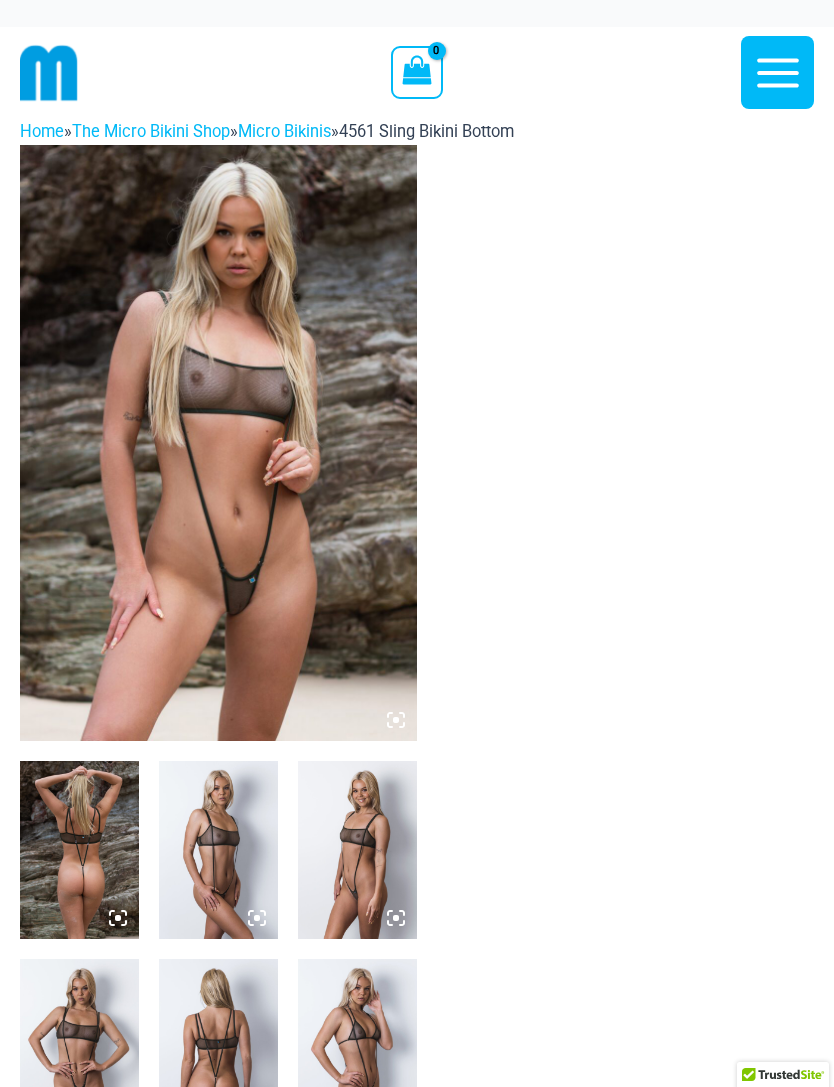 click at bounding box center [218, 443] 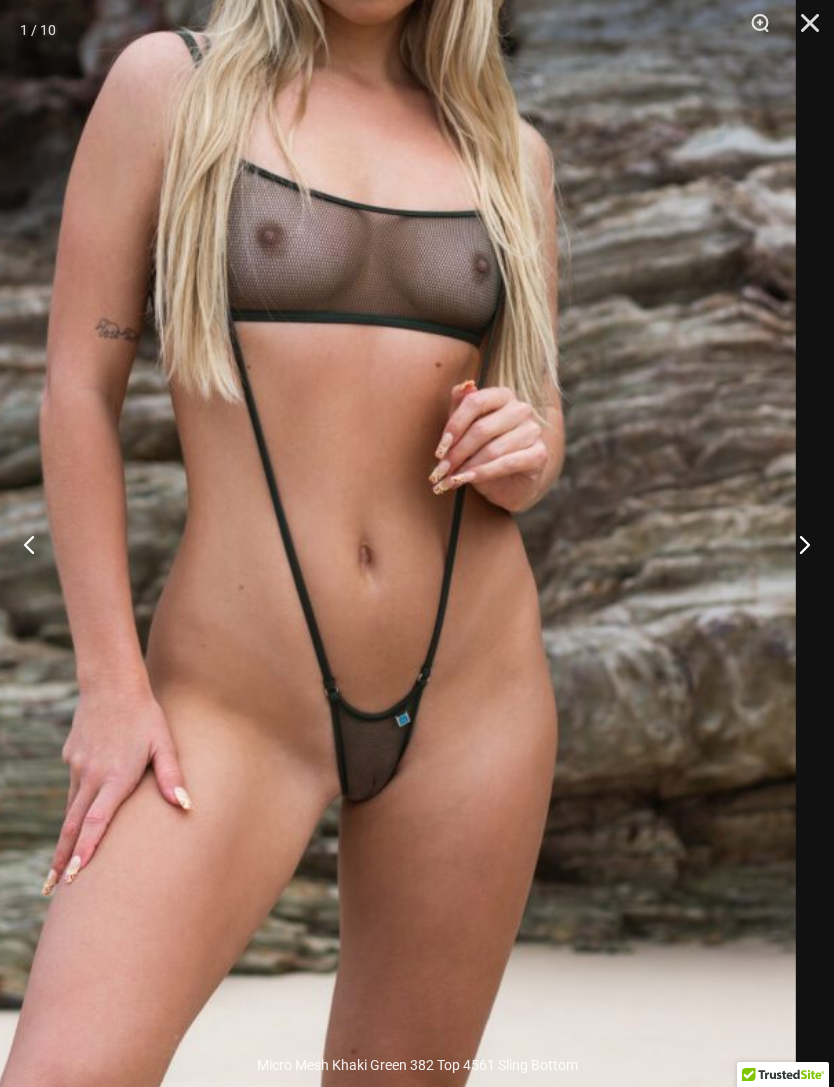 click at bounding box center [796, 544] 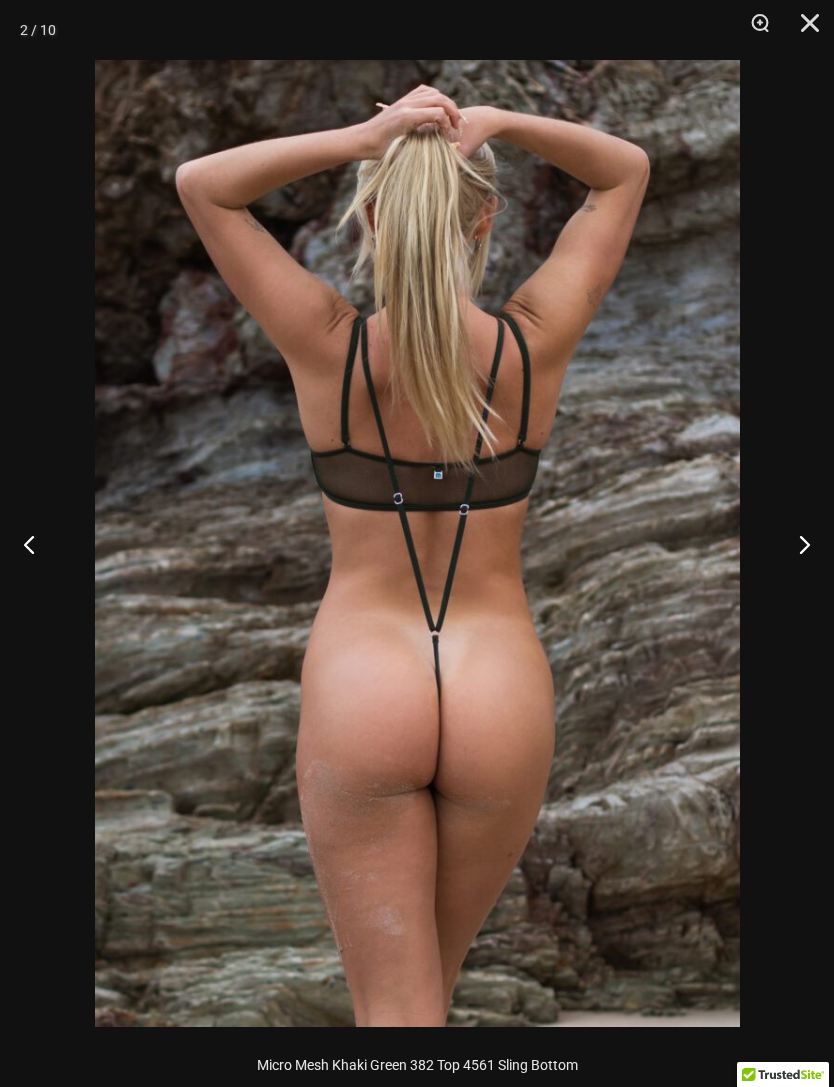 click at bounding box center [796, 544] 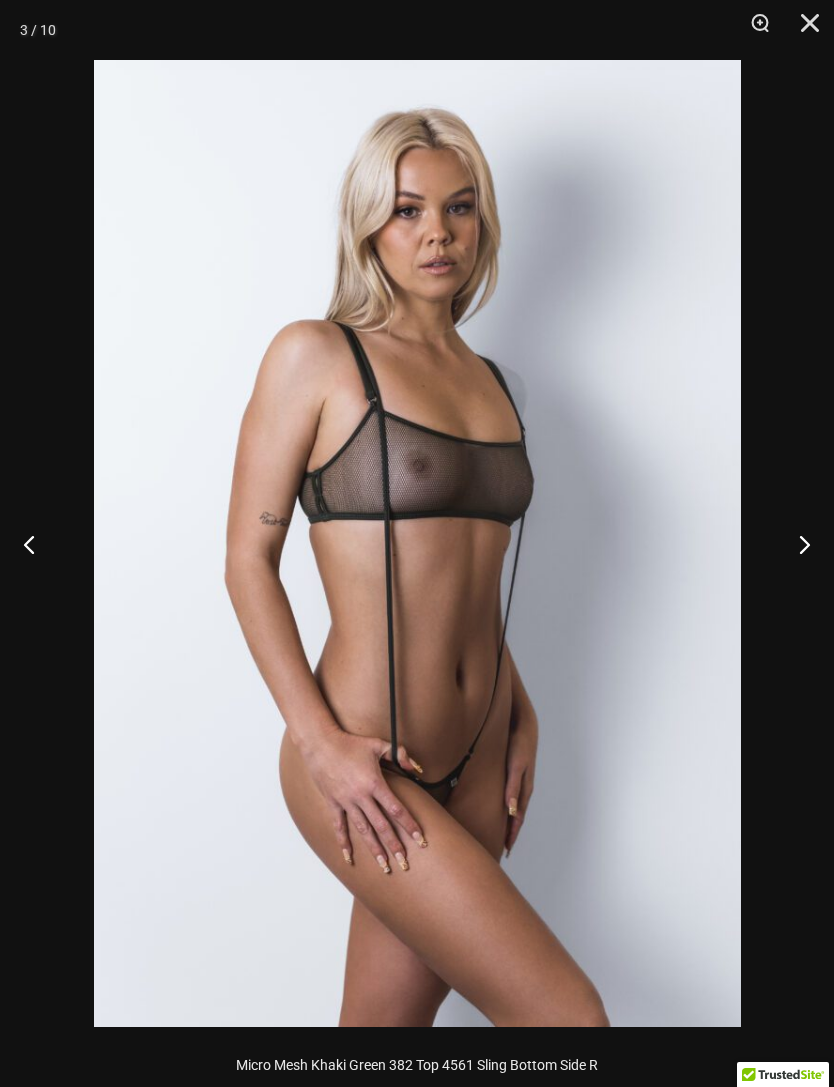 click at bounding box center [796, 544] 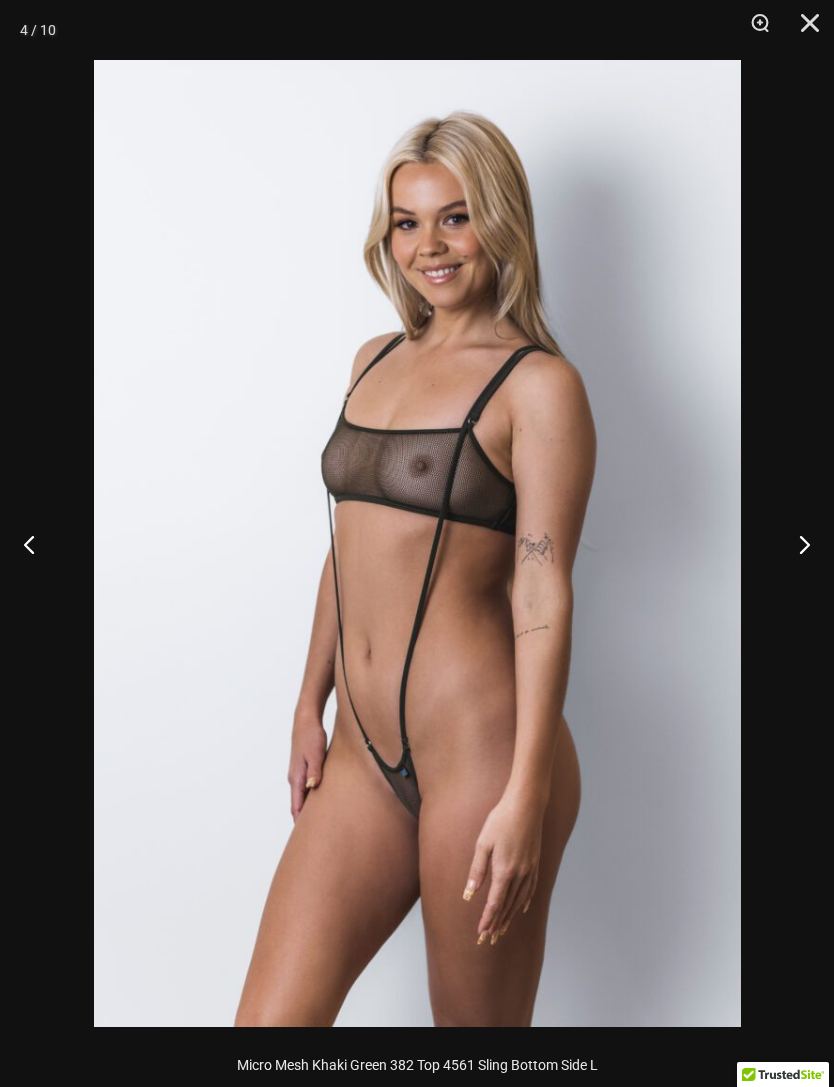 click at bounding box center (796, 544) 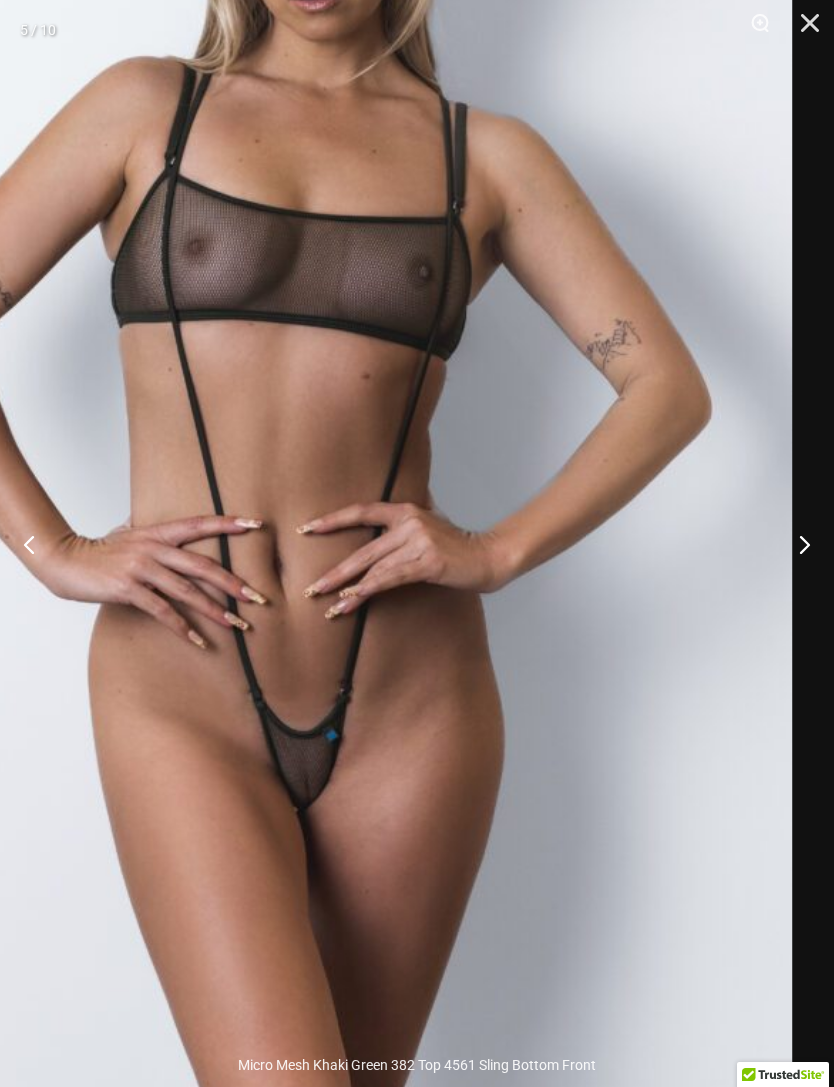 click at bounding box center (796, 544) 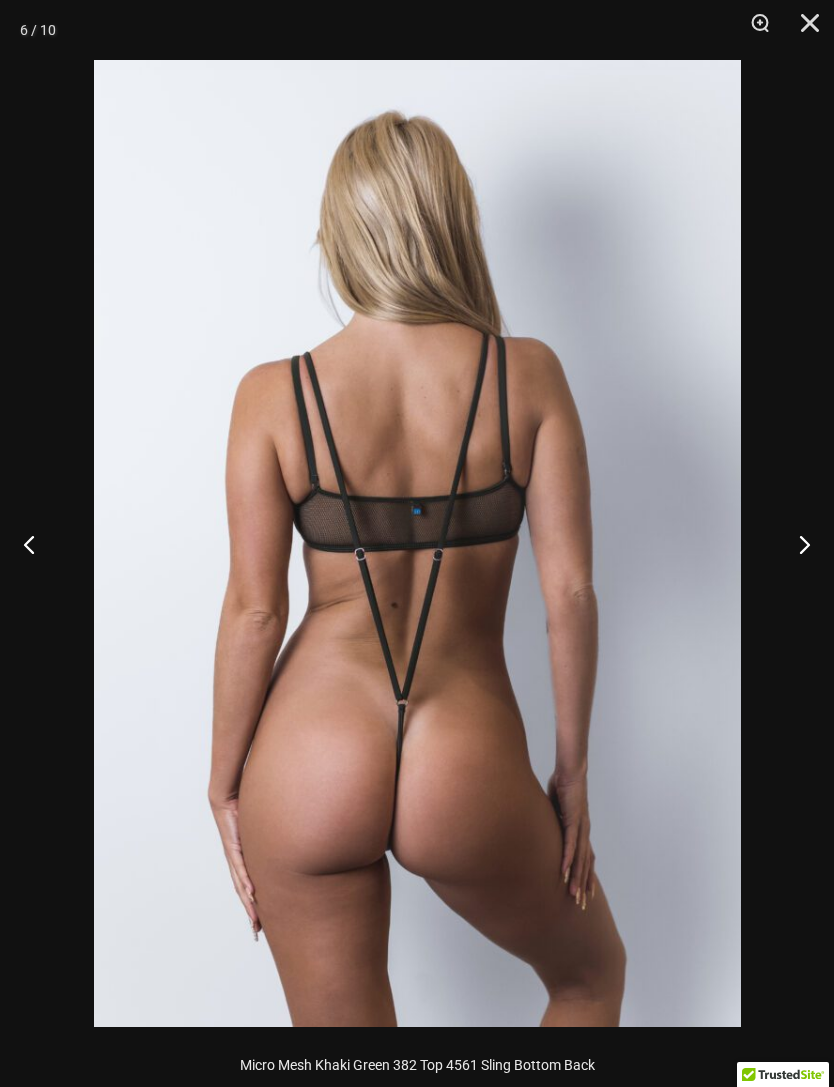 click at bounding box center [796, 544] 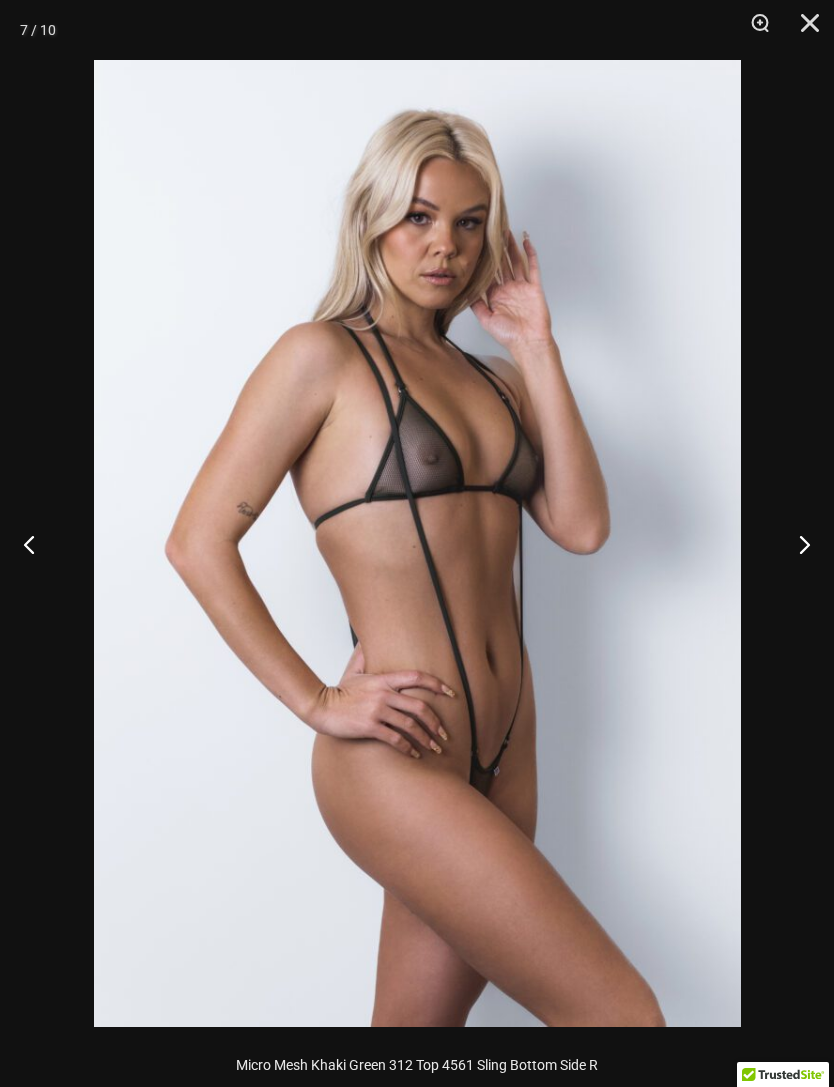click at bounding box center (803, 30) 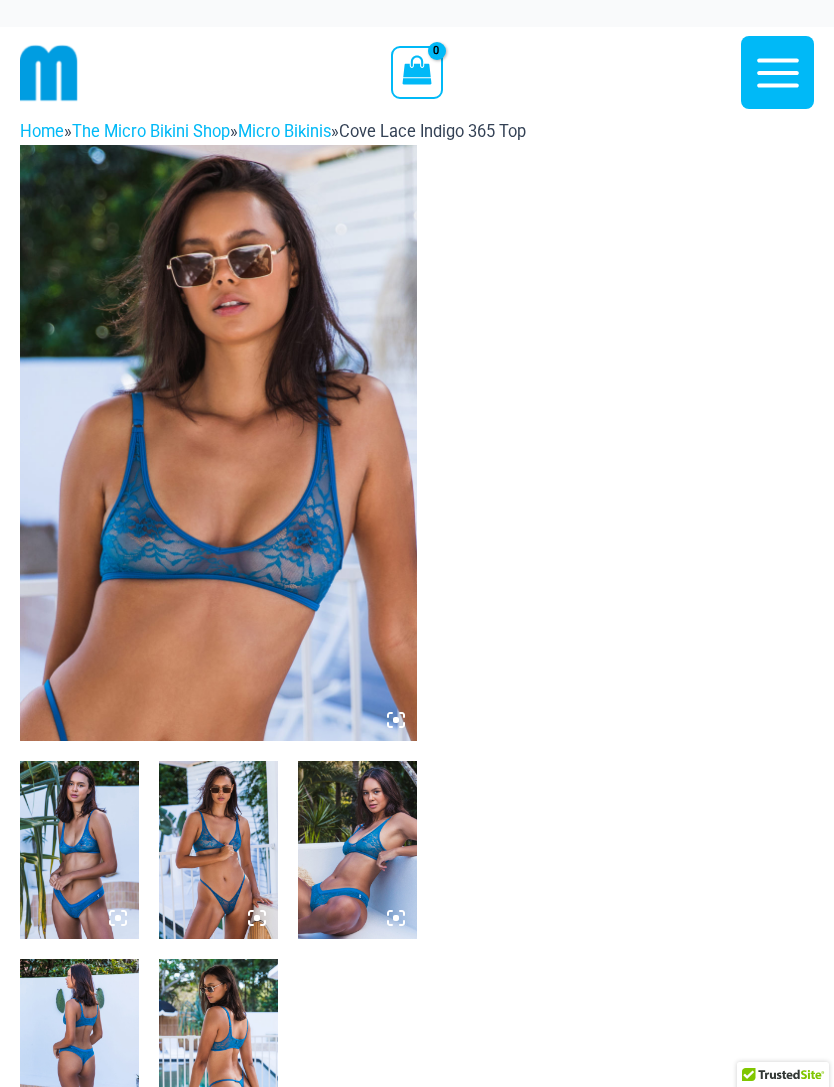 scroll, scrollTop: 0, scrollLeft: 0, axis: both 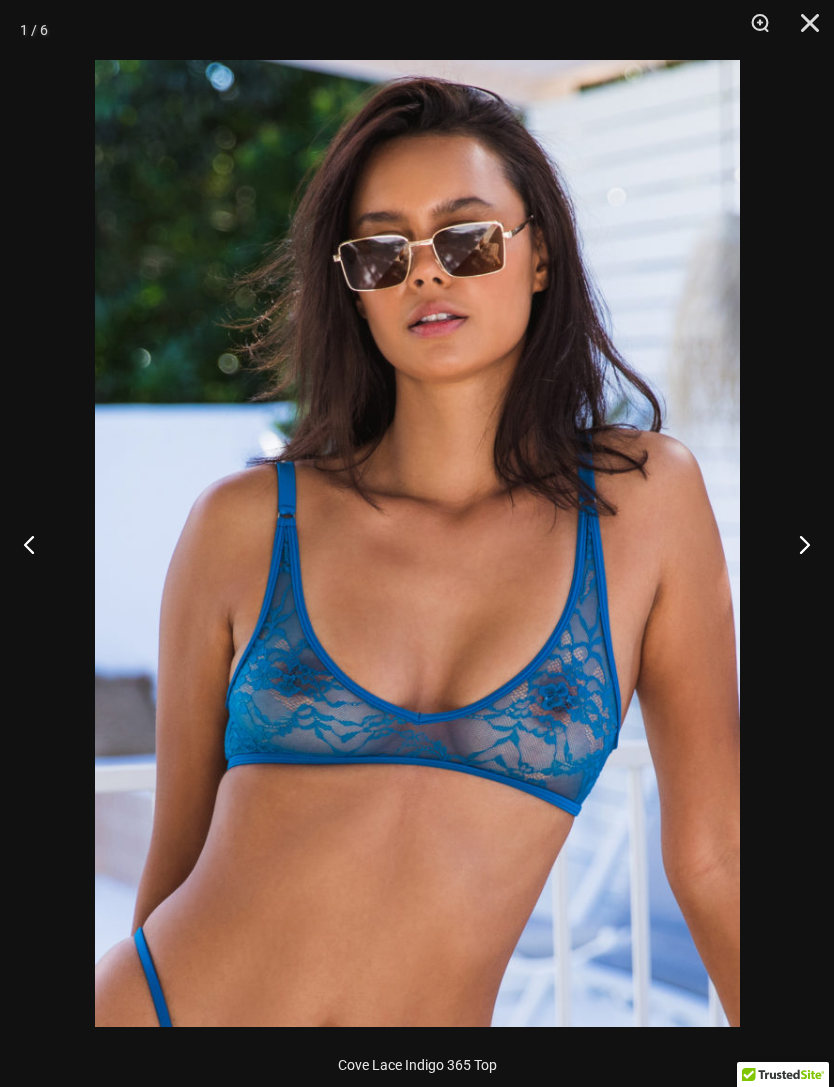 click at bounding box center (796, 544) 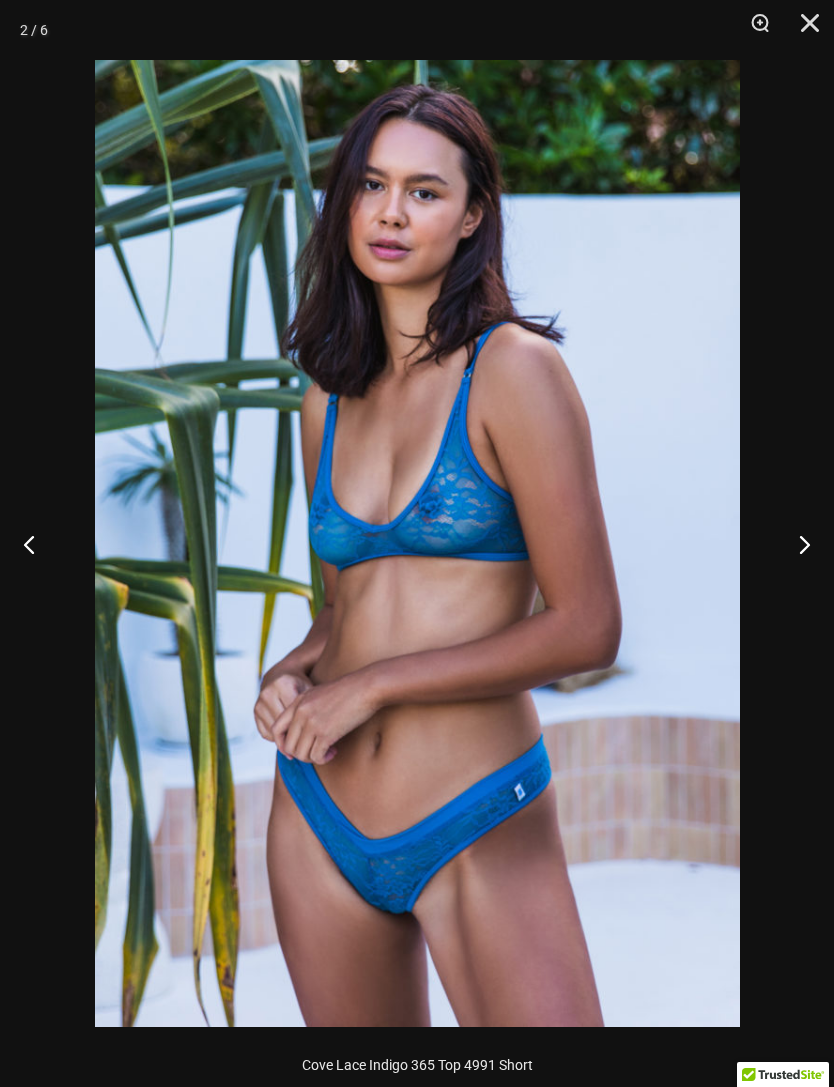 click at bounding box center (796, 544) 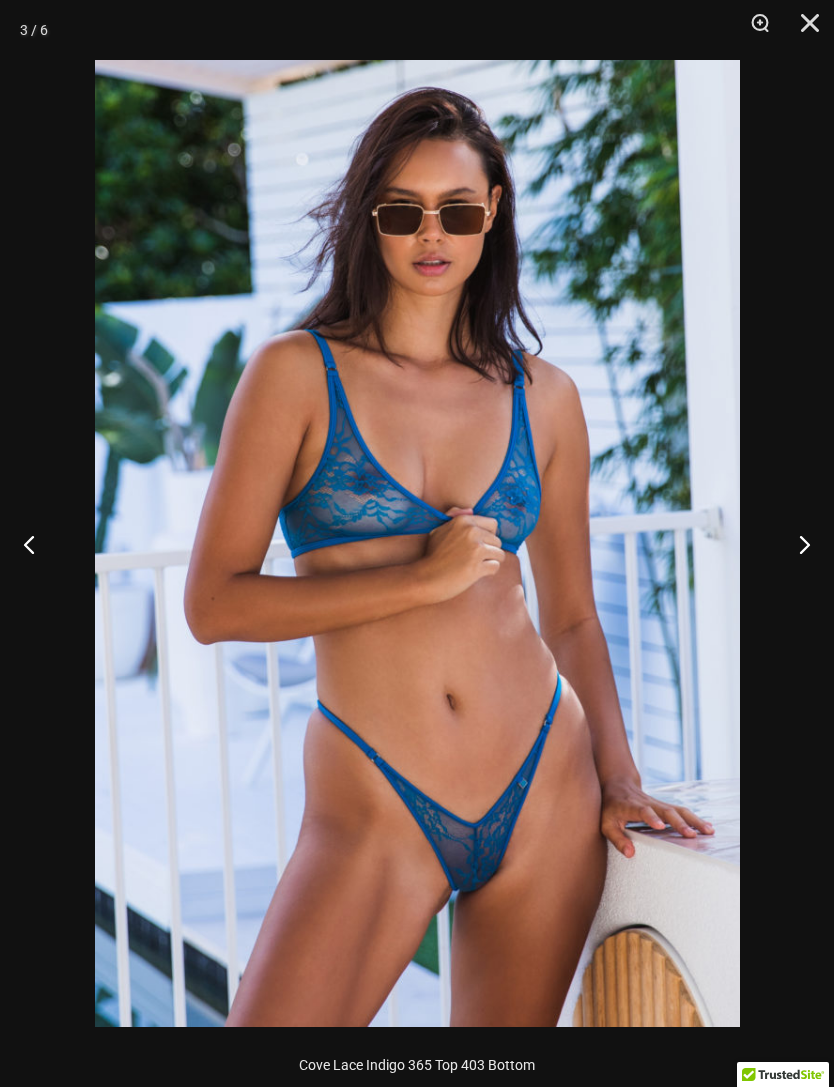 click at bounding box center [796, 544] 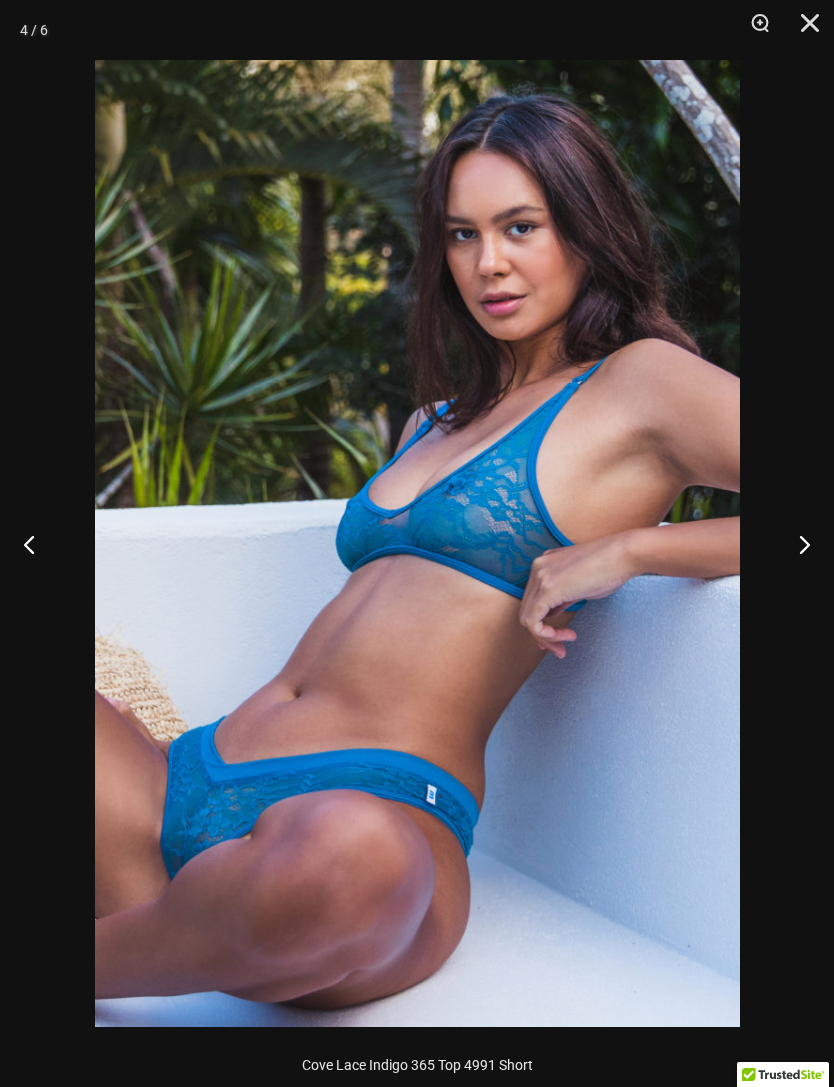 click at bounding box center [796, 544] 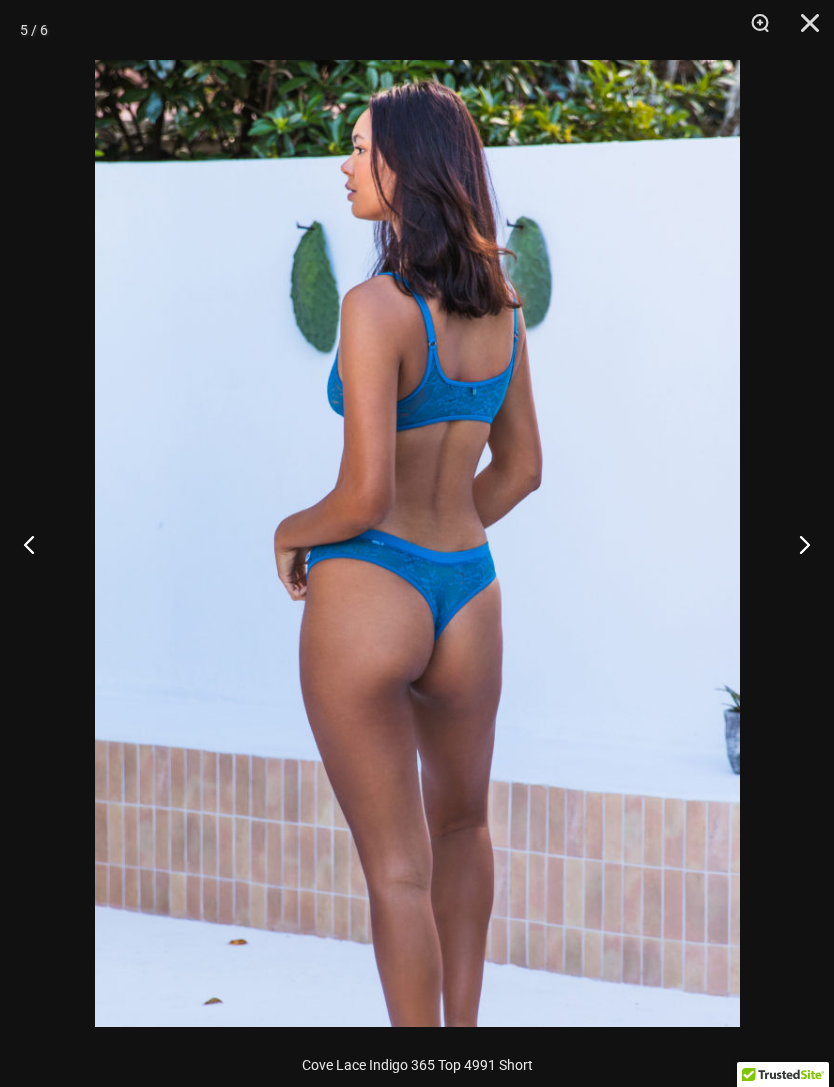 click at bounding box center (796, 544) 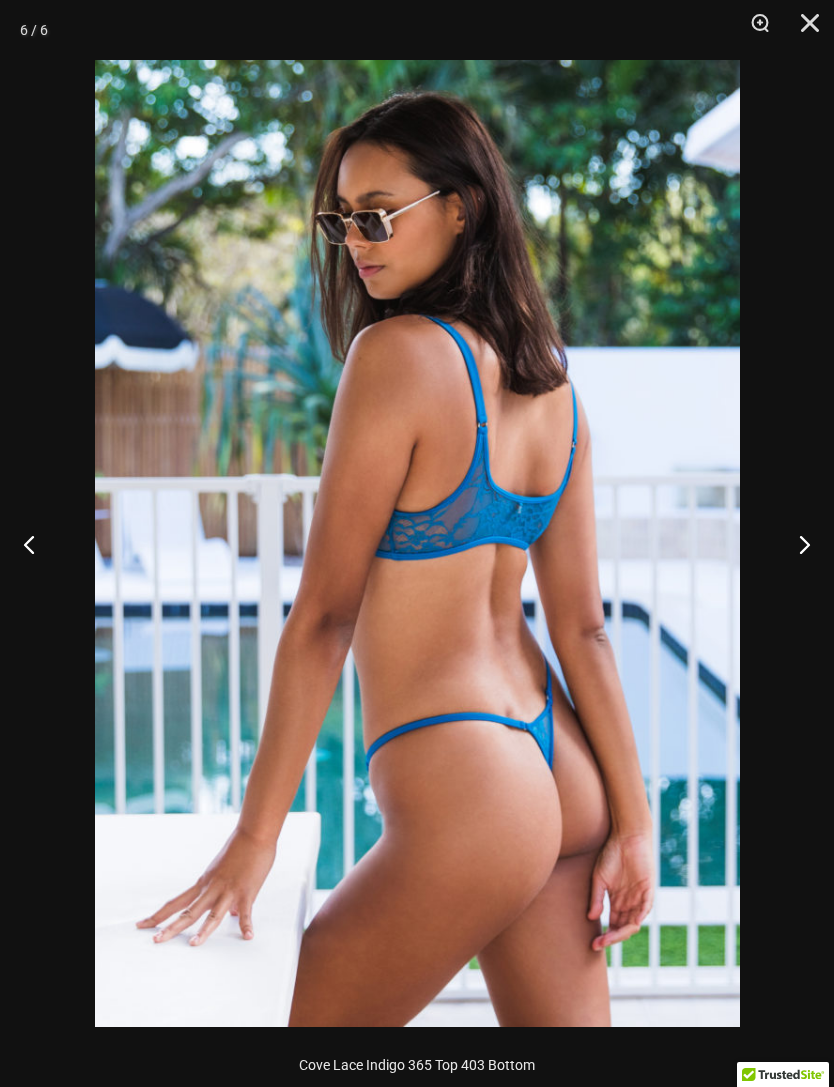 click at bounding box center [796, 544] 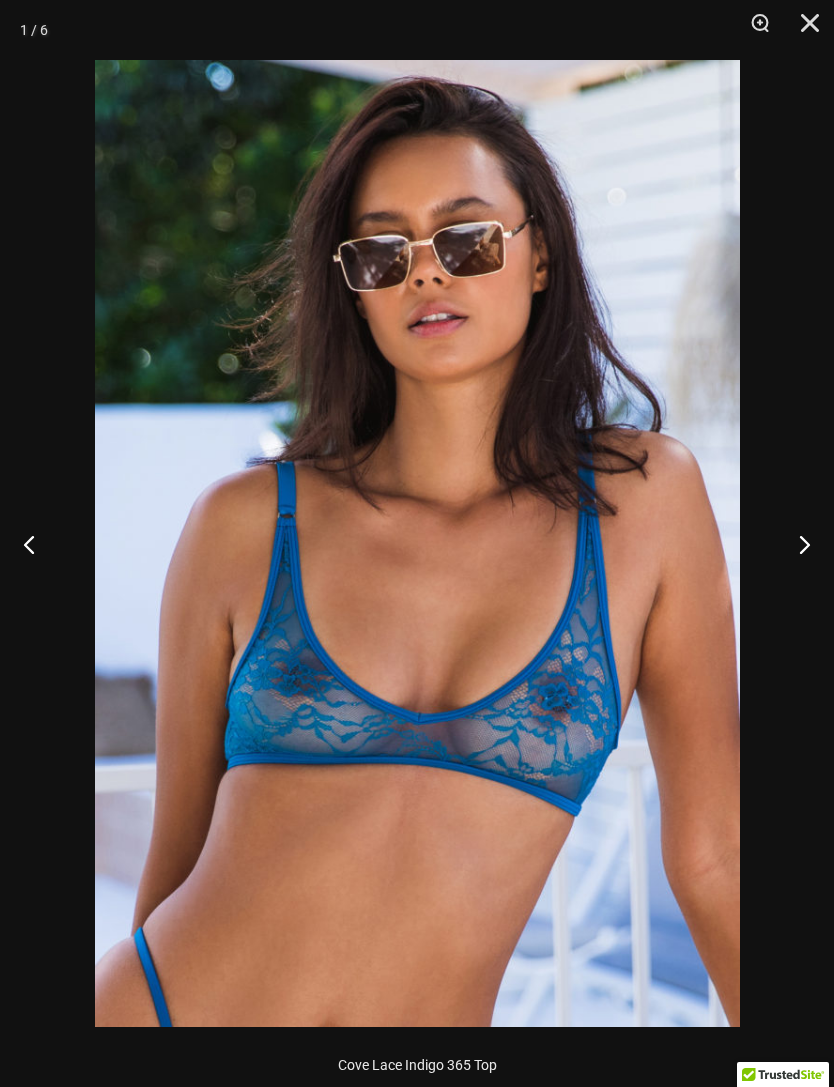click at bounding box center (796, 544) 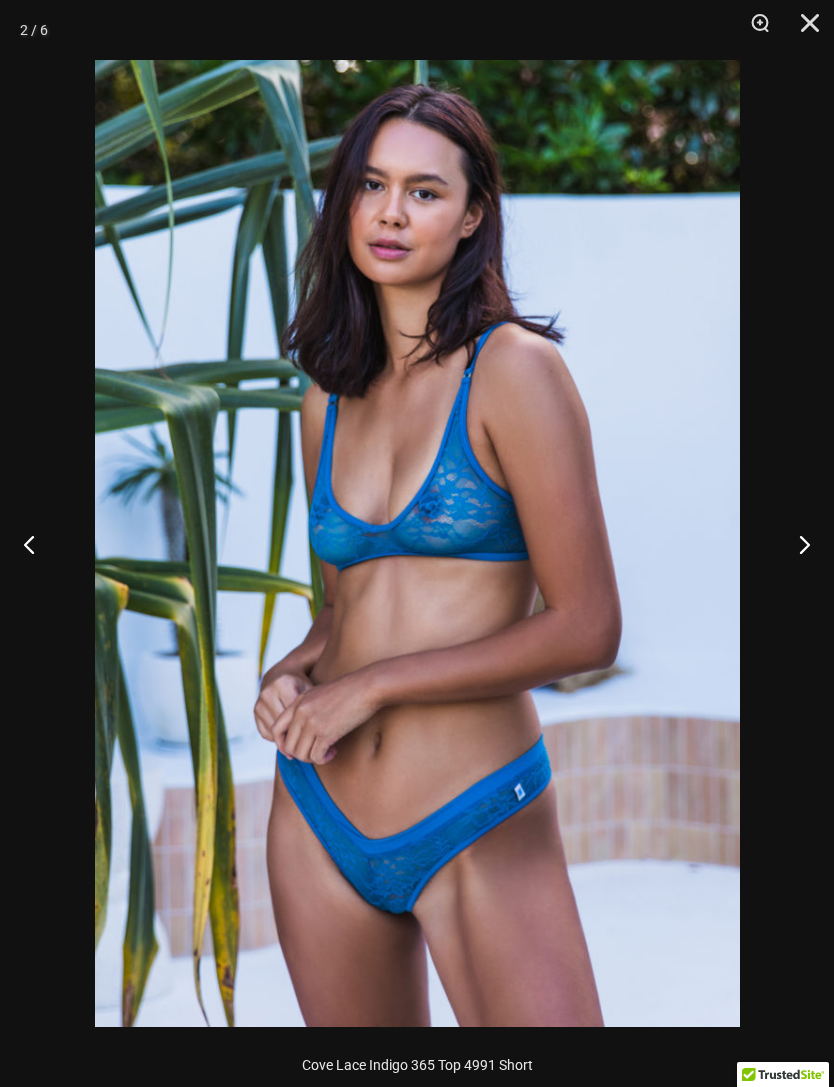 click at bounding box center [803, 30] 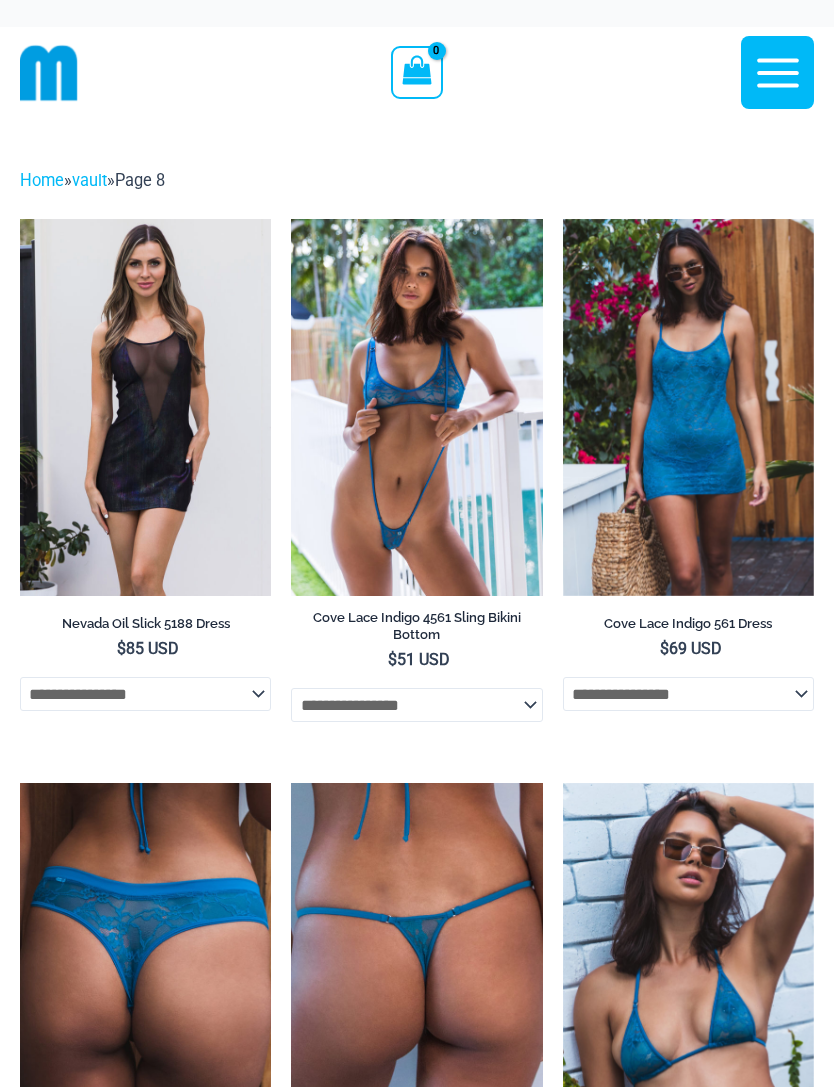 scroll, scrollTop: 0, scrollLeft: 0, axis: both 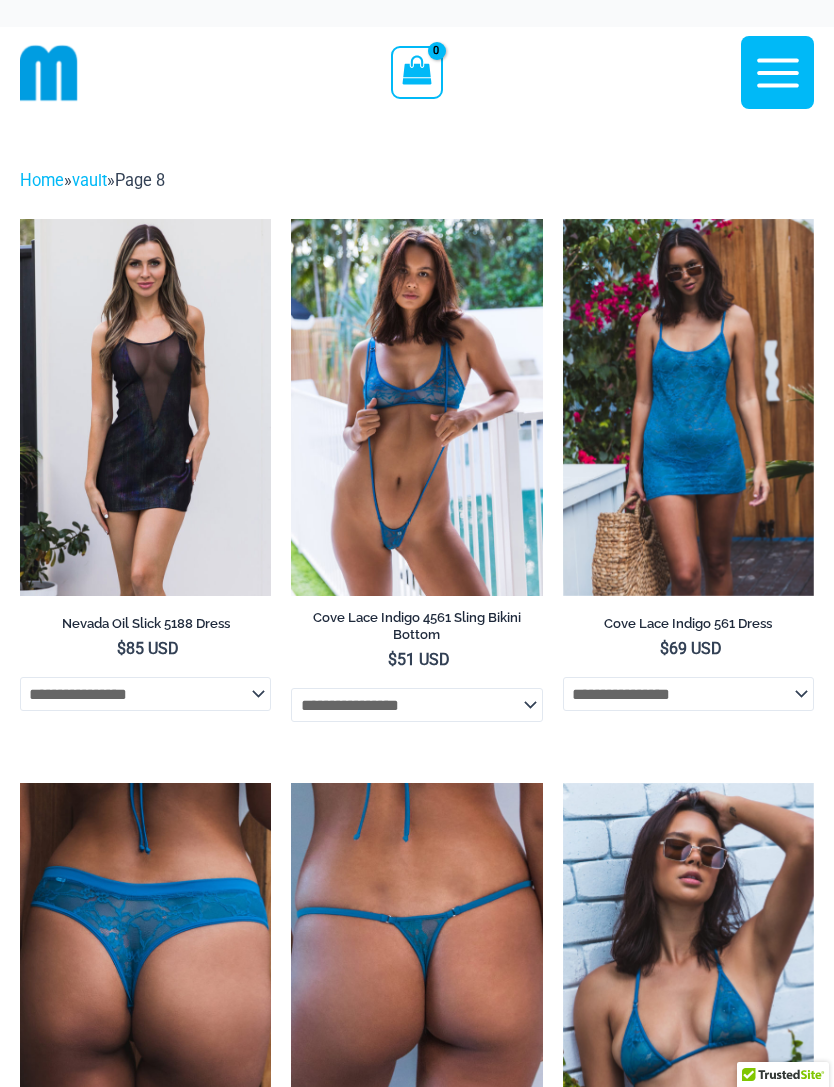 click at bounding box center [291, 219] 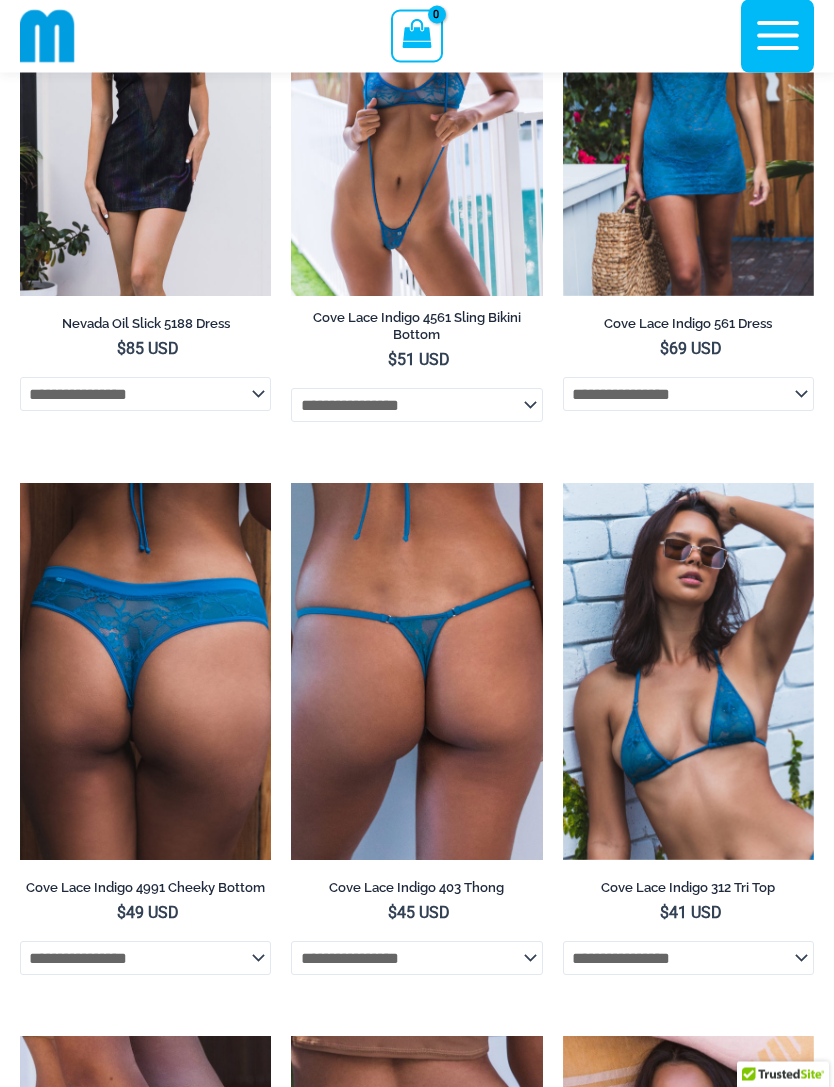 scroll, scrollTop: 282, scrollLeft: 0, axis: vertical 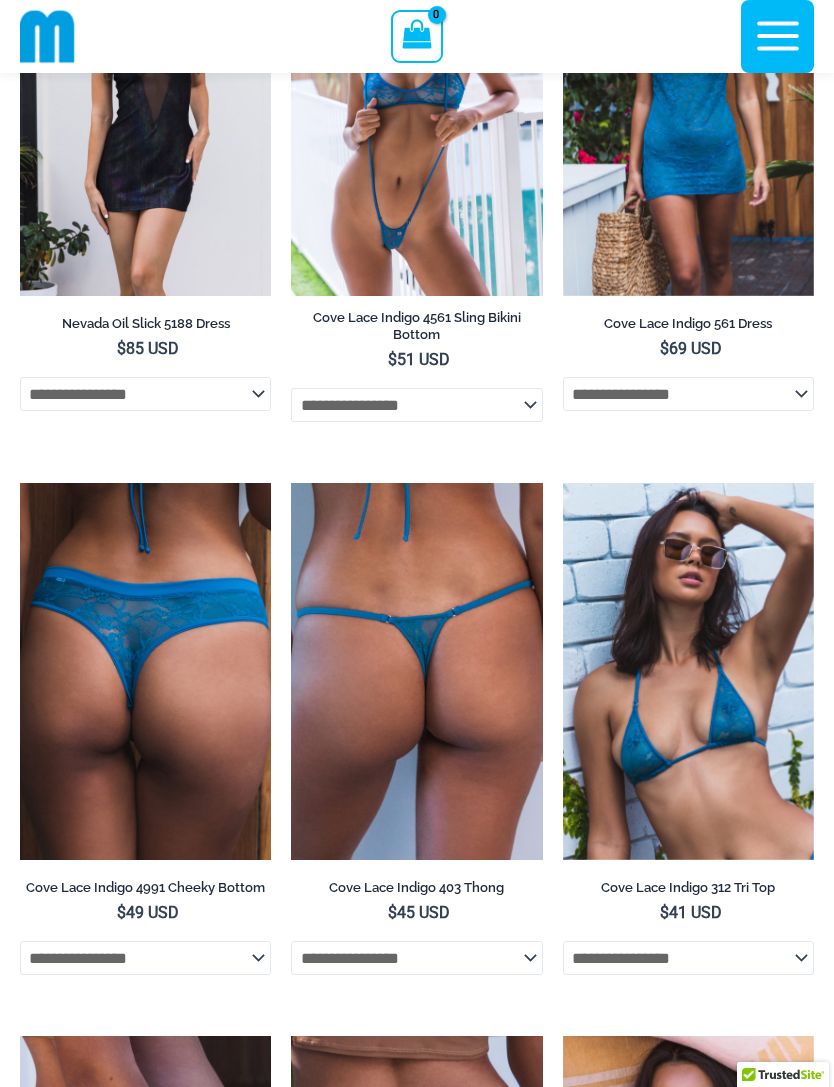 click at bounding box center (20, 483) 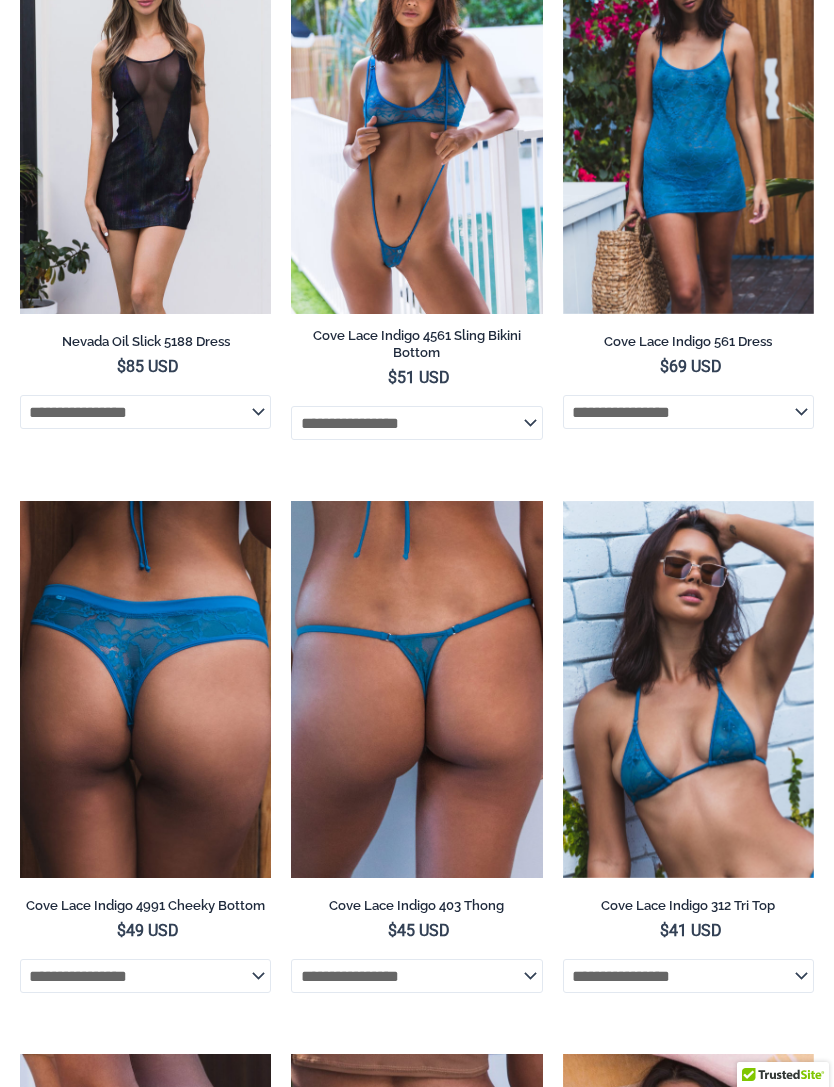 scroll, scrollTop: 346, scrollLeft: 0, axis: vertical 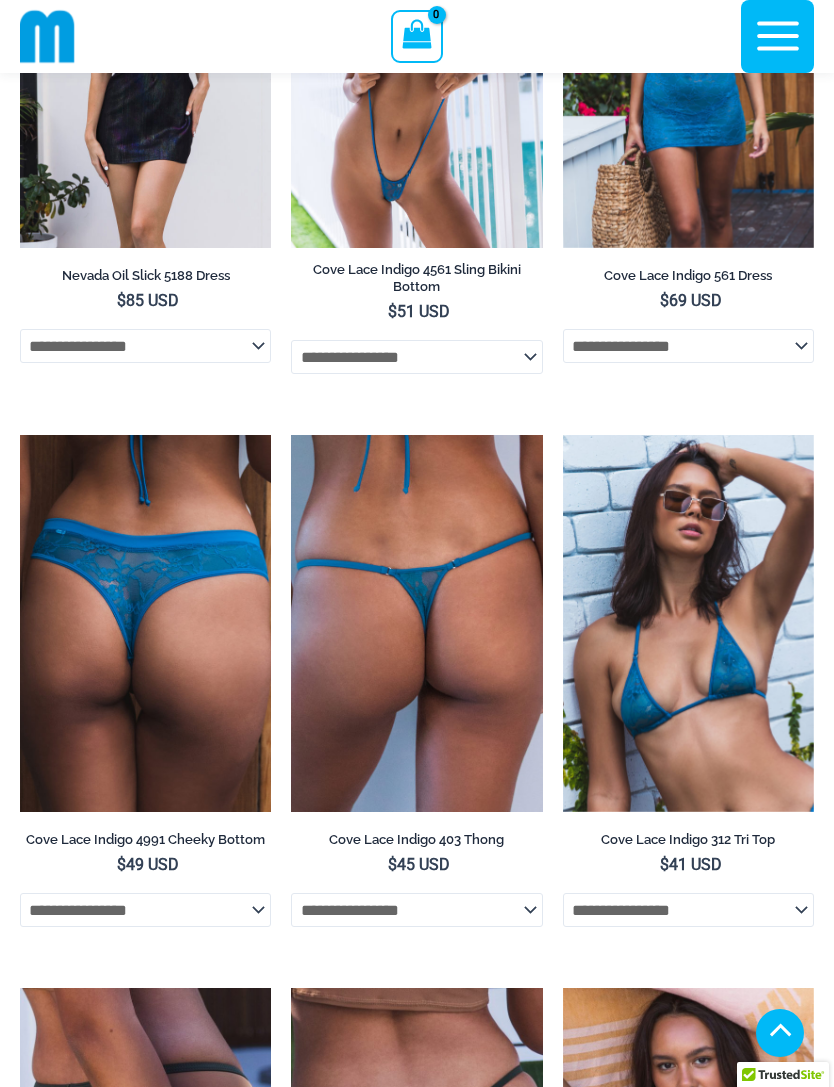 click at bounding box center [291, 435] 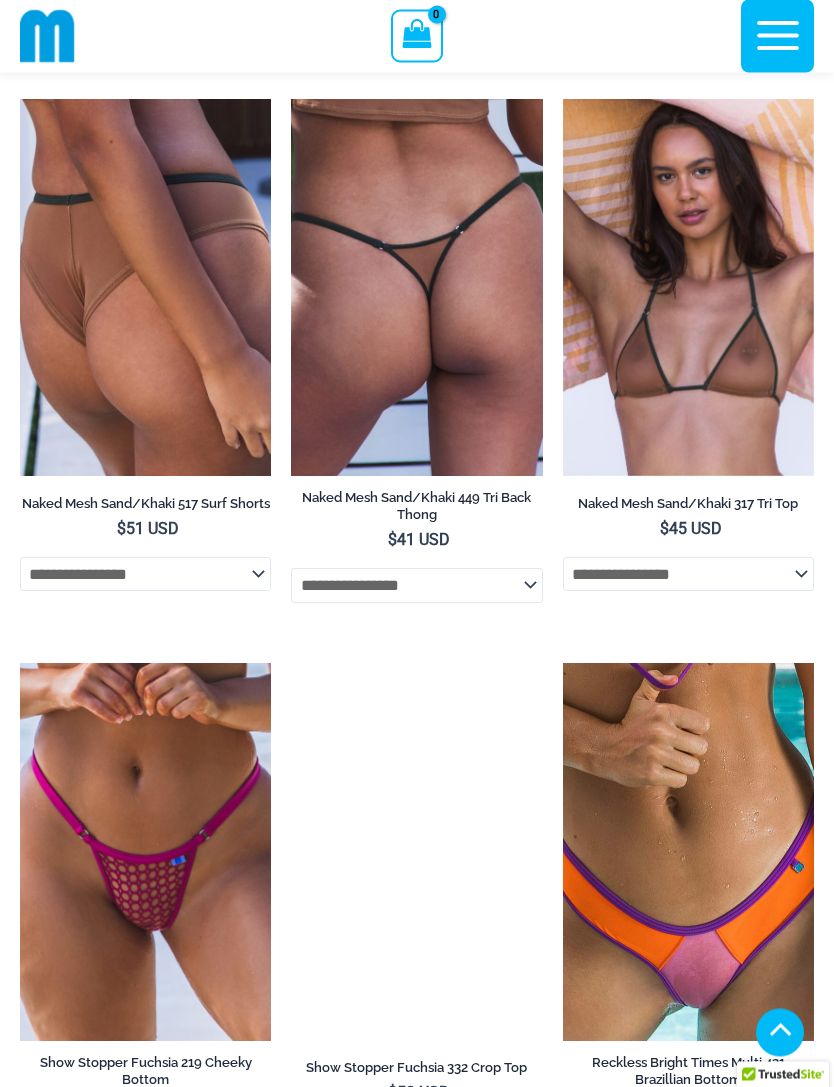 scroll, scrollTop: 1219, scrollLeft: 0, axis: vertical 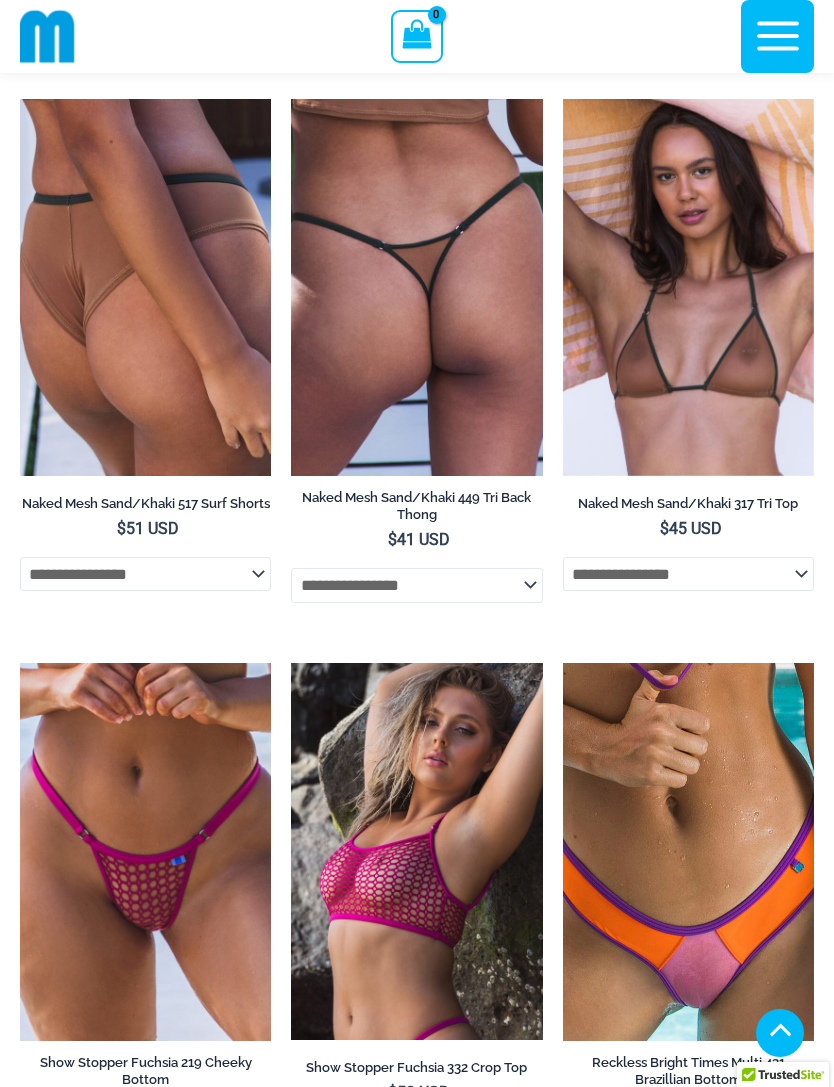 click at bounding box center [291, 99] 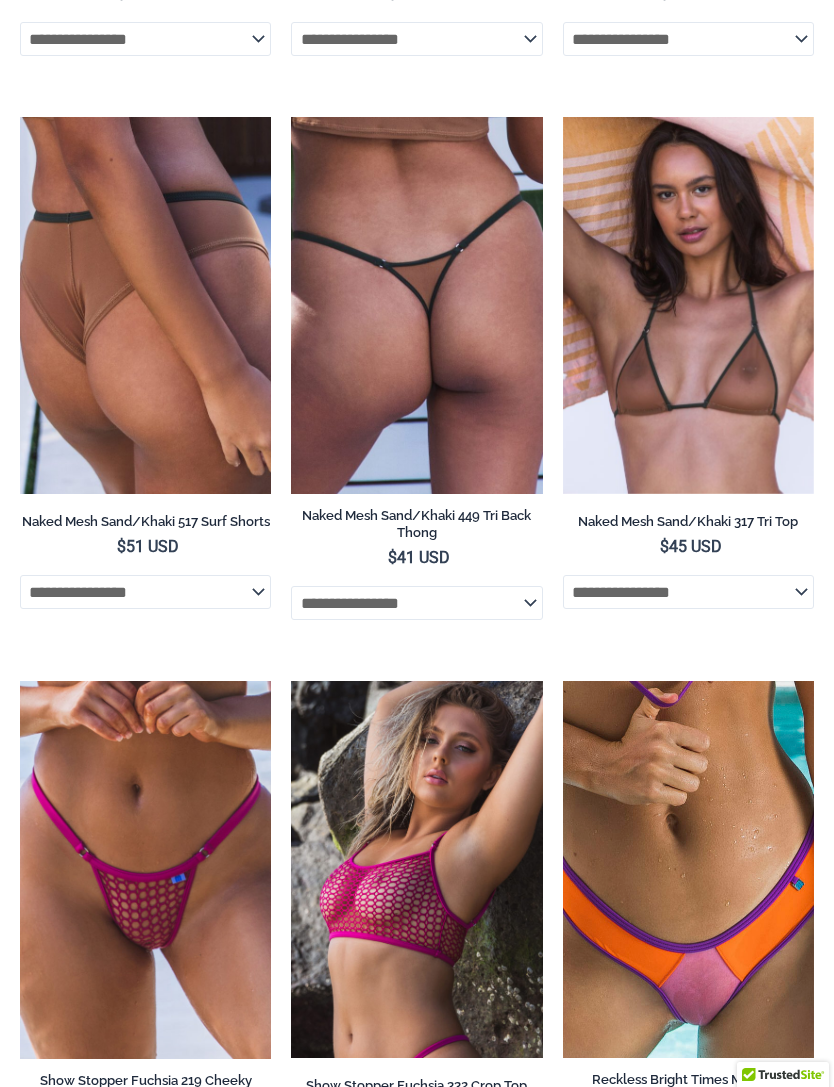 scroll, scrollTop: 1283, scrollLeft: 0, axis: vertical 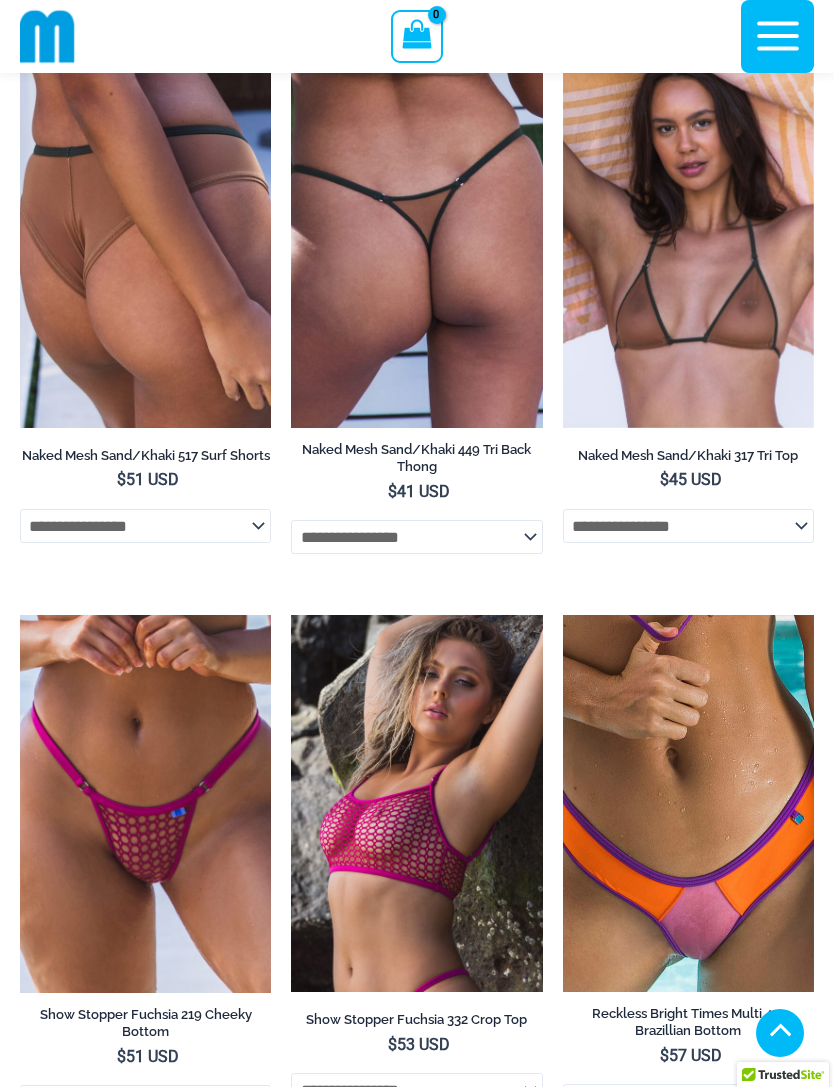 click at bounding box center (20, 615) 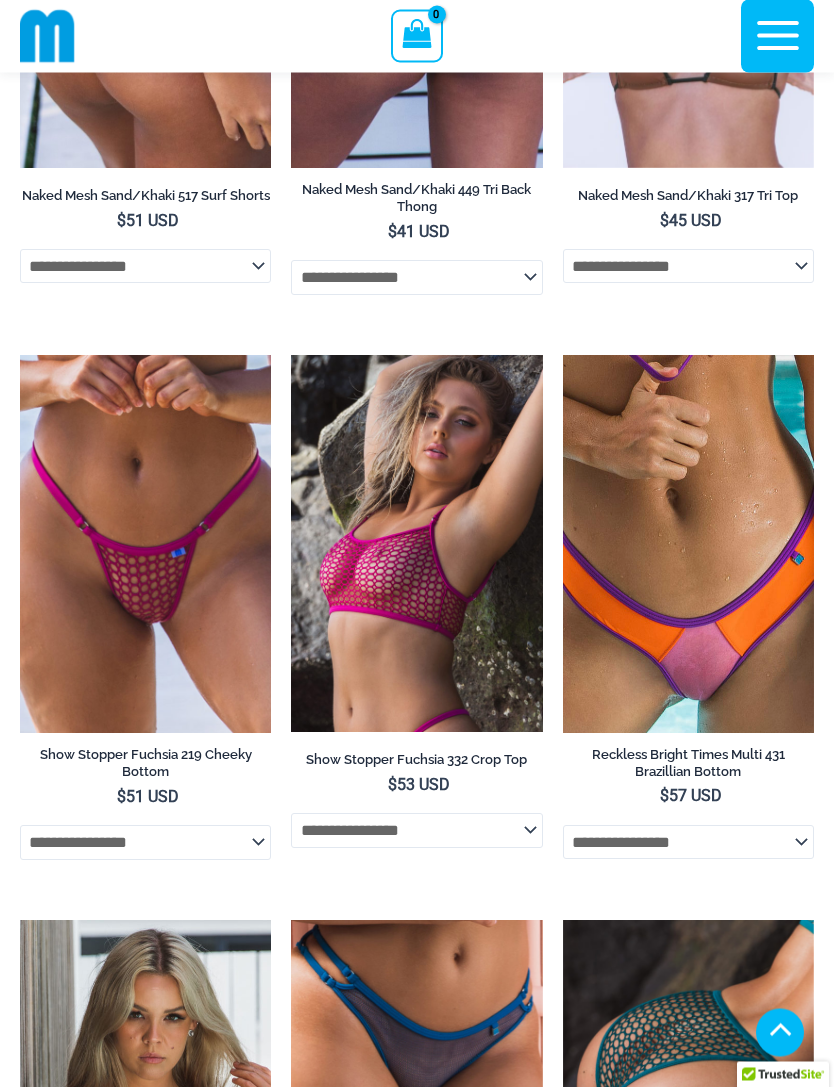 scroll, scrollTop: 1527, scrollLeft: 0, axis: vertical 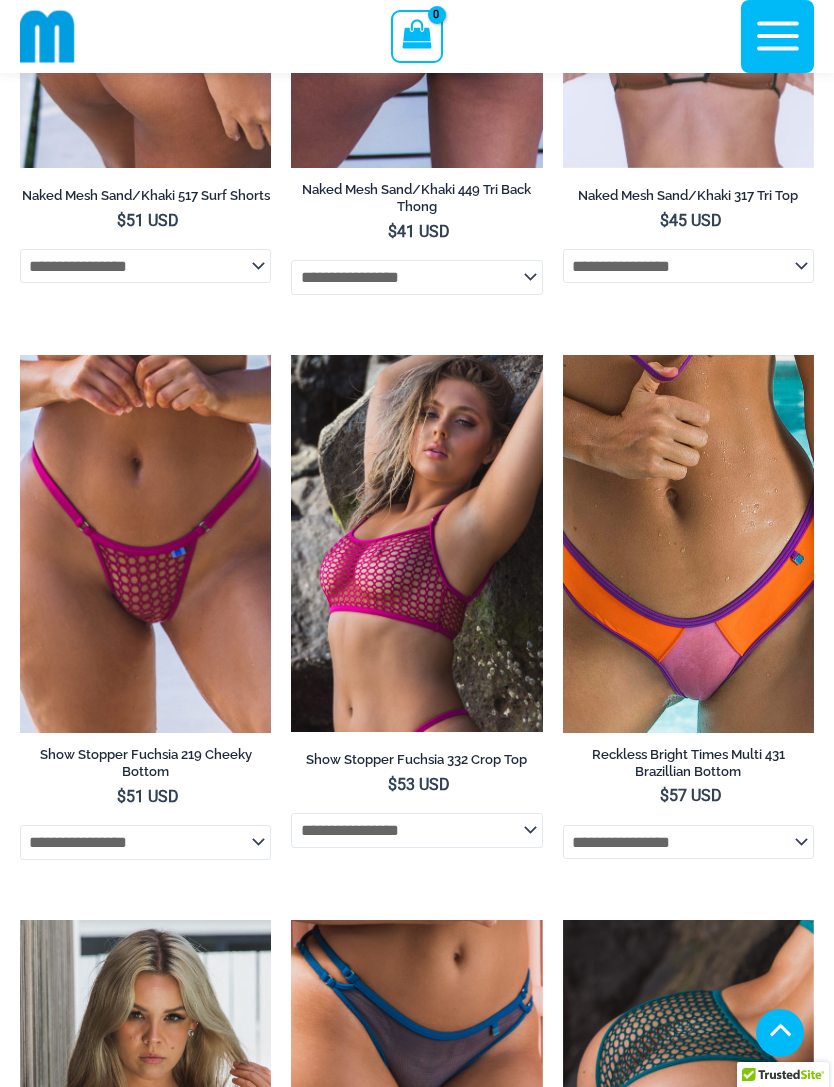 click at bounding box center (563, 355) 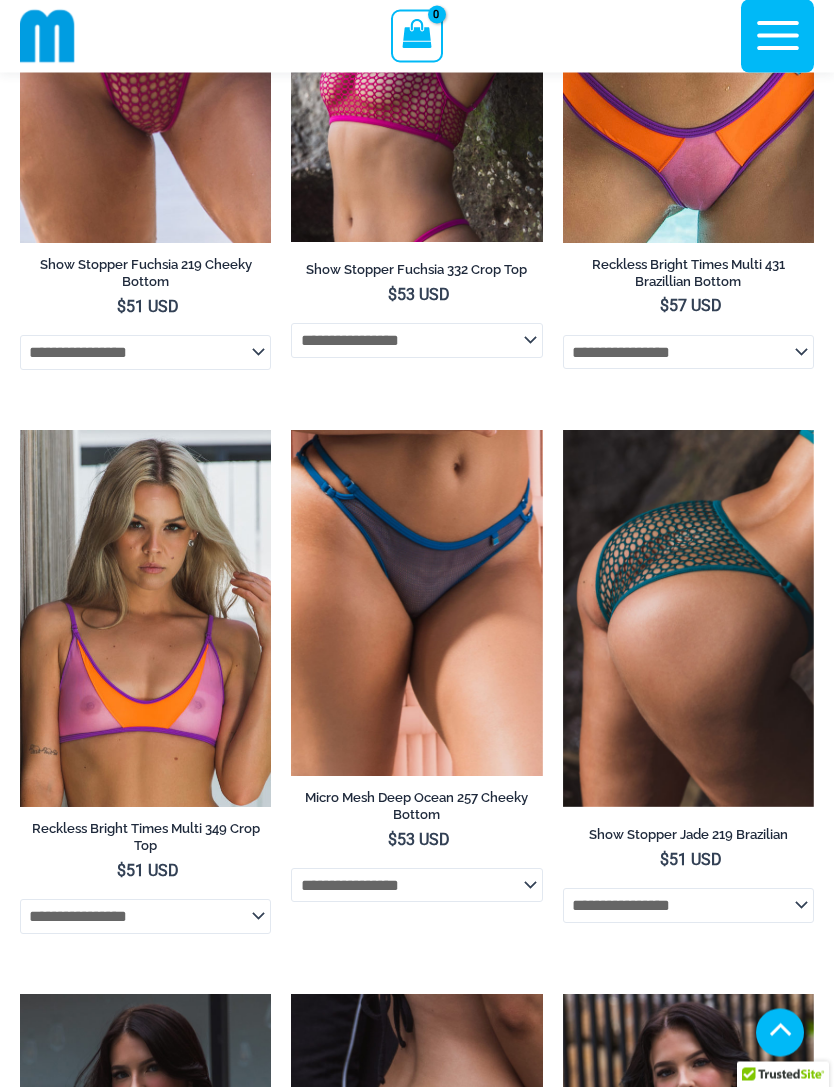scroll, scrollTop: 2017, scrollLeft: 0, axis: vertical 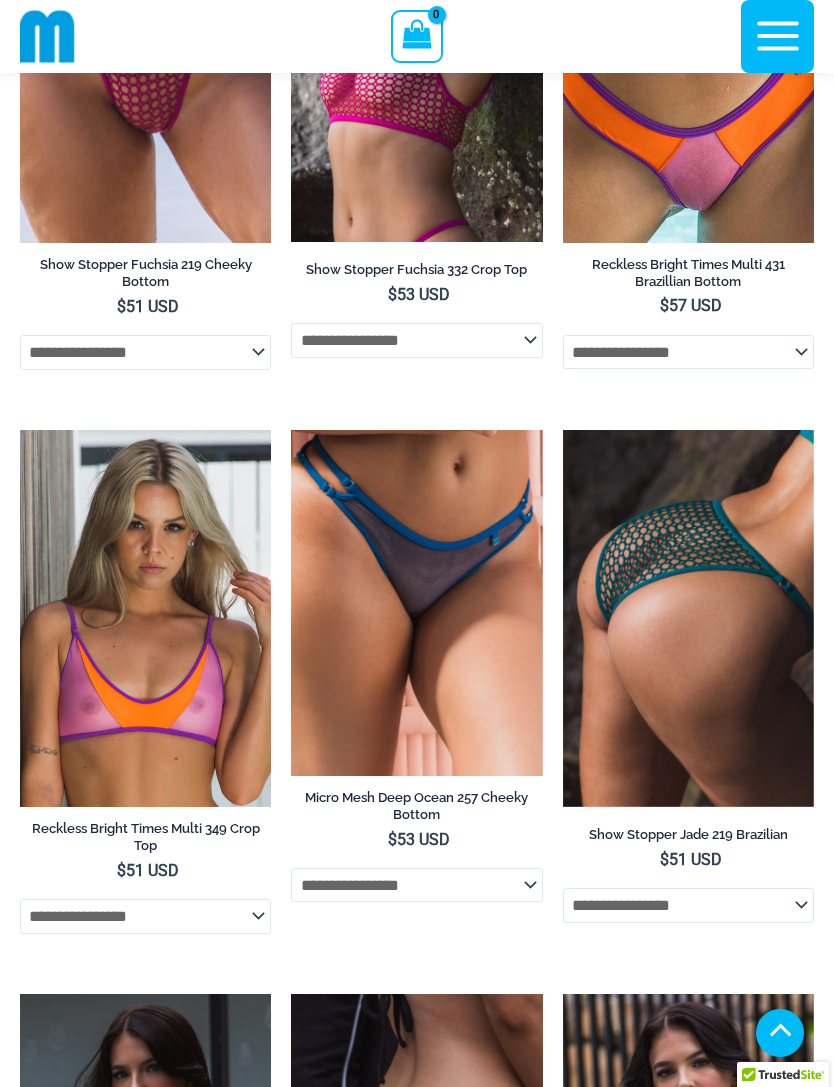 click at bounding box center [291, 430] 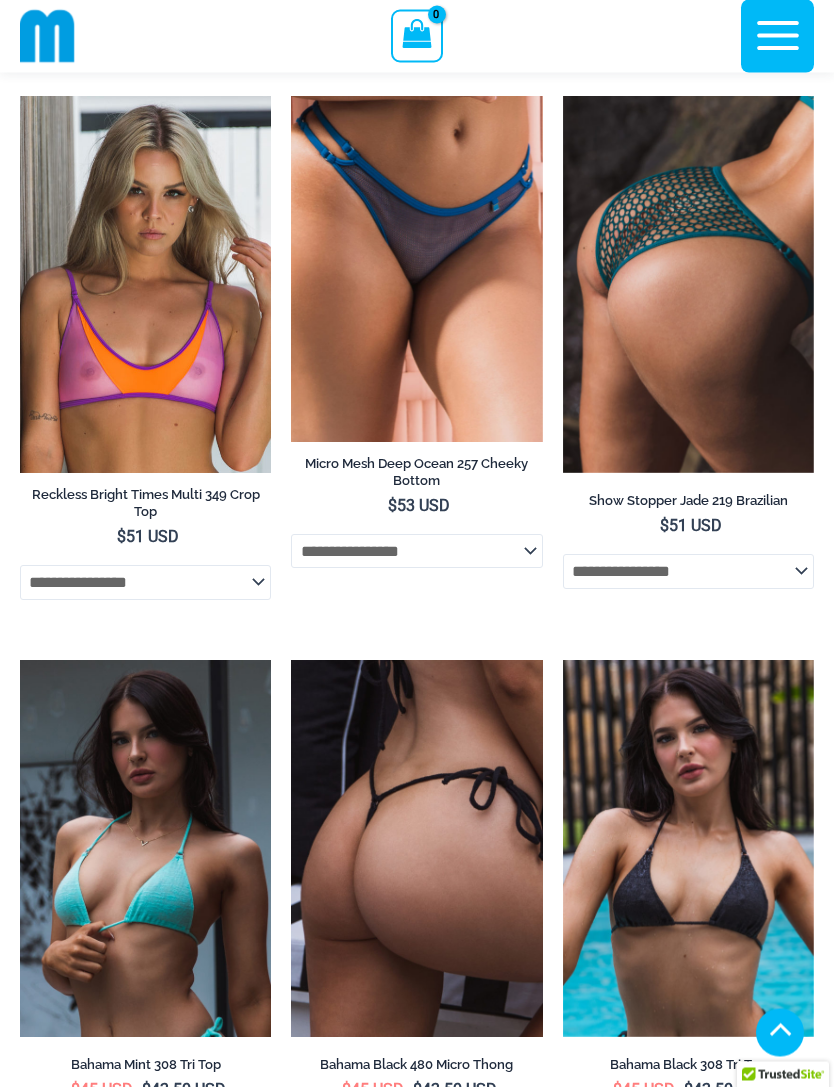scroll, scrollTop: 2353, scrollLeft: 0, axis: vertical 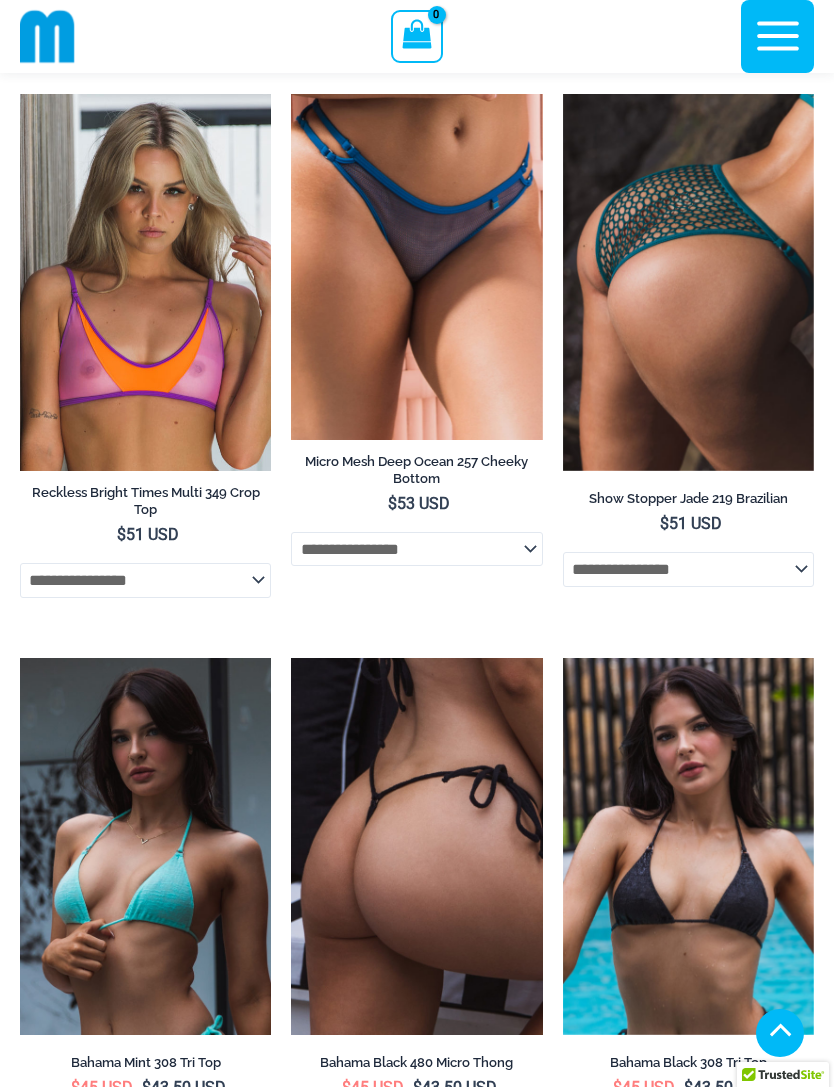 click at bounding box center [563, 94] 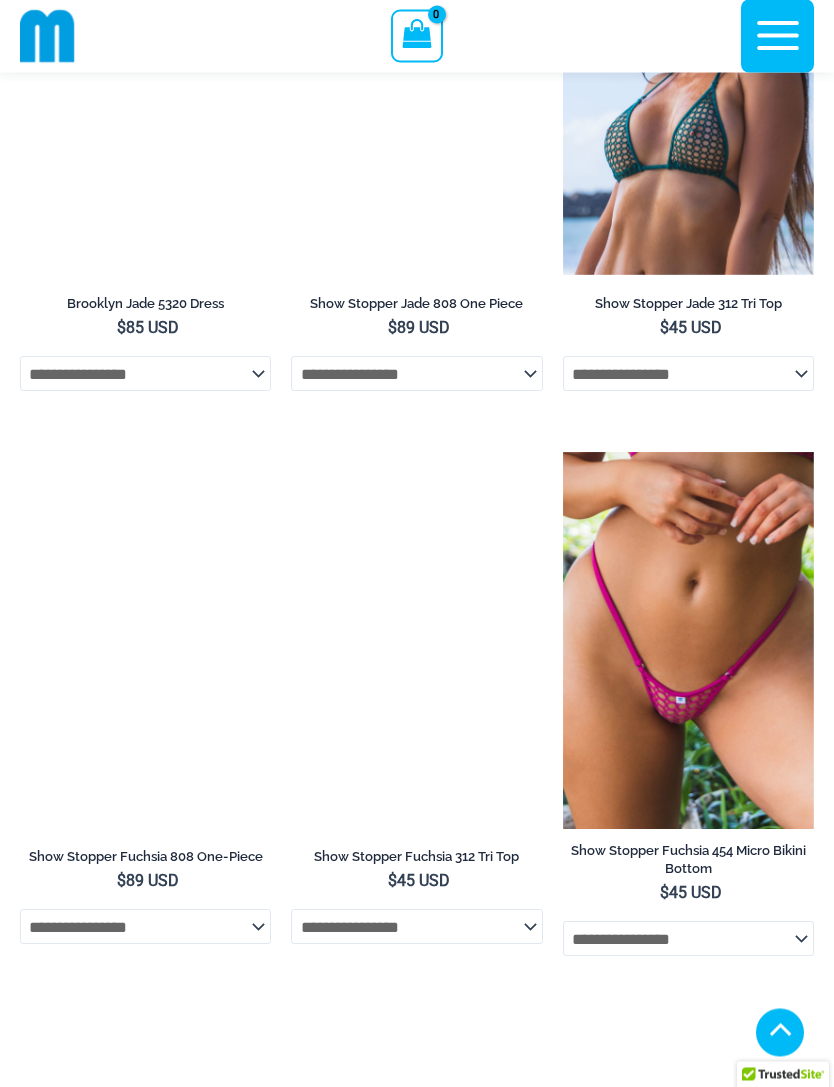 scroll, scrollTop: 4220, scrollLeft: 0, axis: vertical 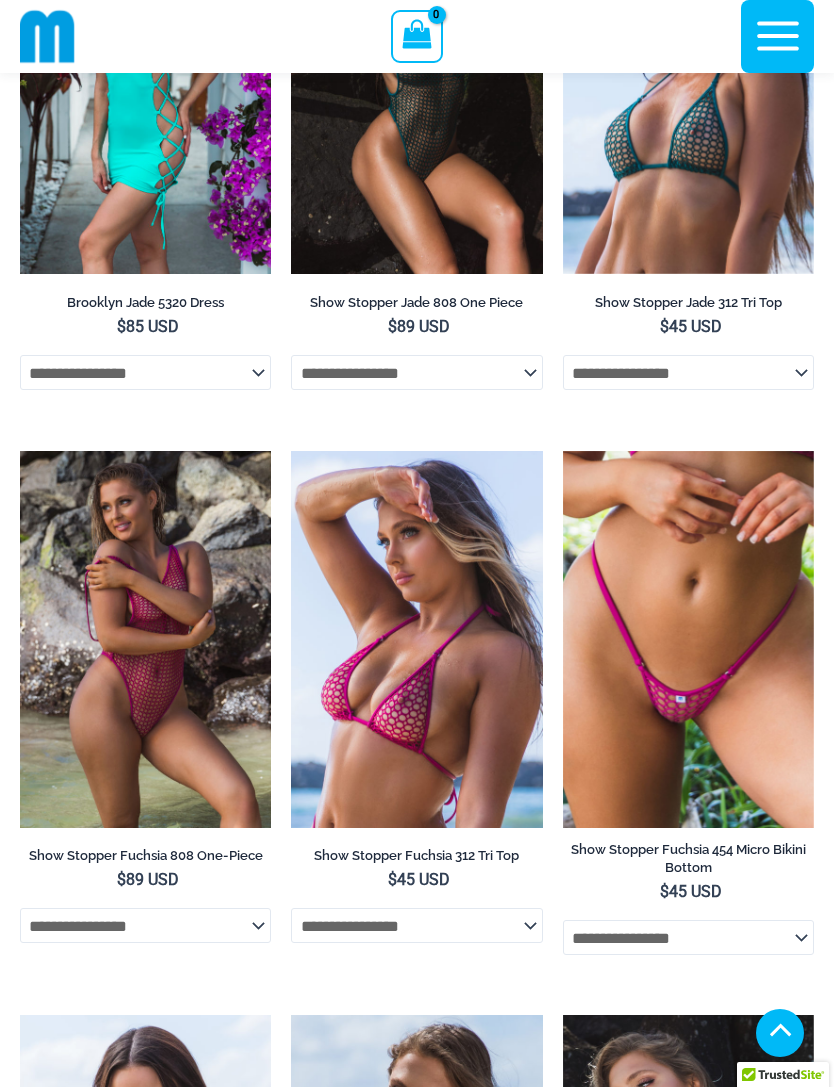 click at bounding box center (563, 451) 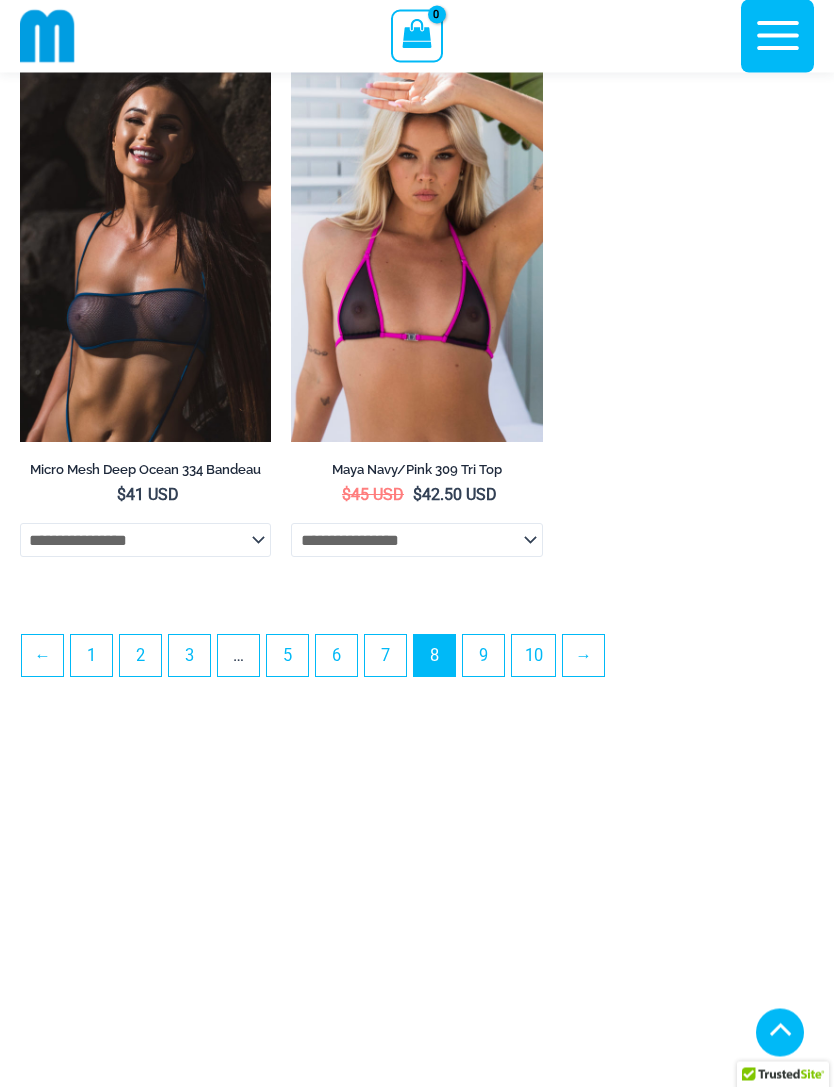 scroll, scrollTop: 5750, scrollLeft: 0, axis: vertical 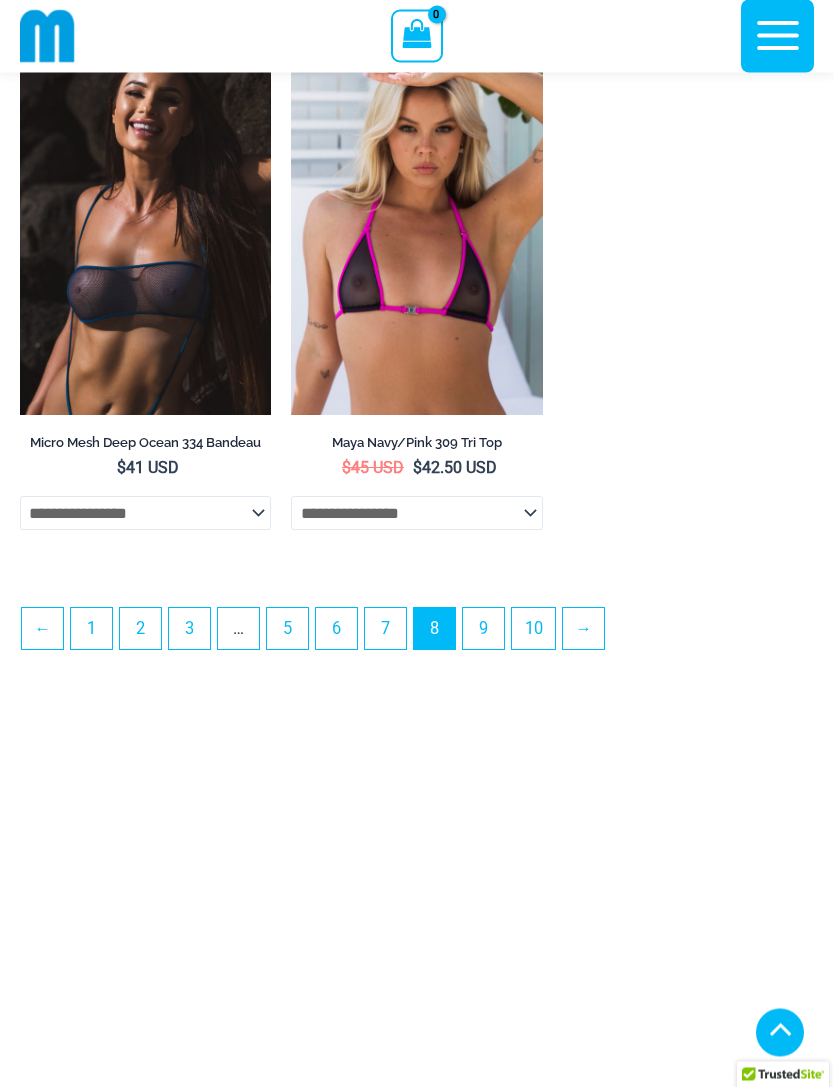 click on "9" at bounding box center [483, 629] 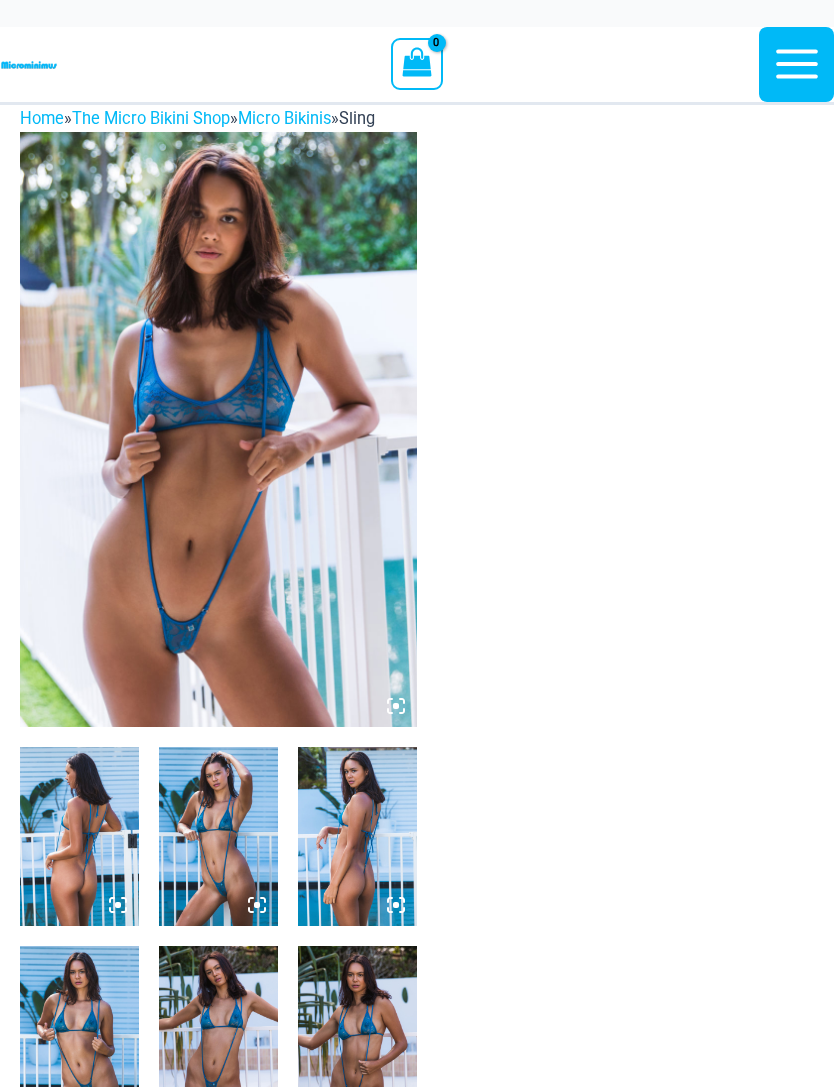 scroll, scrollTop: 0, scrollLeft: 0, axis: both 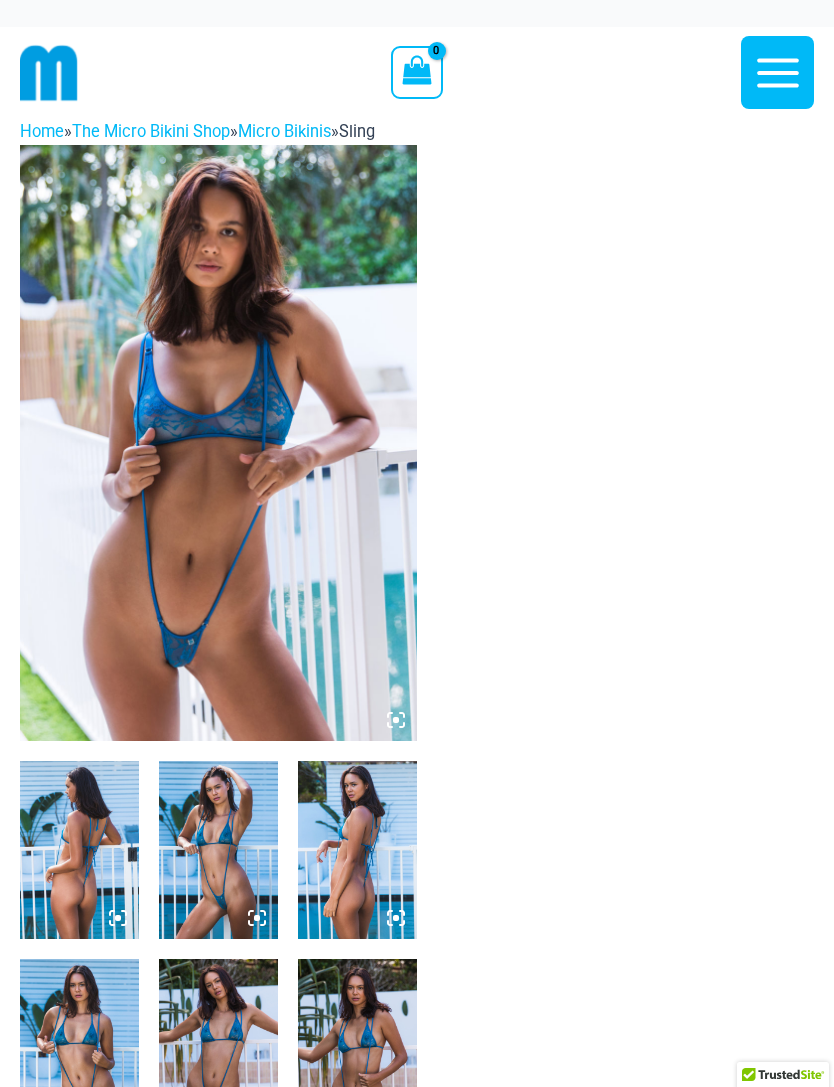 click at bounding box center [218, 443] 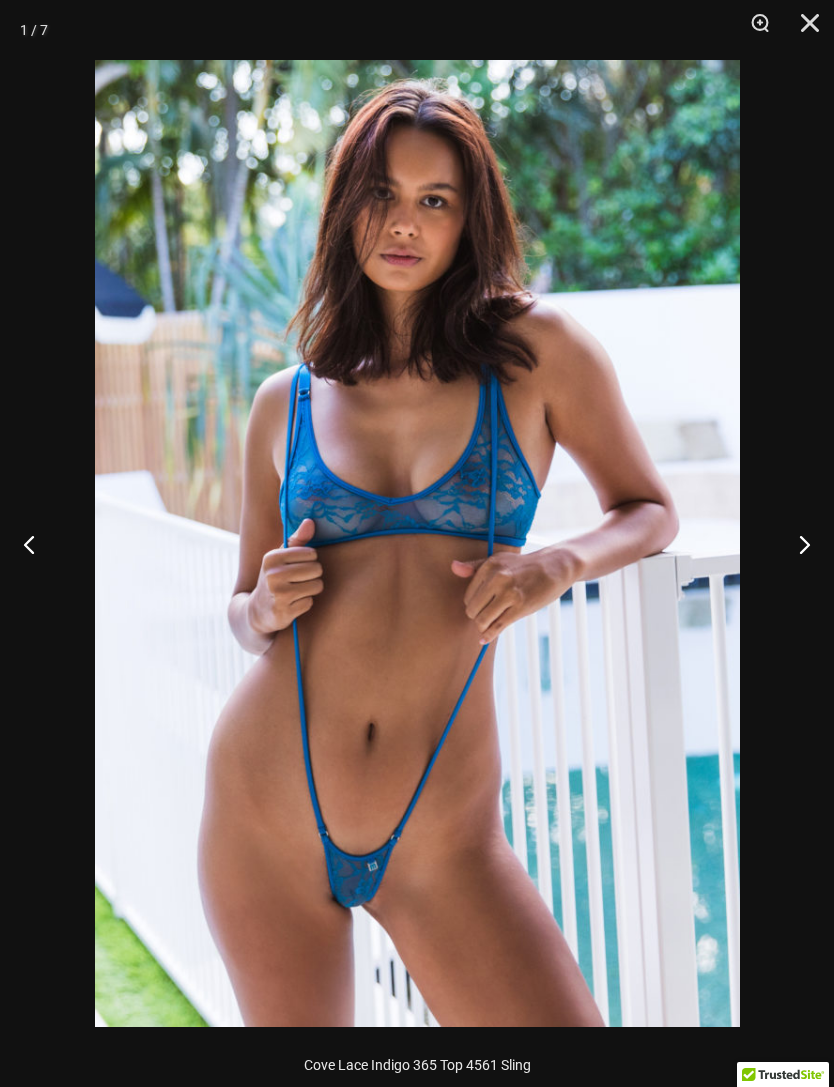 click at bounding box center (796, 544) 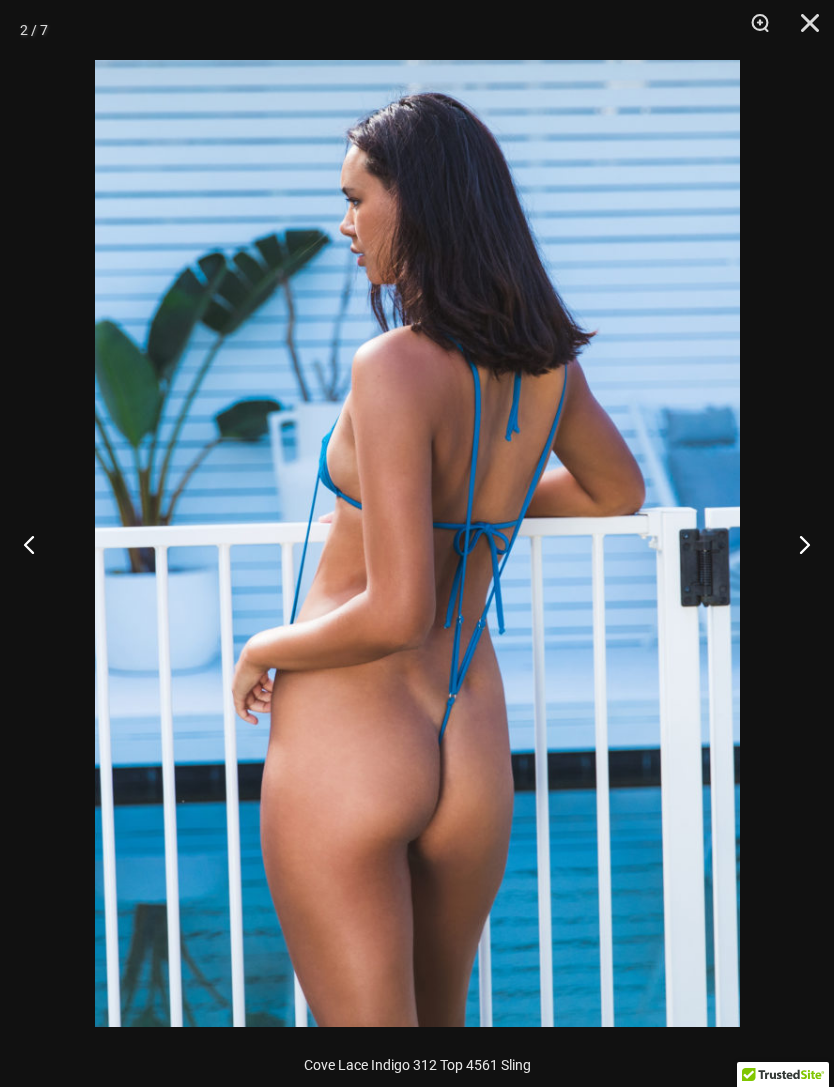 click at bounding box center (796, 544) 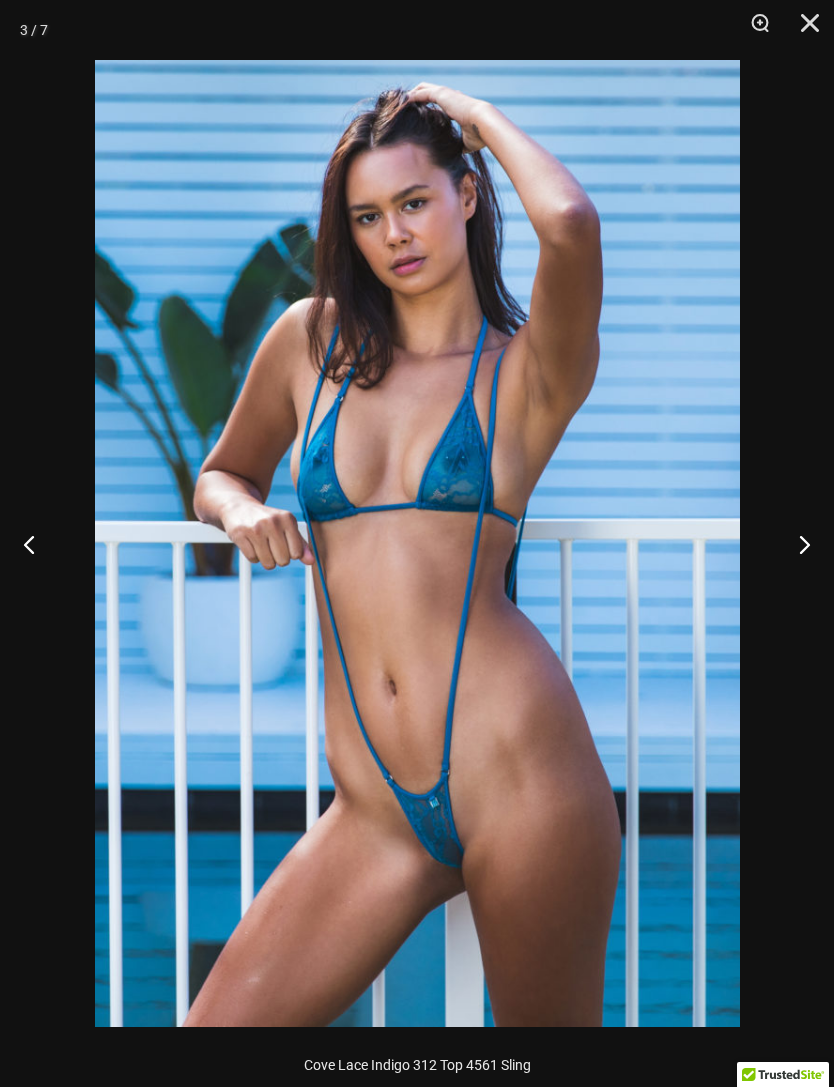 click at bounding box center [796, 544] 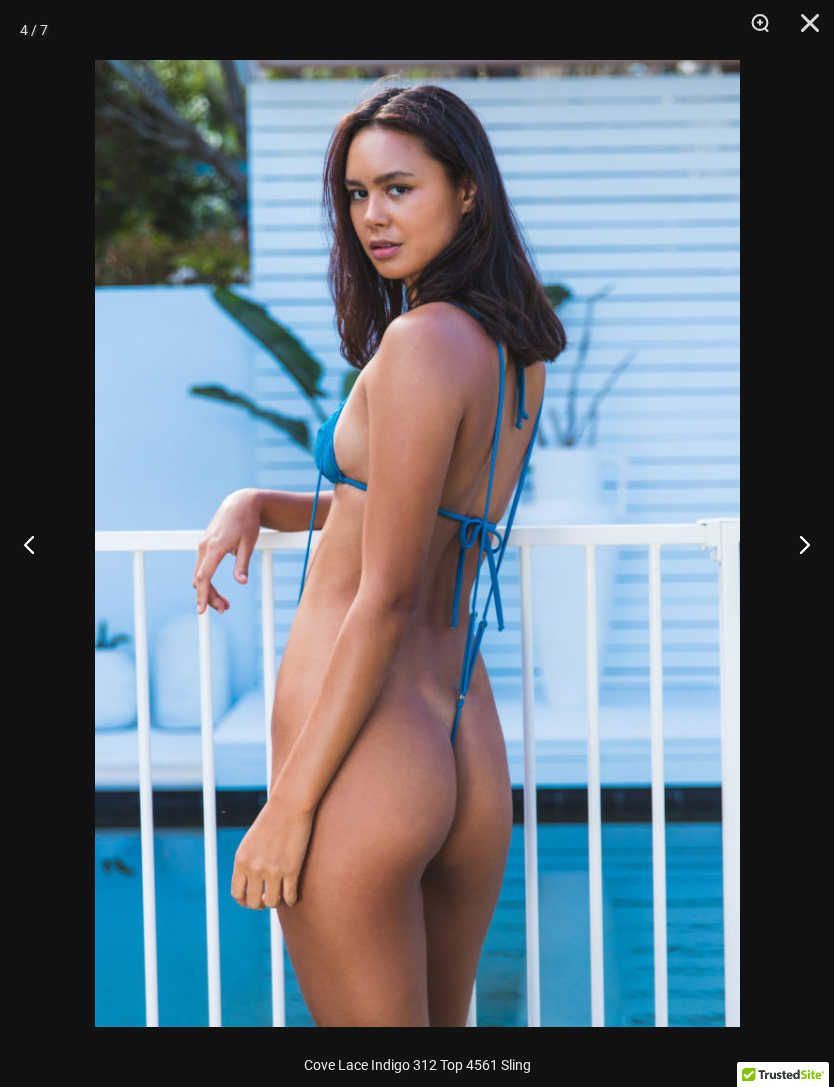 click at bounding box center [37, 544] 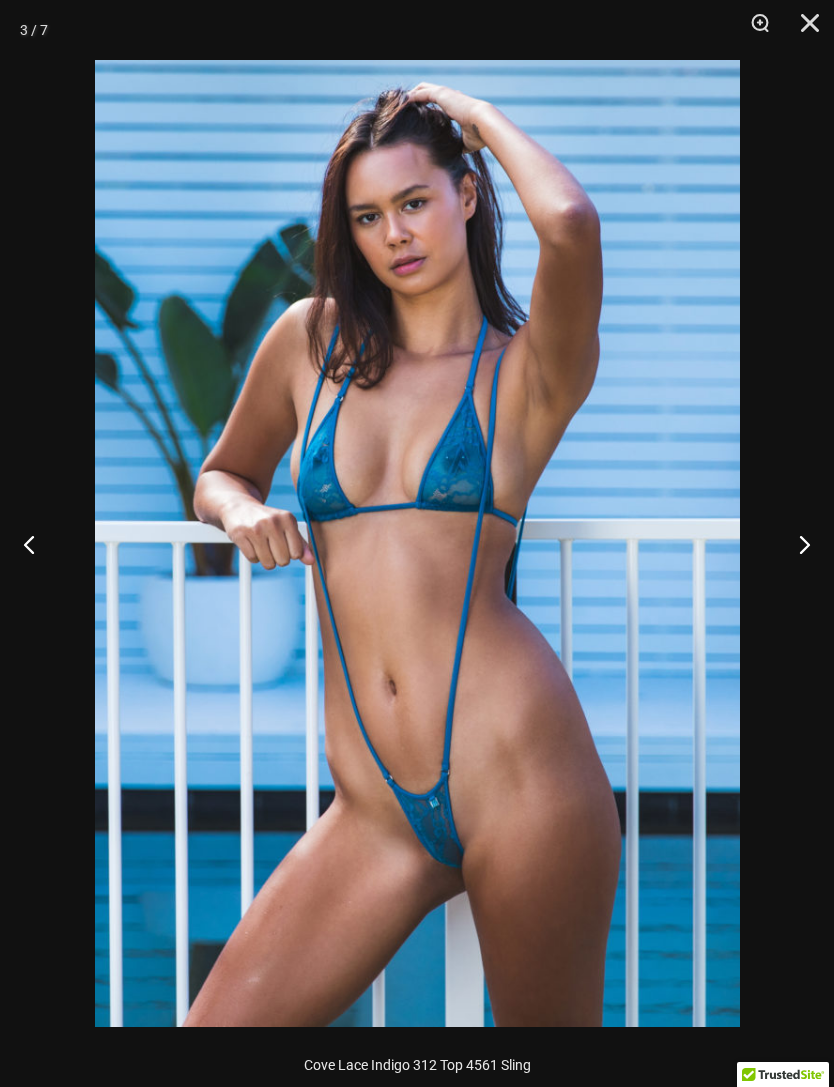 click at bounding box center (796, 544) 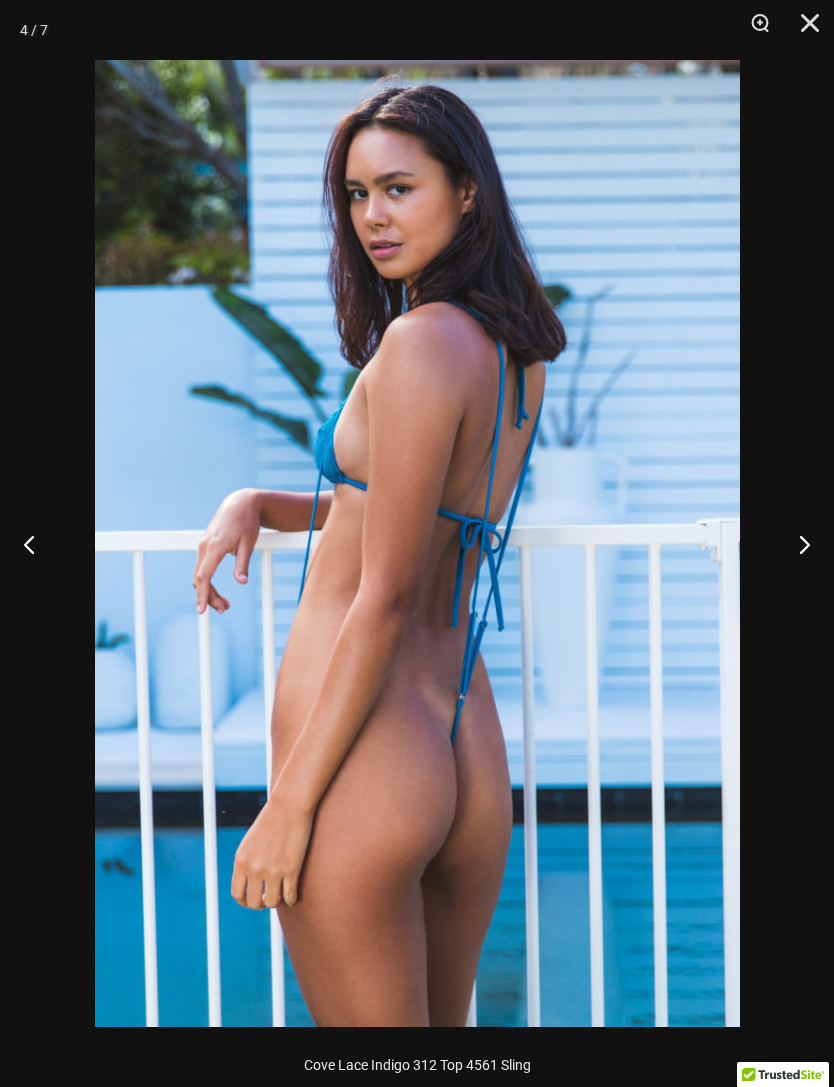click at bounding box center (796, 544) 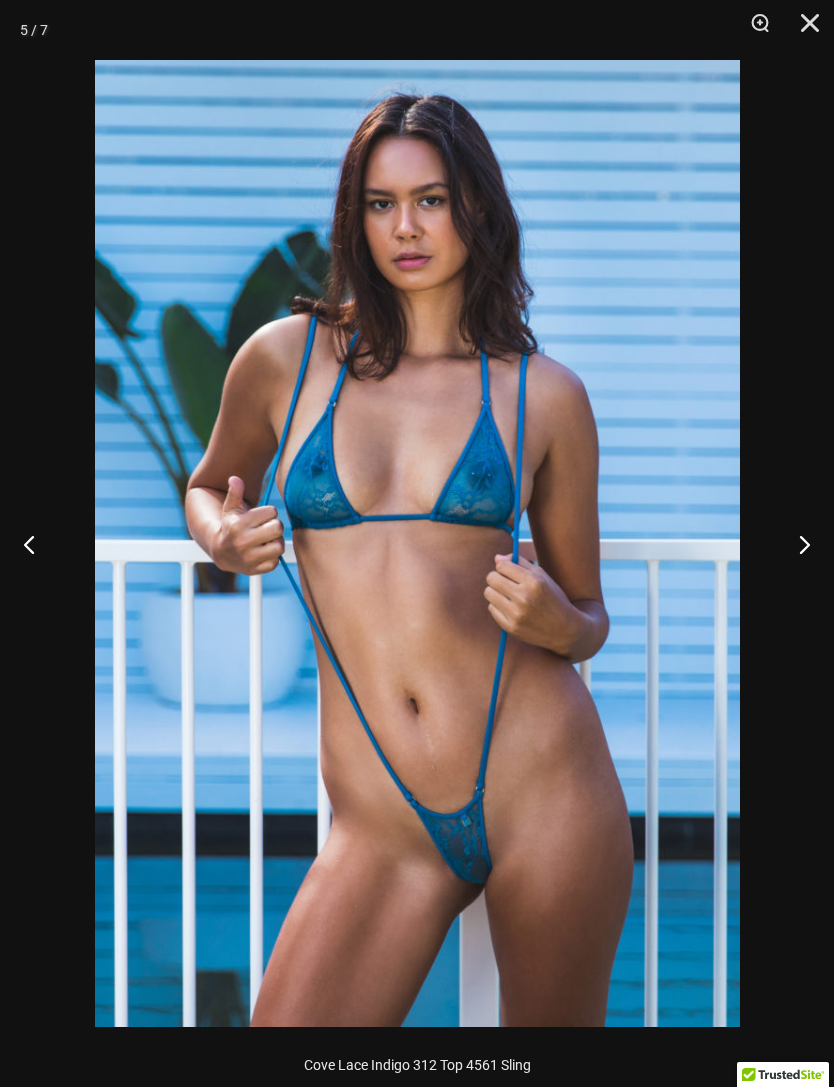 click at bounding box center (796, 544) 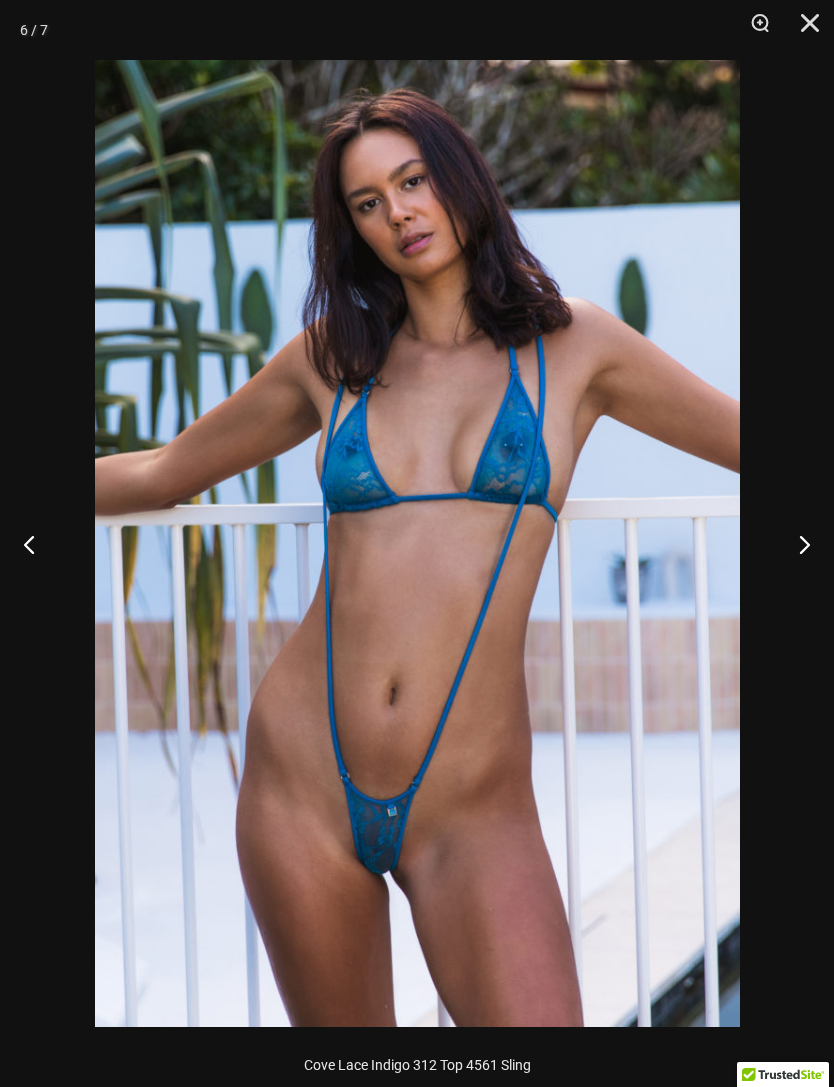 click at bounding box center [796, 544] 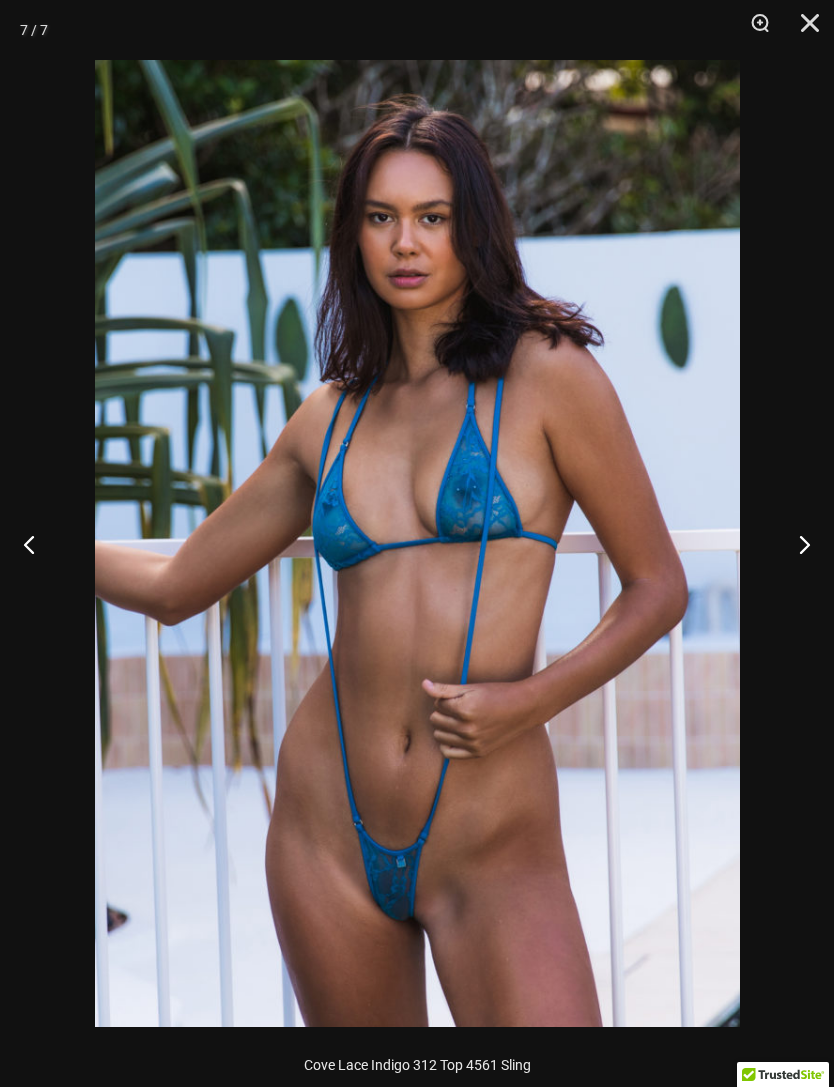 click at bounding box center (796, 544) 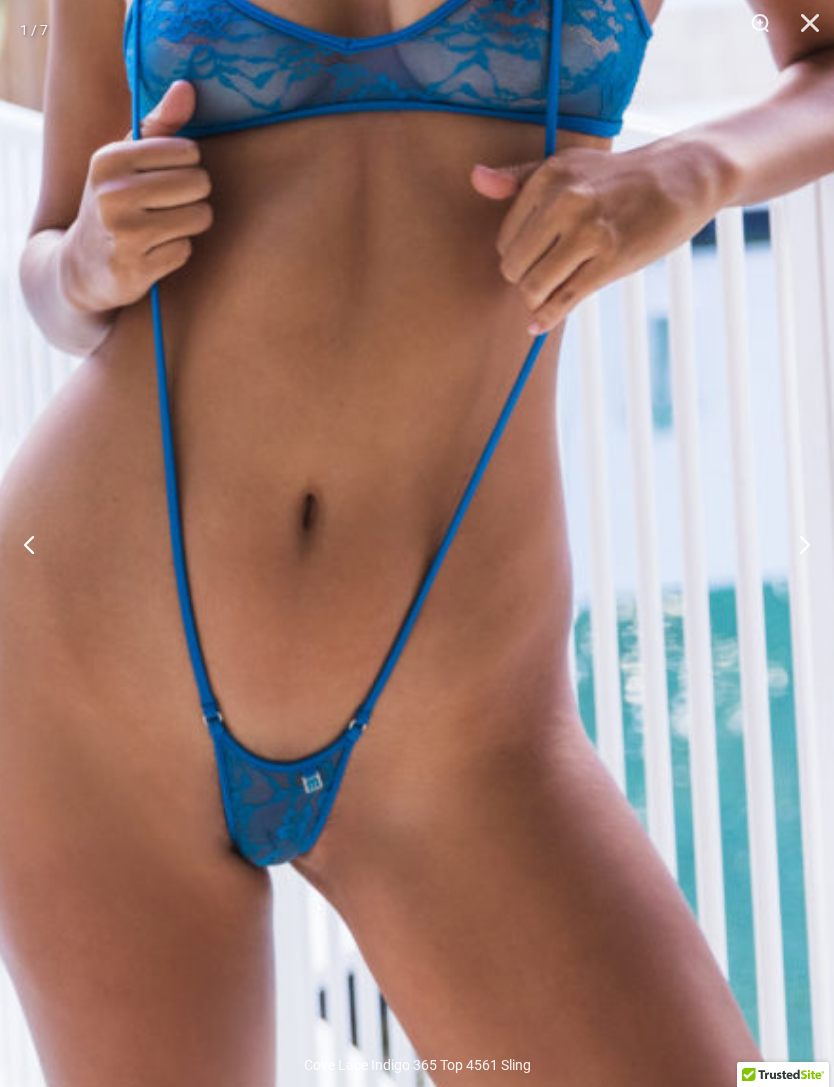 click at bounding box center (803, 30) 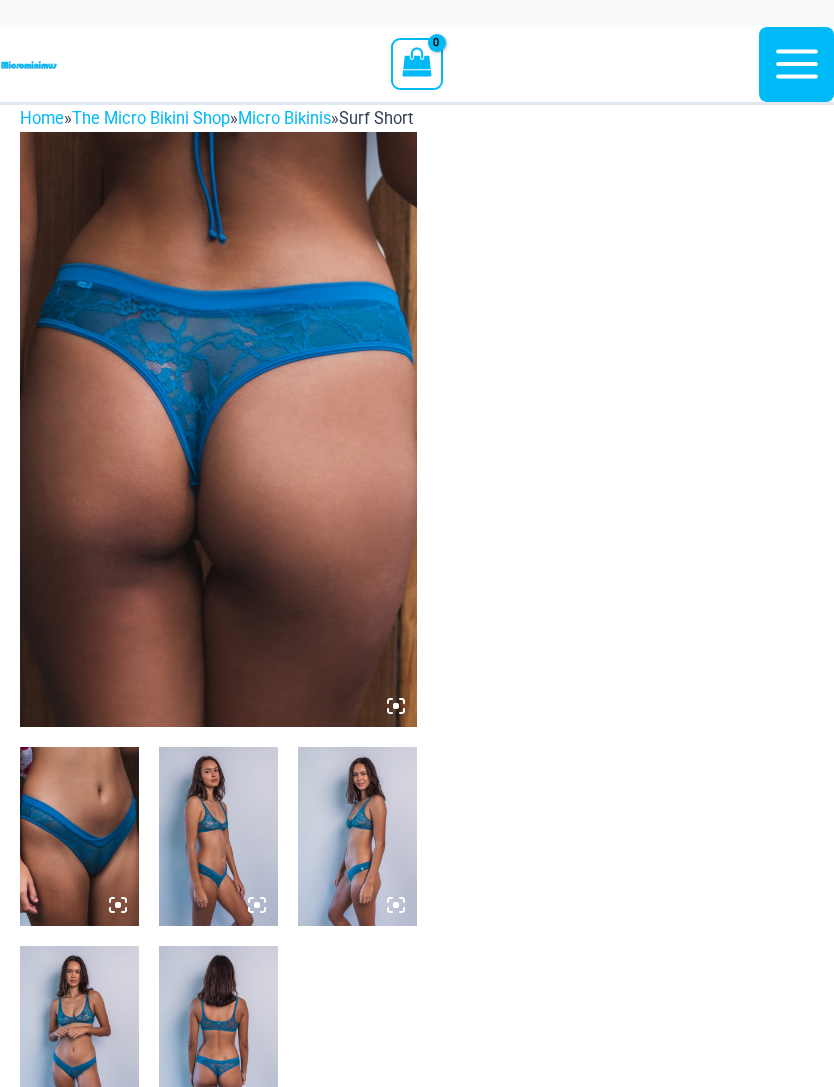 scroll, scrollTop: 0, scrollLeft: 0, axis: both 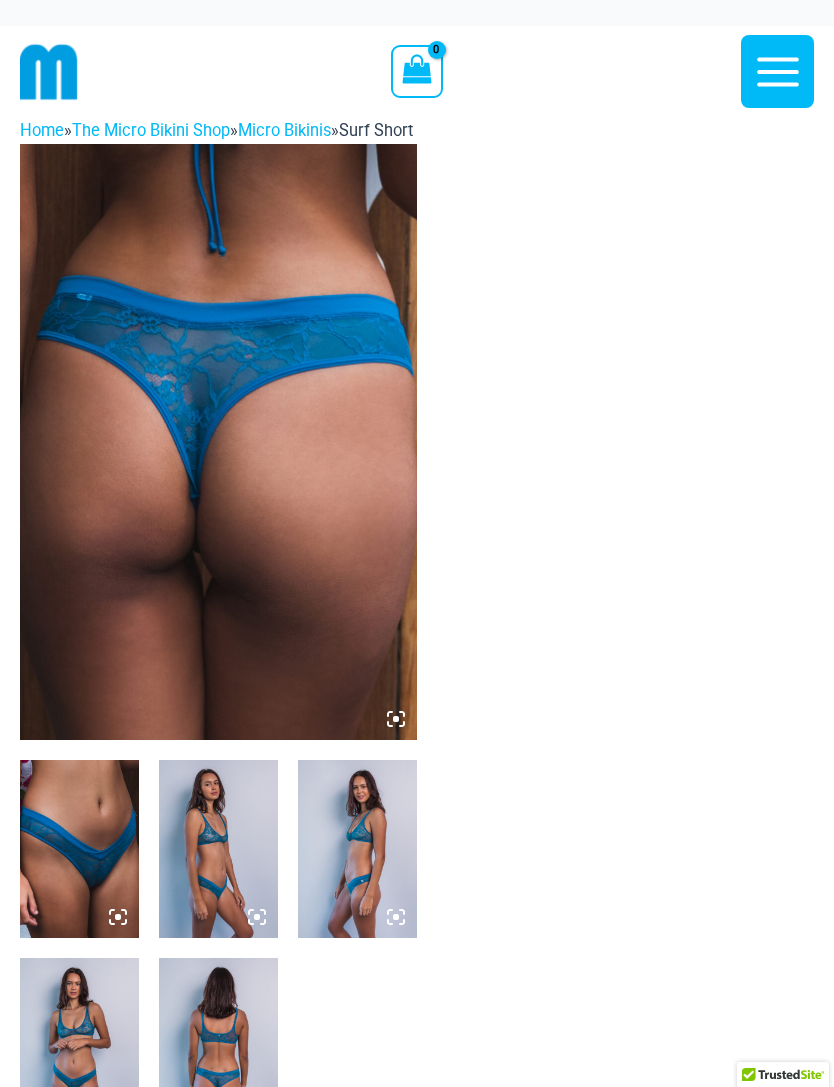 click at bounding box center (218, 442) 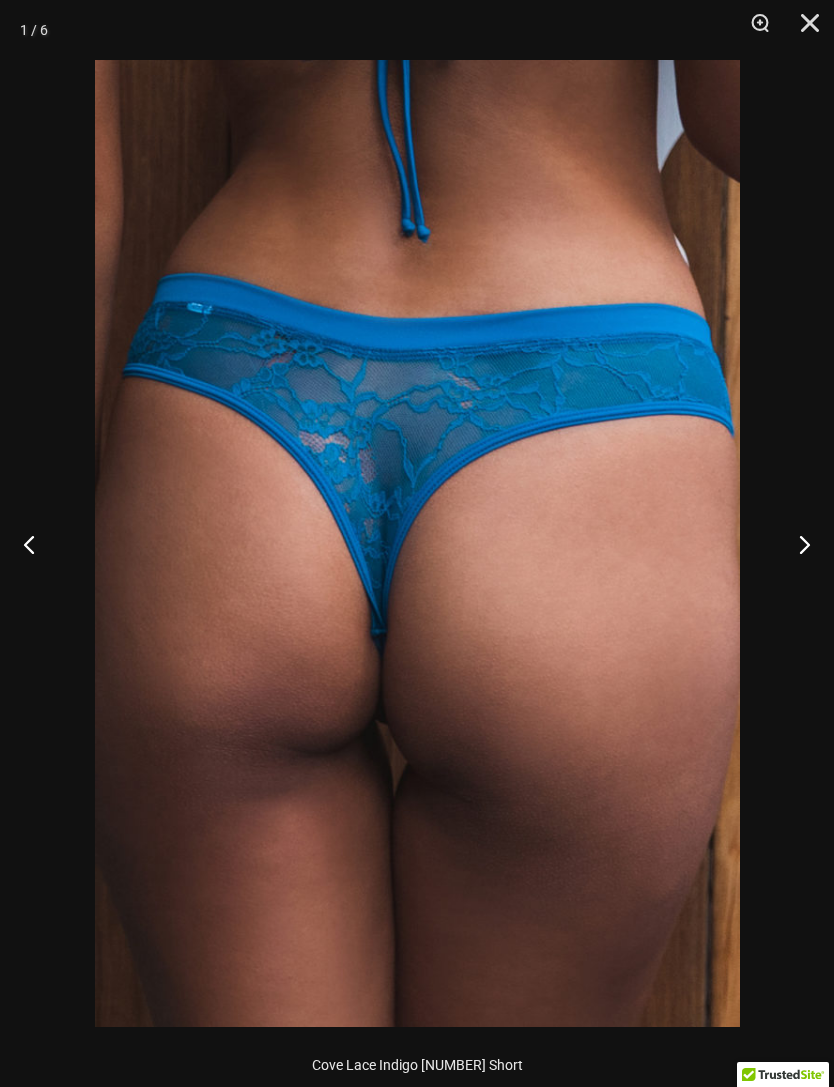 click at bounding box center (796, 544) 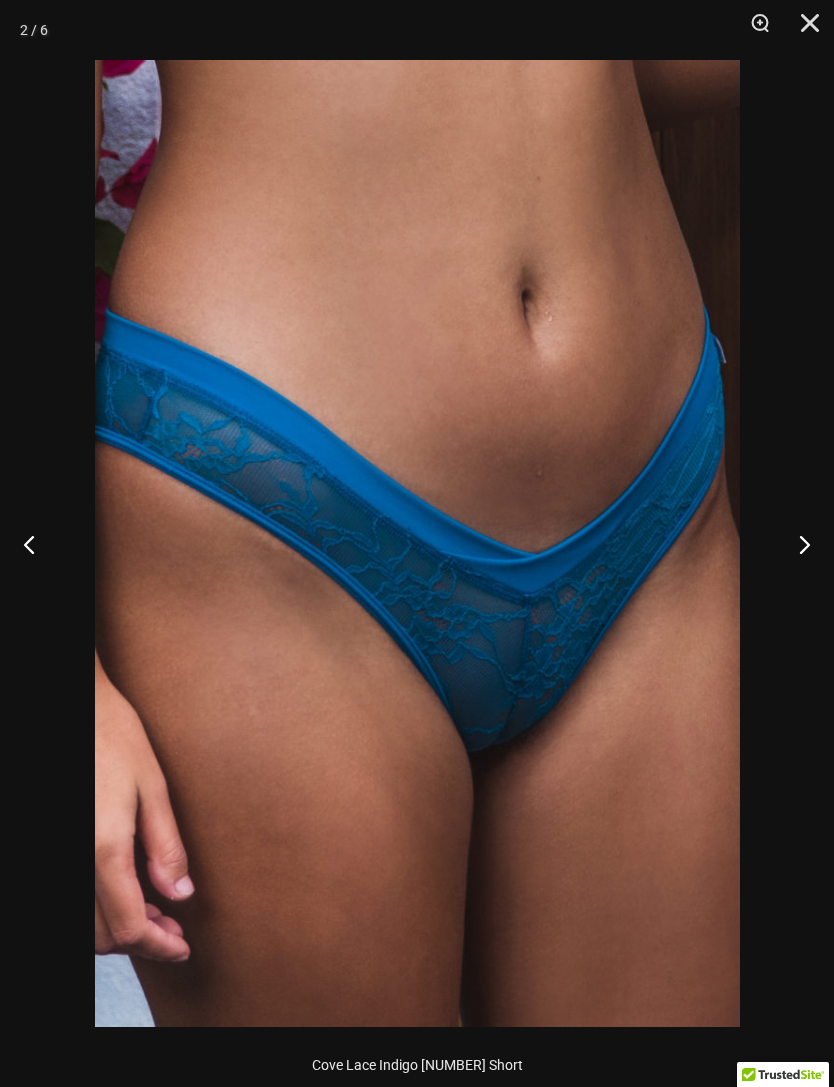 click at bounding box center (796, 544) 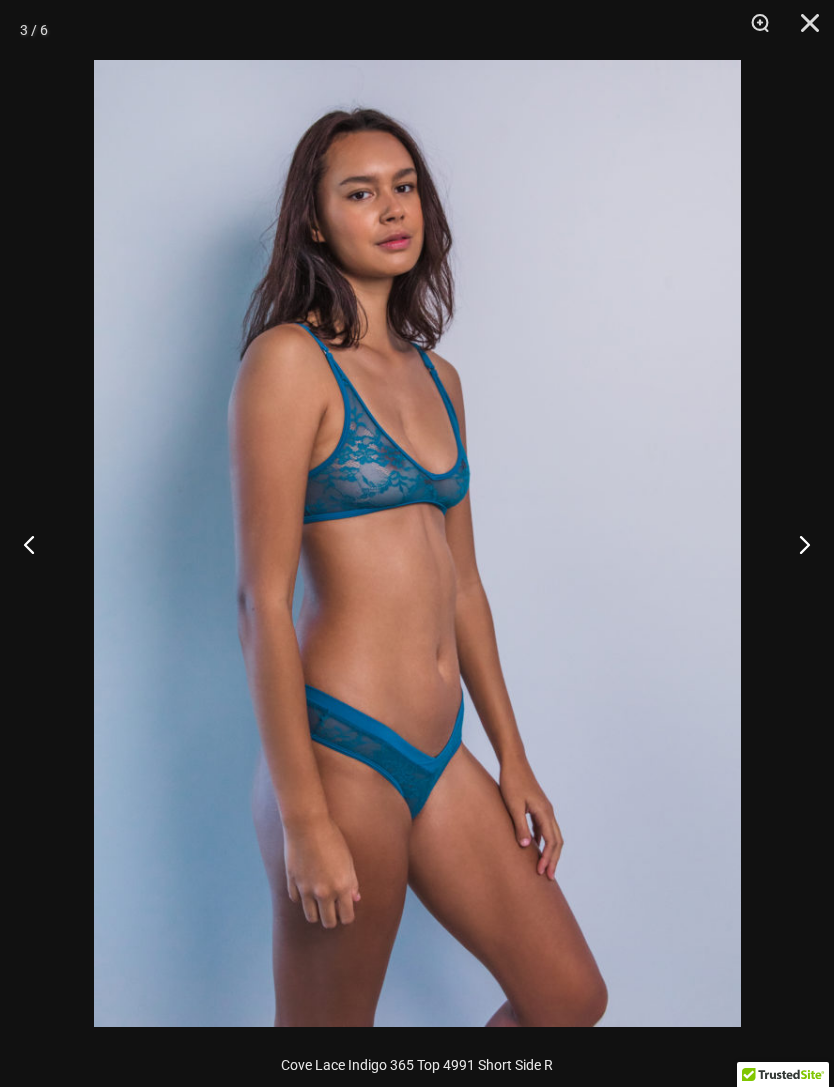 click at bounding box center (796, 544) 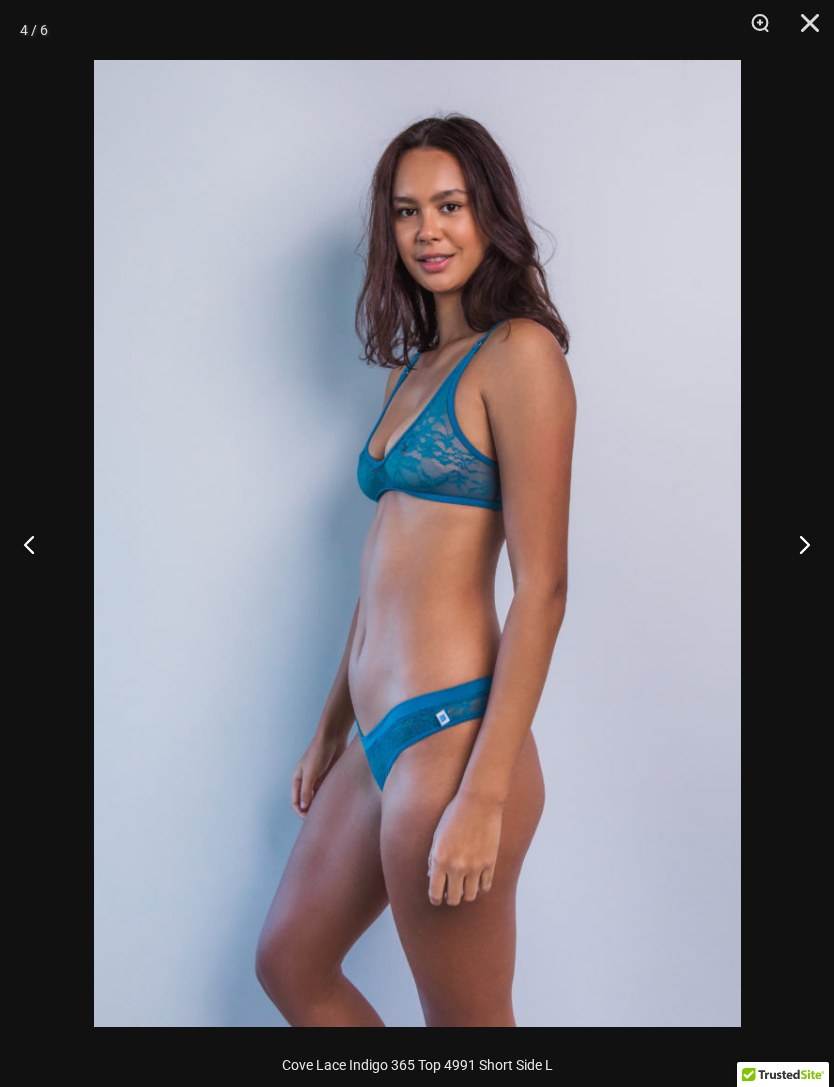 click at bounding box center [796, 544] 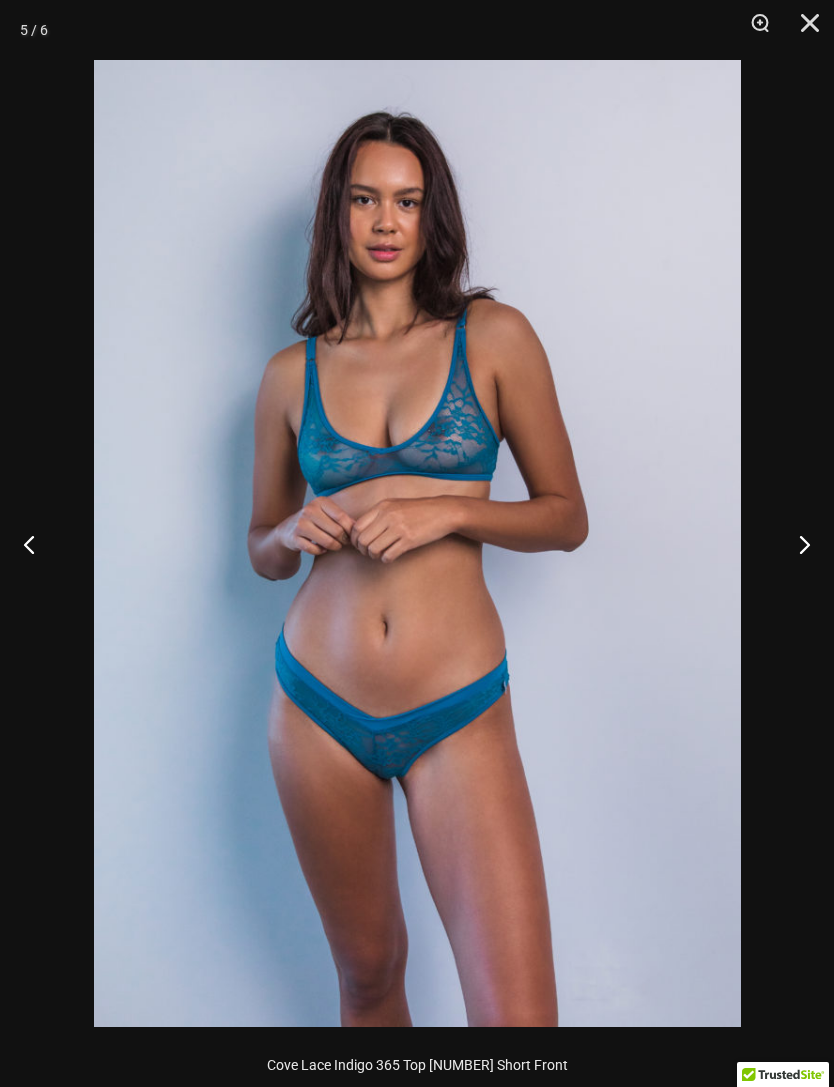 click at bounding box center [796, 544] 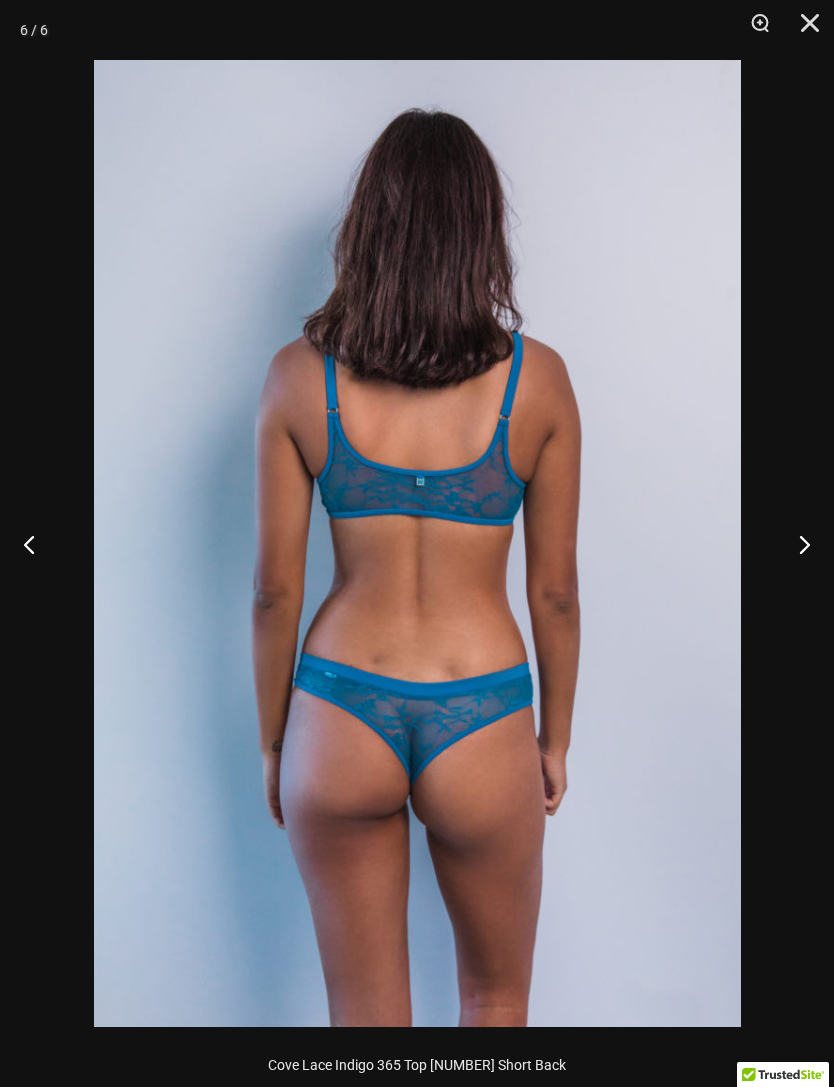 click at bounding box center (796, 544) 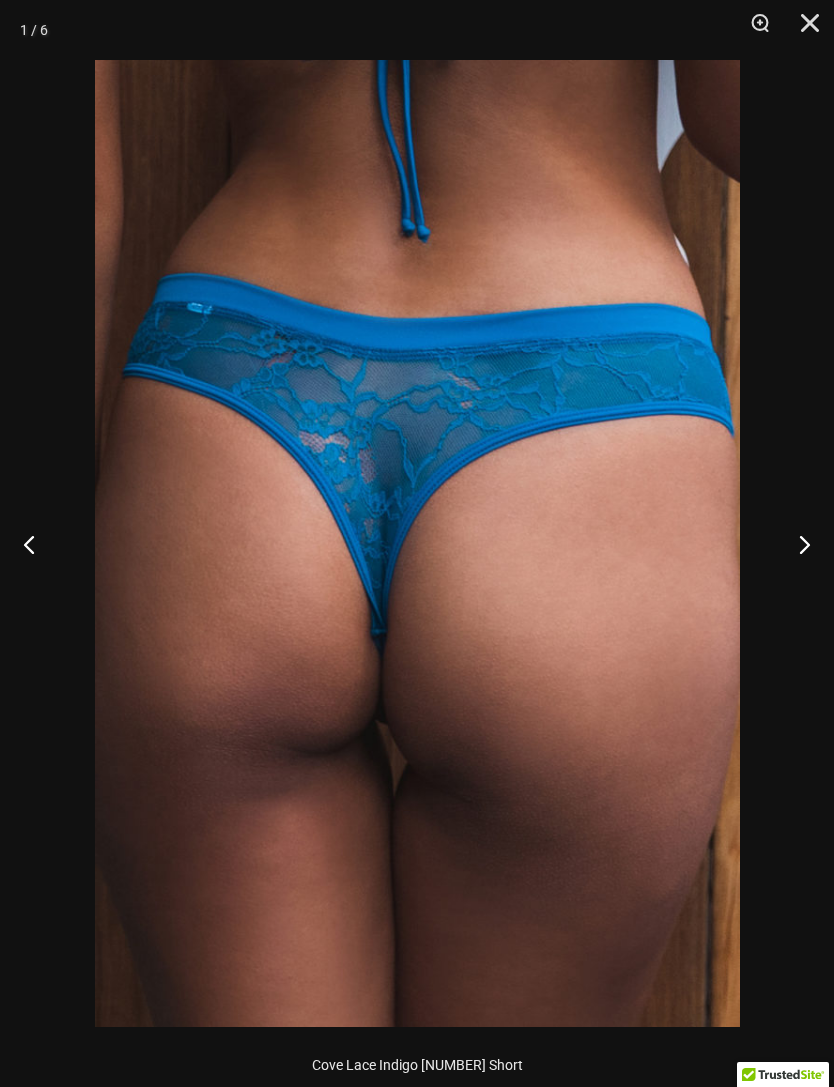 click at bounding box center (796, 544) 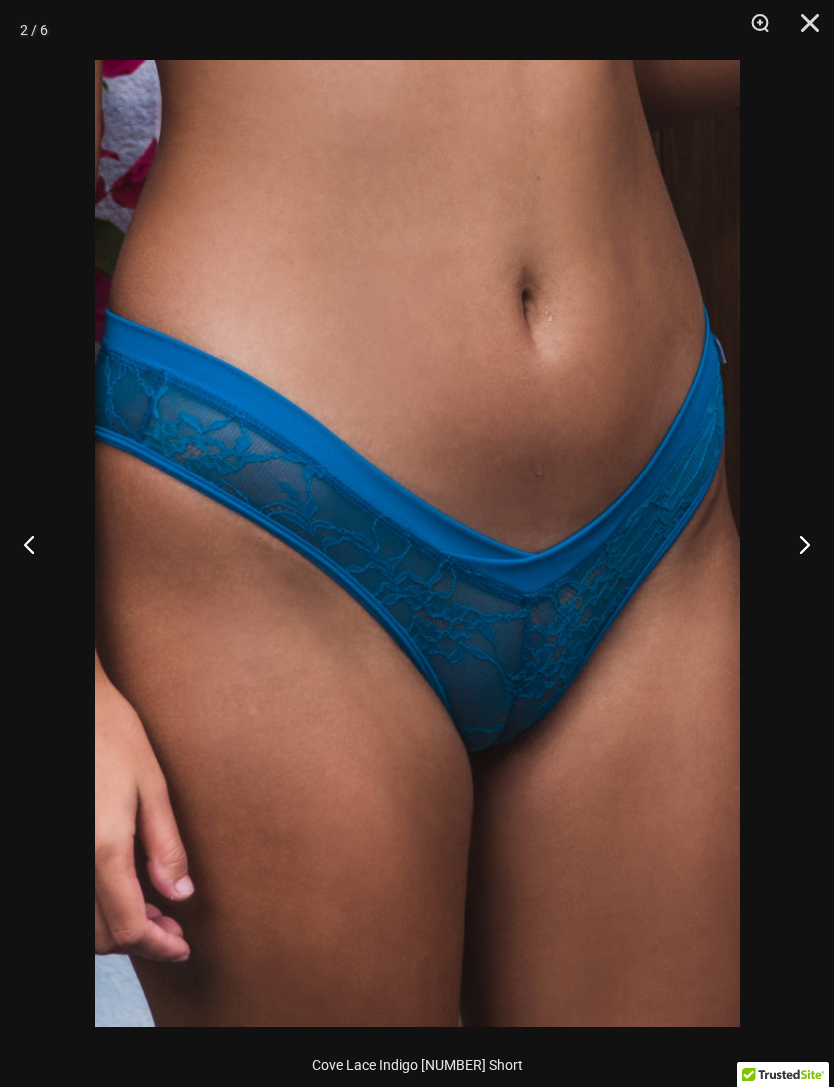 click at bounding box center (803, 30) 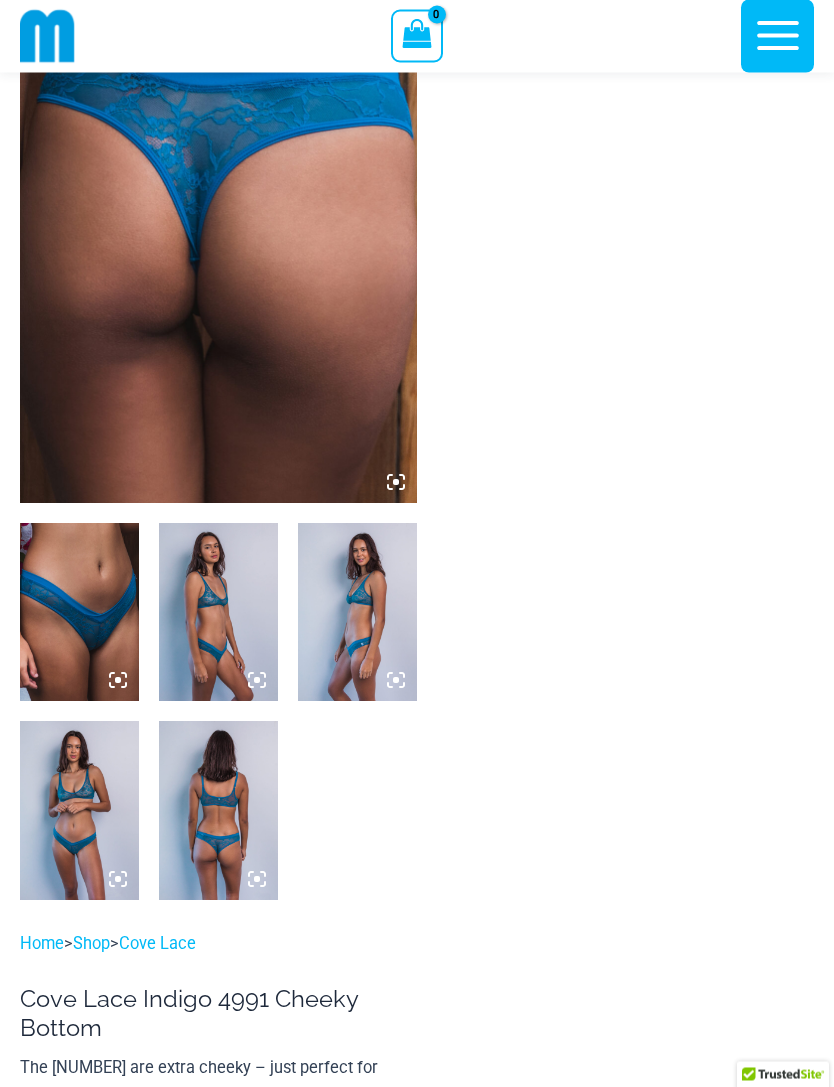 scroll, scrollTop: 0, scrollLeft: 0, axis: both 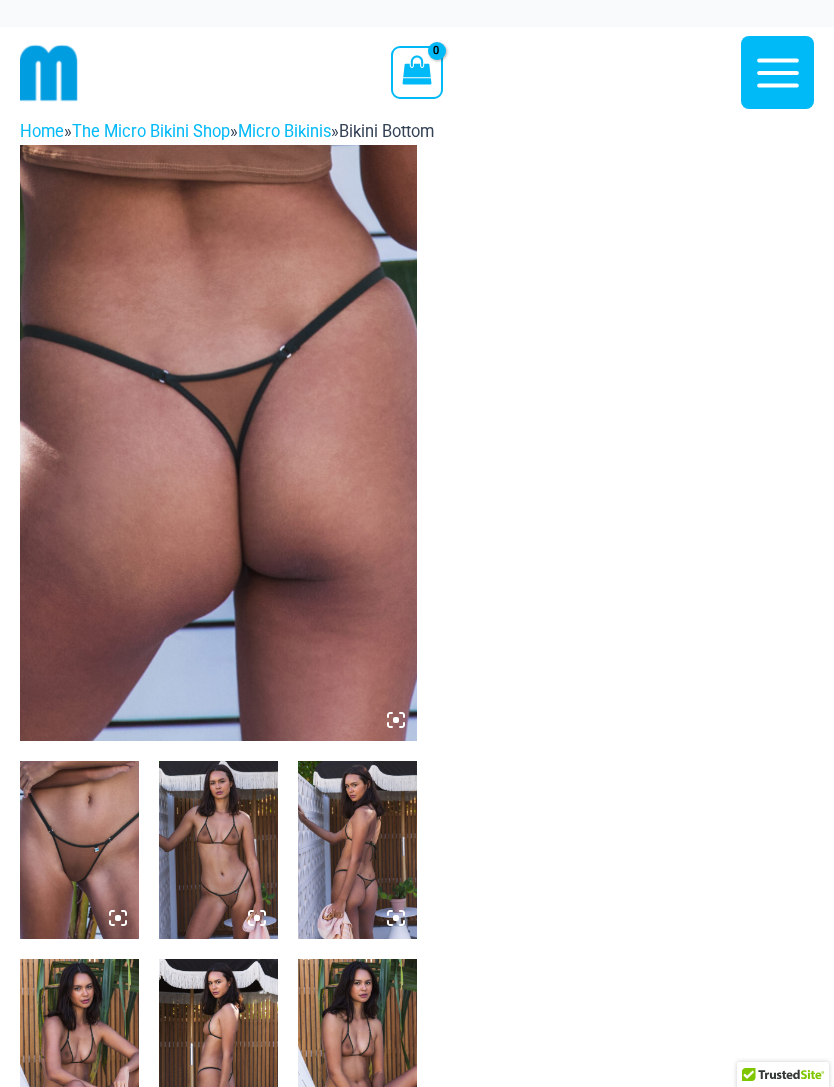 click at bounding box center [79, 850] 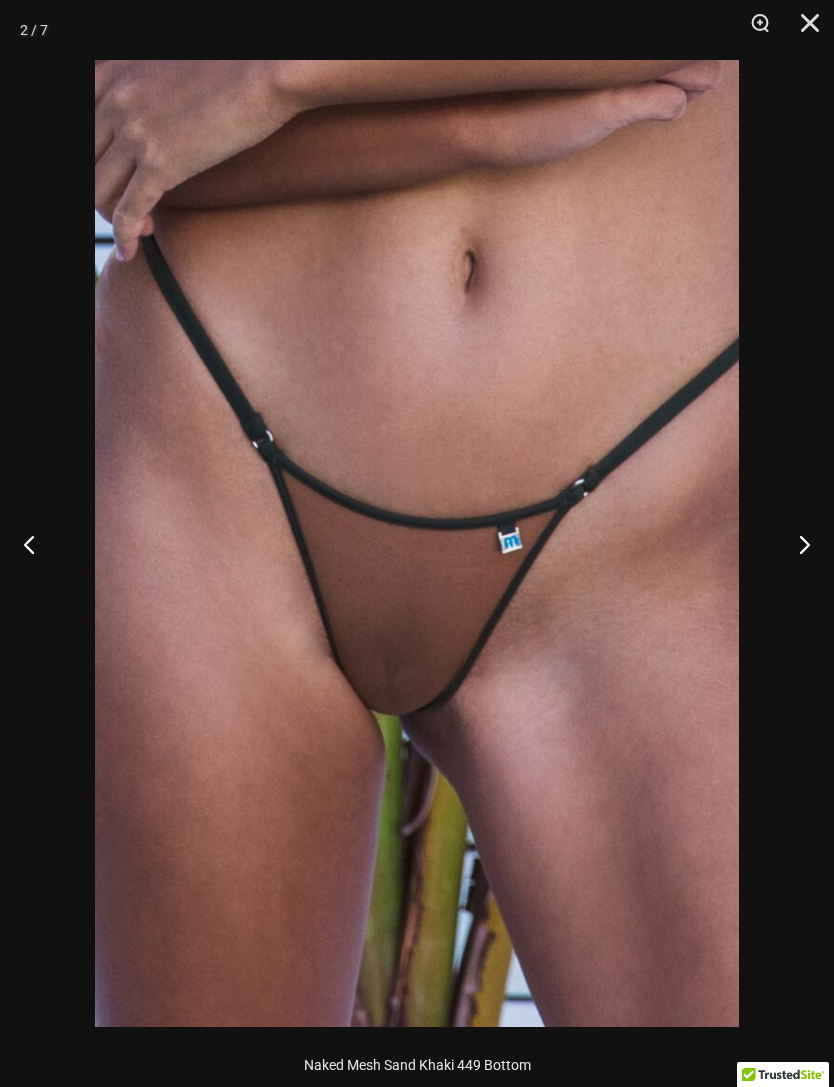 click at bounding box center (796, 544) 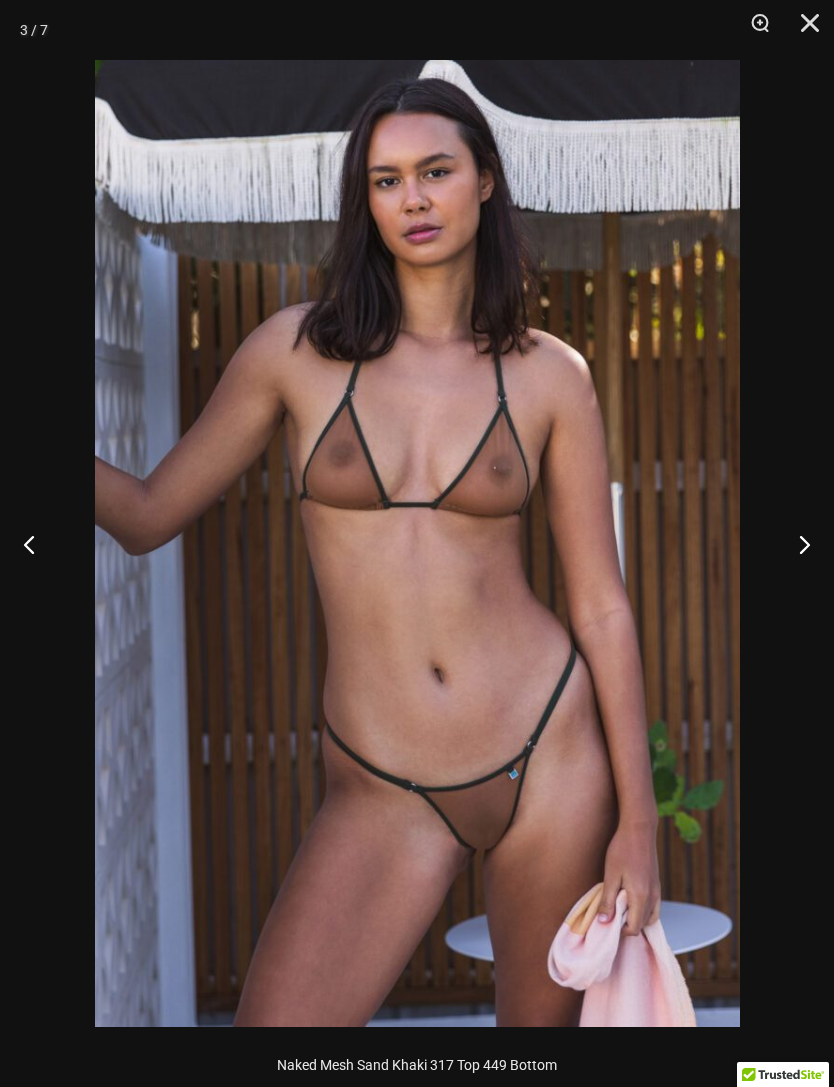 click at bounding box center [796, 544] 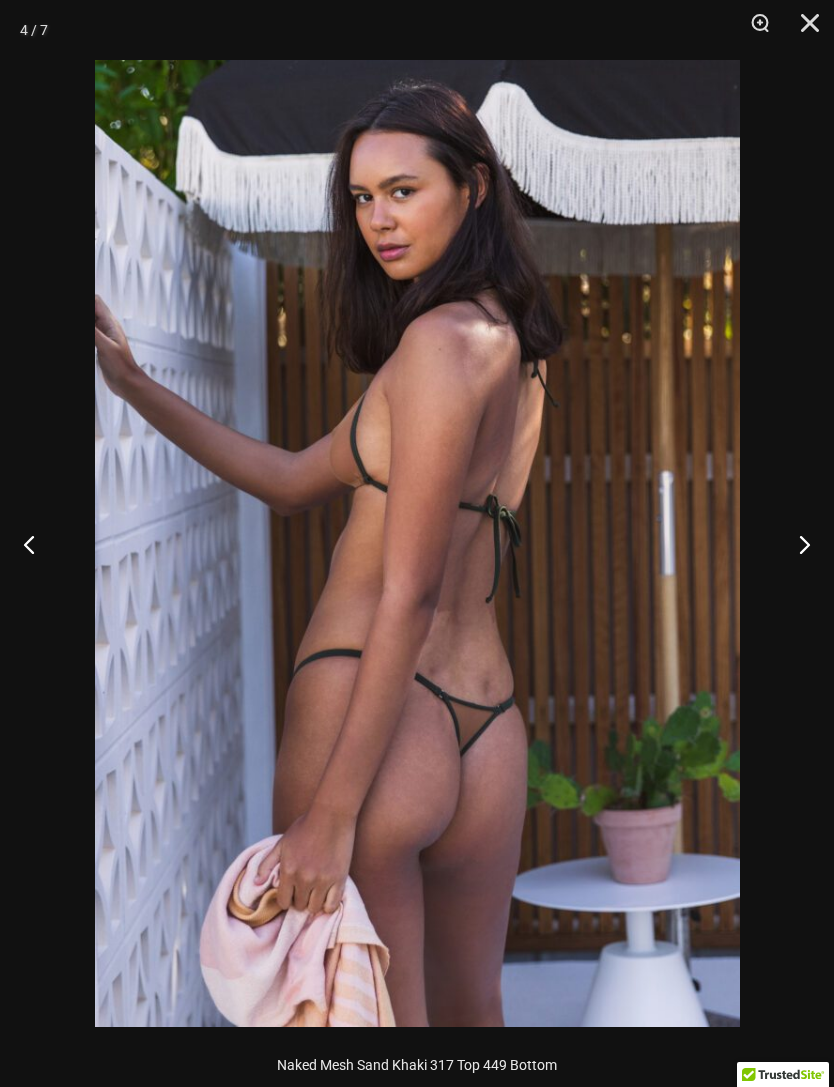 click at bounding box center [796, 544] 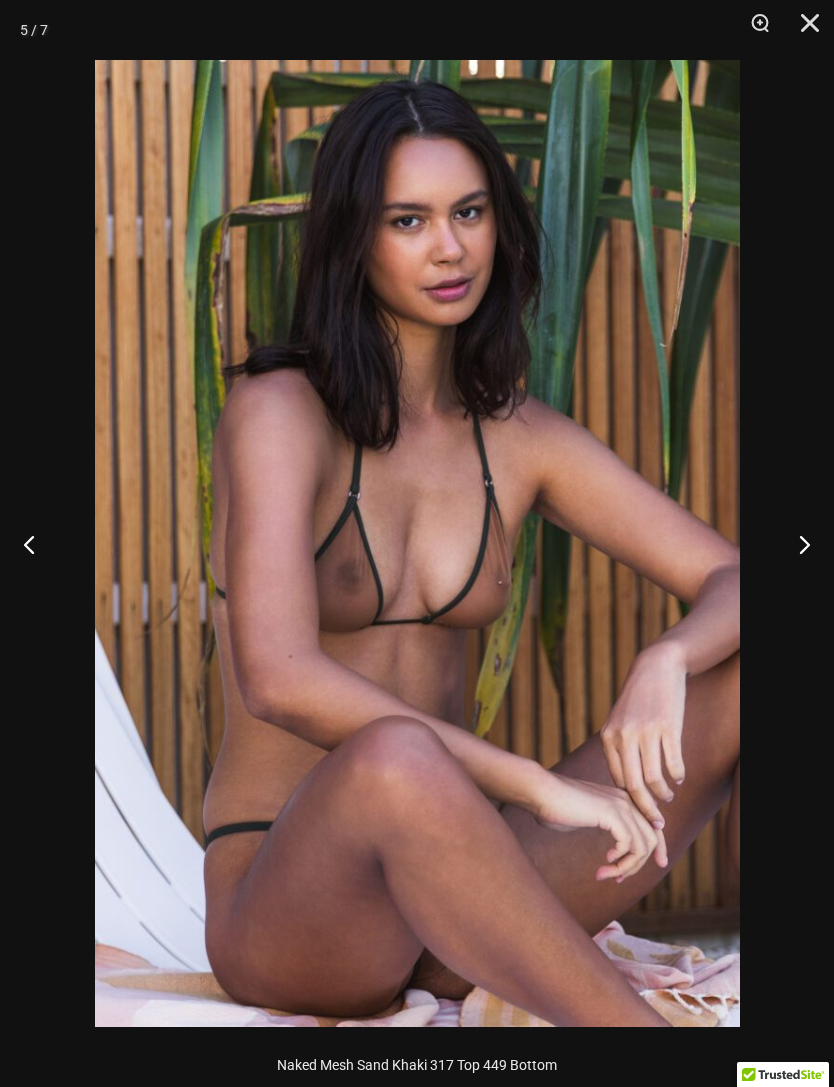 click at bounding box center [796, 544] 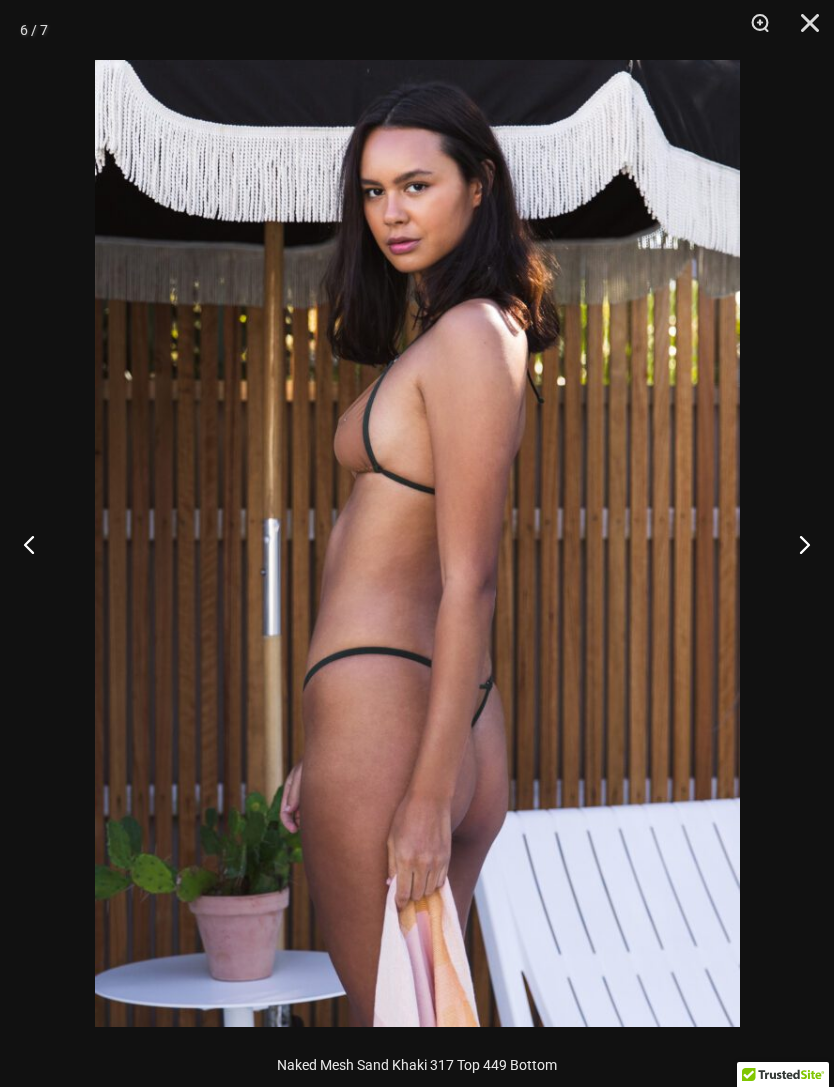 click at bounding box center (796, 544) 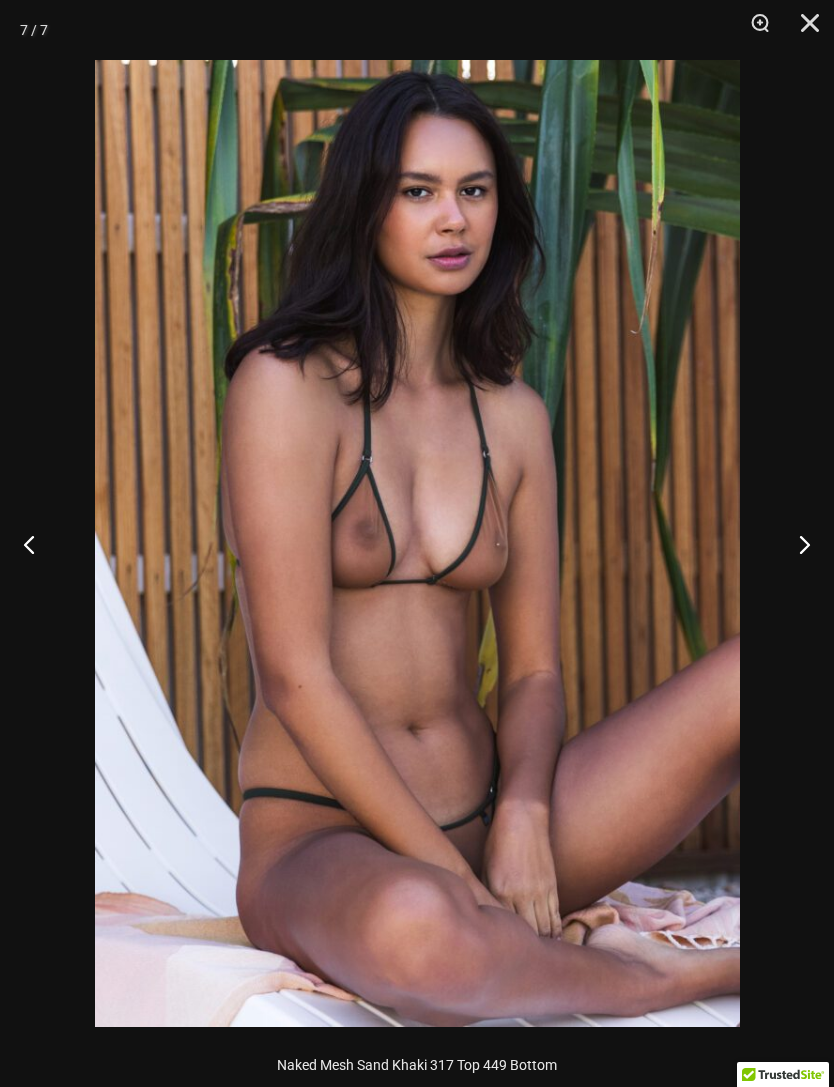 click at bounding box center [796, 544] 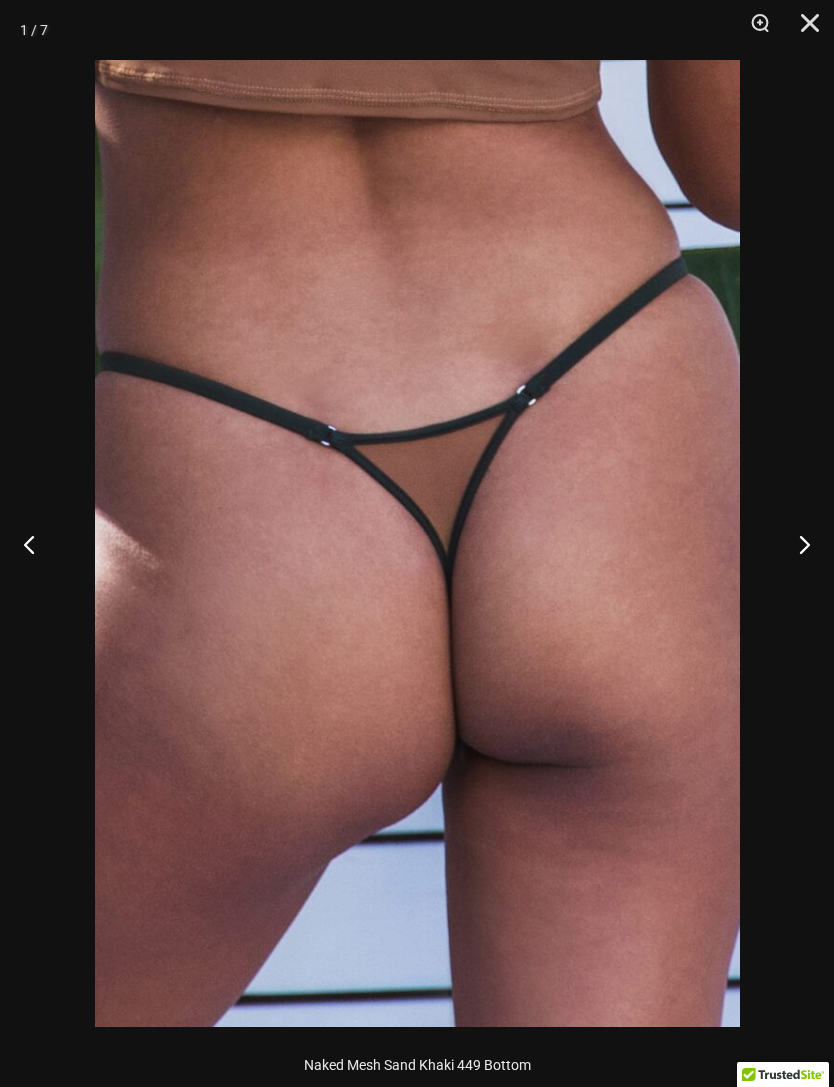 click at bounding box center [803, 30] 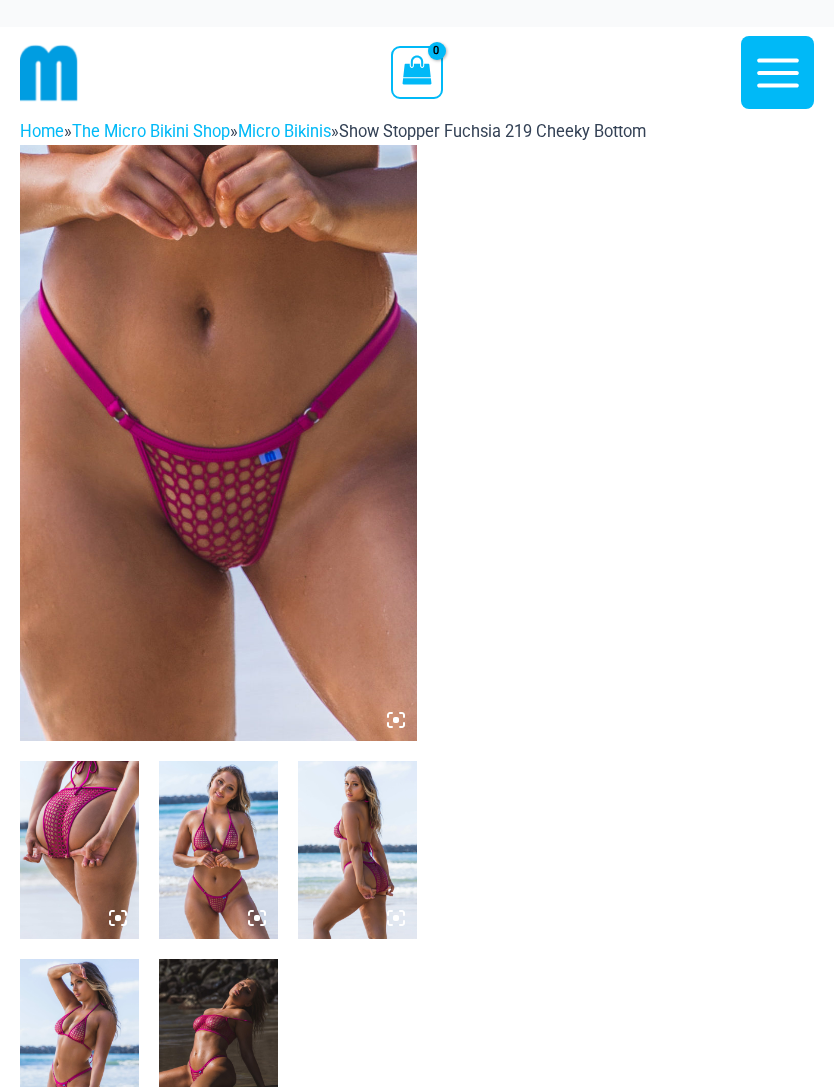 select 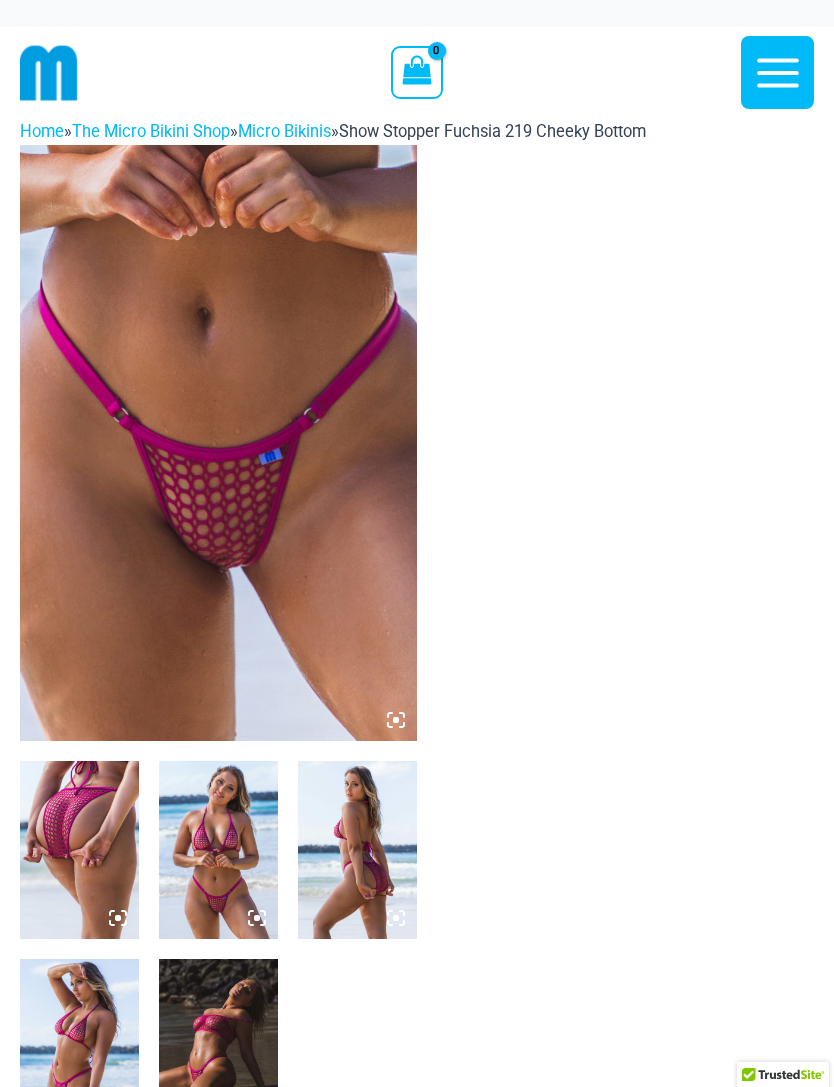 scroll, scrollTop: 0, scrollLeft: 0, axis: both 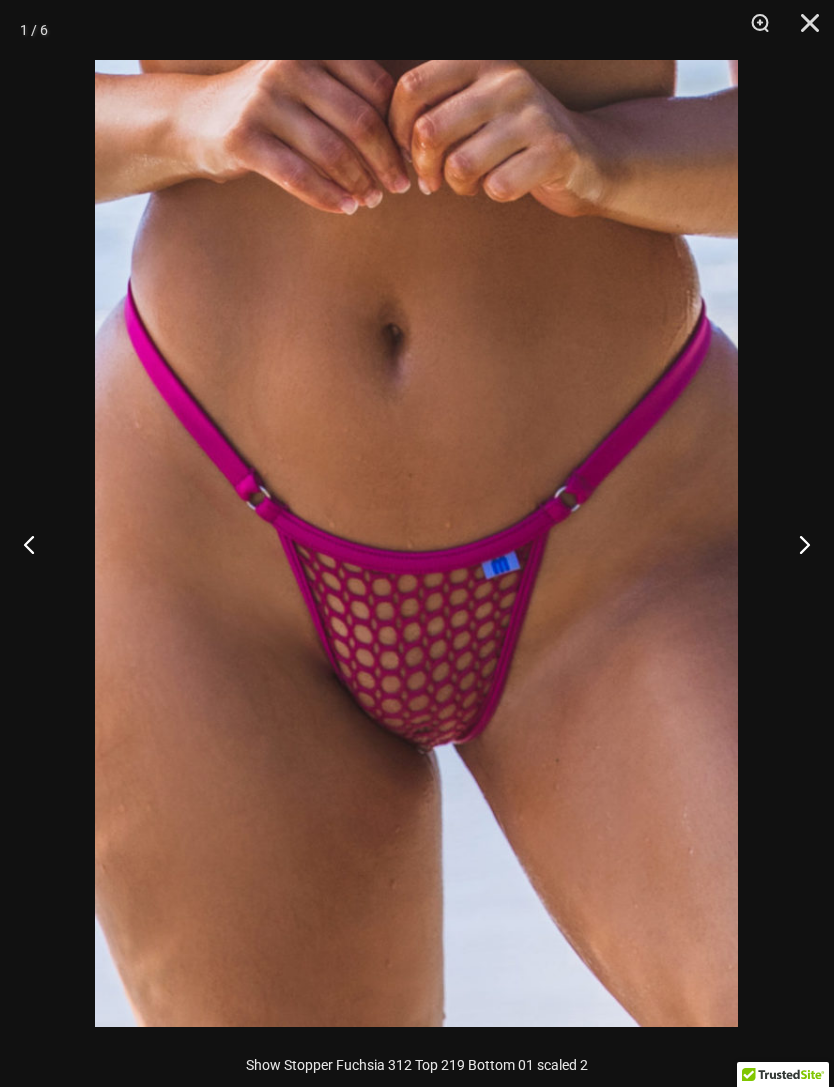 click at bounding box center [796, 544] 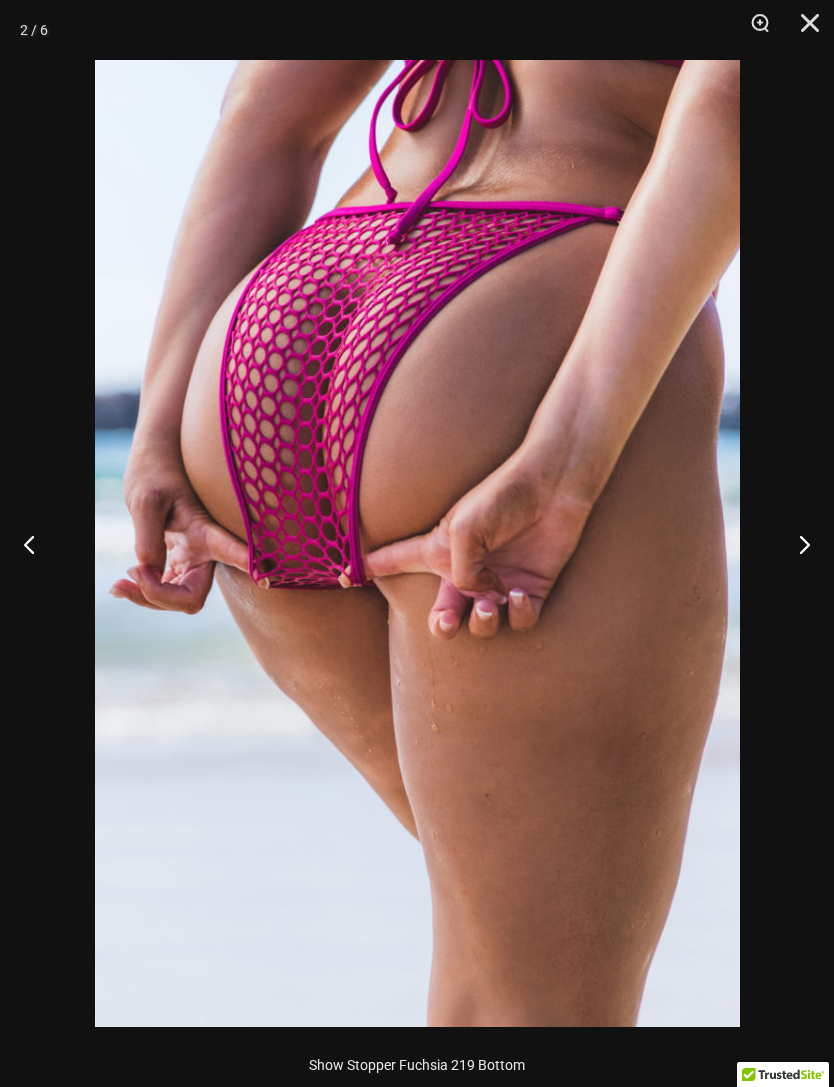 click at bounding box center (796, 544) 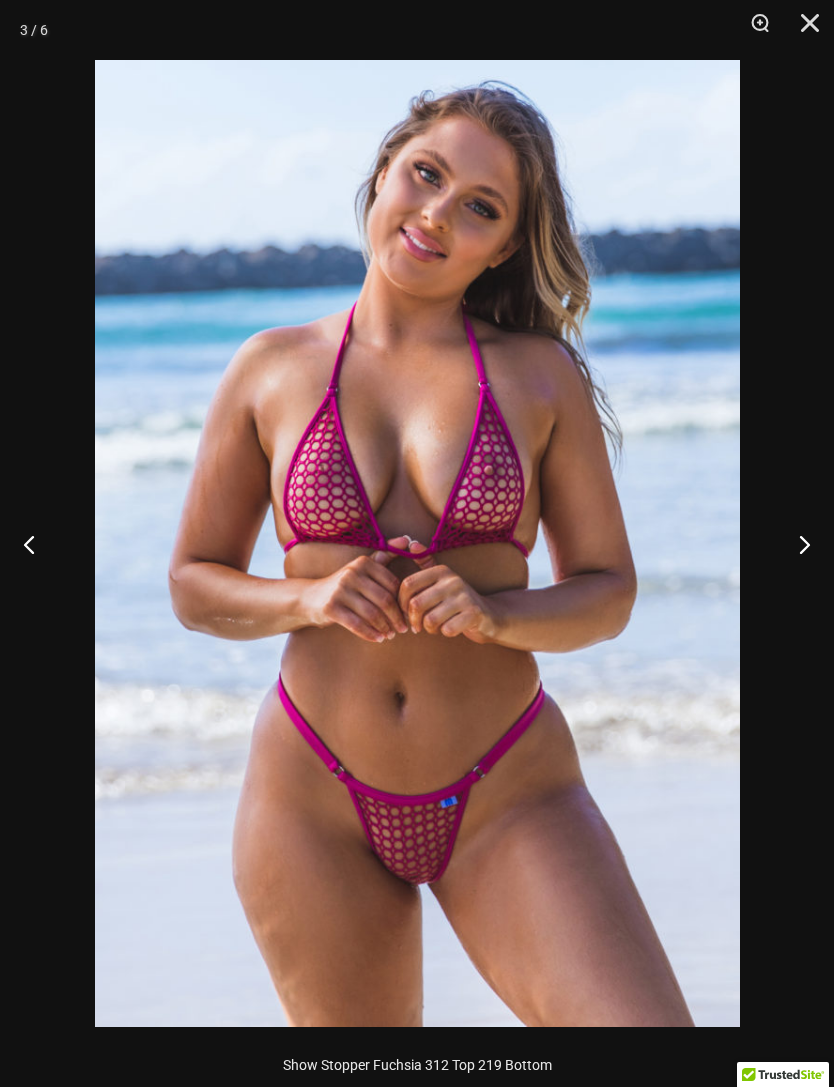 click at bounding box center [796, 544] 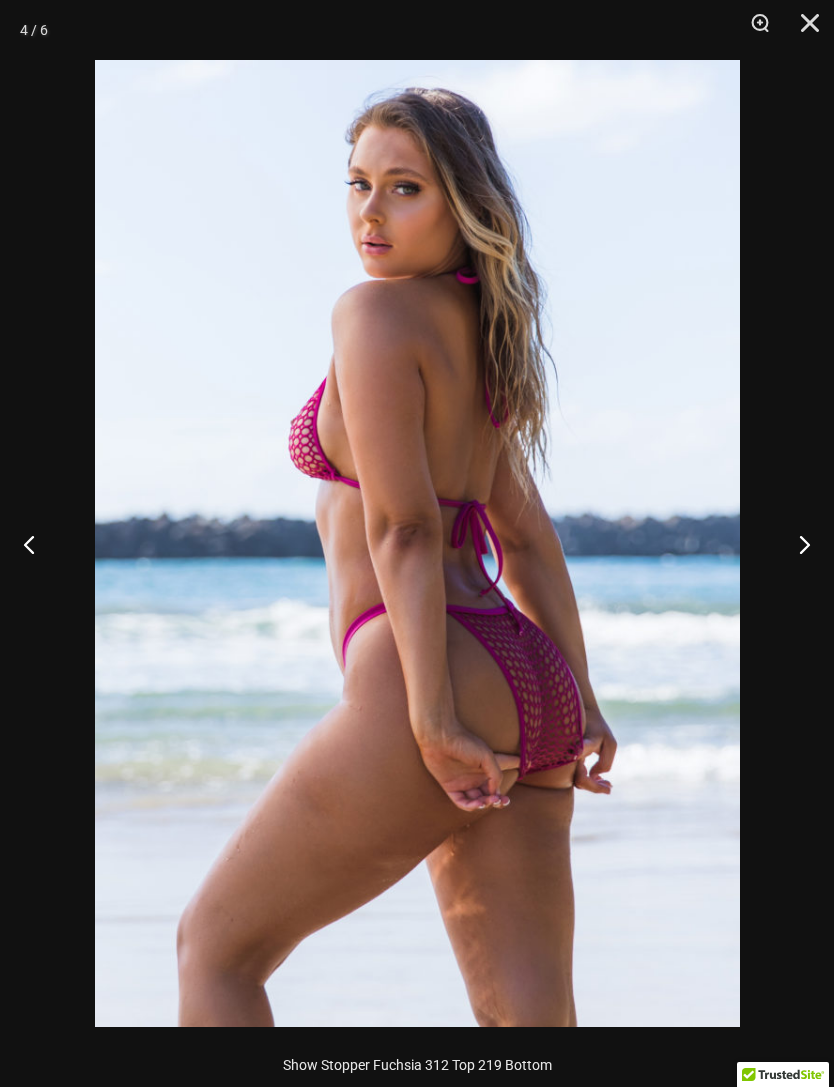 click at bounding box center (796, 544) 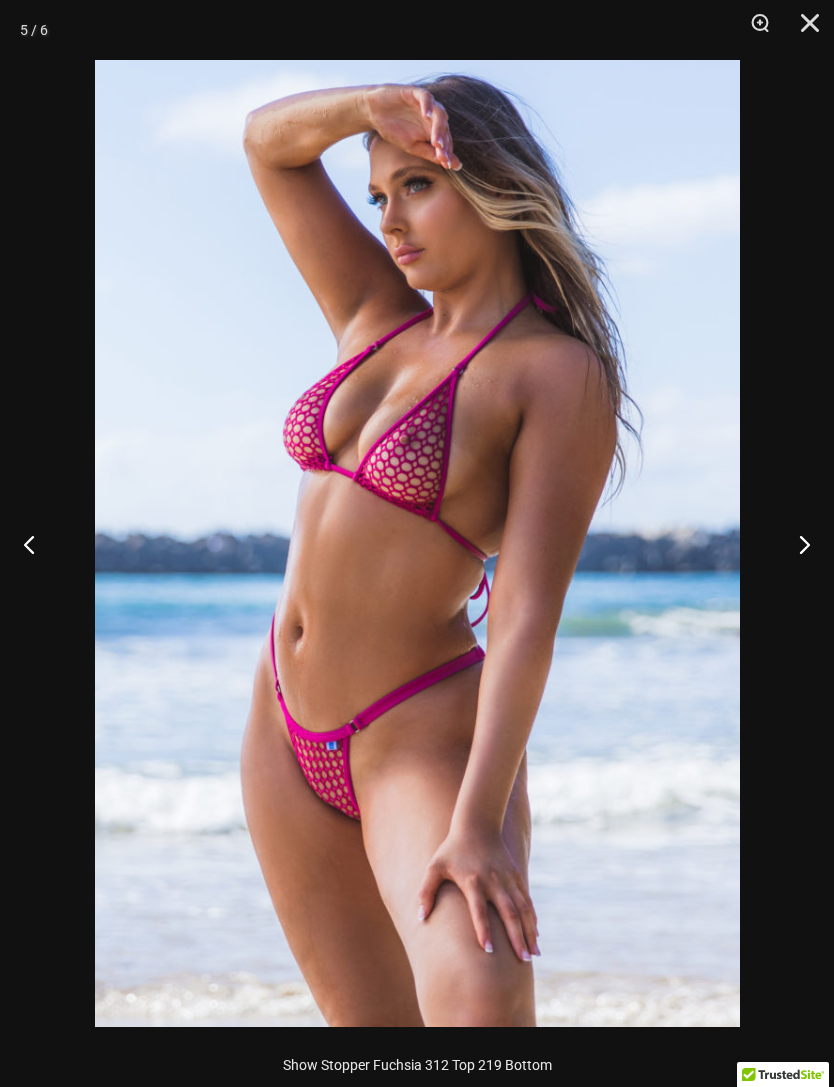 click at bounding box center (796, 544) 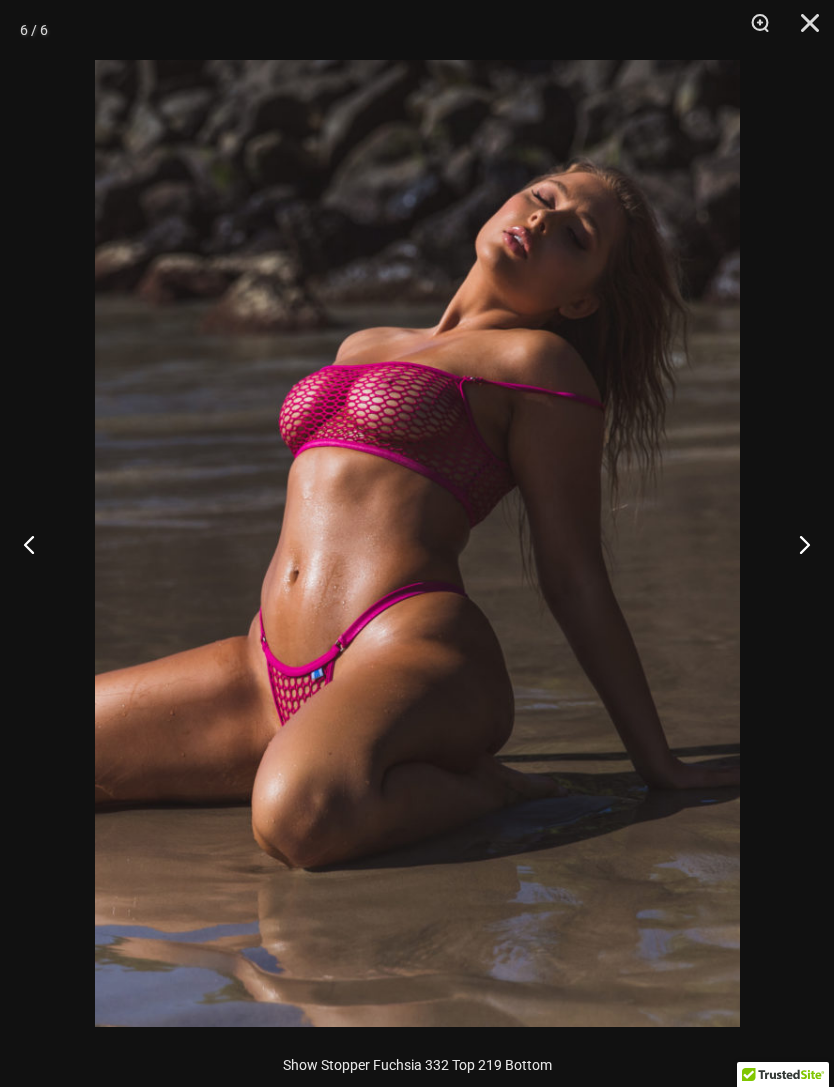 click at bounding box center [803, 30] 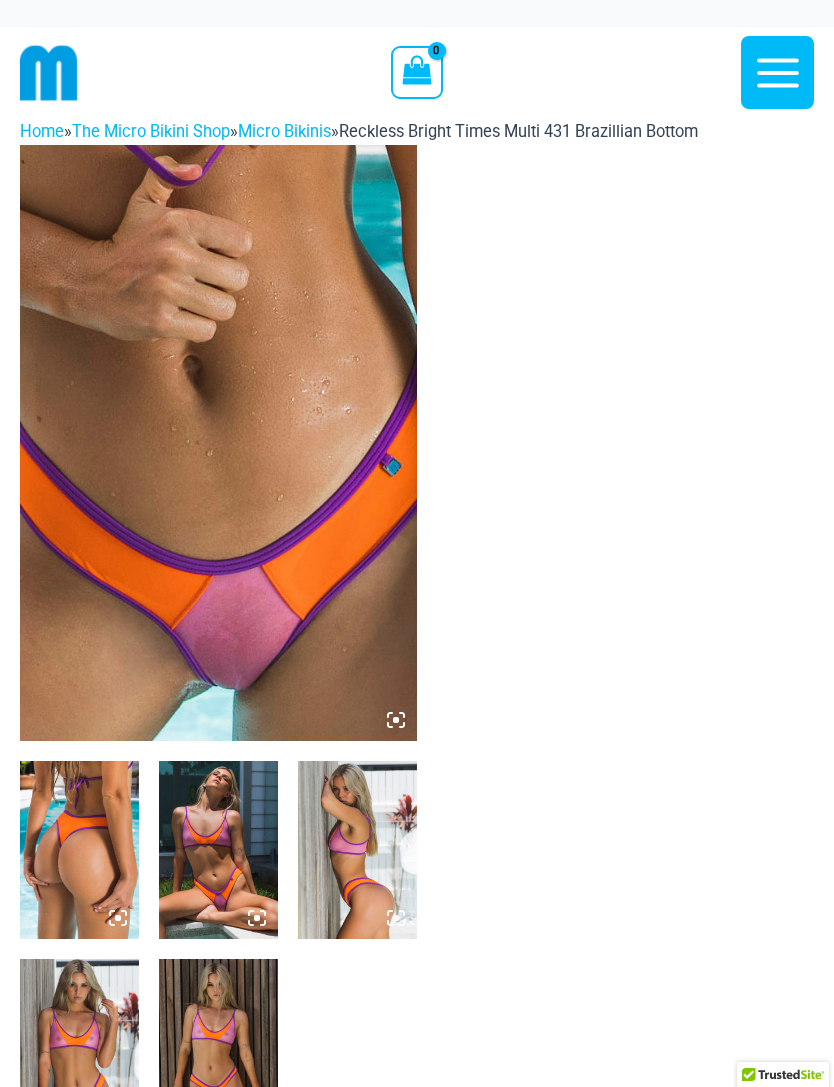 scroll, scrollTop: 0, scrollLeft: 0, axis: both 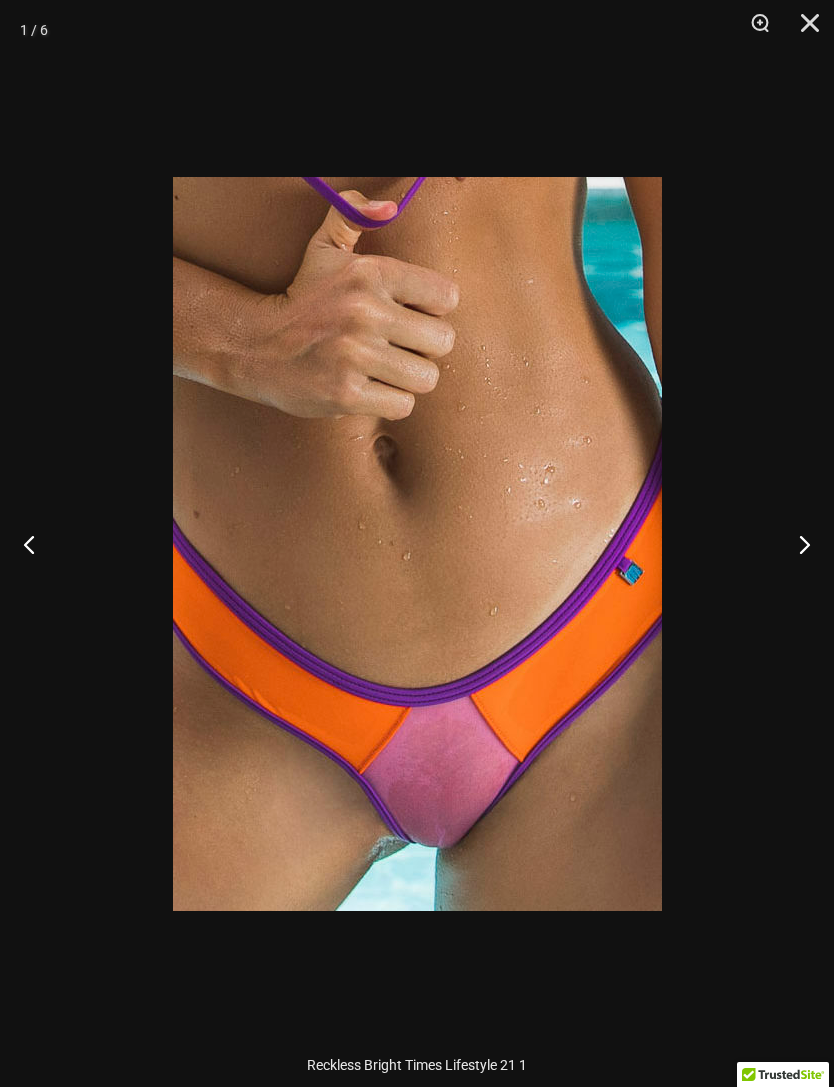 click at bounding box center (796, 544) 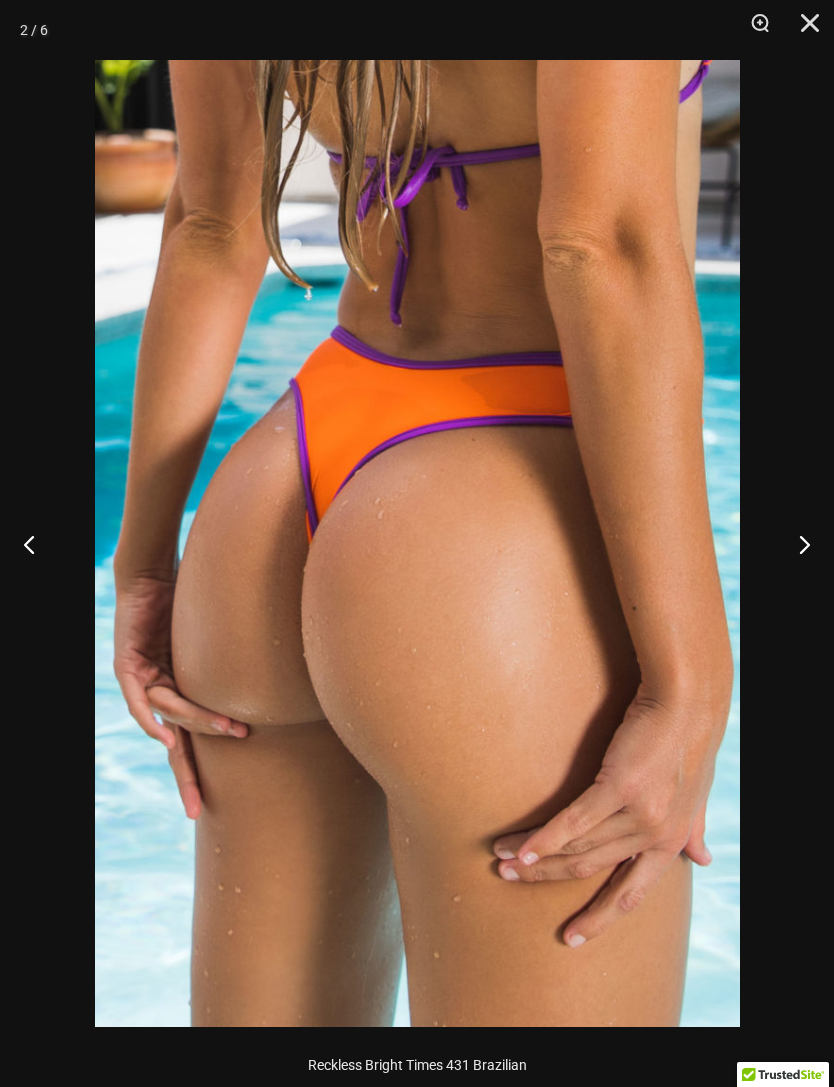 click at bounding box center [796, 544] 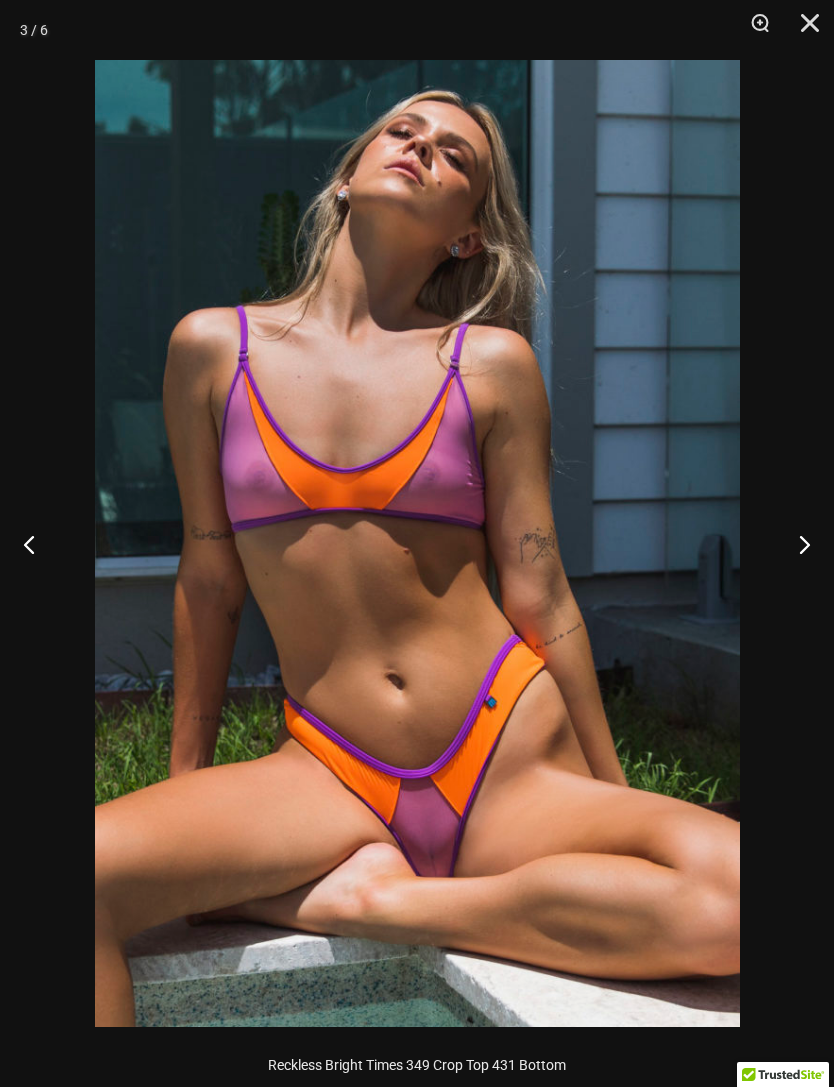 click at bounding box center [796, 544] 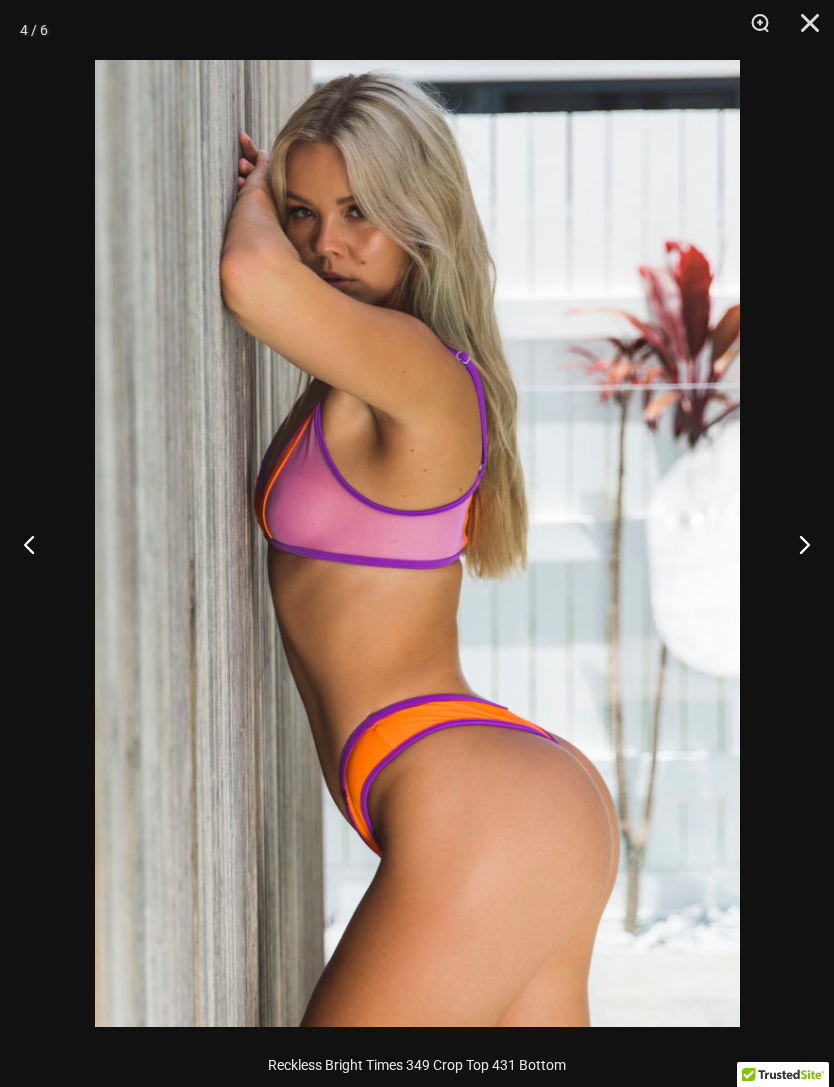 click at bounding box center (796, 544) 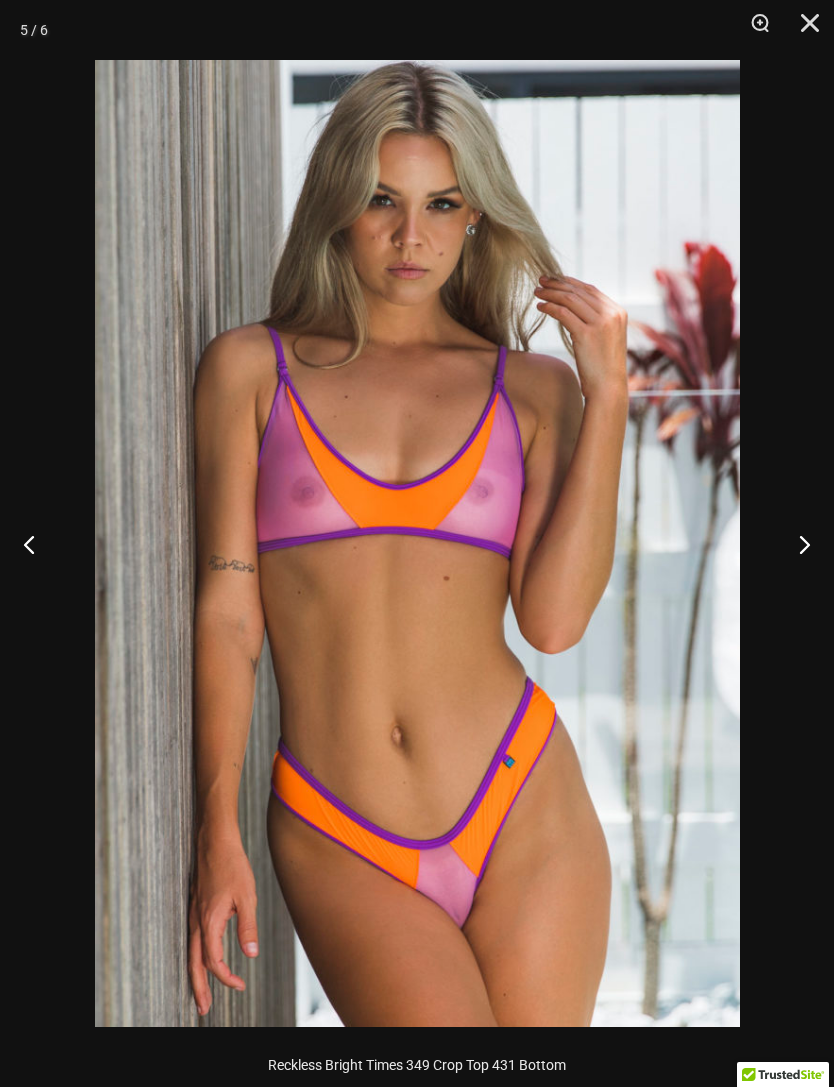 click at bounding box center [796, 544] 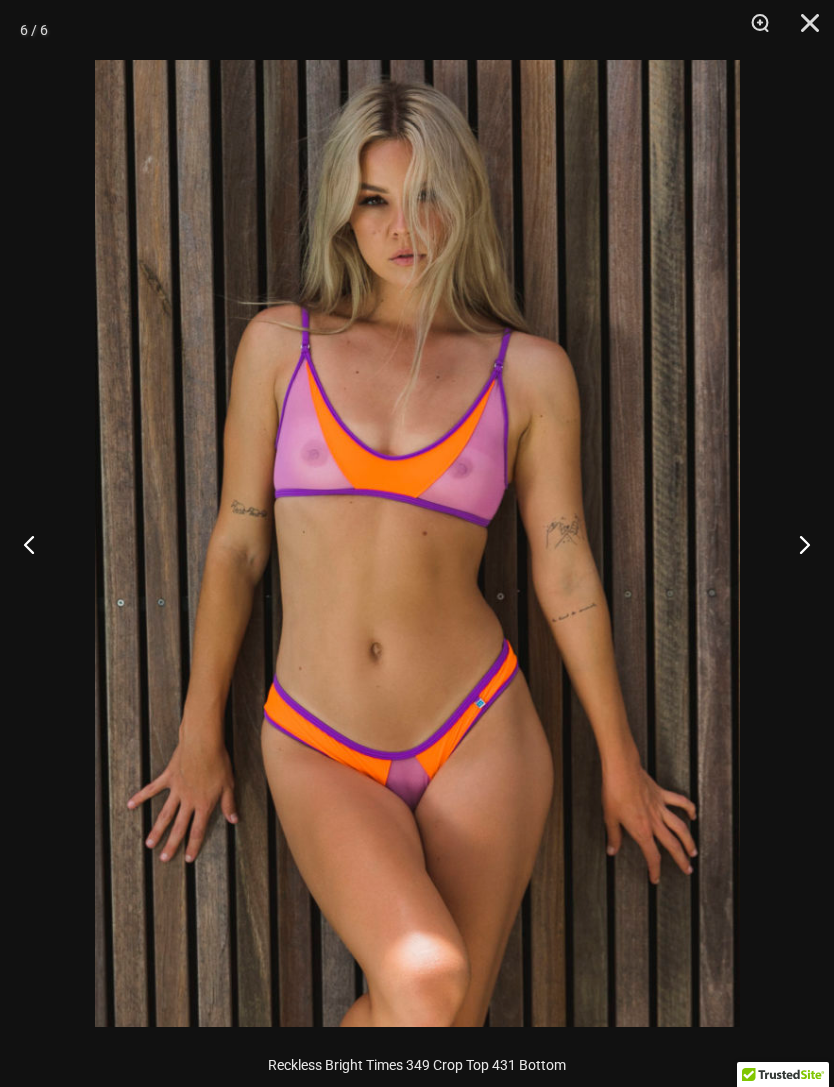click at bounding box center [796, 544] 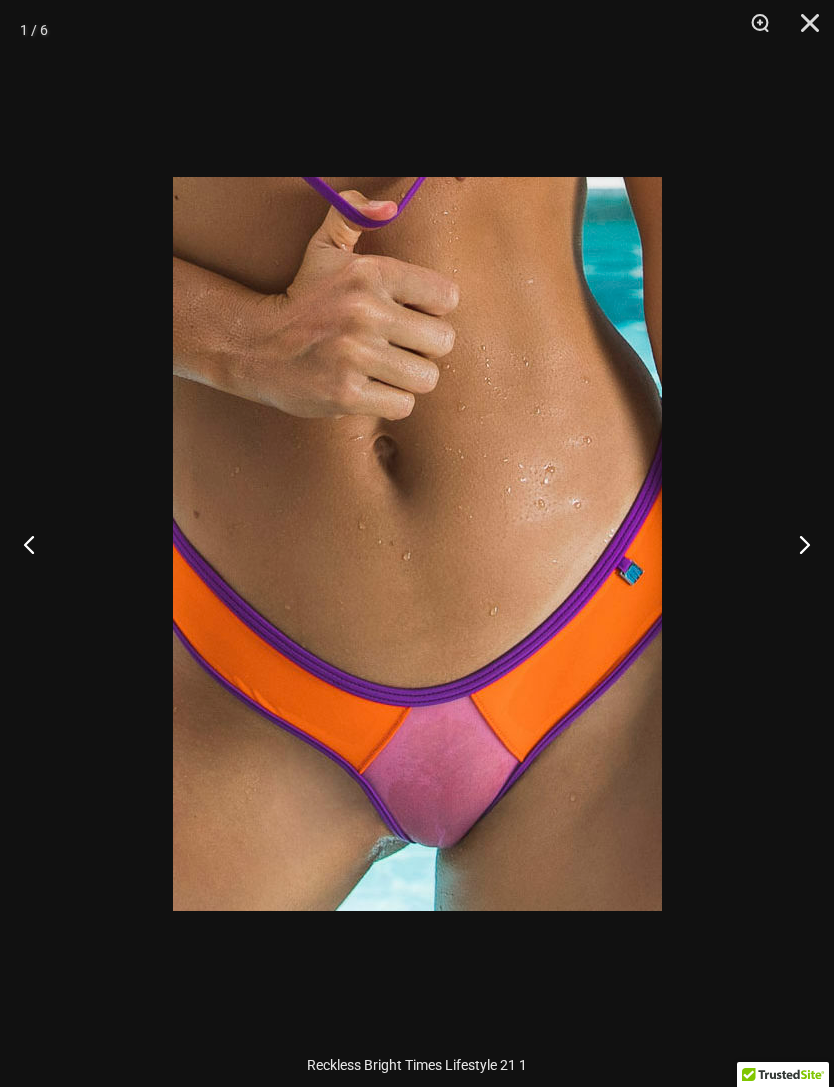 click at bounding box center (803, 30) 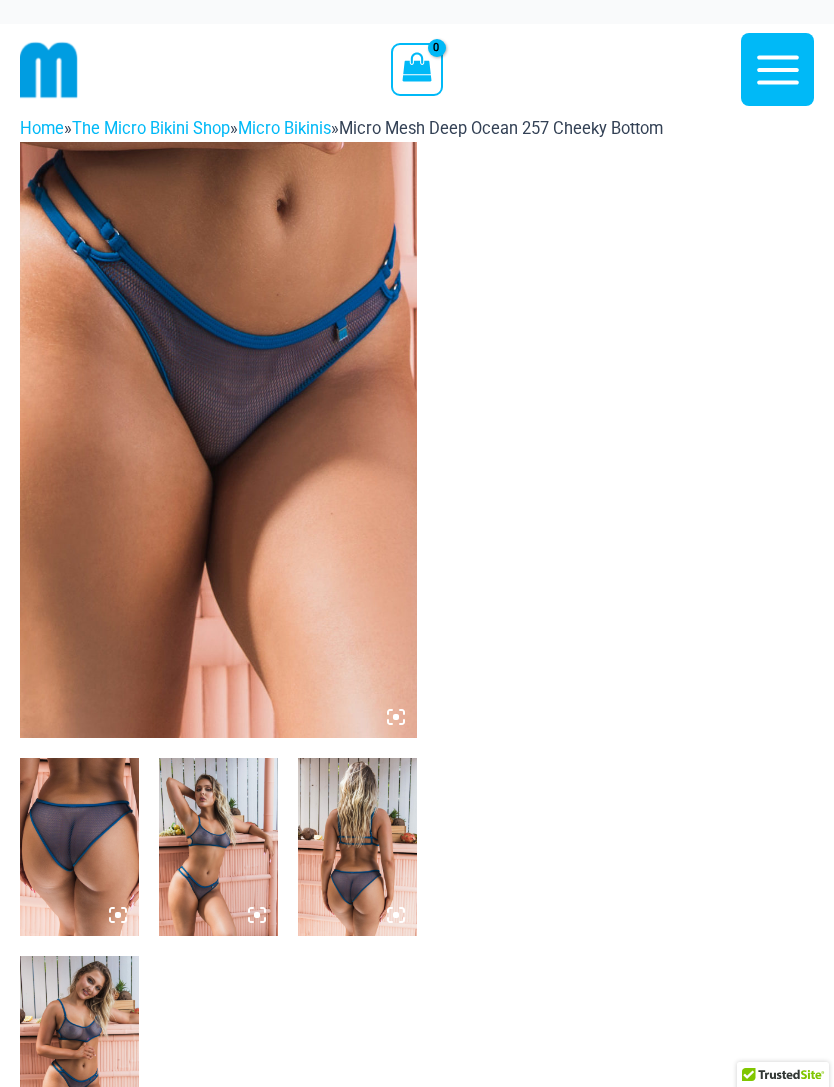 scroll, scrollTop: 0, scrollLeft: 0, axis: both 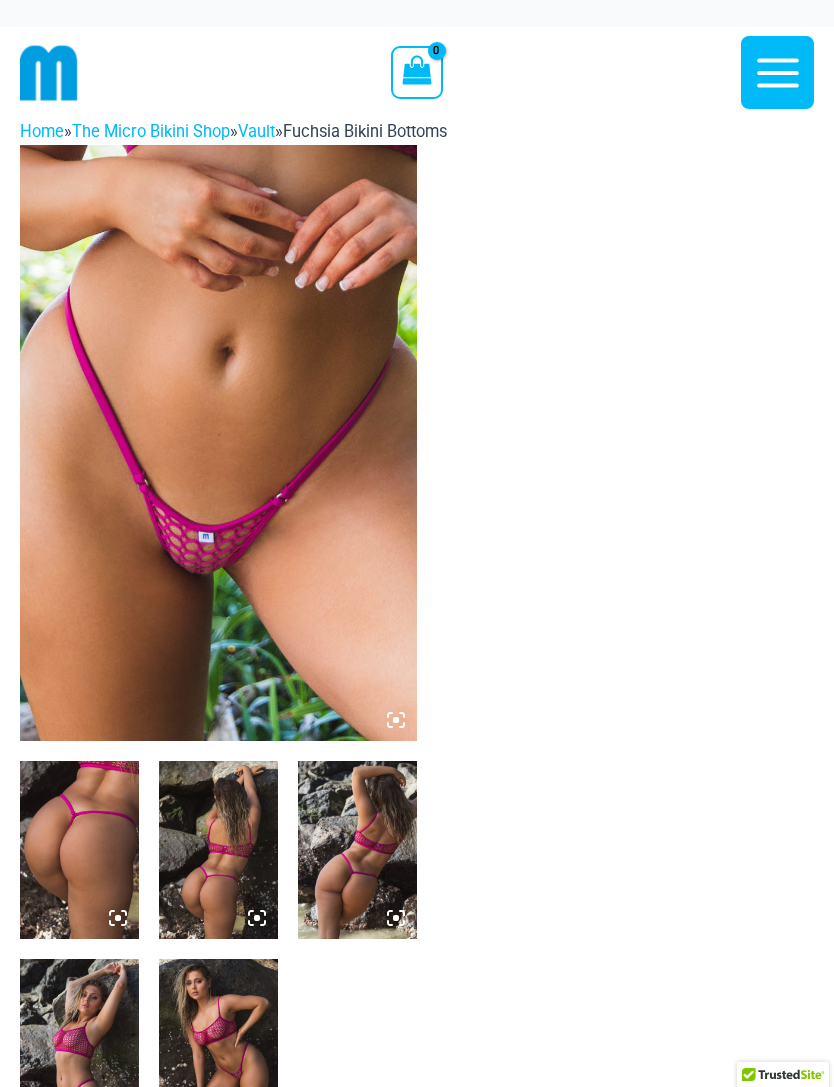 select 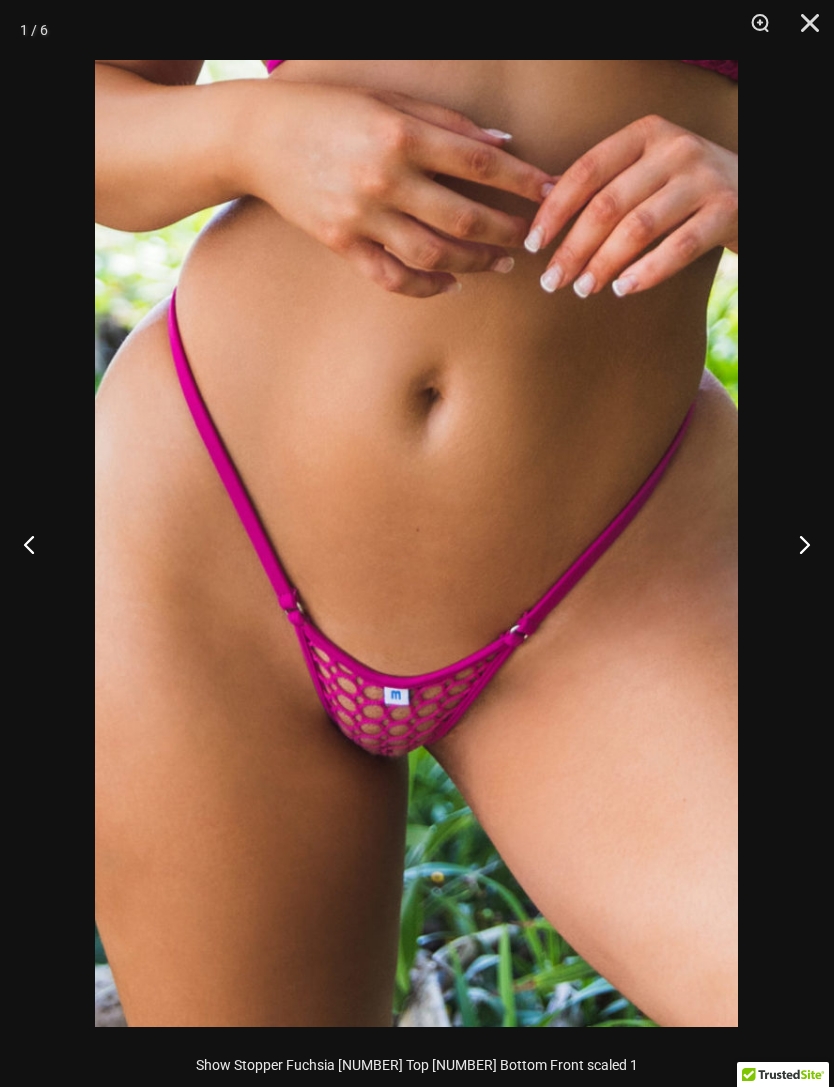 click at bounding box center (796, 544) 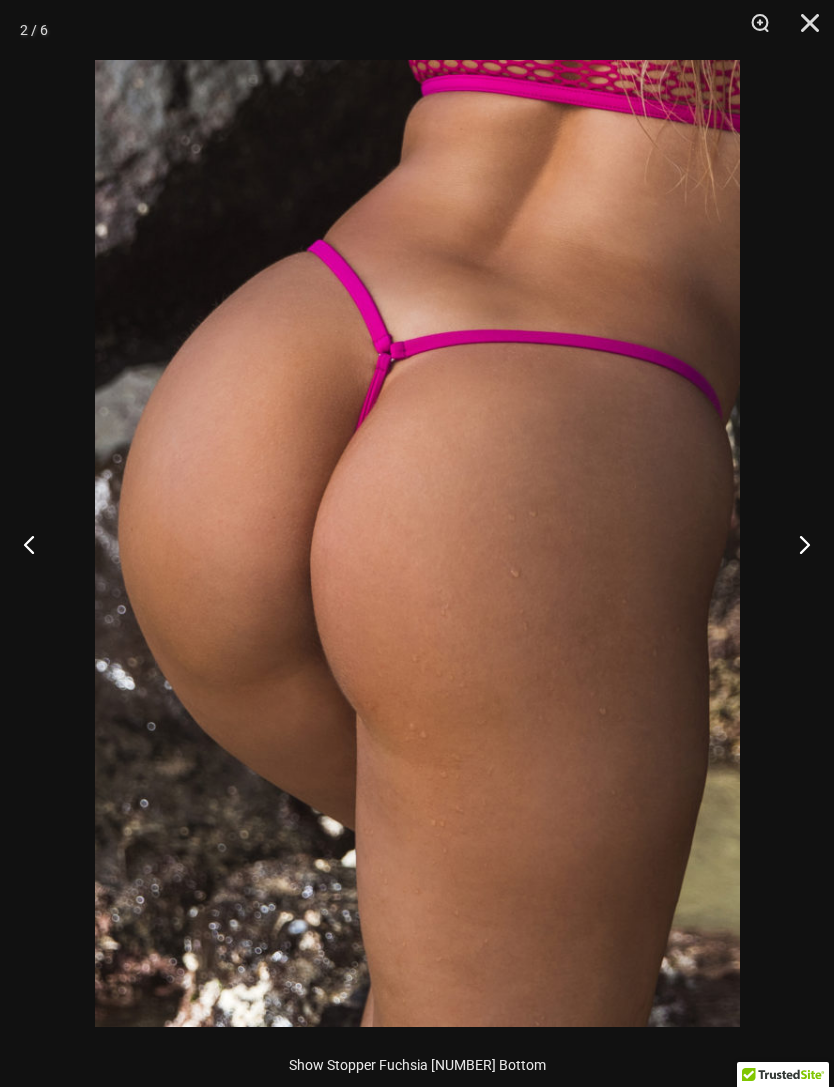click at bounding box center (796, 544) 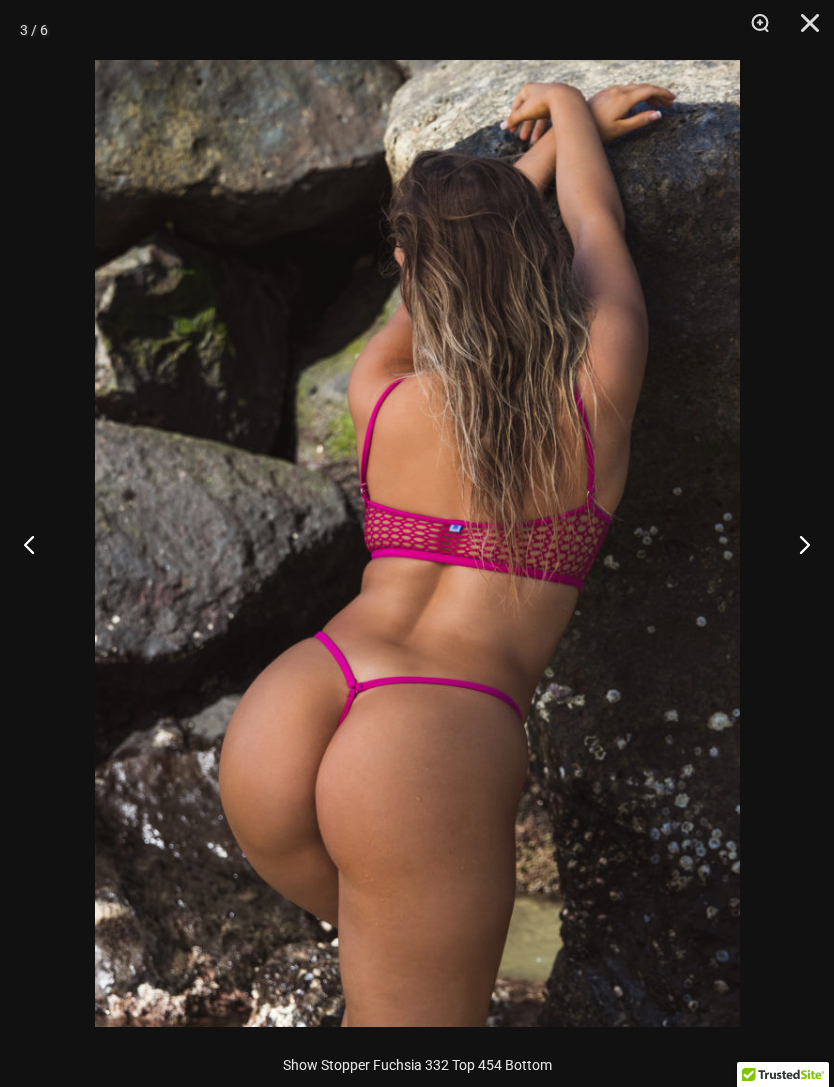 click at bounding box center [796, 544] 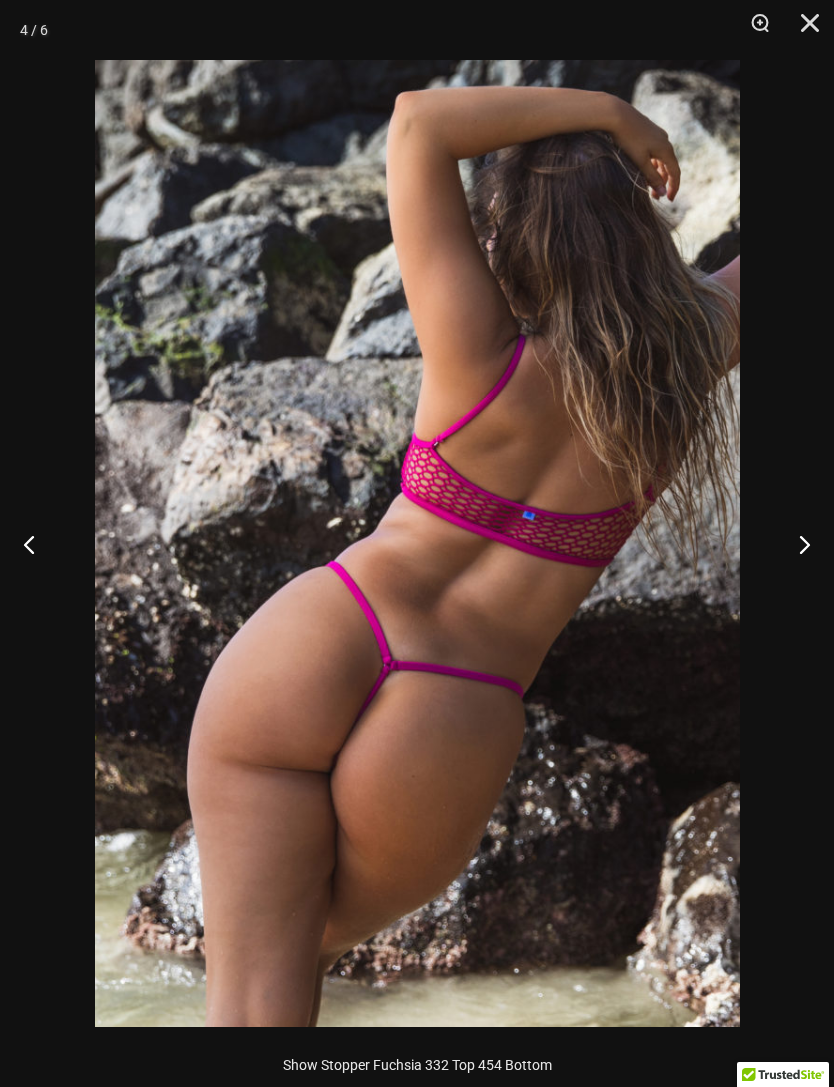 click at bounding box center [796, 544] 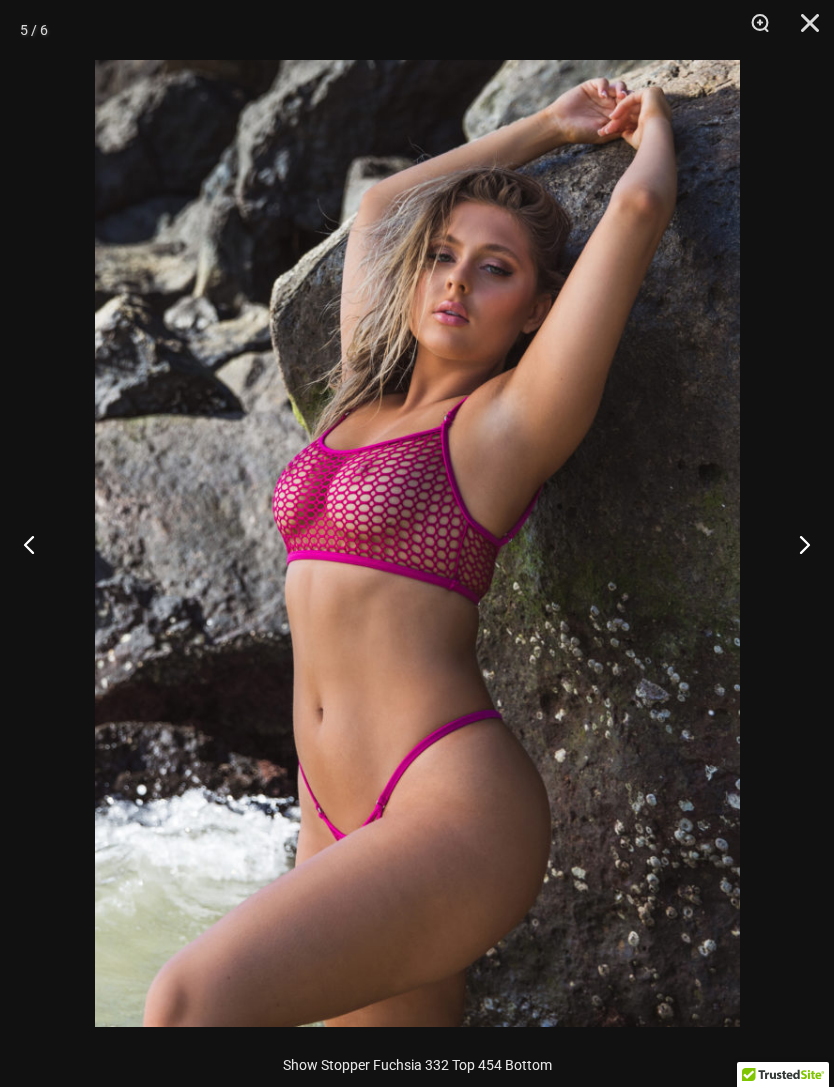 click at bounding box center (796, 544) 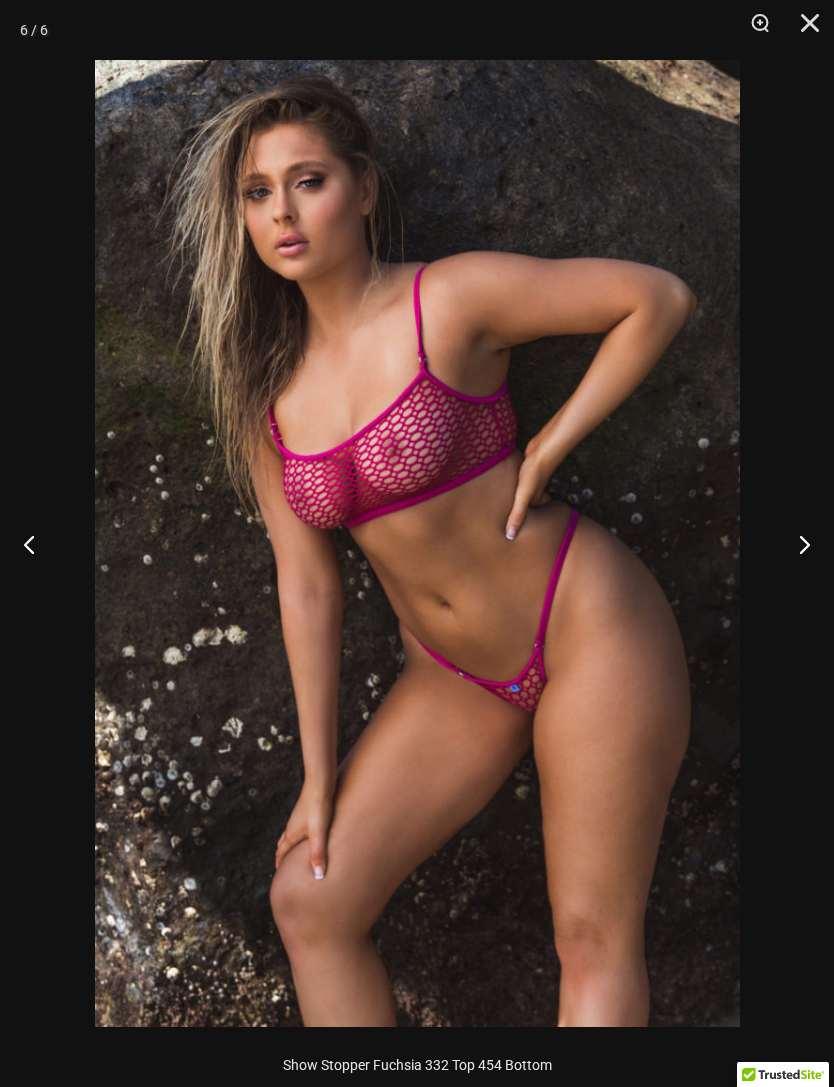 click at bounding box center [796, 544] 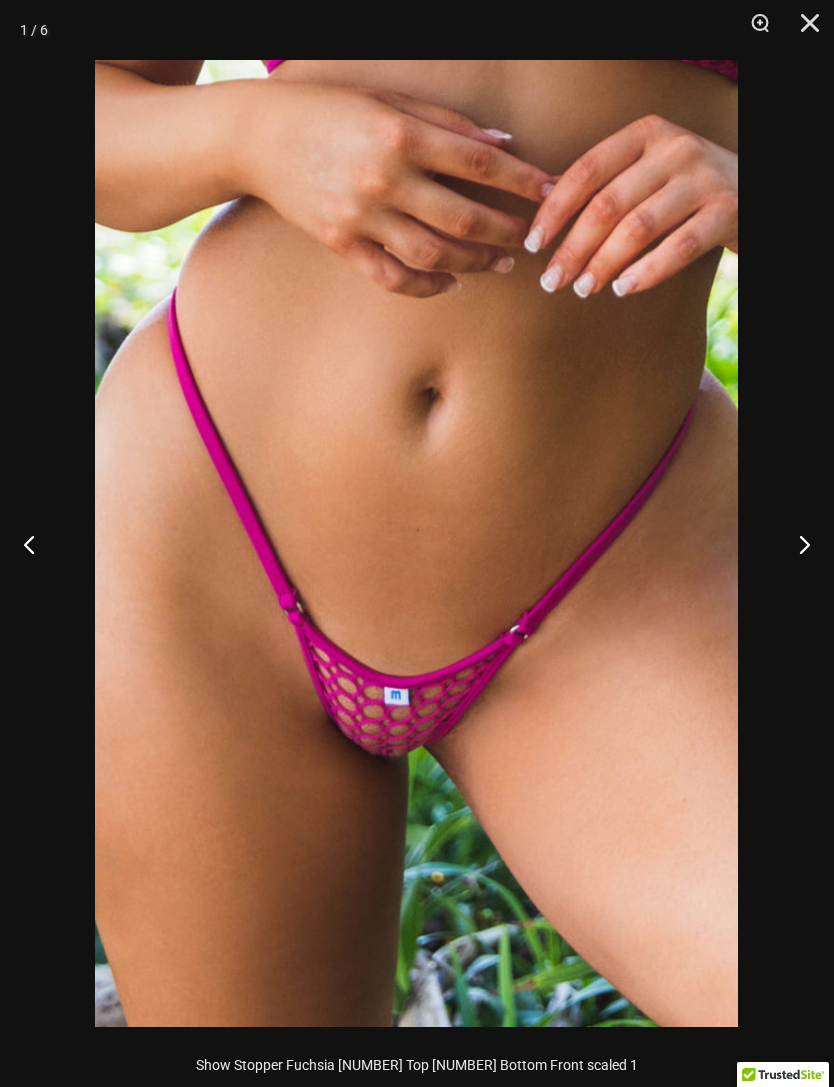 click at bounding box center (803, 30) 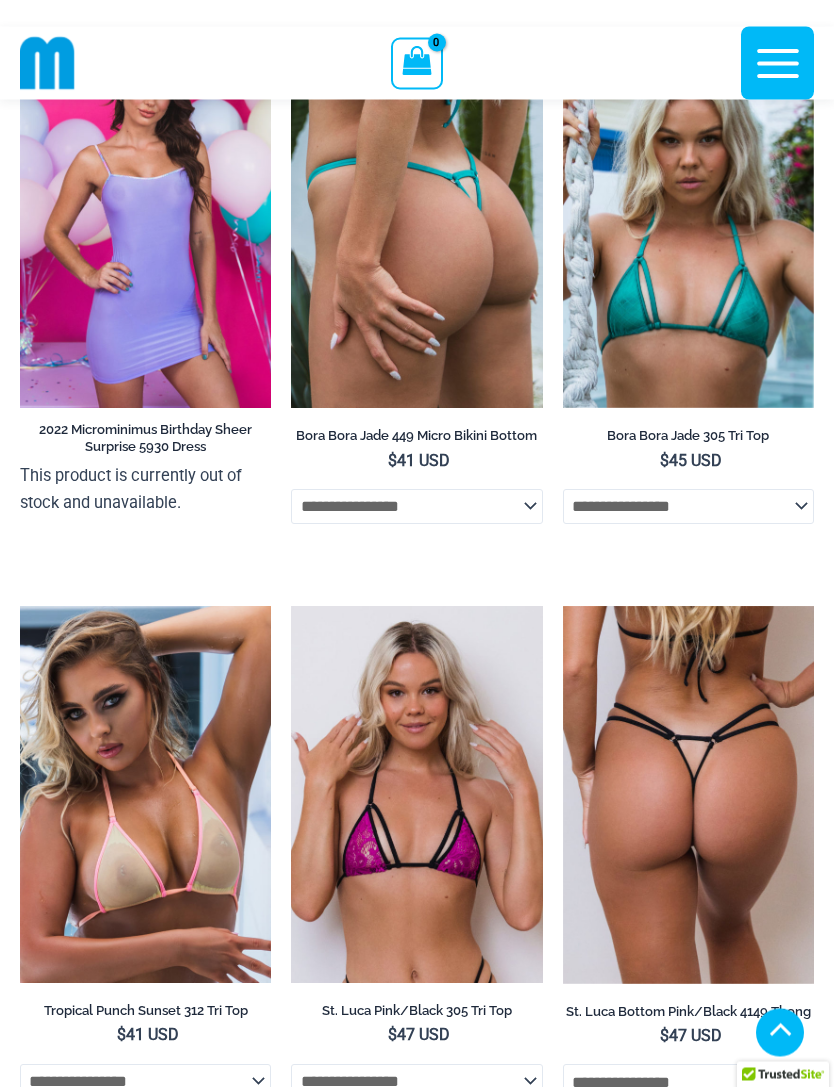scroll, scrollTop: 1298, scrollLeft: 0, axis: vertical 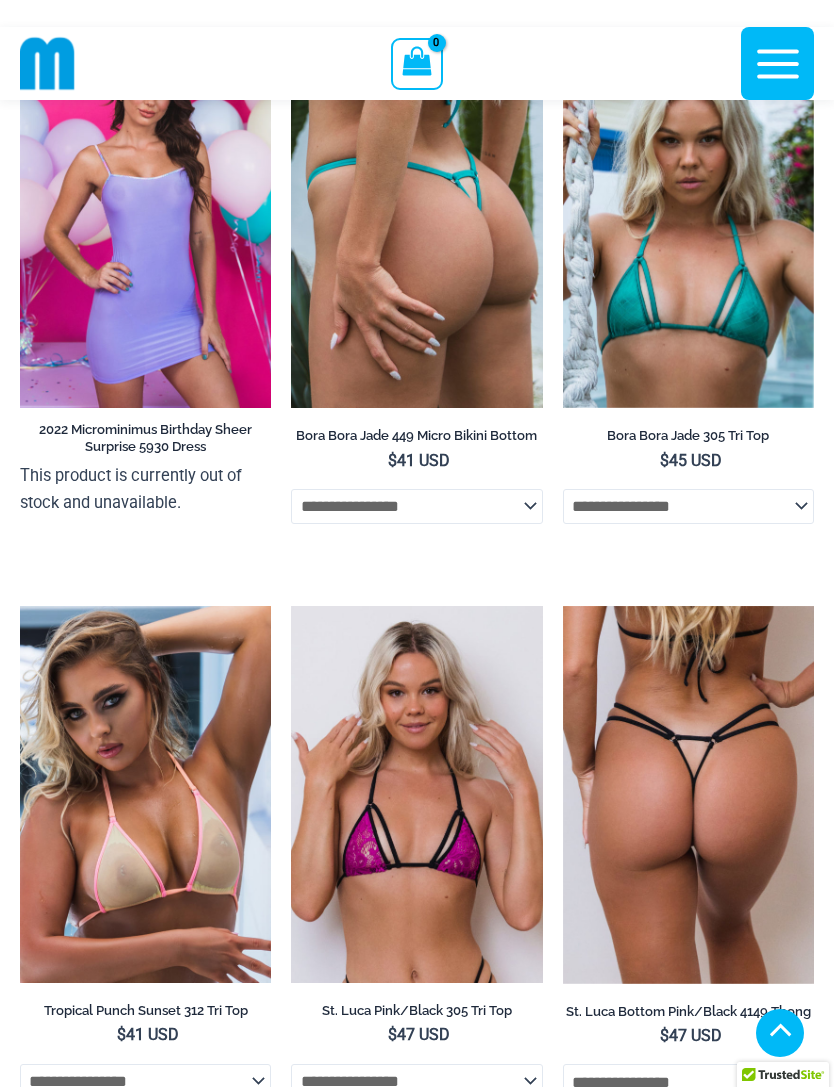 click at bounding box center [291, 31] 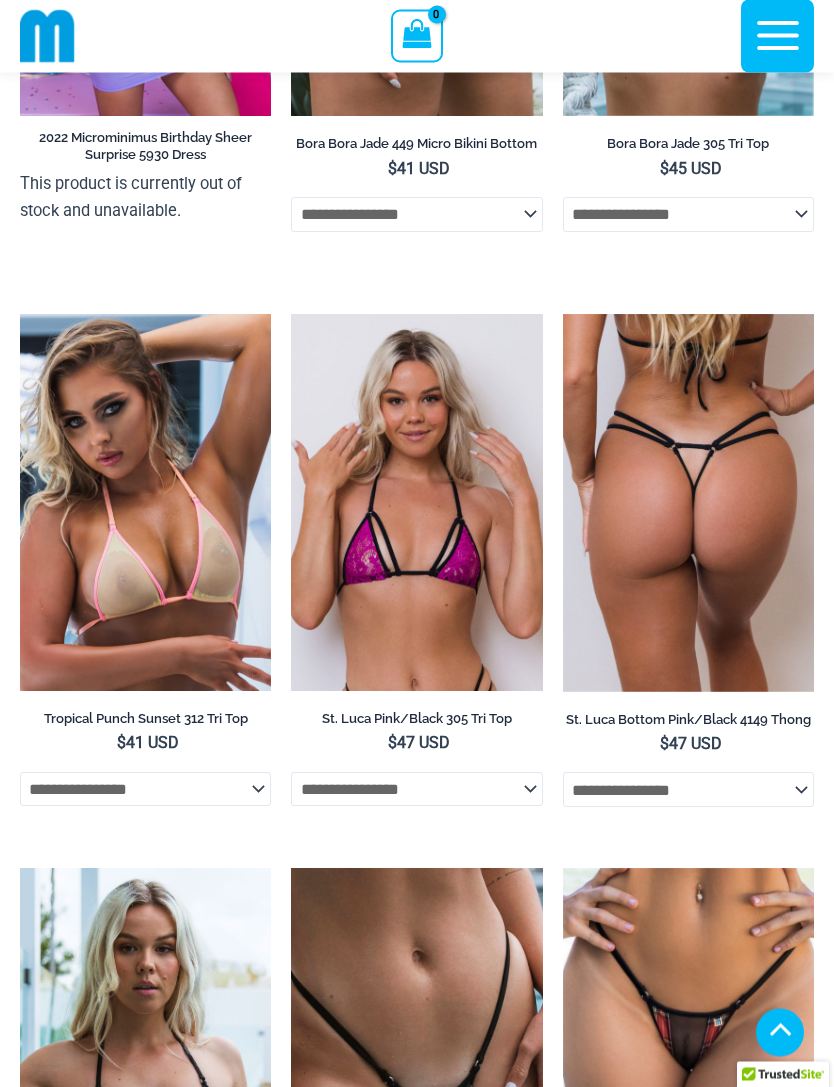 scroll, scrollTop: 1590, scrollLeft: 0, axis: vertical 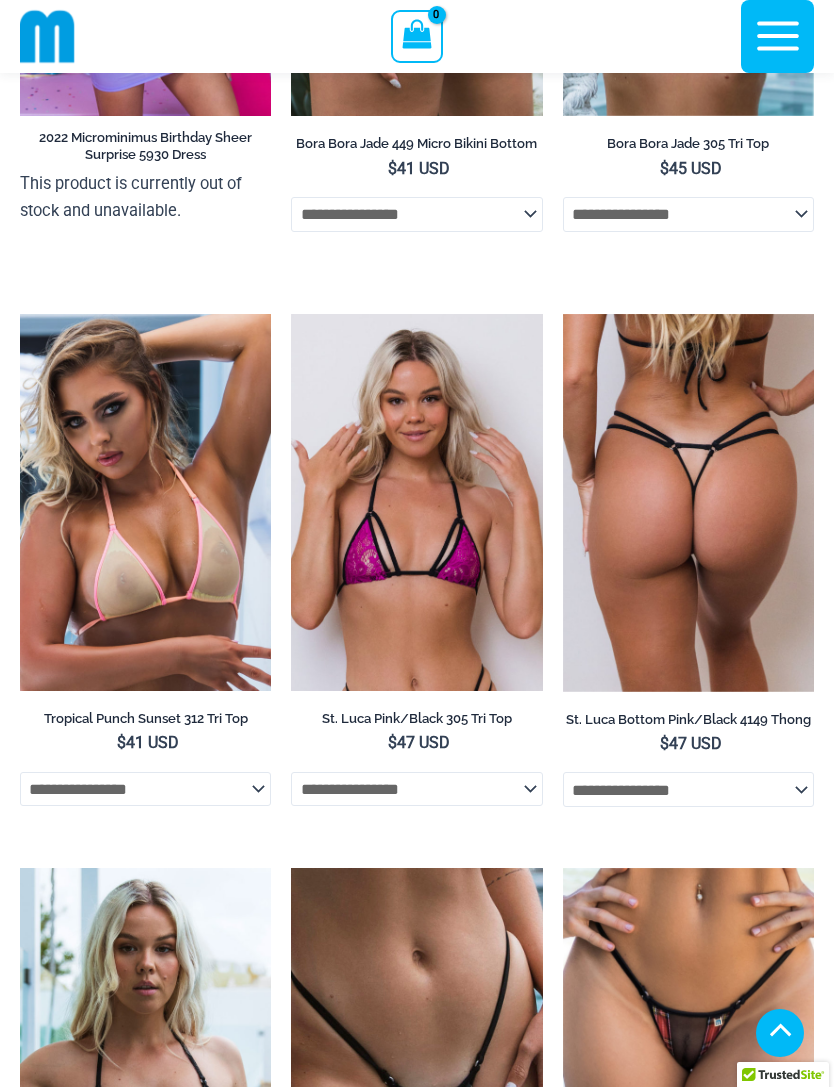click at bounding box center [688, 503] 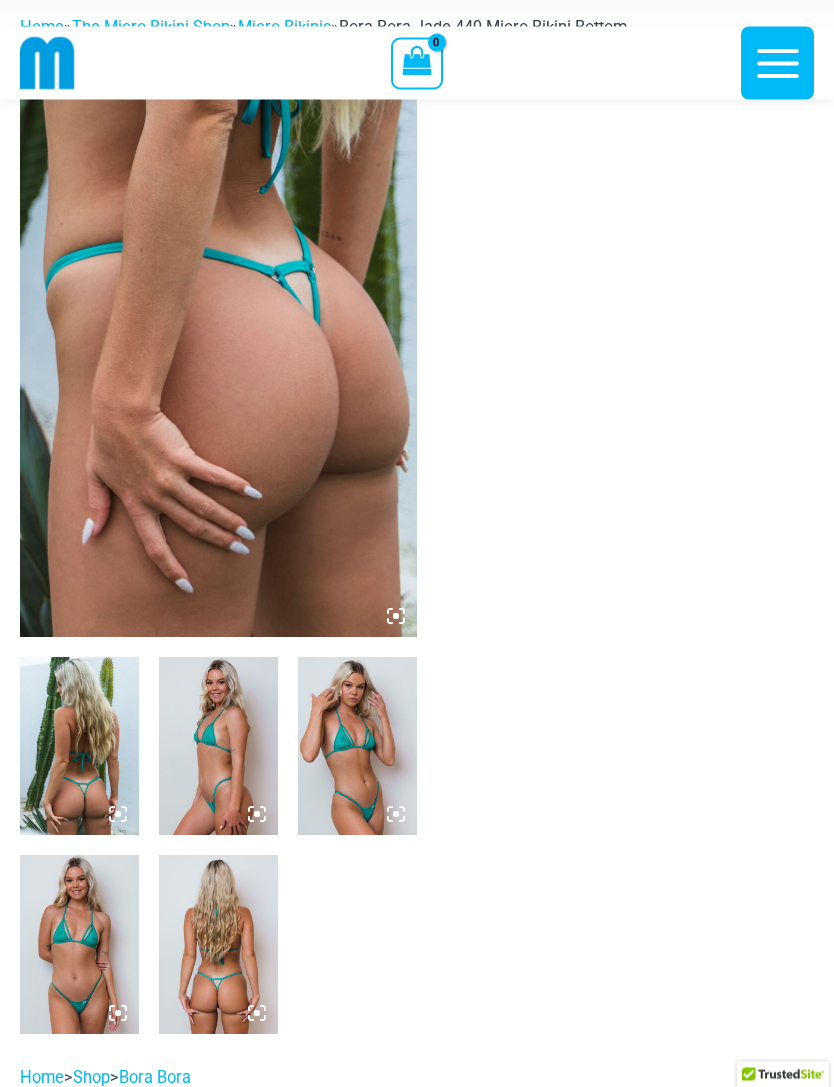 scroll, scrollTop: 86, scrollLeft: 0, axis: vertical 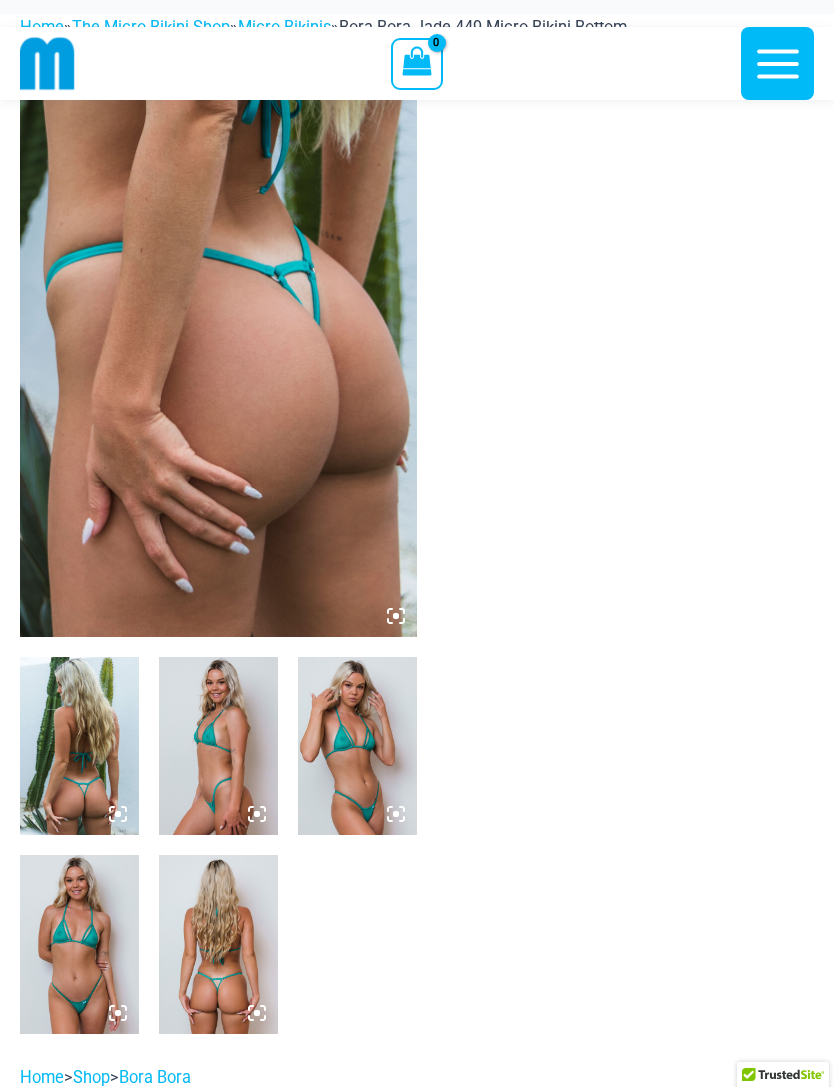 click at bounding box center [79, 944] 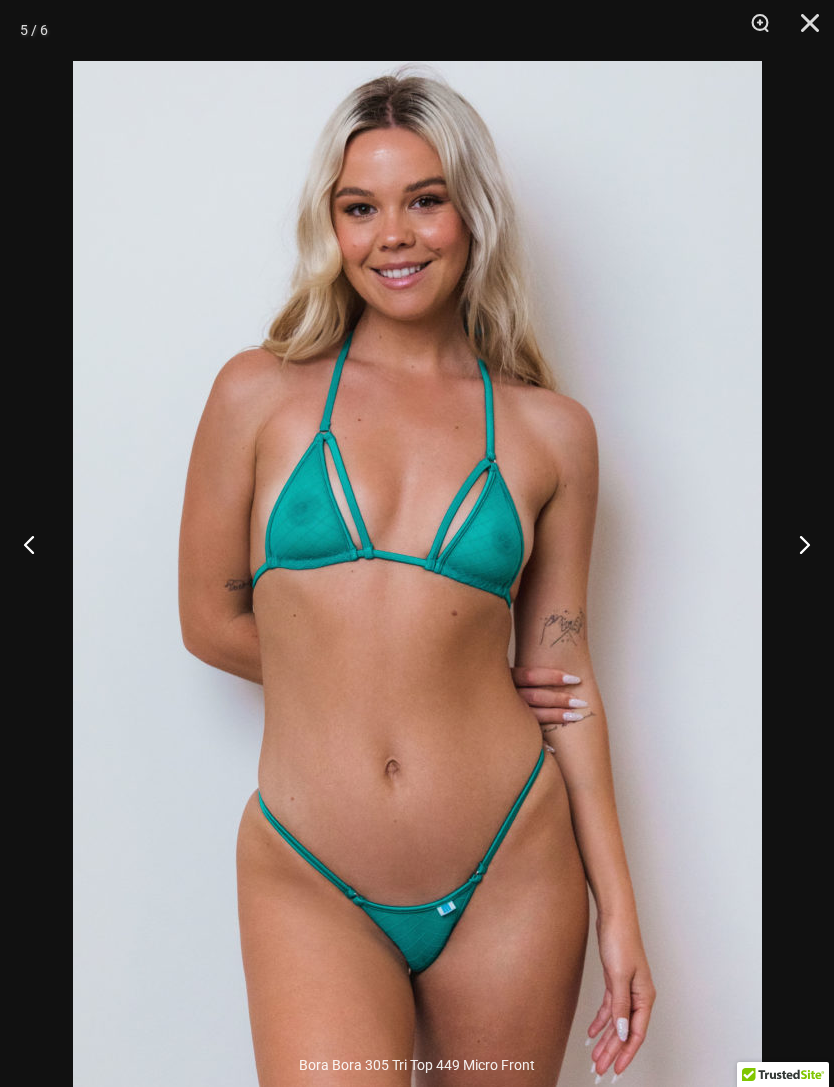 click at bounding box center [803, 30] 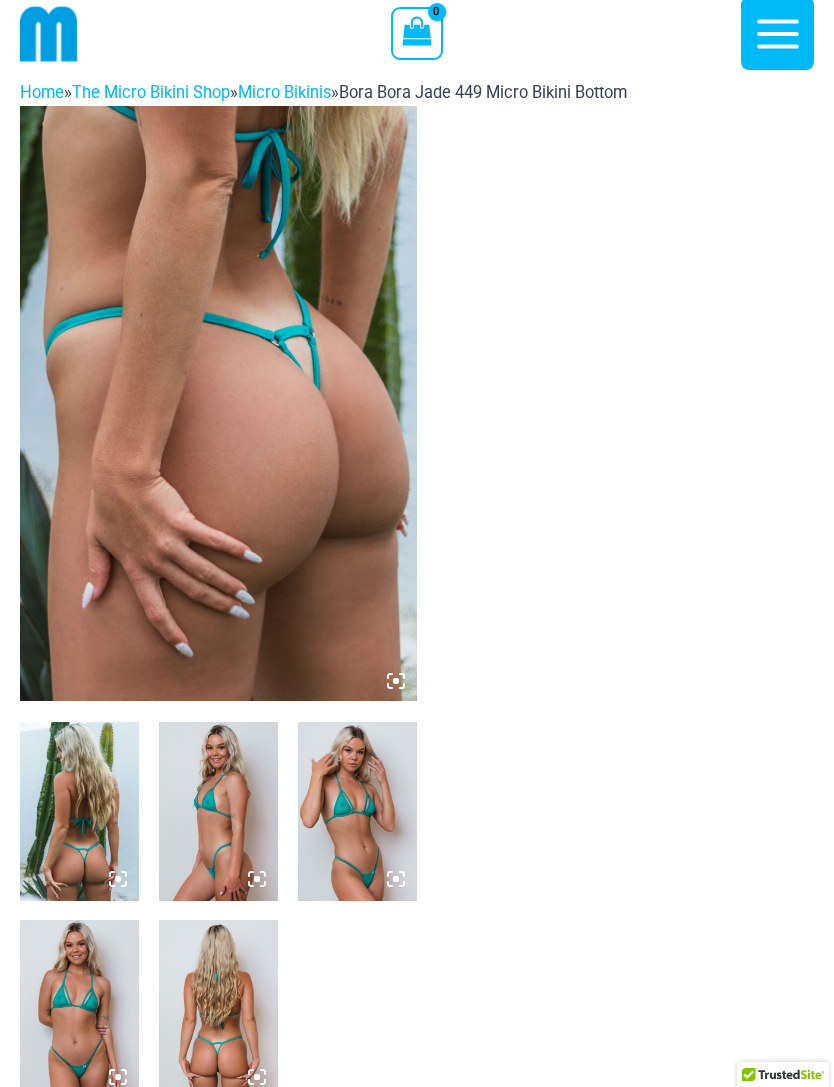 scroll, scrollTop: 0, scrollLeft: 0, axis: both 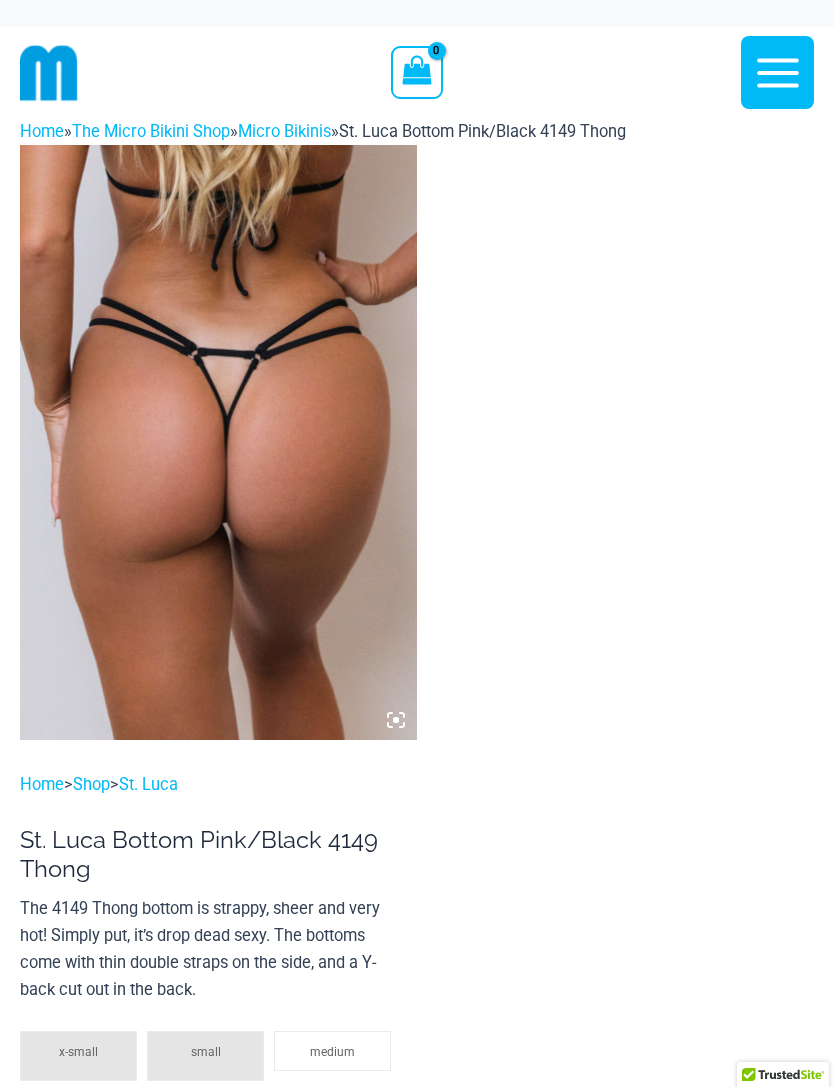 click on "**********" at bounding box center [417, 2934] 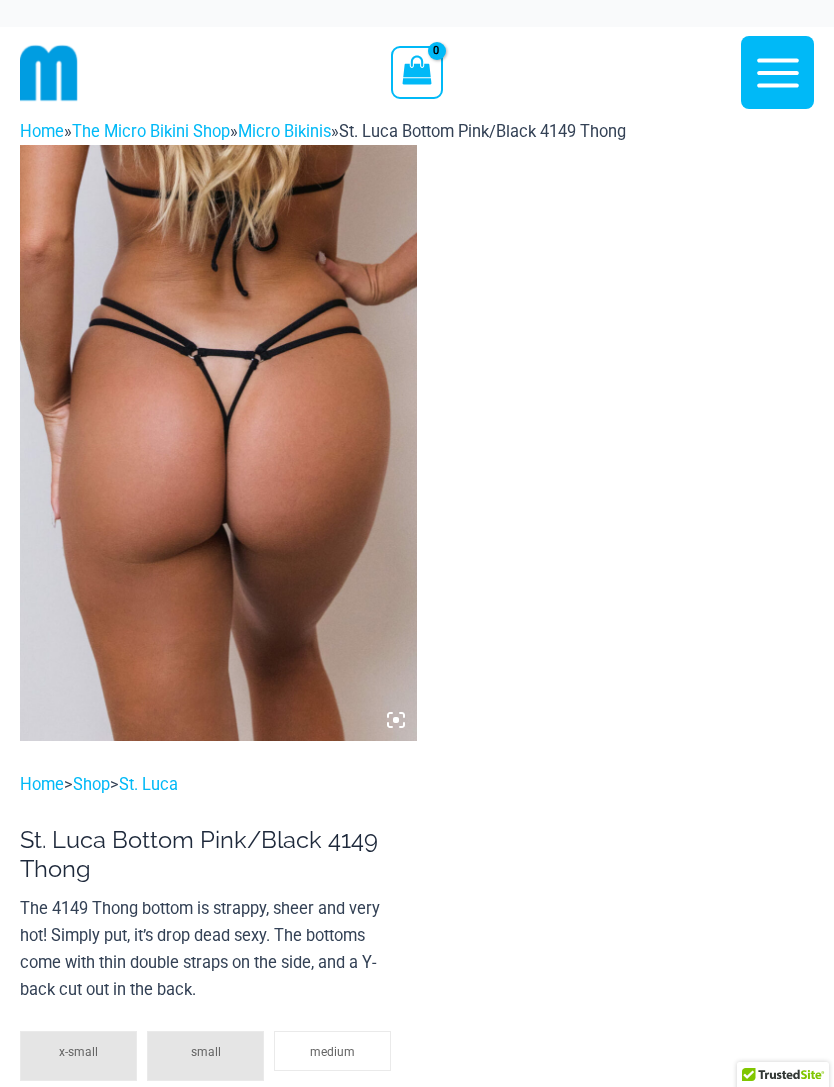 click on "St. Luca" at bounding box center (148, 784) 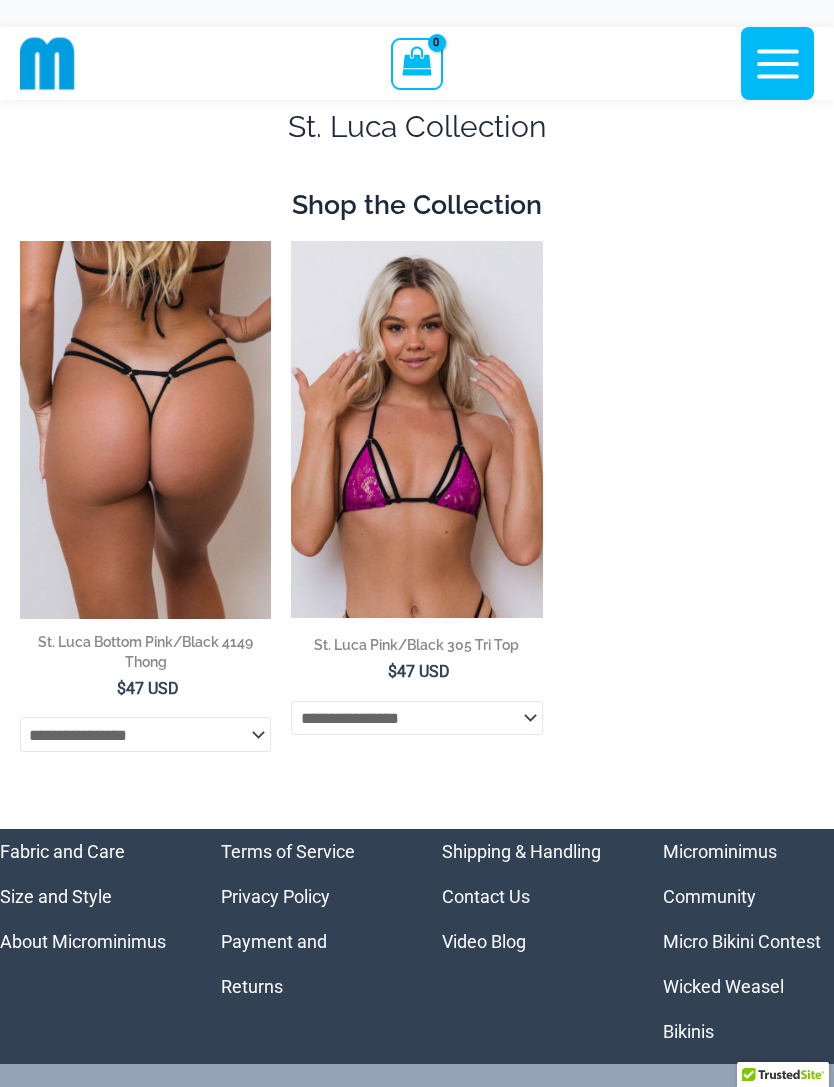 scroll, scrollTop: 30, scrollLeft: 0, axis: vertical 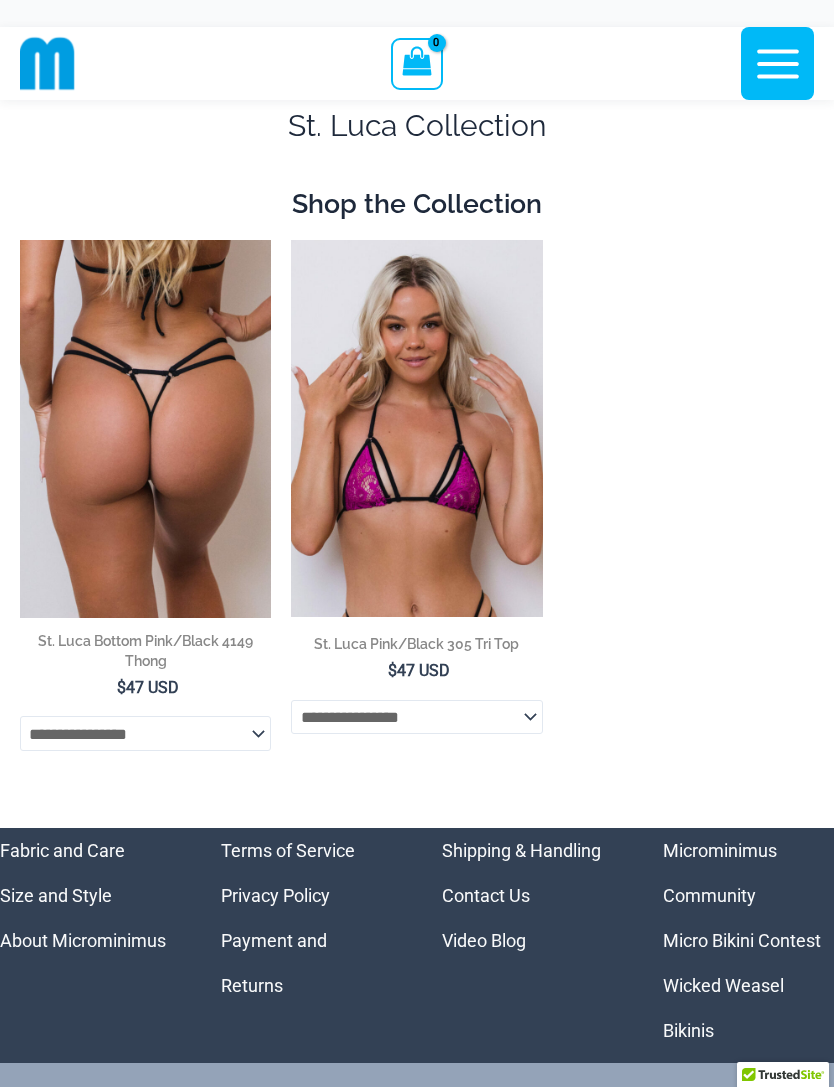 click at bounding box center (416, 428) 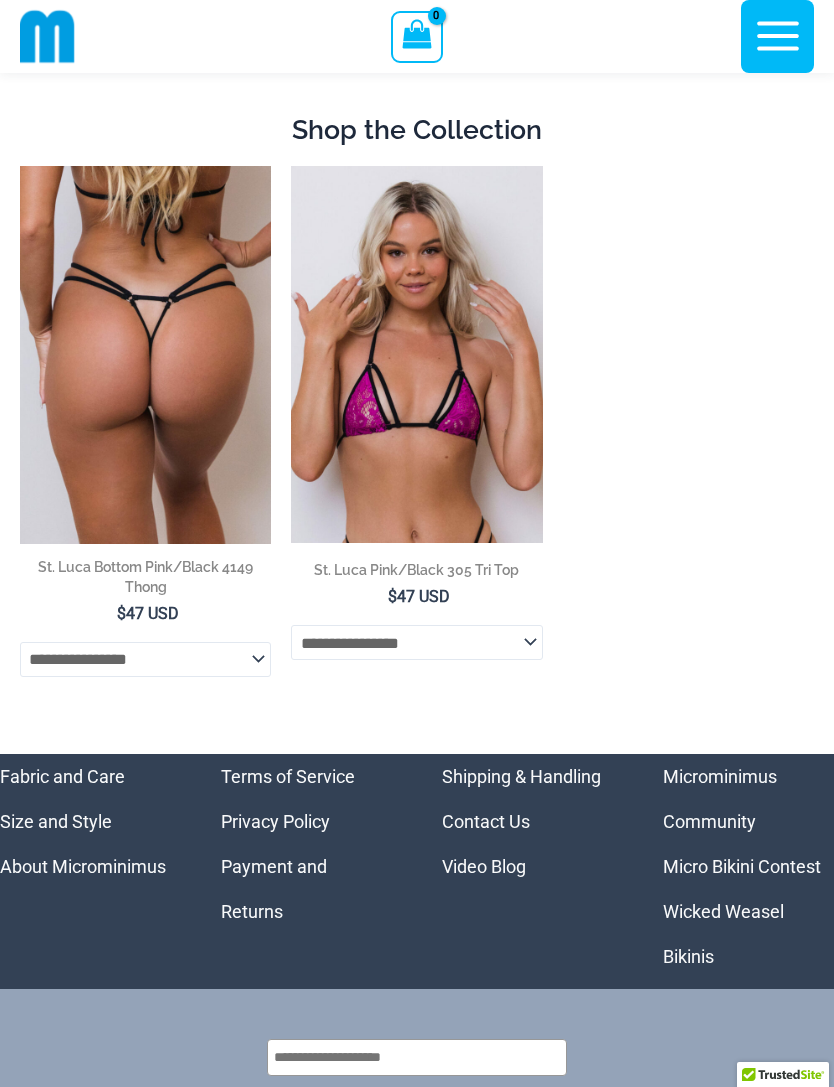 click at bounding box center (145, 355) 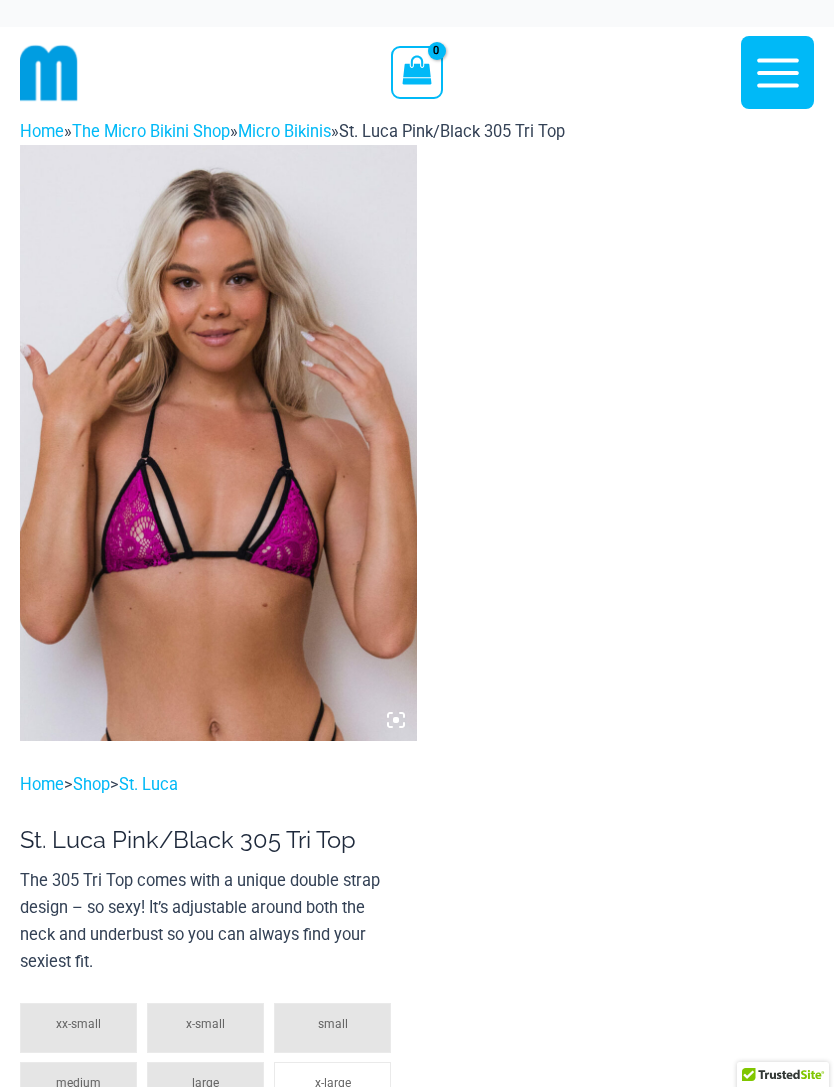 scroll, scrollTop: 0, scrollLeft: 0, axis: both 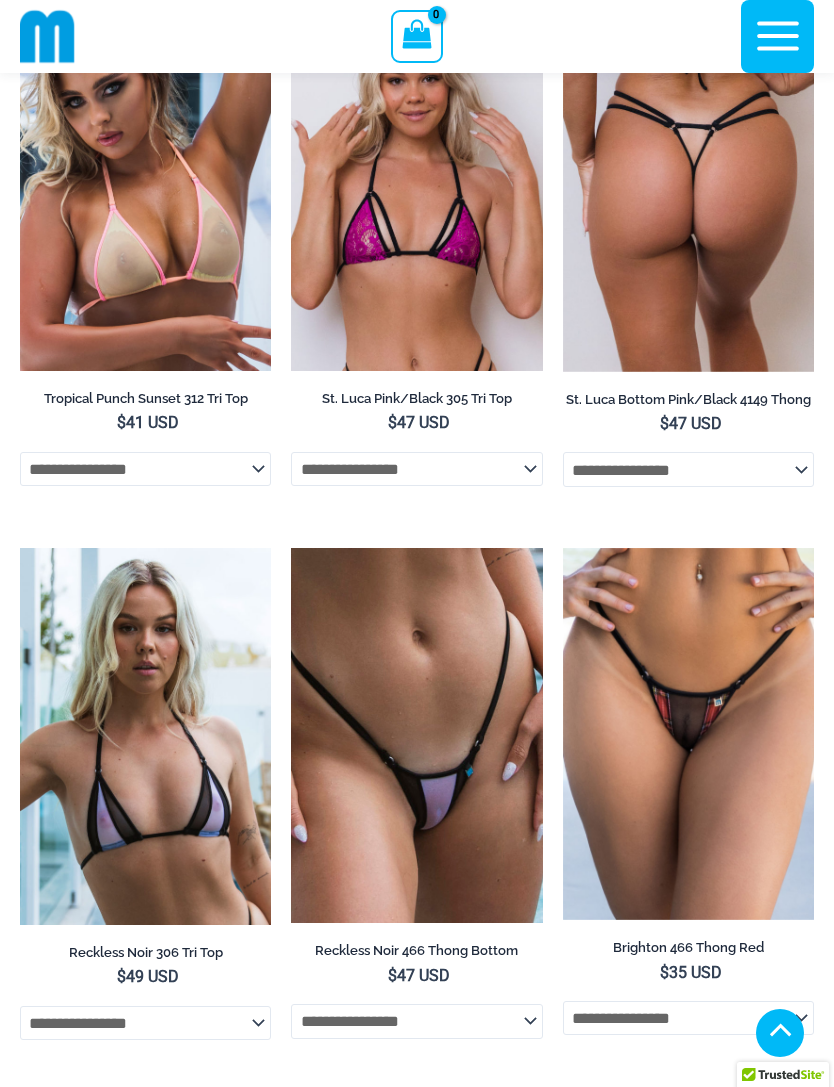 click at bounding box center (291, 548) 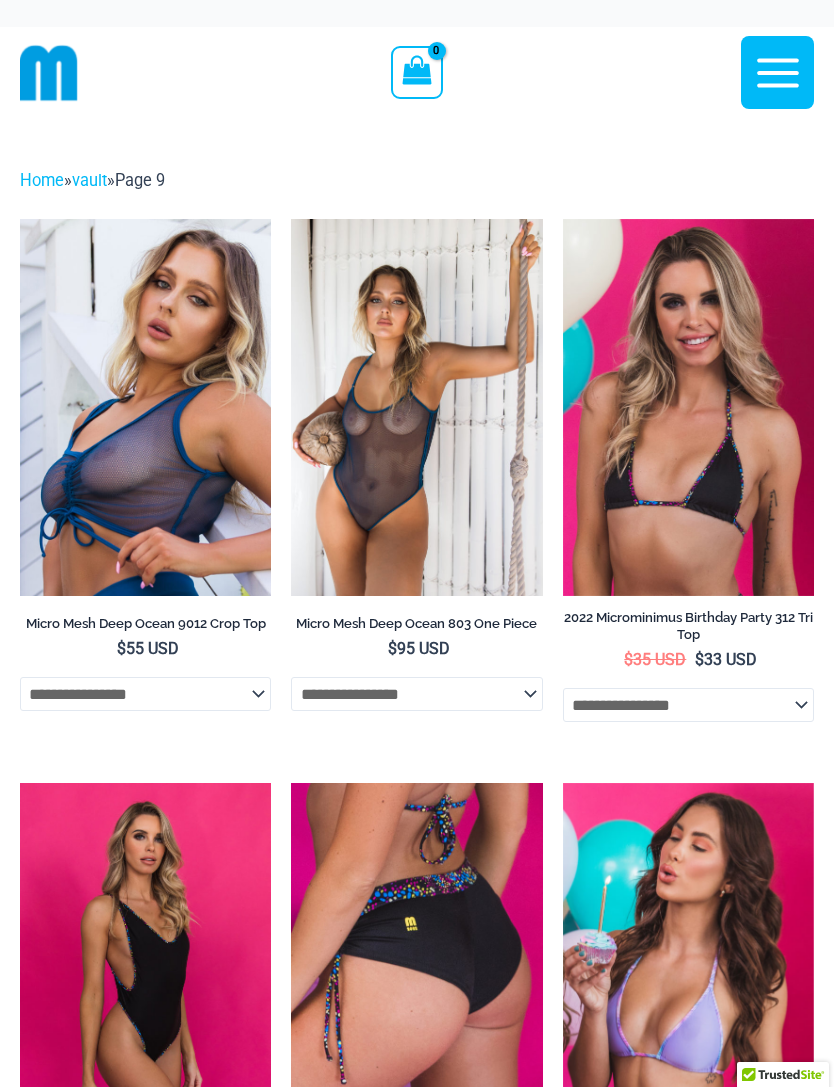 scroll, scrollTop: 1974, scrollLeft: 0, axis: vertical 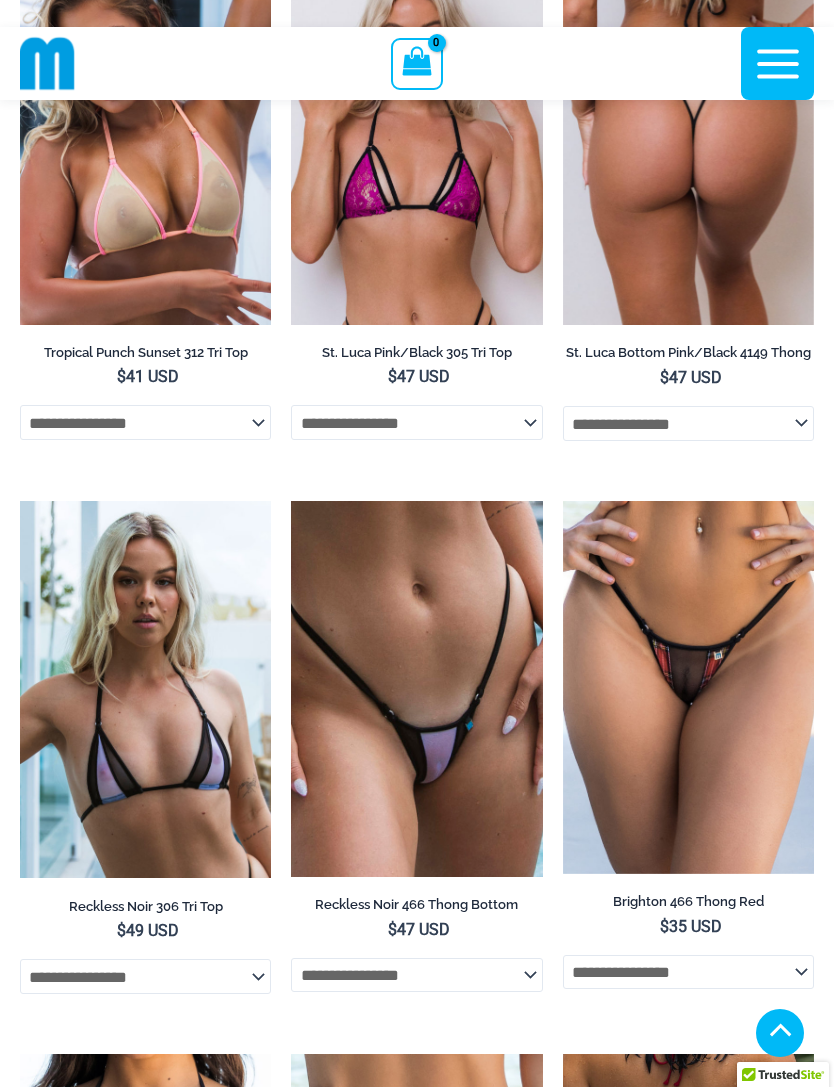 click at bounding box center (563, 501) 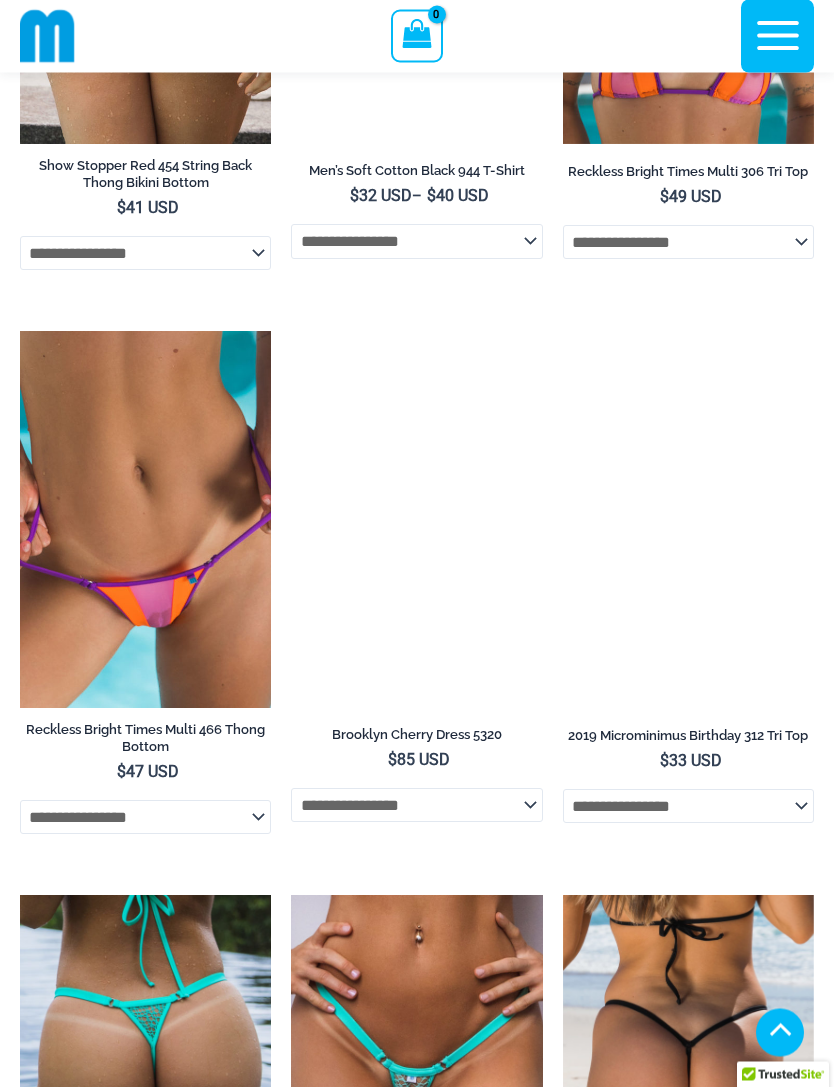 scroll, scrollTop: 3808, scrollLeft: 0, axis: vertical 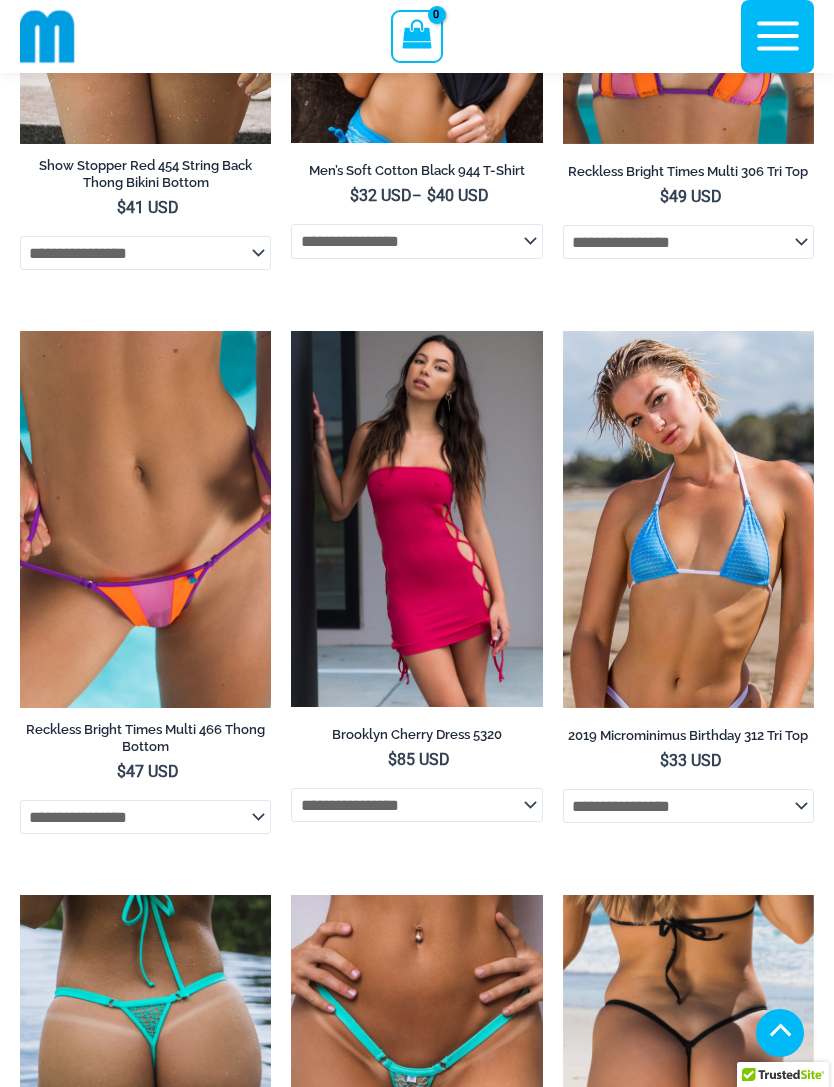click at bounding box center (20, 331) 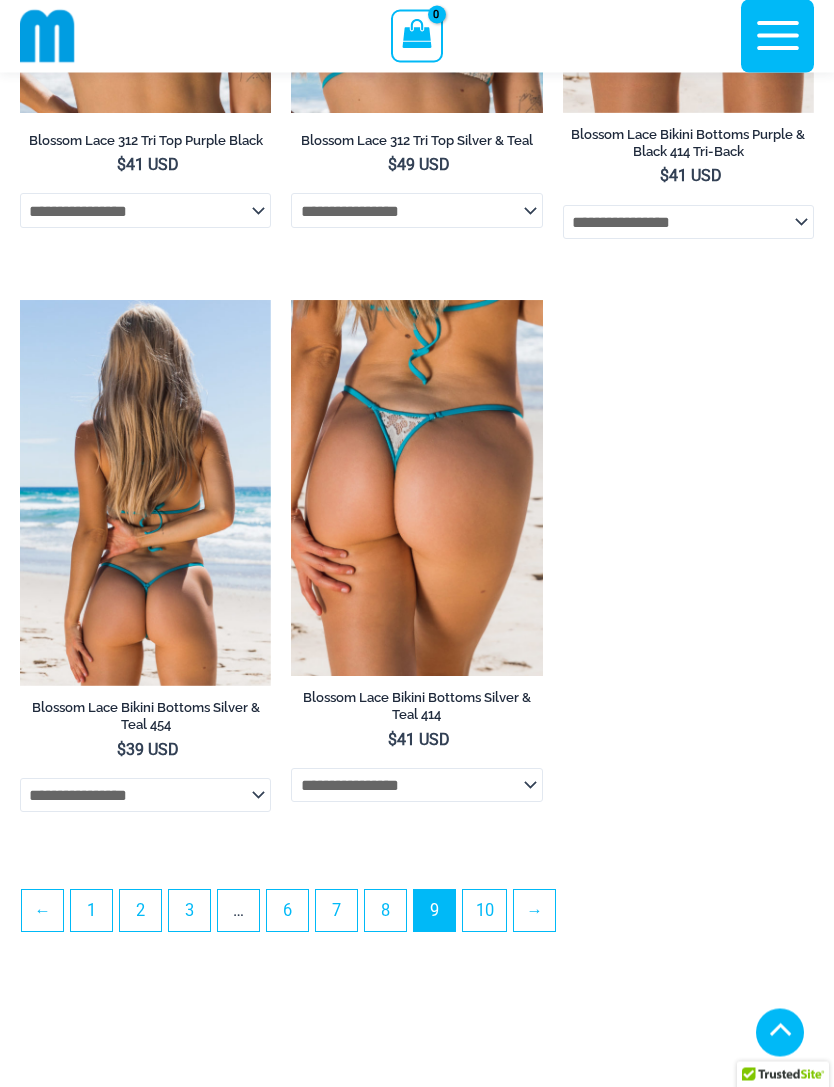 scroll, scrollTop: 5532, scrollLeft: 0, axis: vertical 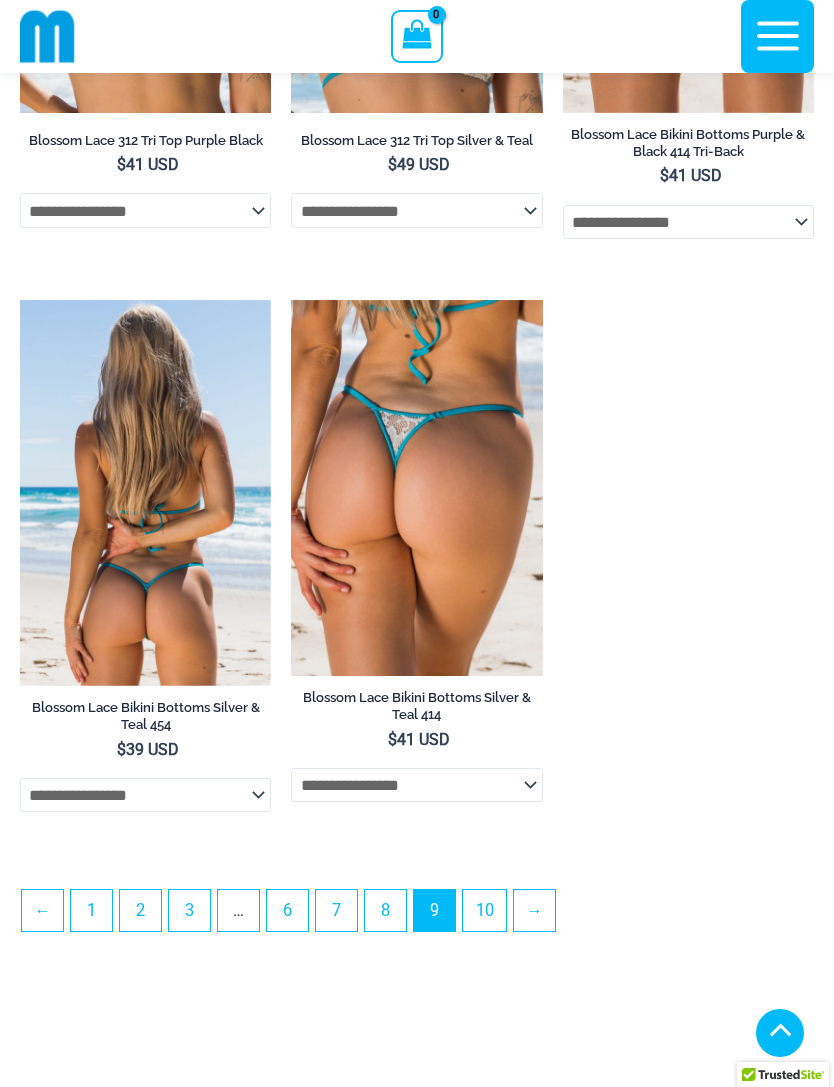 click on "10" at bounding box center (484, 910) 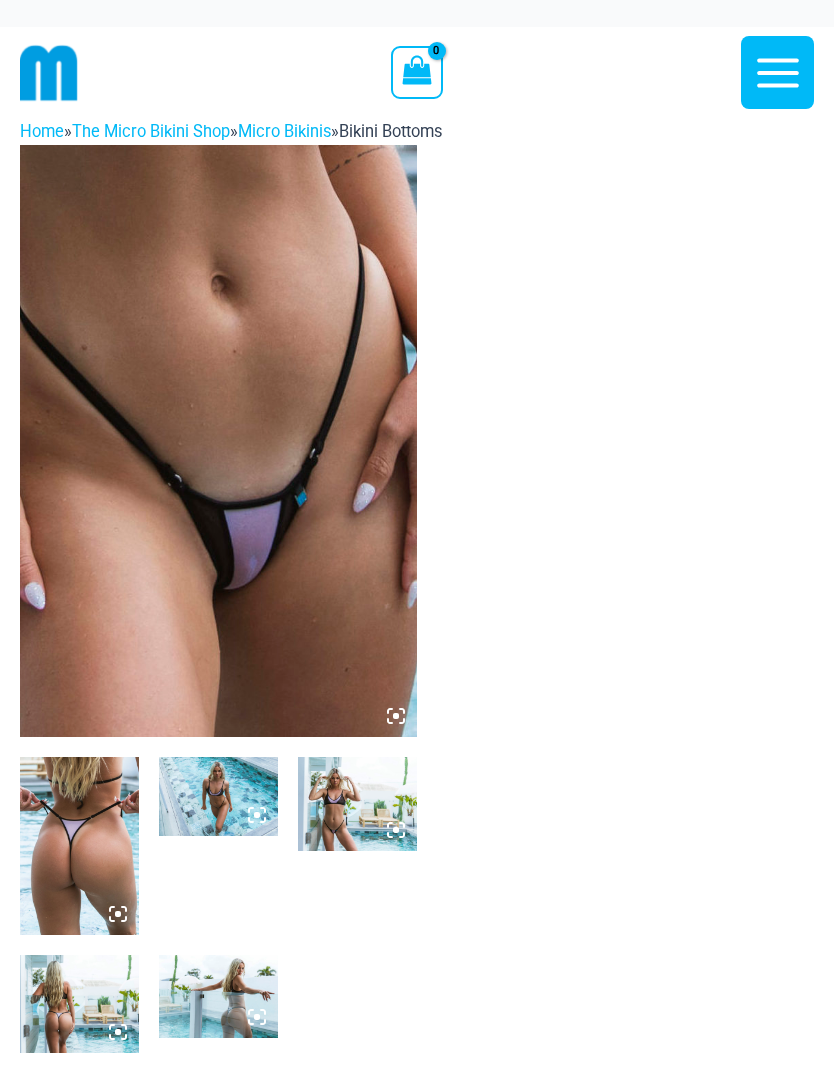 scroll, scrollTop: 0, scrollLeft: 0, axis: both 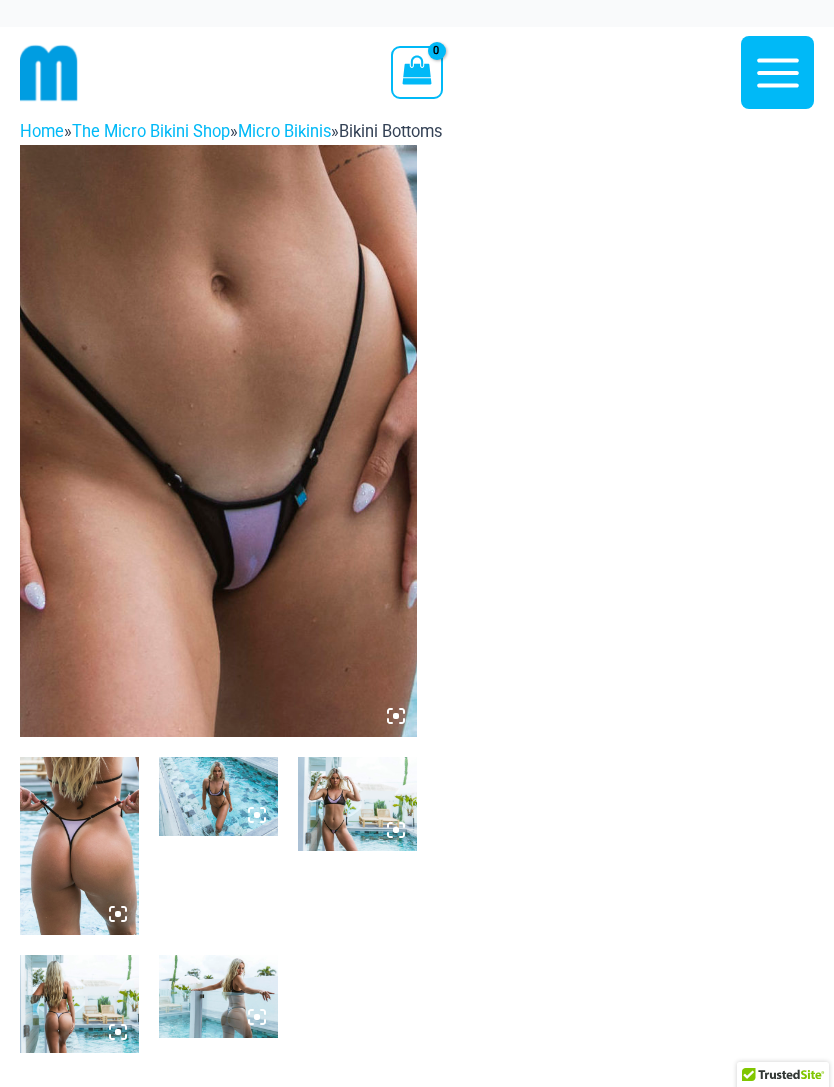 click at bounding box center (218, 441) 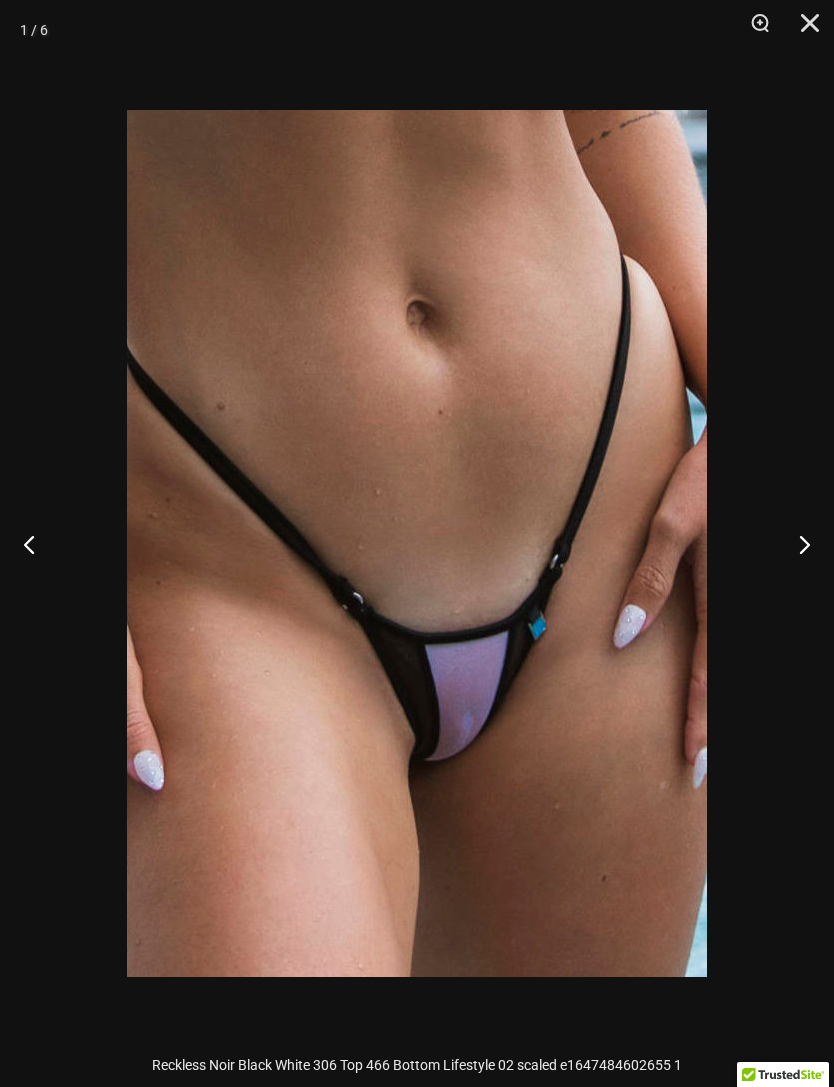 click at bounding box center (796, 544) 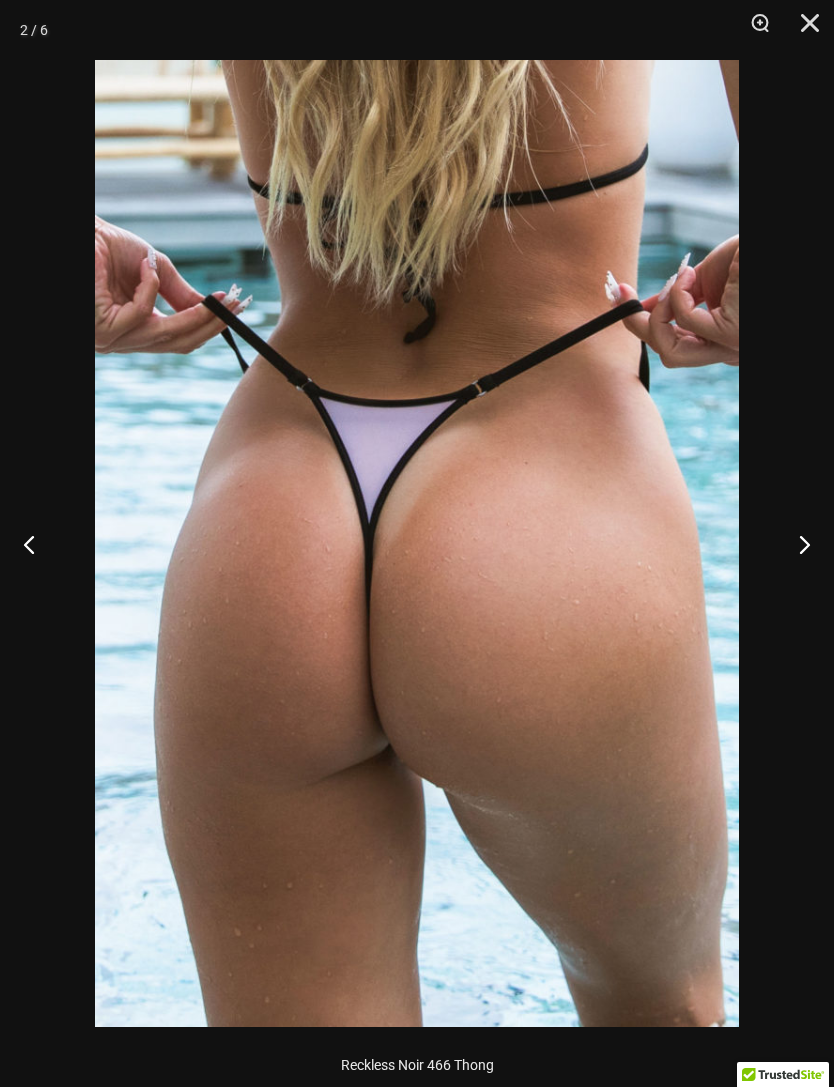 click at bounding box center (796, 544) 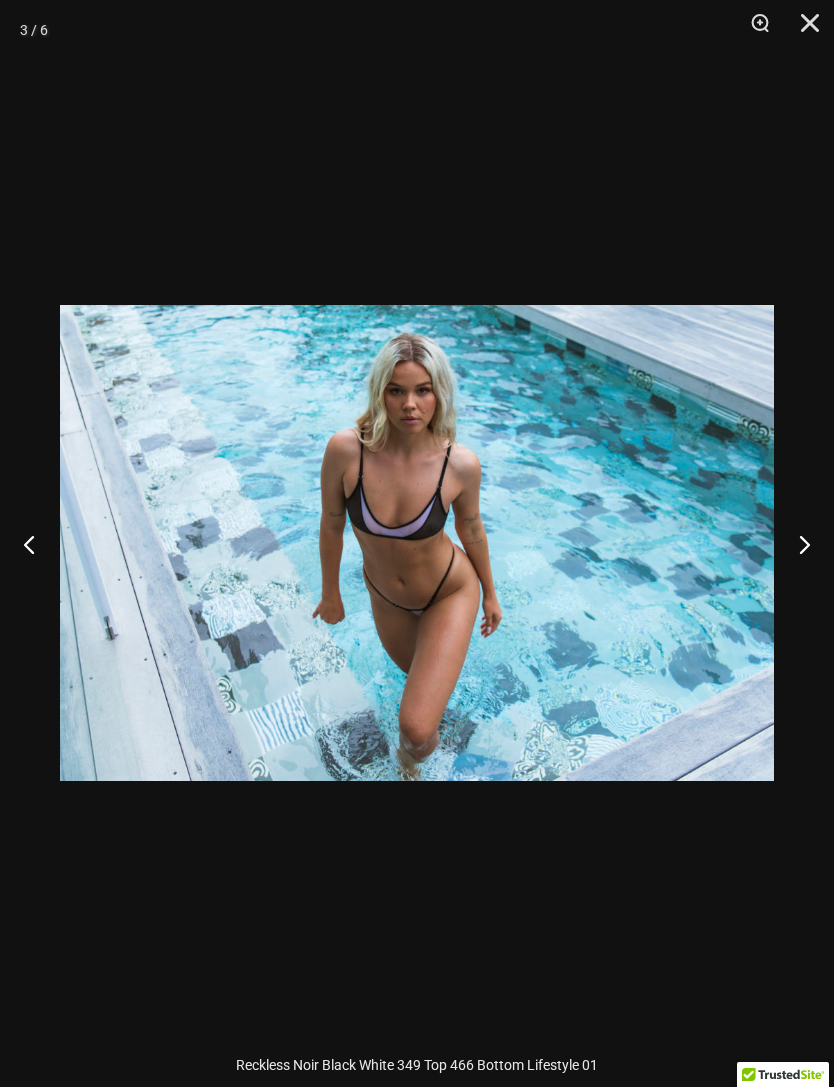 click at bounding box center [796, 544] 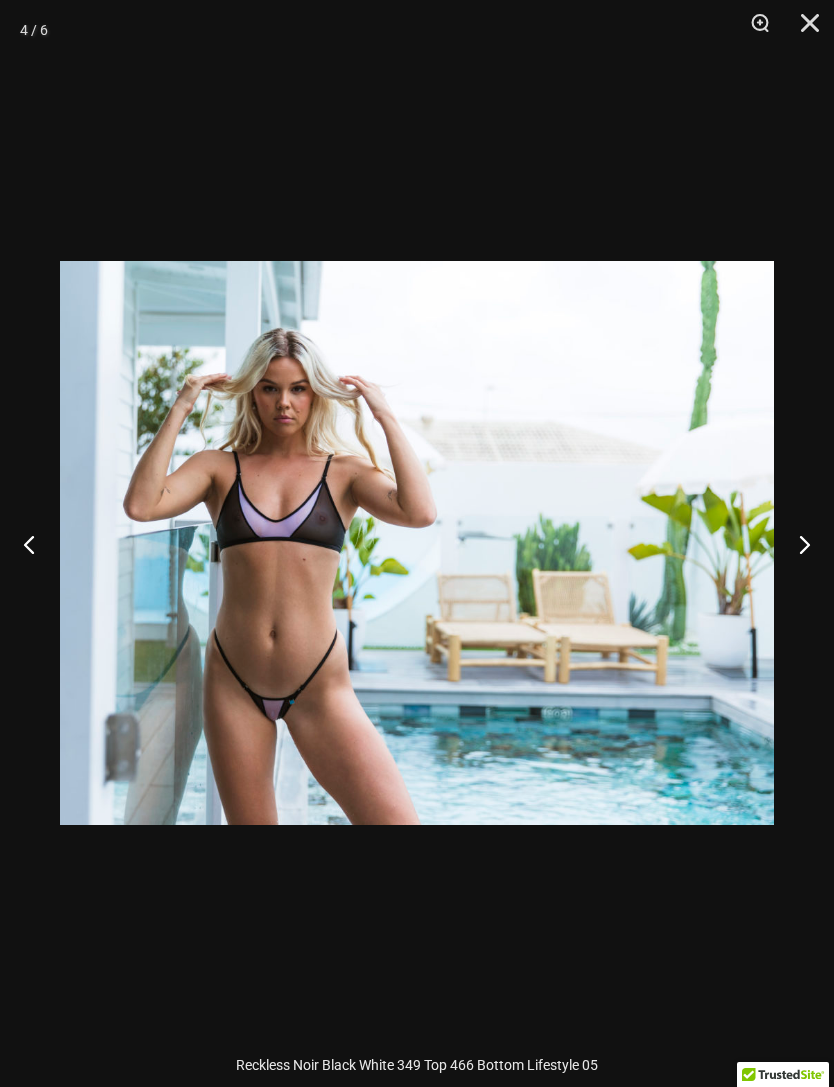 click at bounding box center [796, 544] 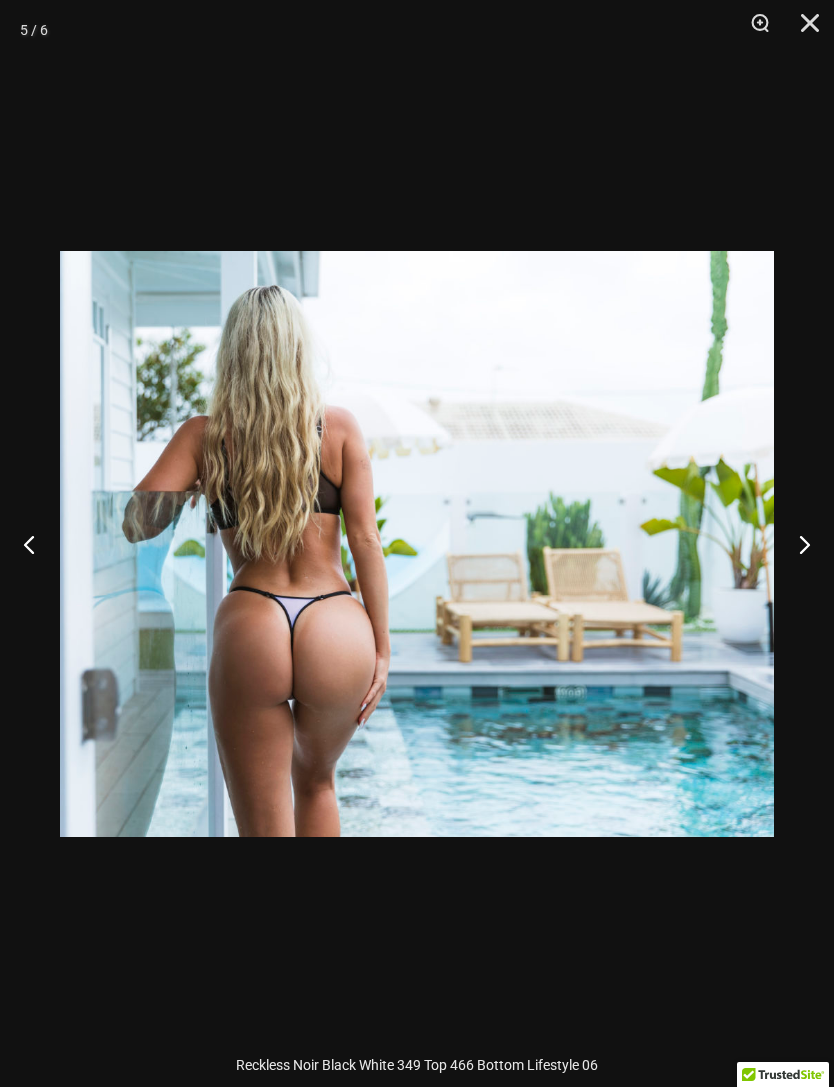 click at bounding box center (796, 544) 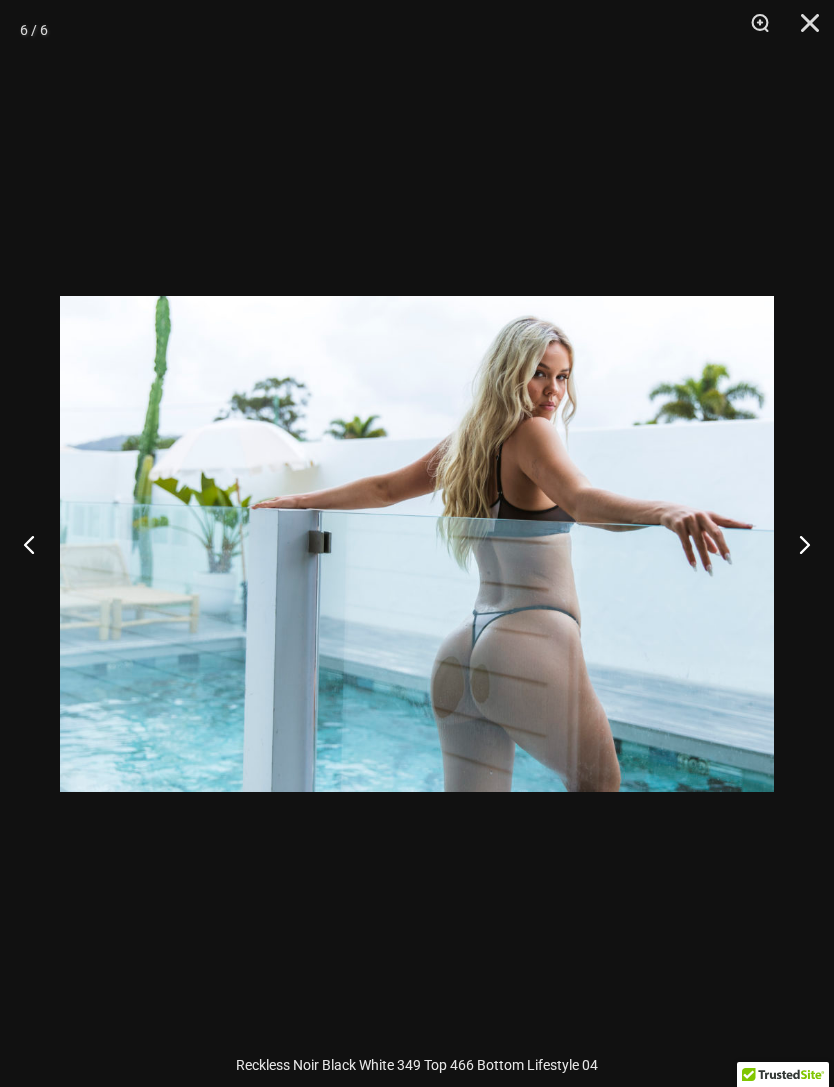click at bounding box center [796, 544] 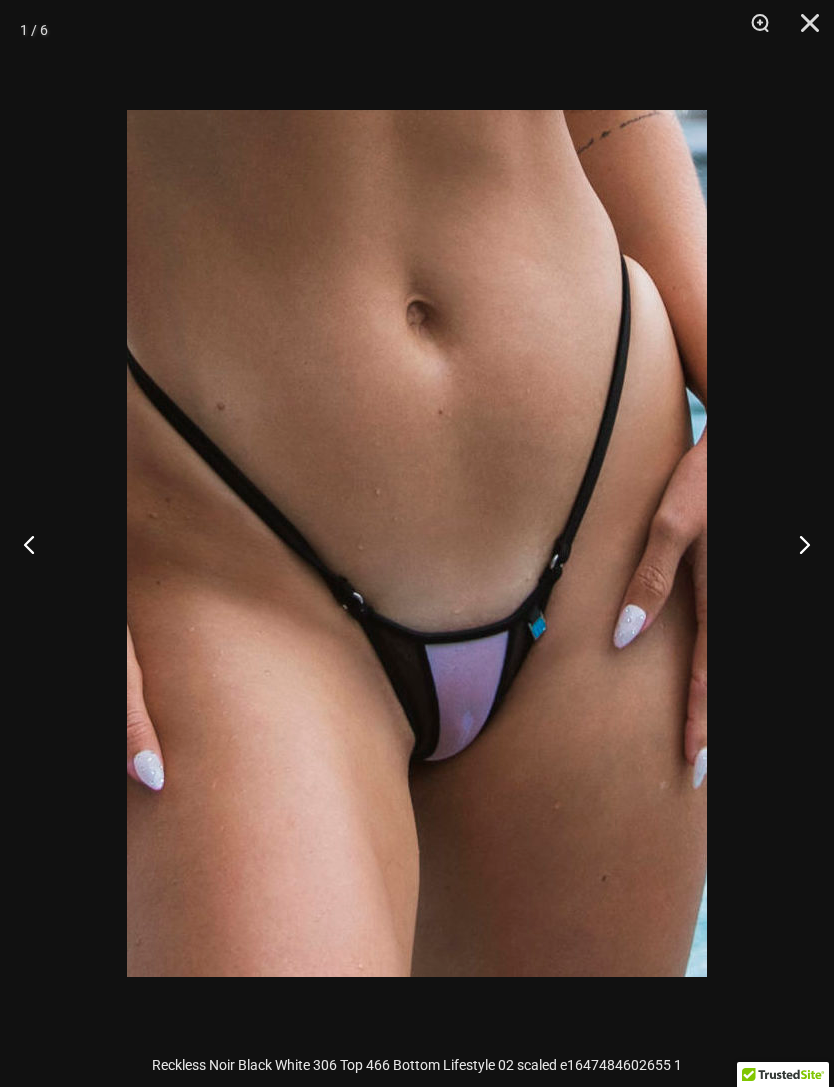 click at bounding box center (803, 30) 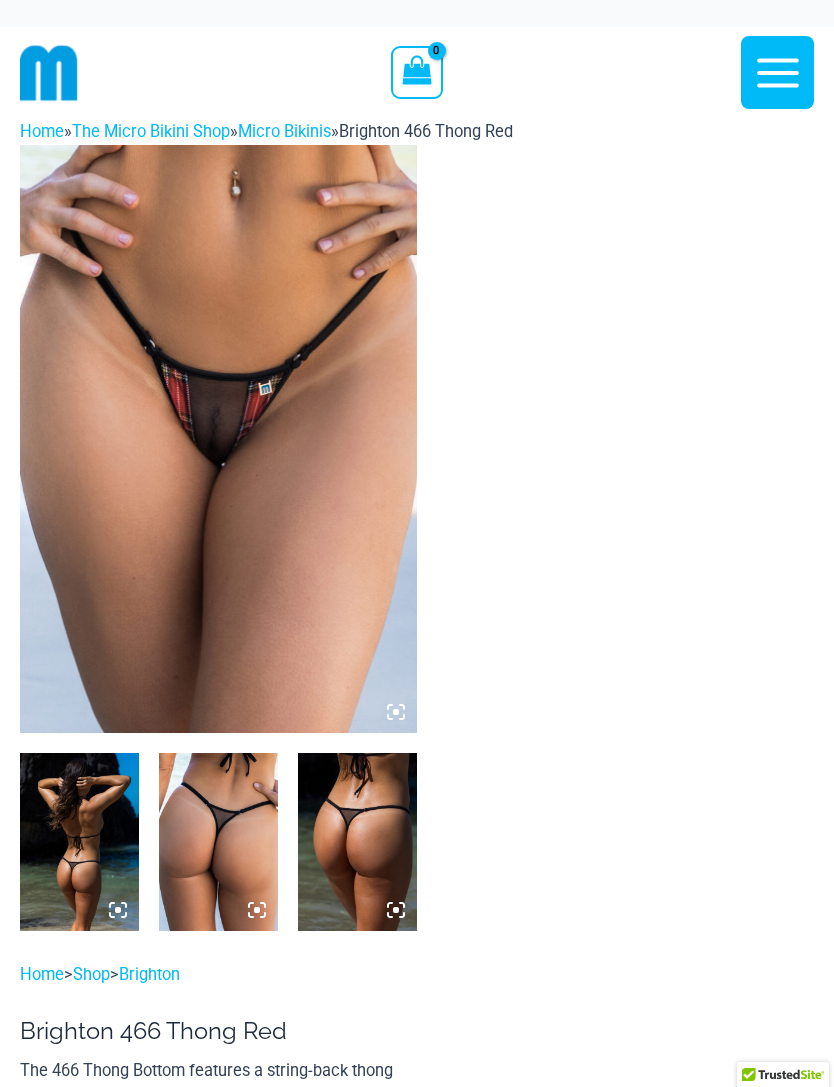 scroll, scrollTop: 0, scrollLeft: 0, axis: both 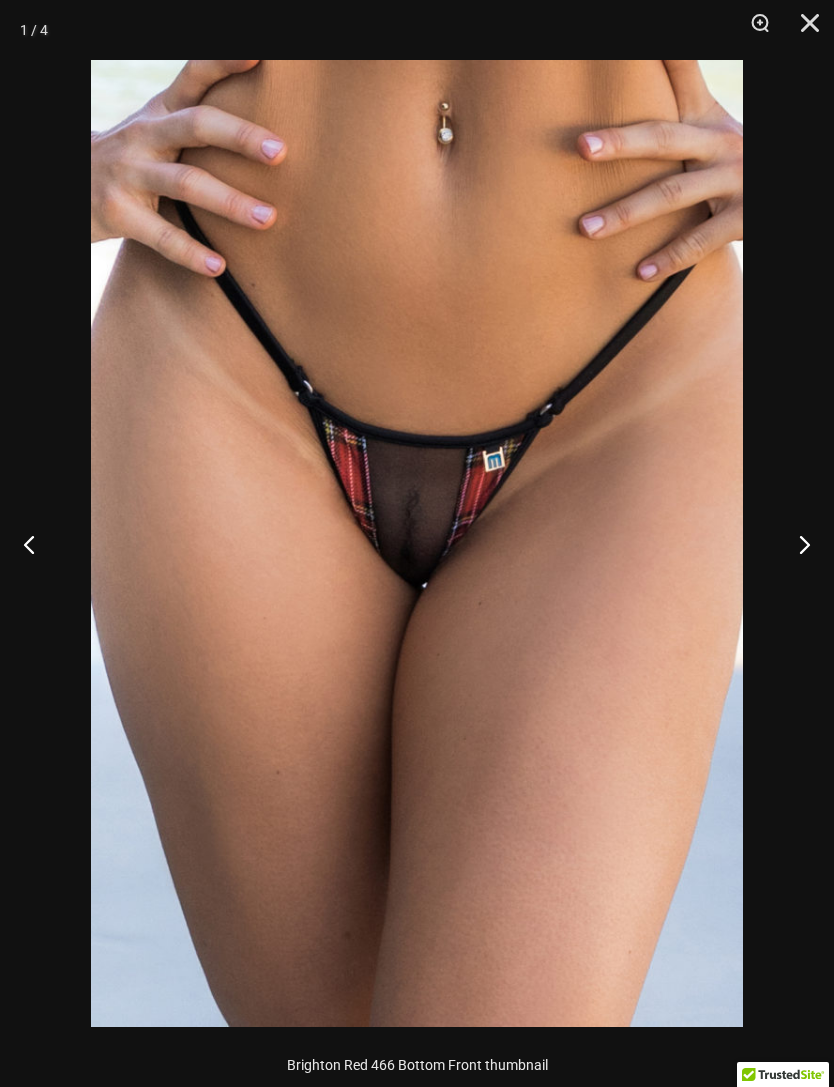 click at bounding box center (796, 544) 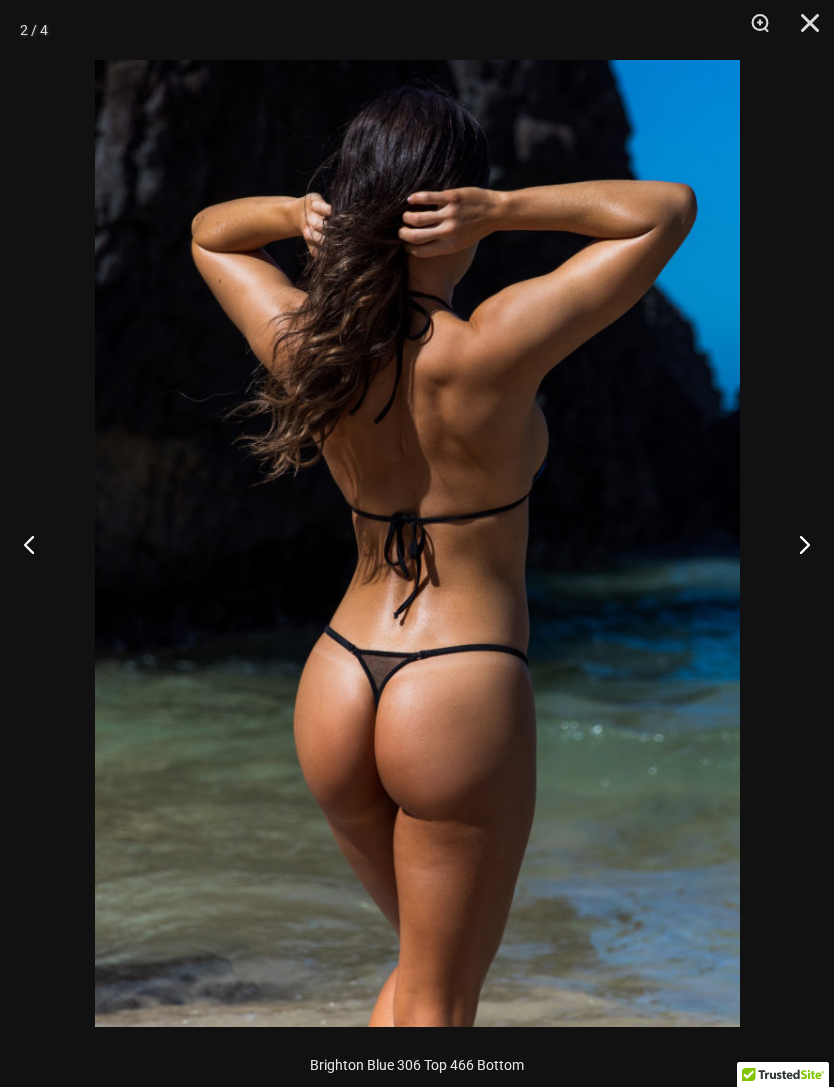 click at bounding box center (796, 544) 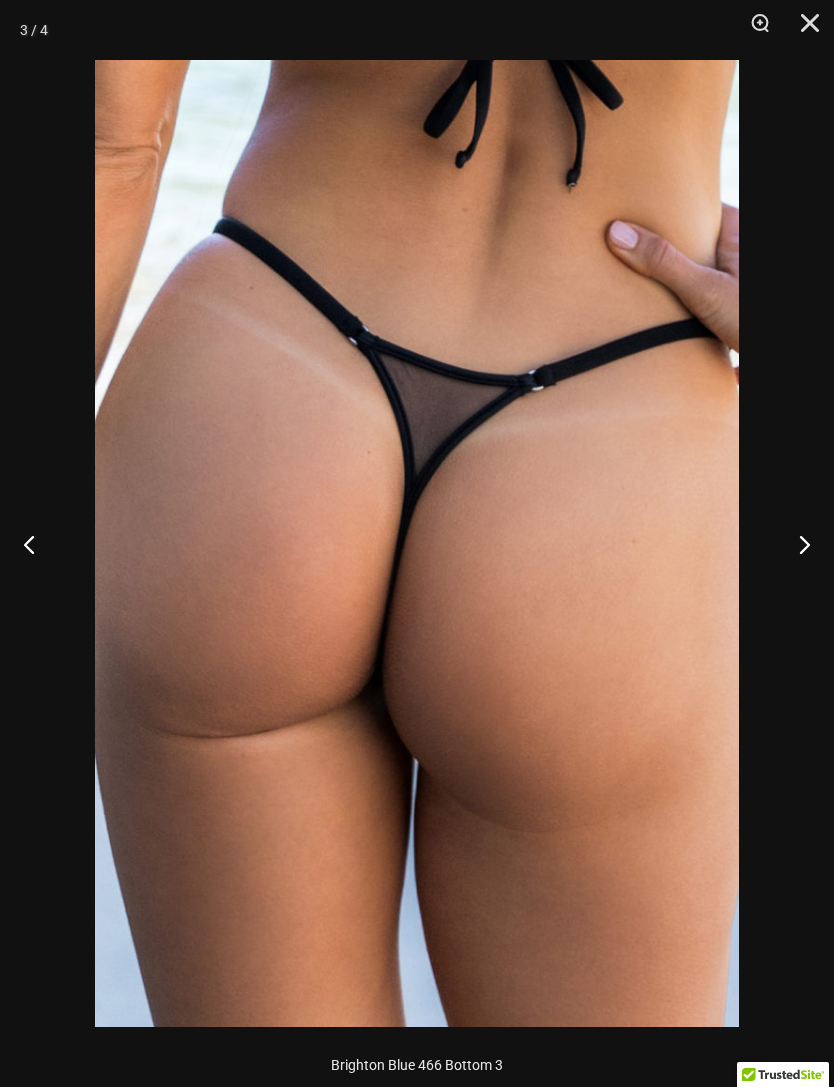 click at bounding box center [796, 544] 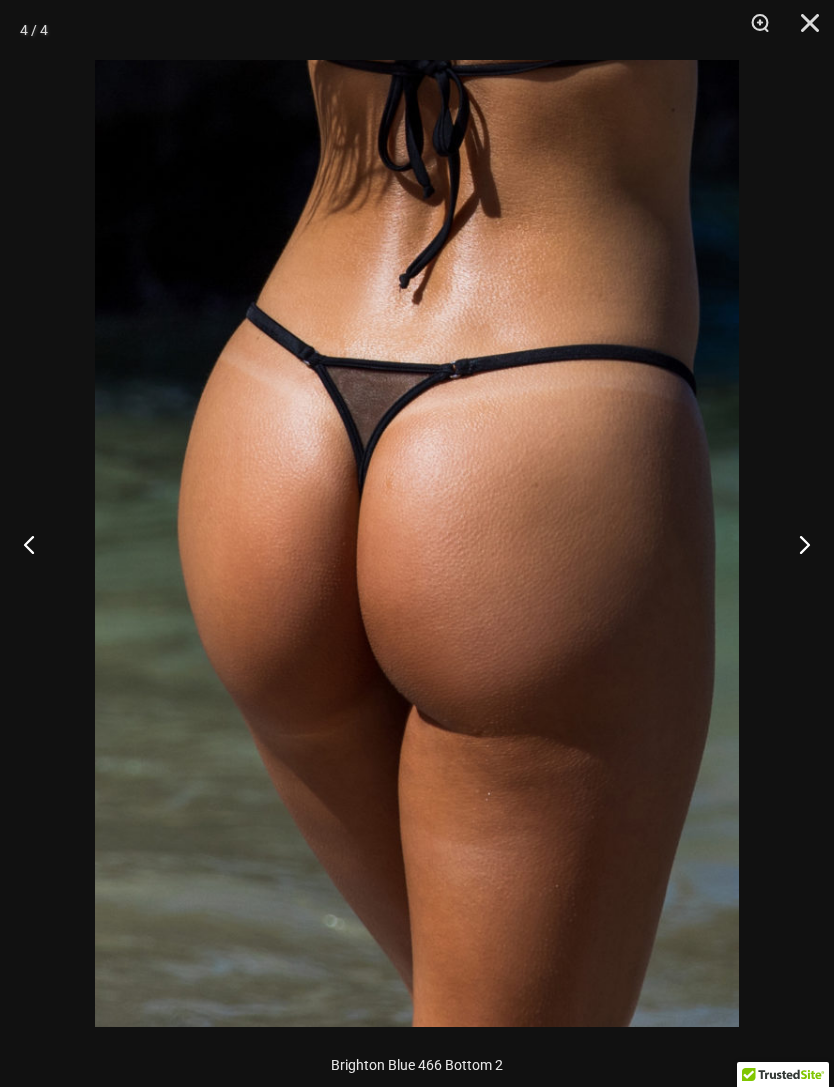 click at bounding box center (803, 30) 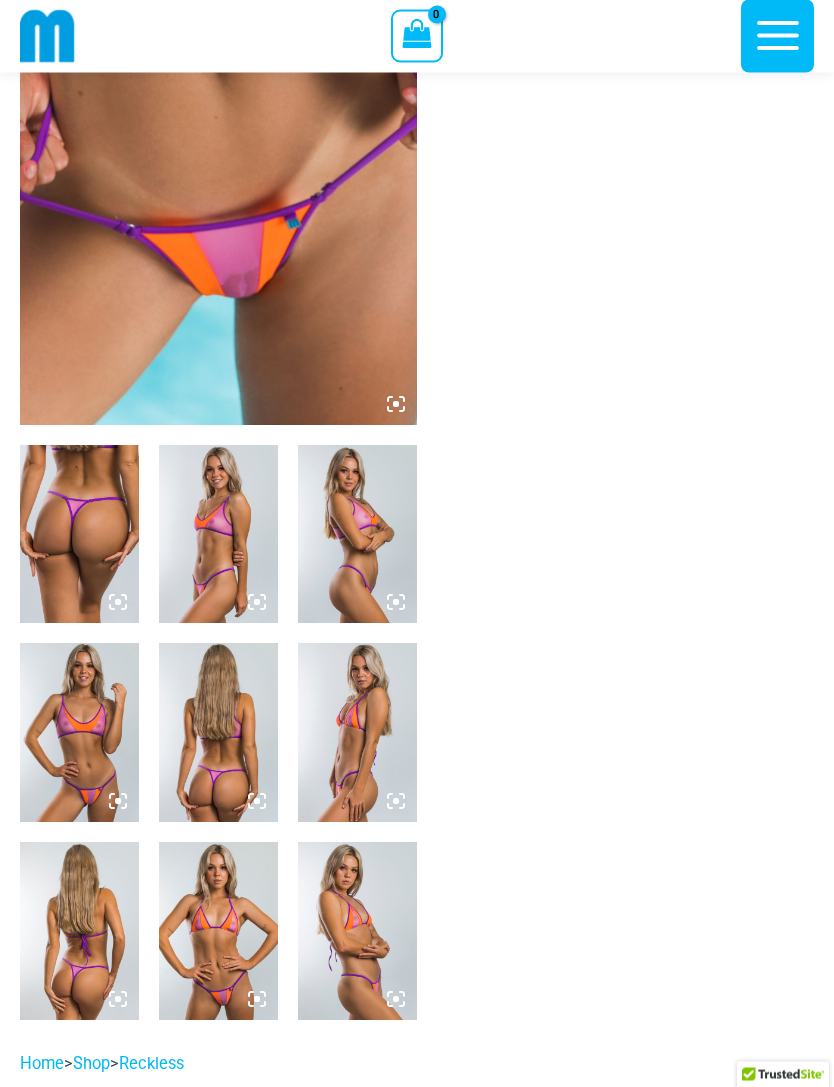 scroll, scrollTop: 298, scrollLeft: 0, axis: vertical 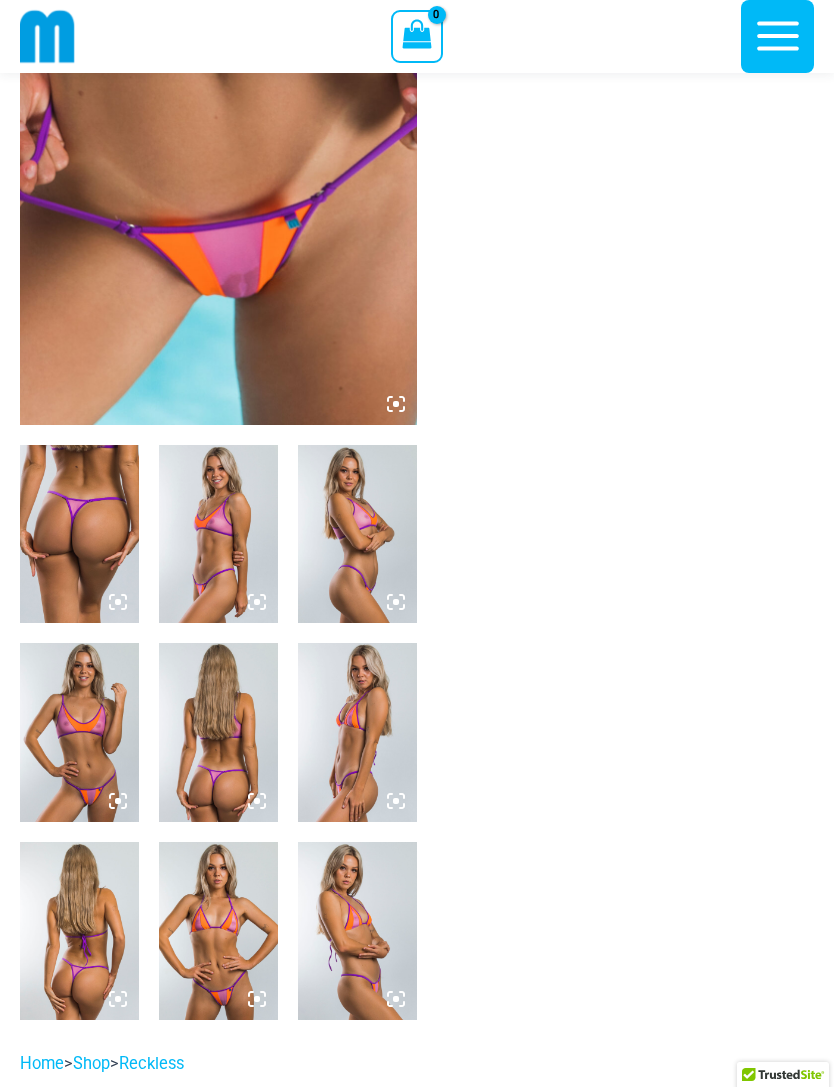 click at bounding box center [218, 931] 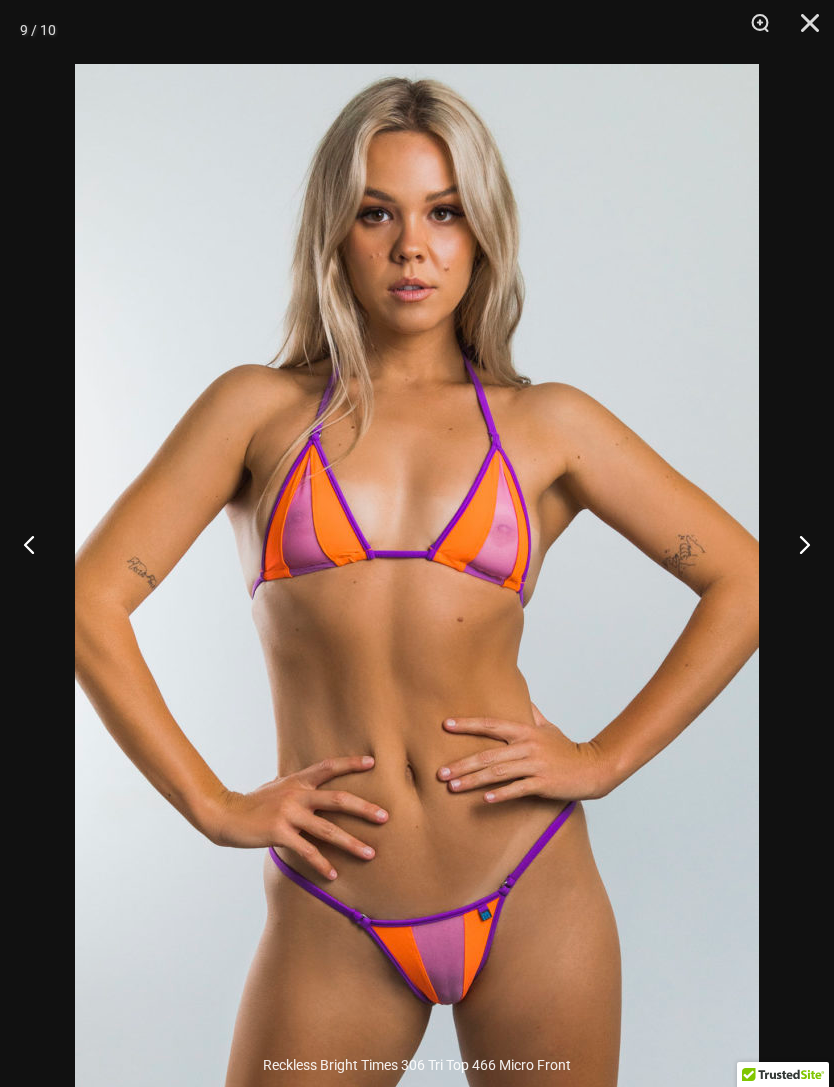 click at bounding box center [803, 30] 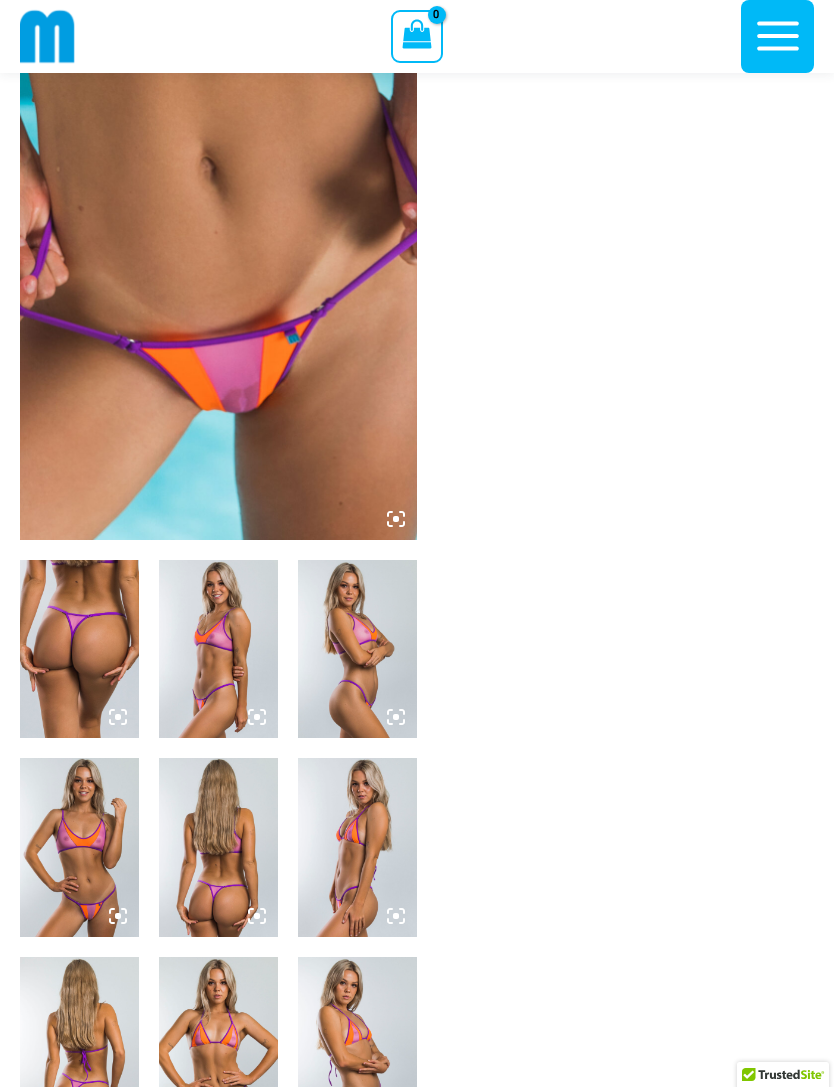 scroll, scrollTop: 0, scrollLeft: 0, axis: both 